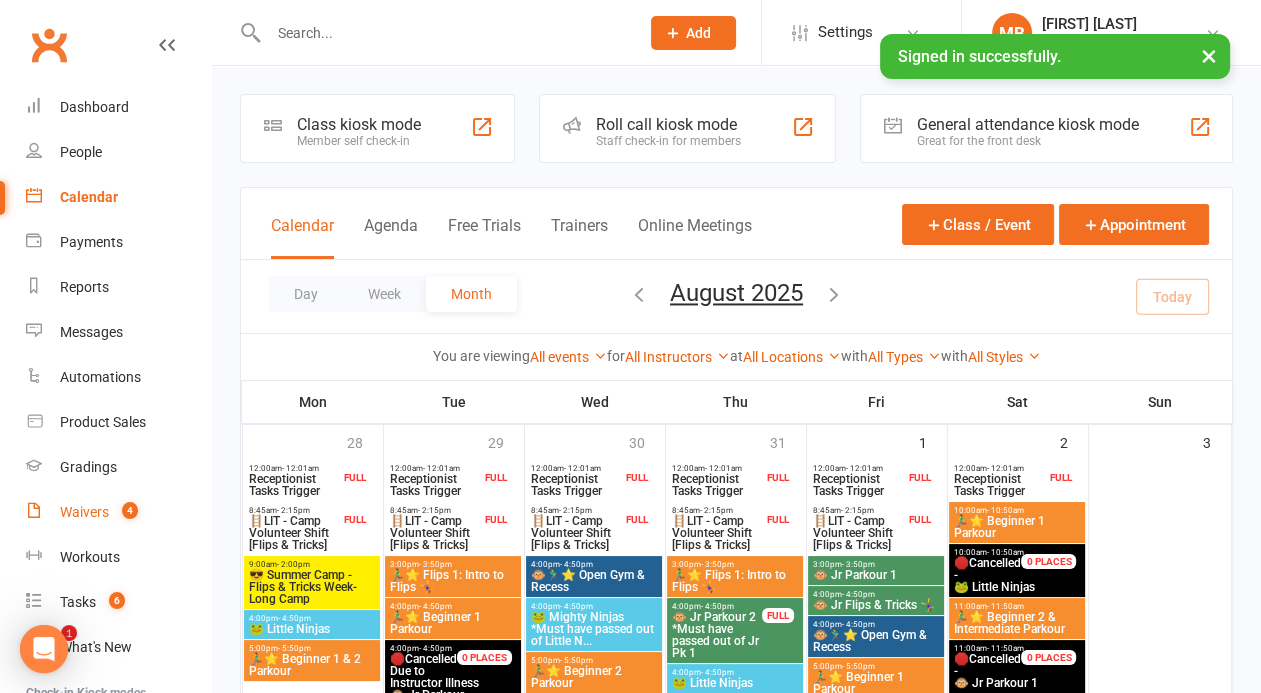 scroll, scrollTop: 0, scrollLeft: 0, axis: both 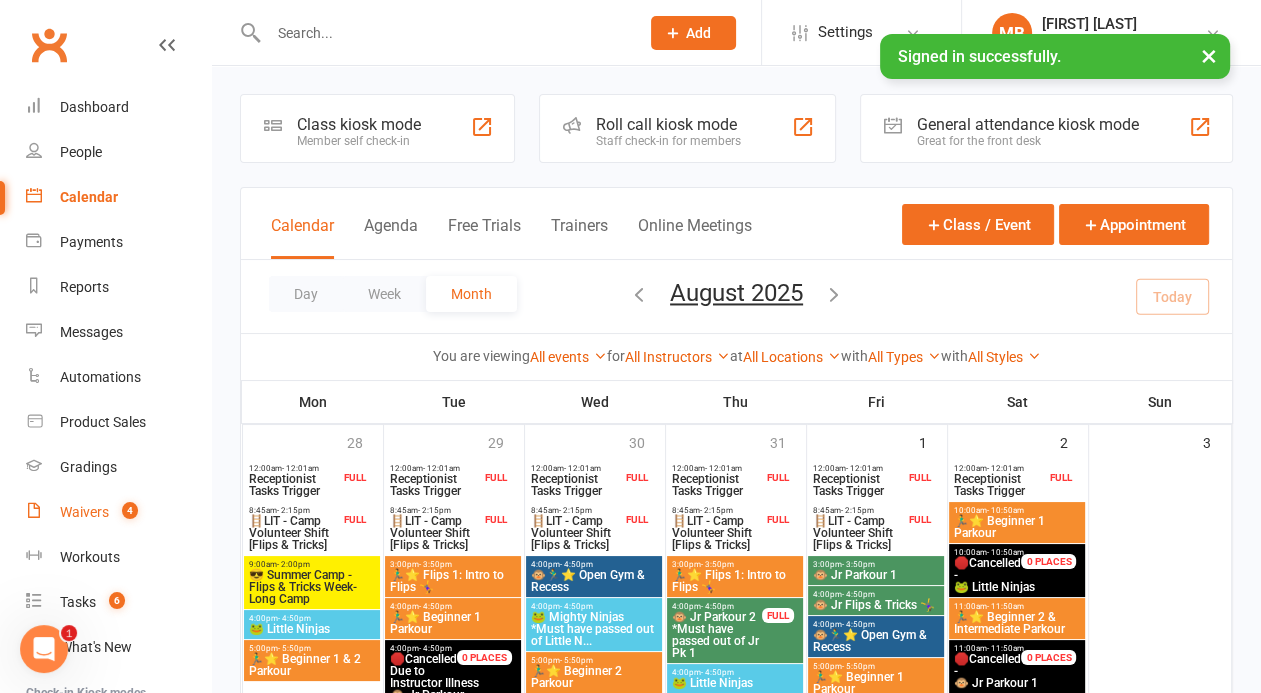 click on "Waivers" at bounding box center (84, 512) 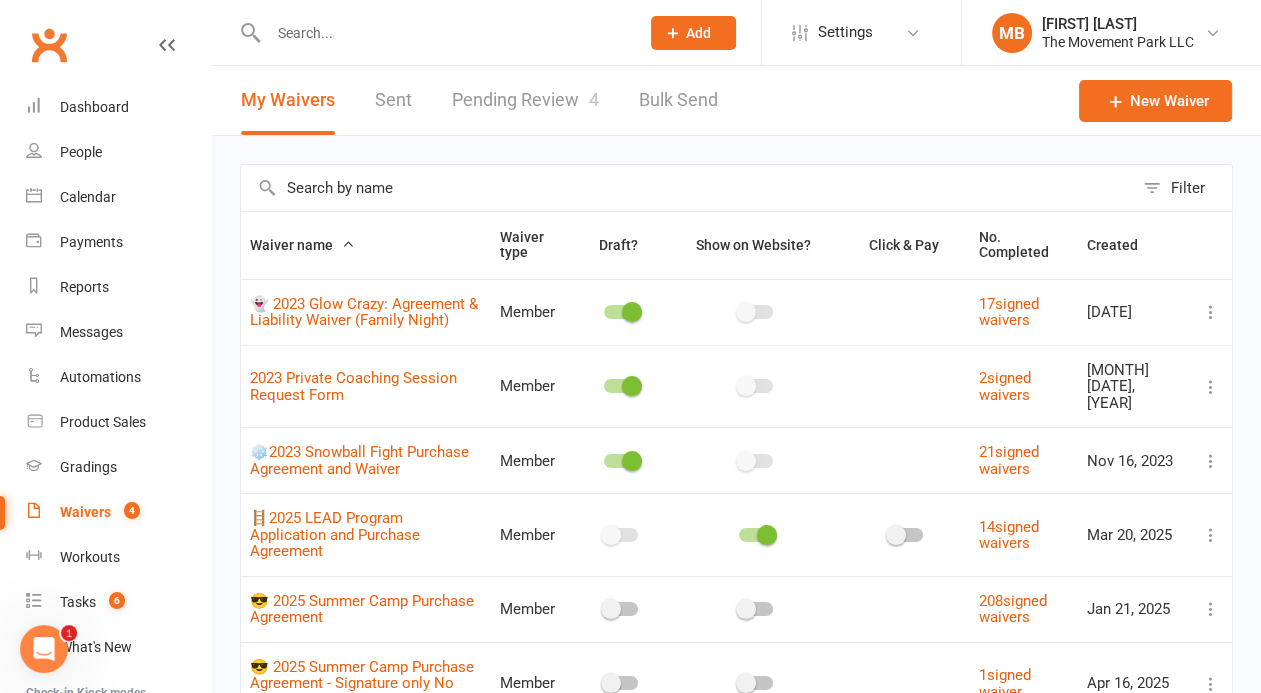 click on "Pending Review 4" at bounding box center (525, 100) 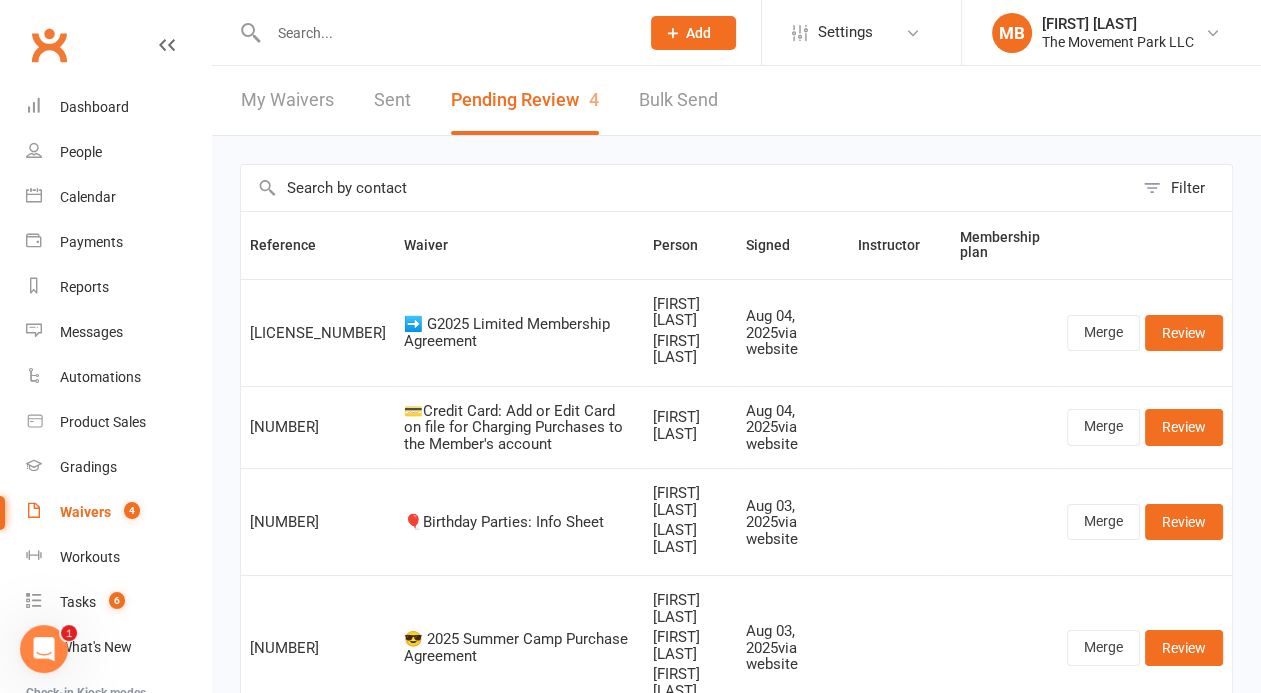scroll, scrollTop: 112, scrollLeft: 0, axis: vertical 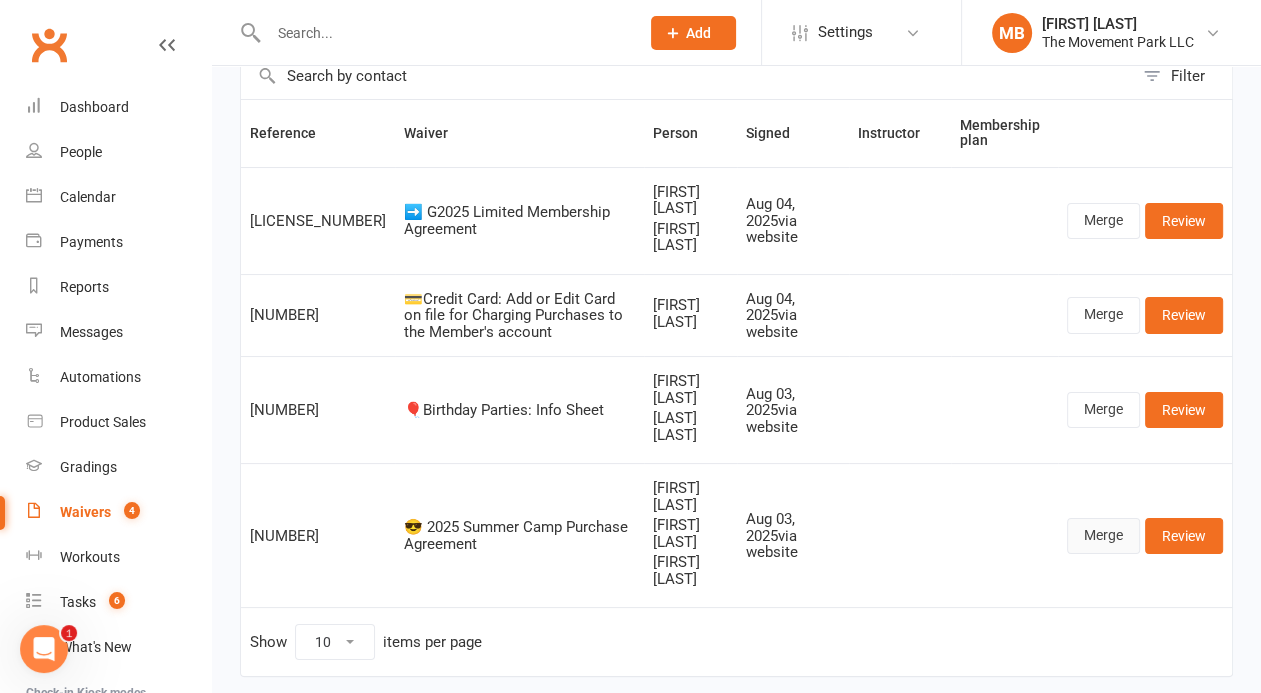 click on "Merge" at bounding box center (1103, 536) 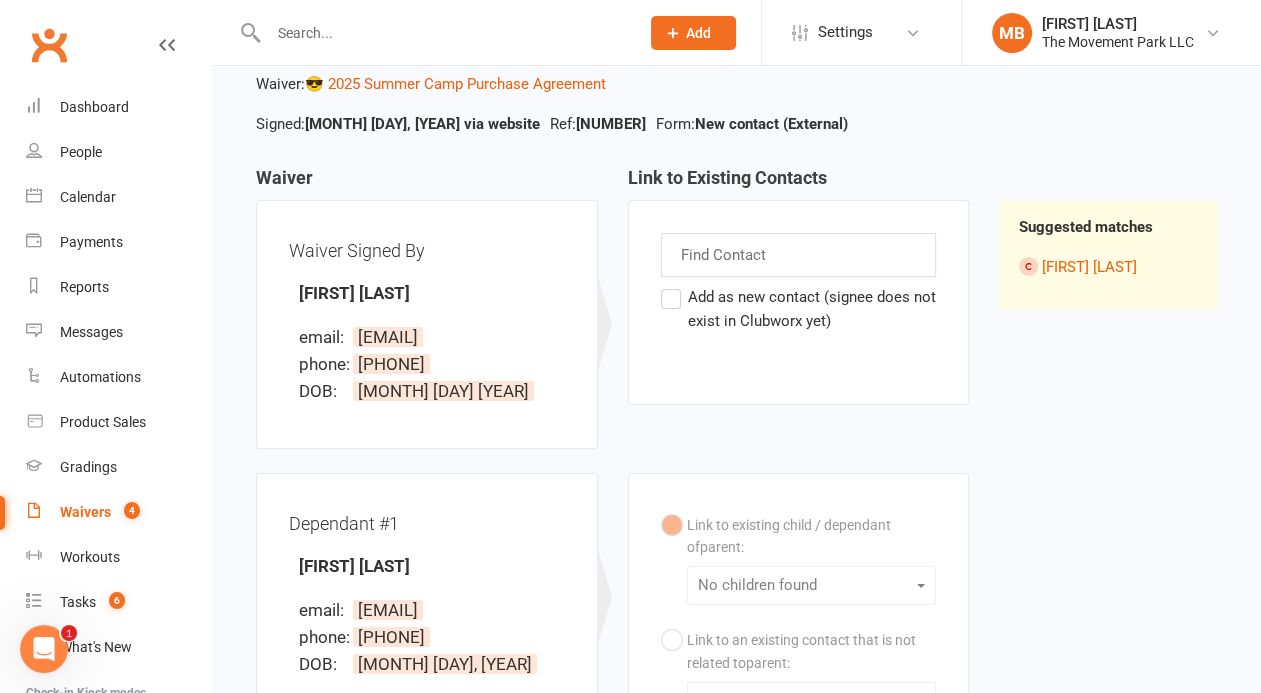 scroll, scrollTop: 0, scrollLeft: 0, axis: both 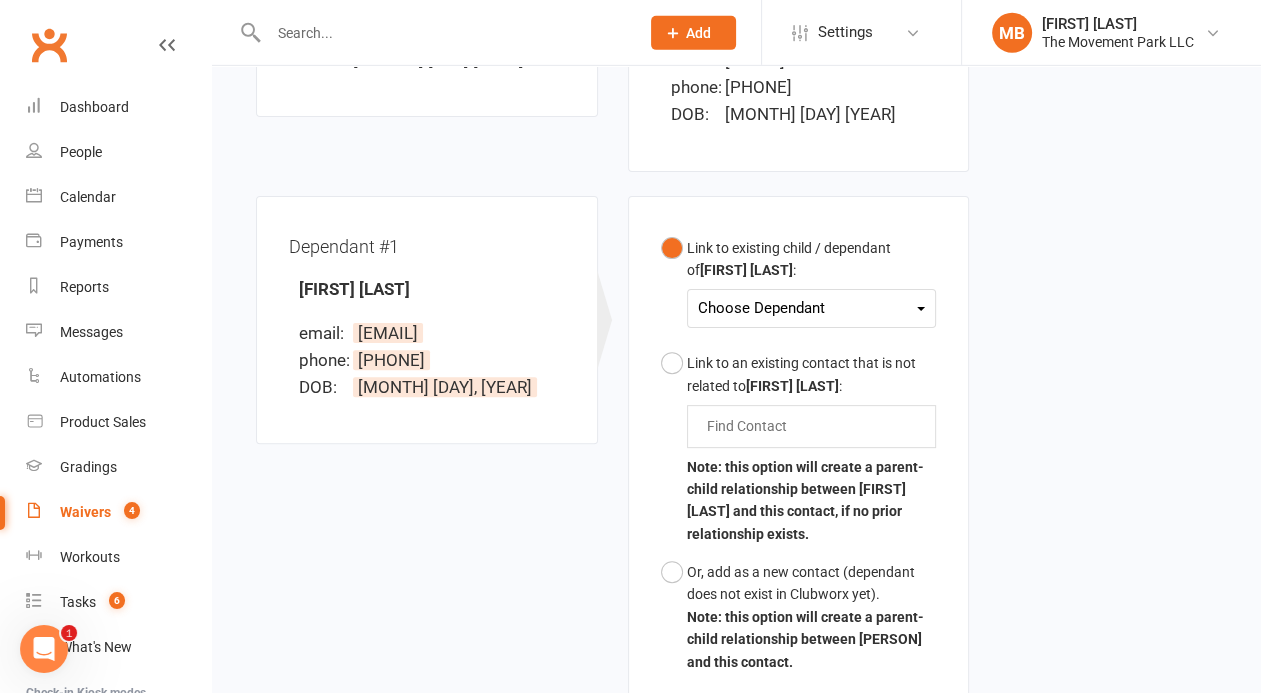 click on "Choose Dependant" at bounding box center (812, 308) 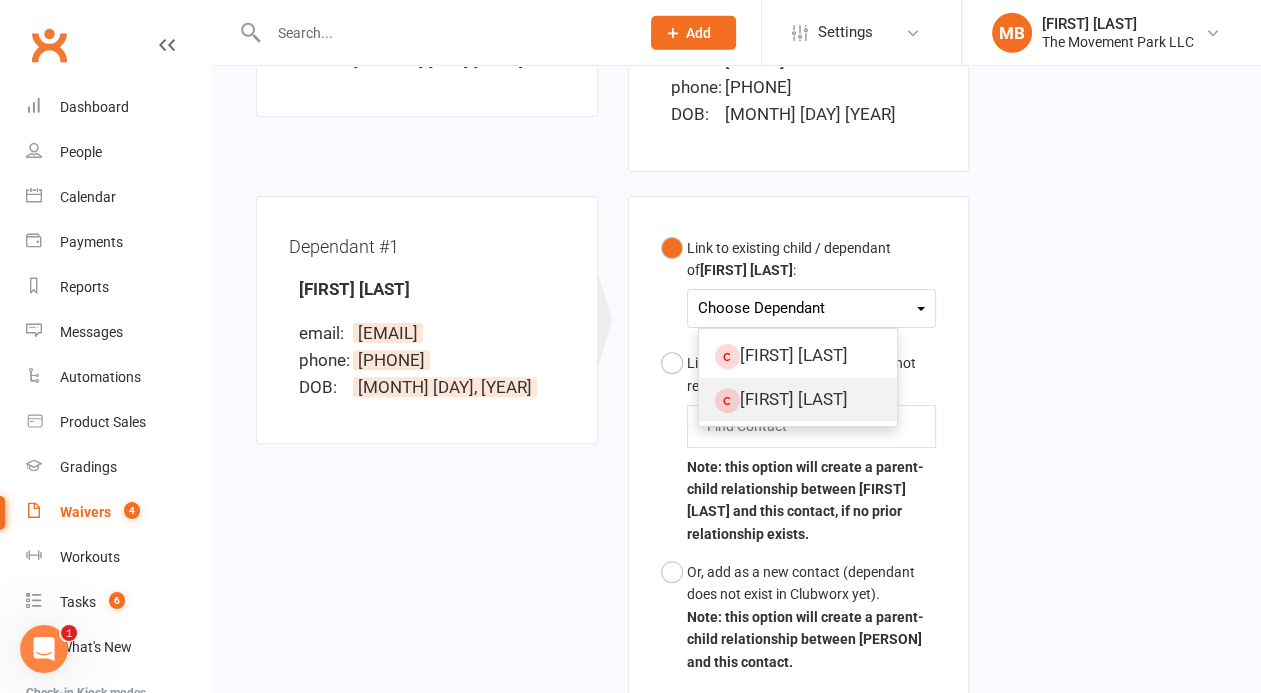 click on "Victor Barrera" at bounding box center [798, 399] 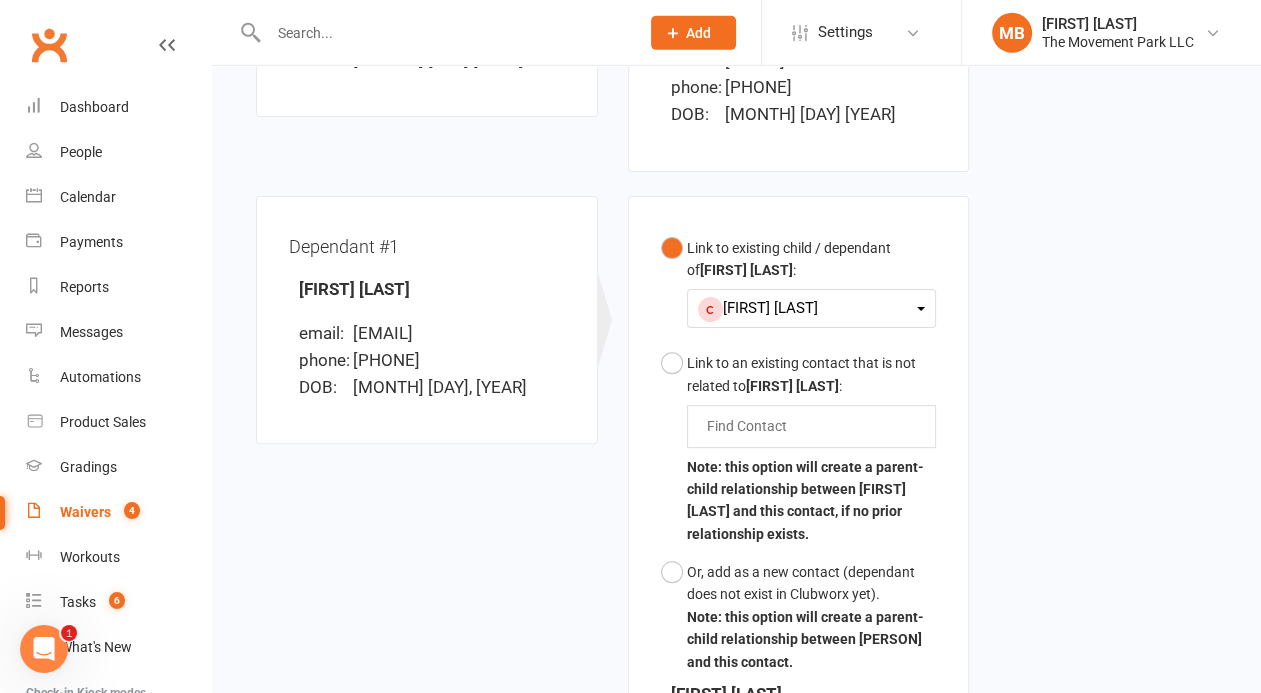 click on "Victor Barrera" at bounding box center [354, 289] 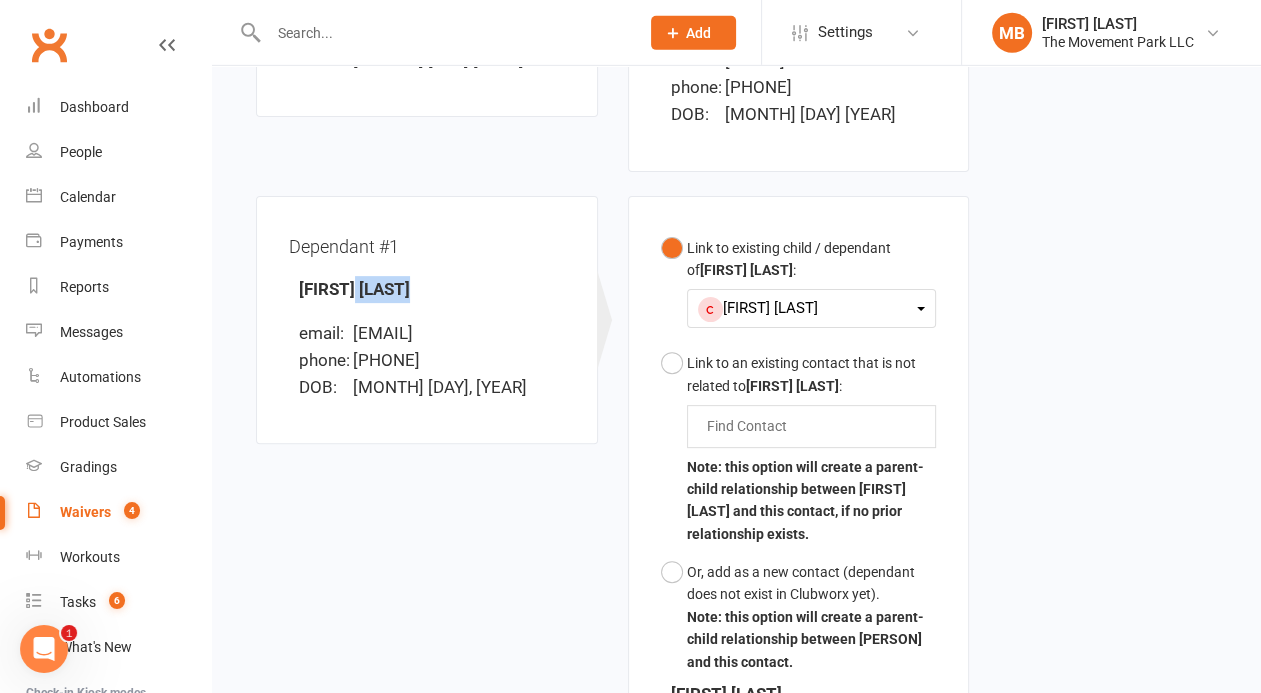 click on "Victor Barrera" at bounding box center (354, 289) 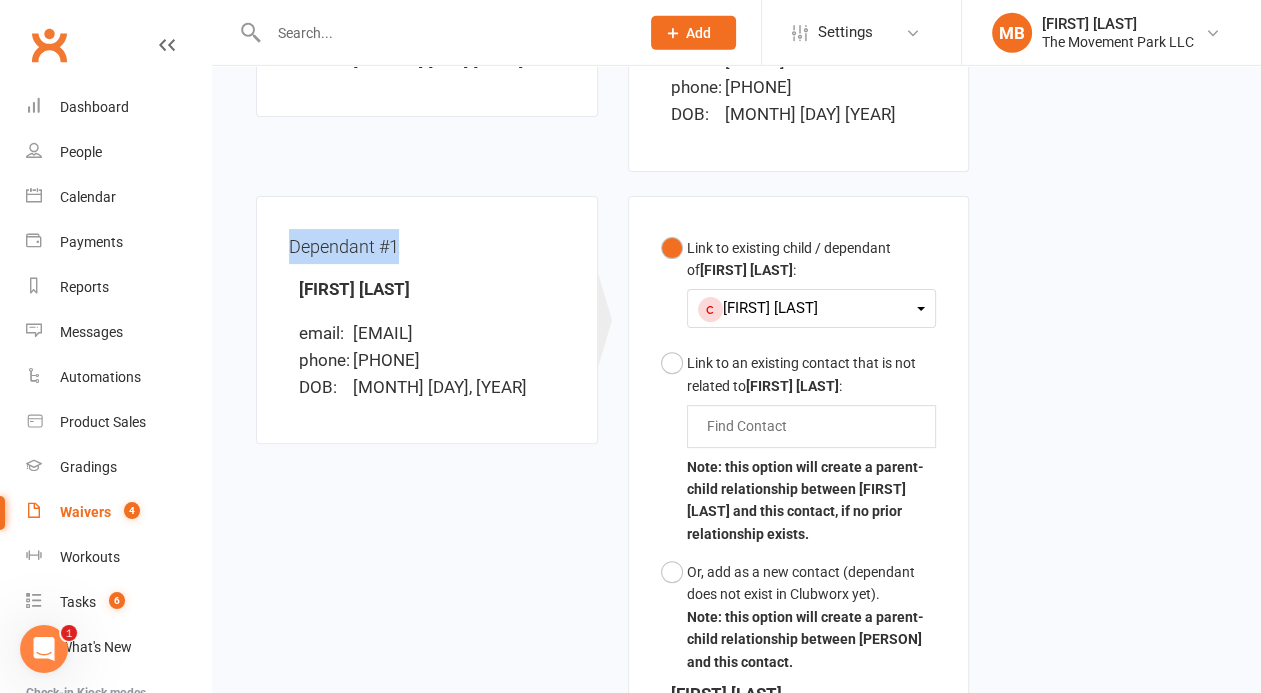 click on "[FIRST] [LAST]" at bounding box center [354, 289] 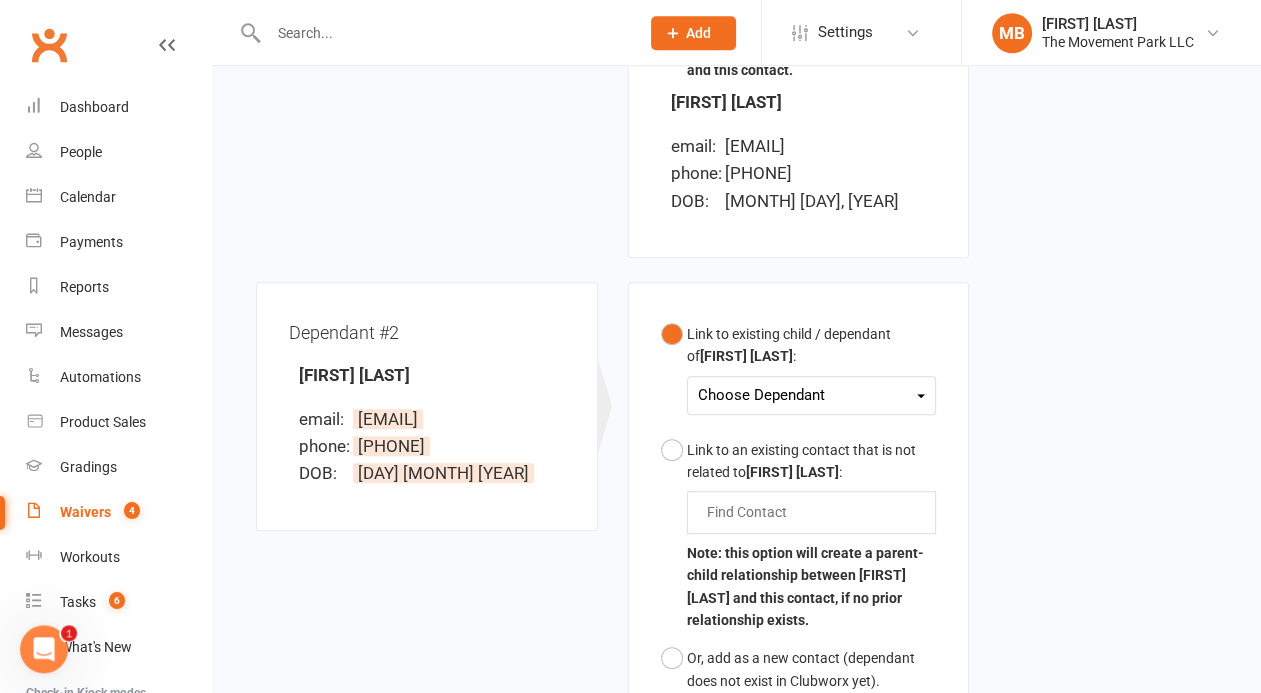 click on "Choose Dependant" at bounding box center [812, 395] 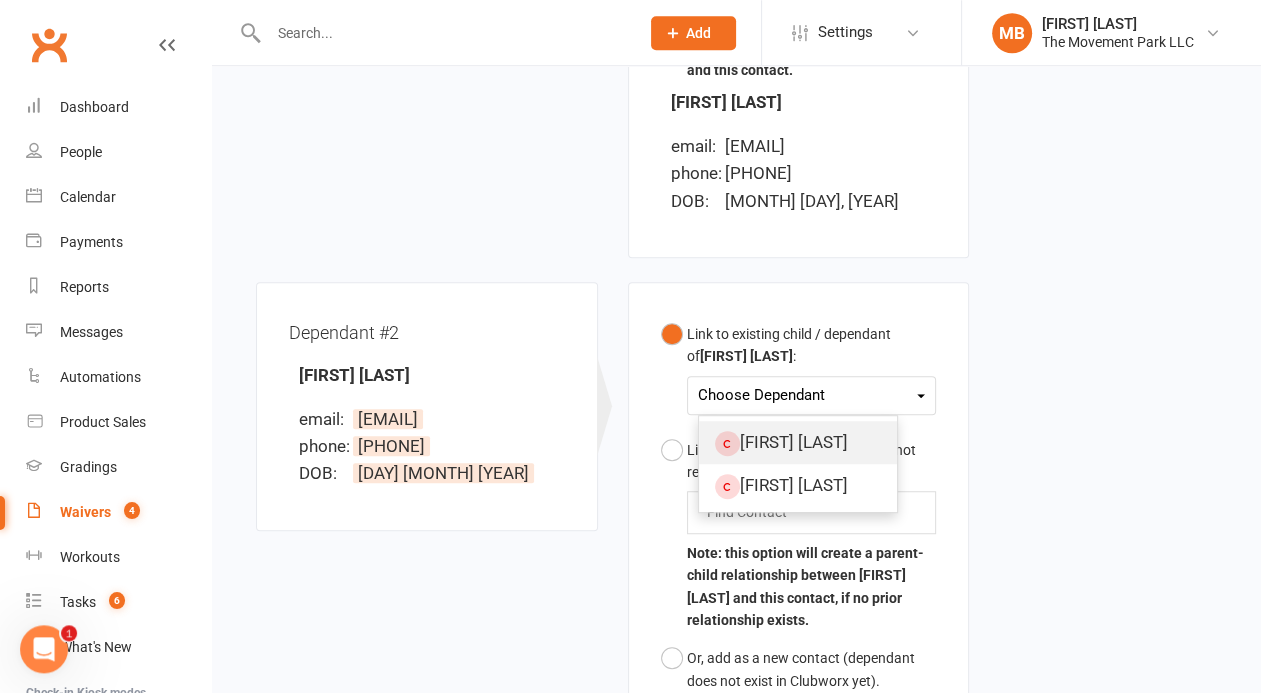 click on "[FIRST] [LAST]" at bounding box center [798, 442] 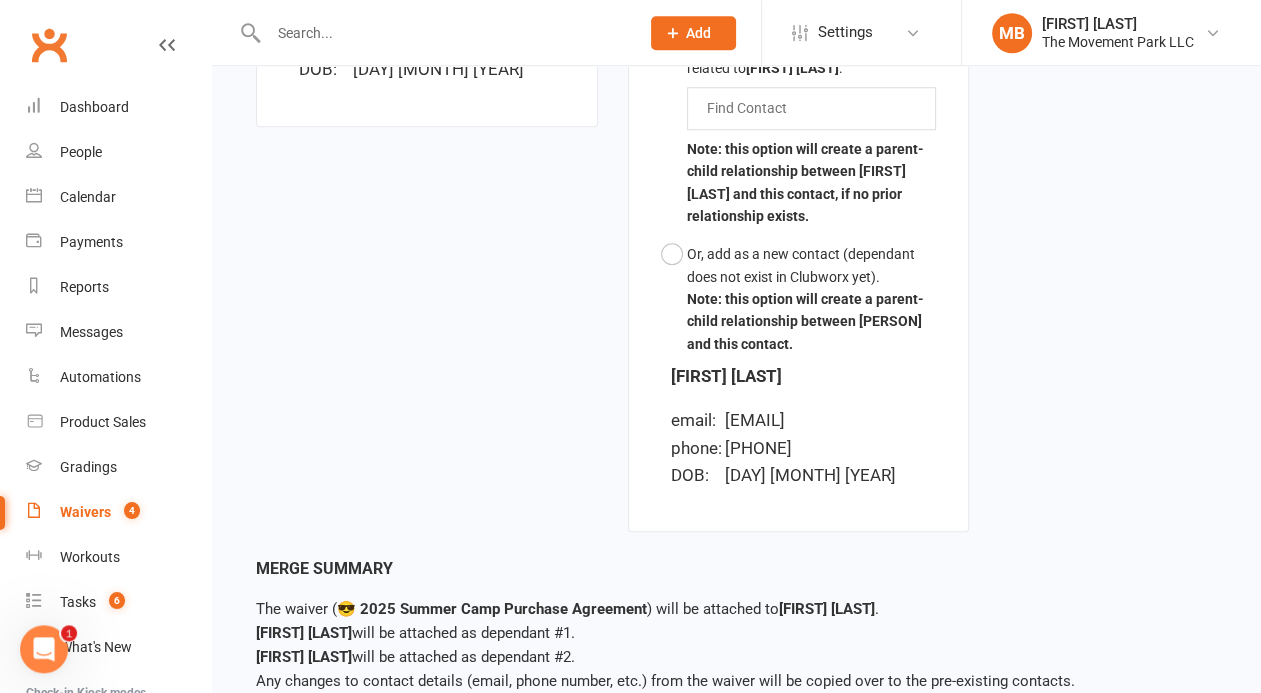scroll, scrollTop: 1556, scrollLeft: 0, axis: vertical 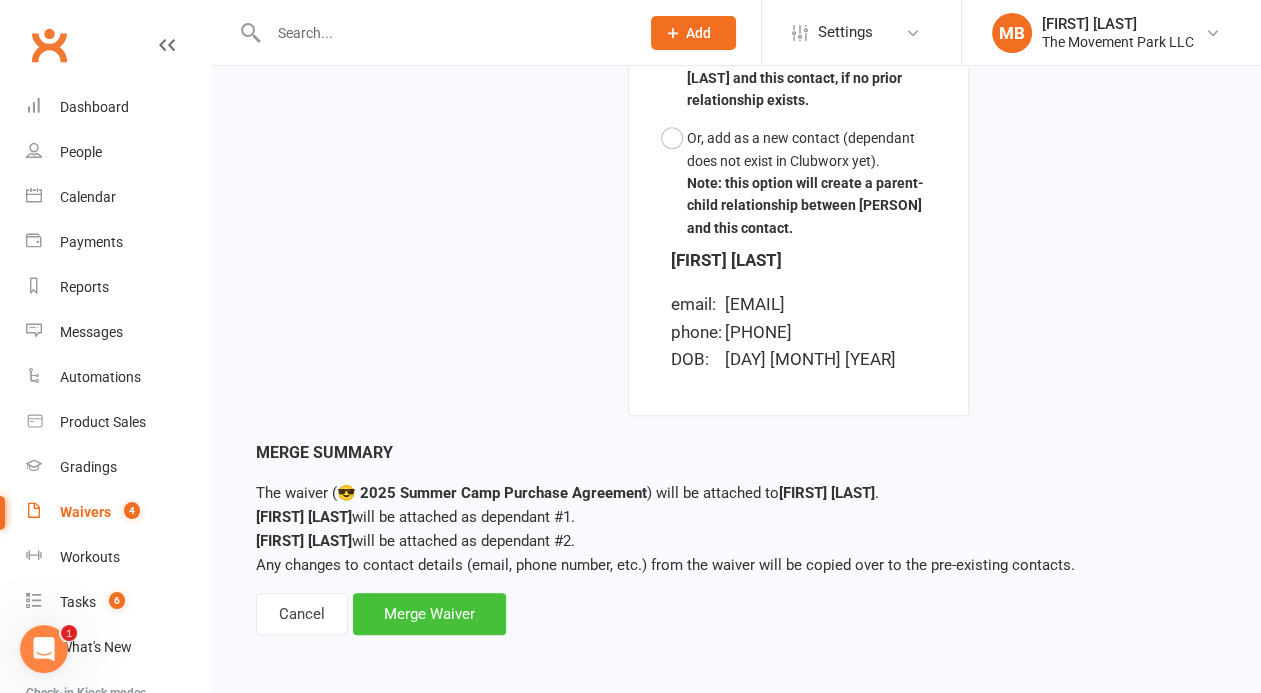 click on "Merge Waiver" at bounding box center [429, 614] 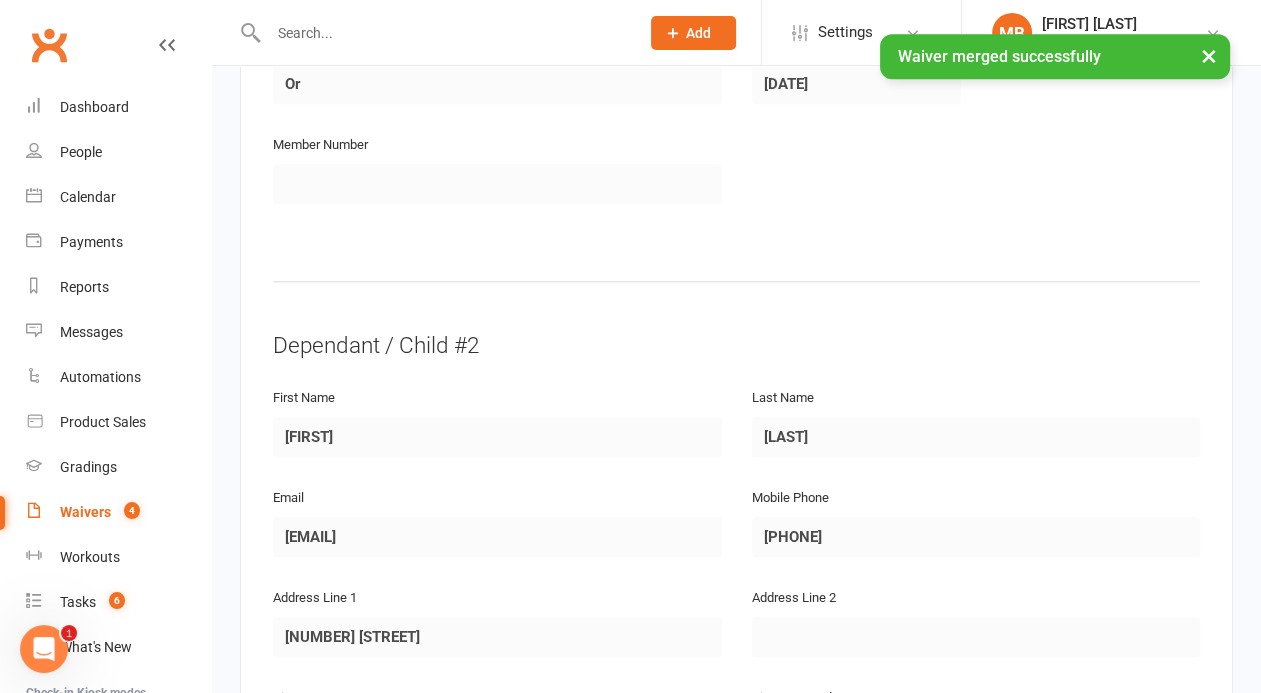 scroll, scrollTop: 0, scrollLeft: 0, axis: both 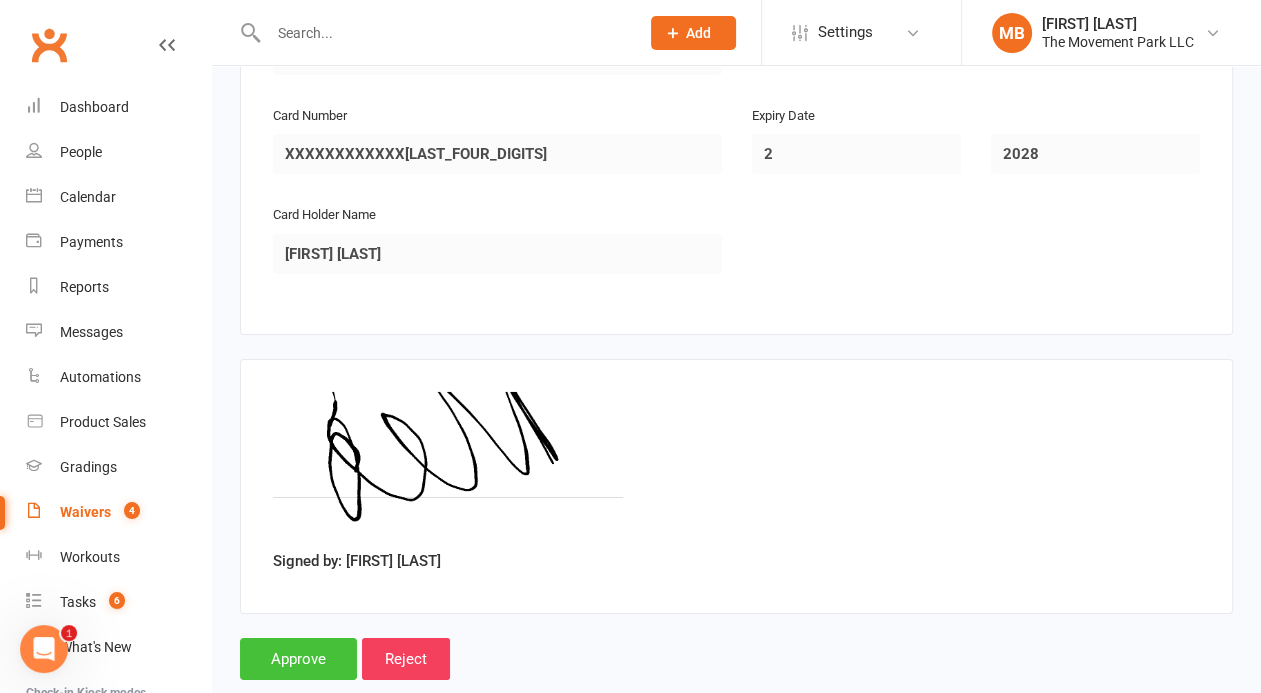 click on "Approve" at bounding box center (298, 659) 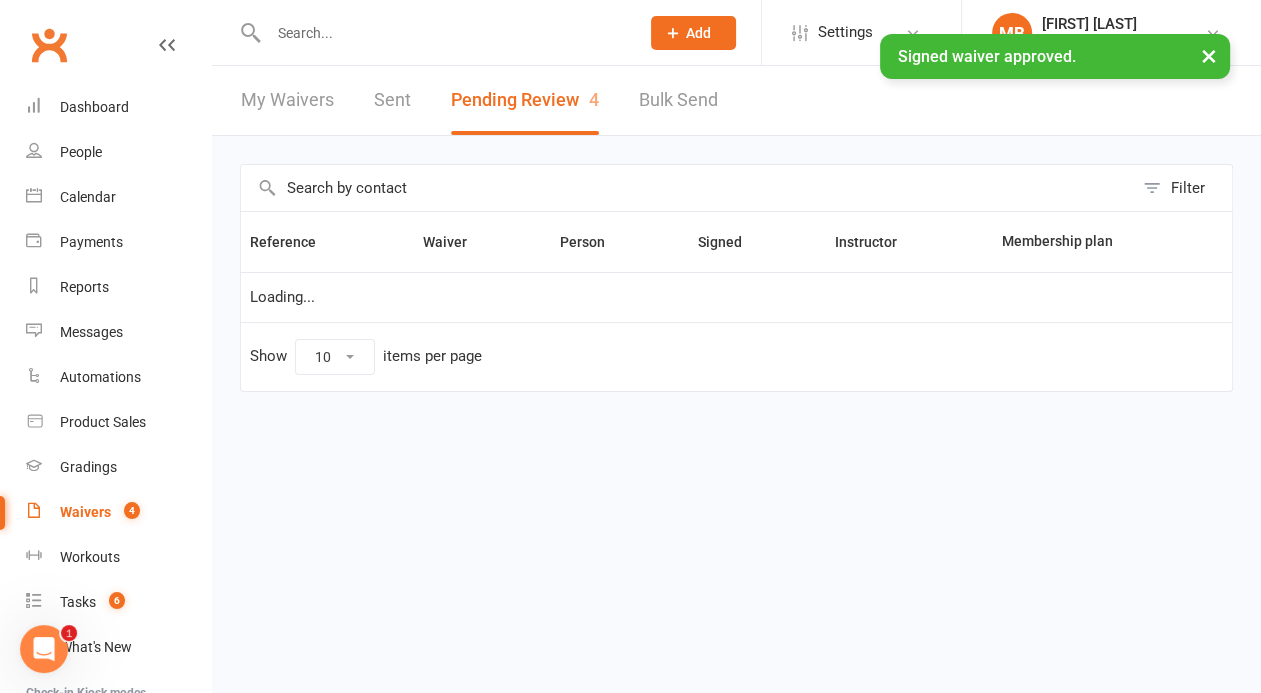 scroll, scrollTop: 0, scrollLeft: 0, axis: both 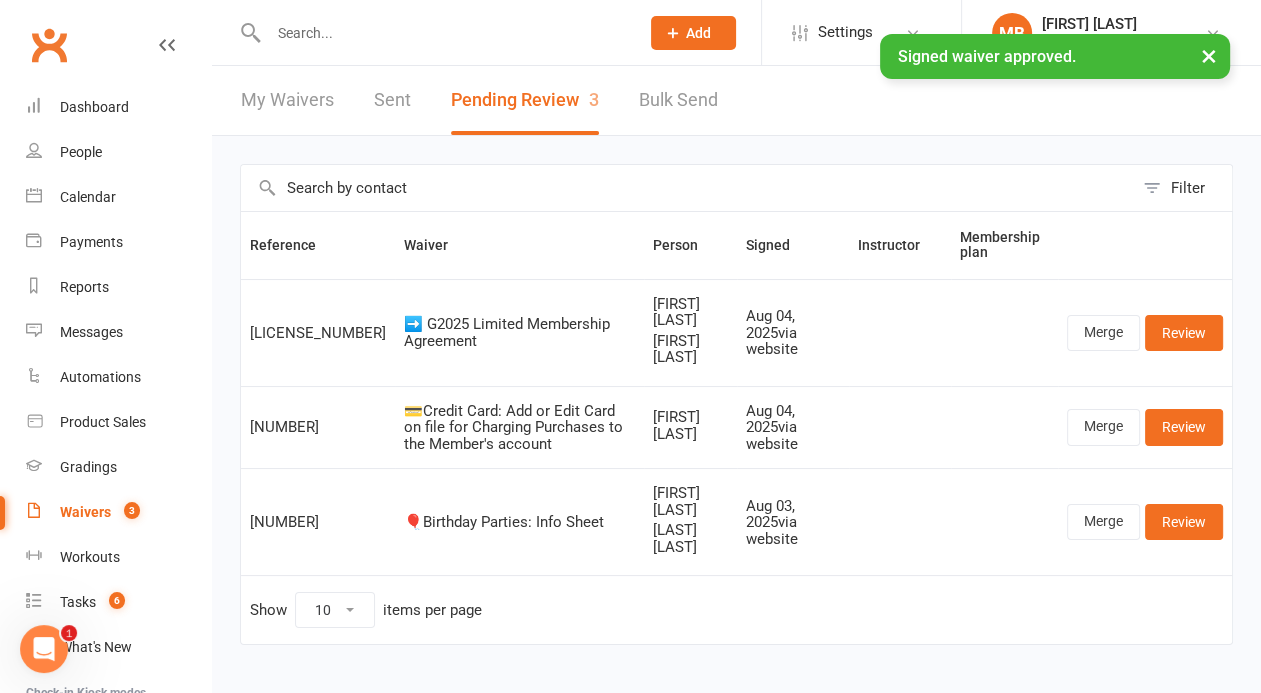 click at bounding box center [443, 33] 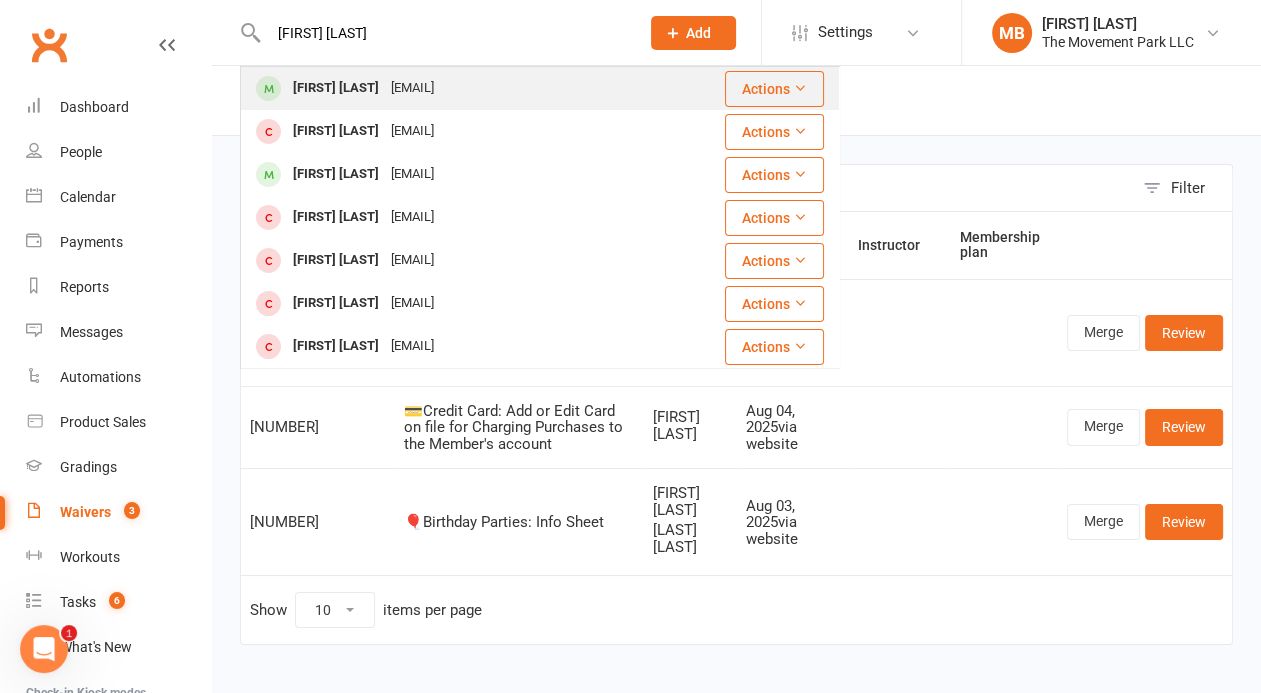 type on "[FIRST] [LAST]" 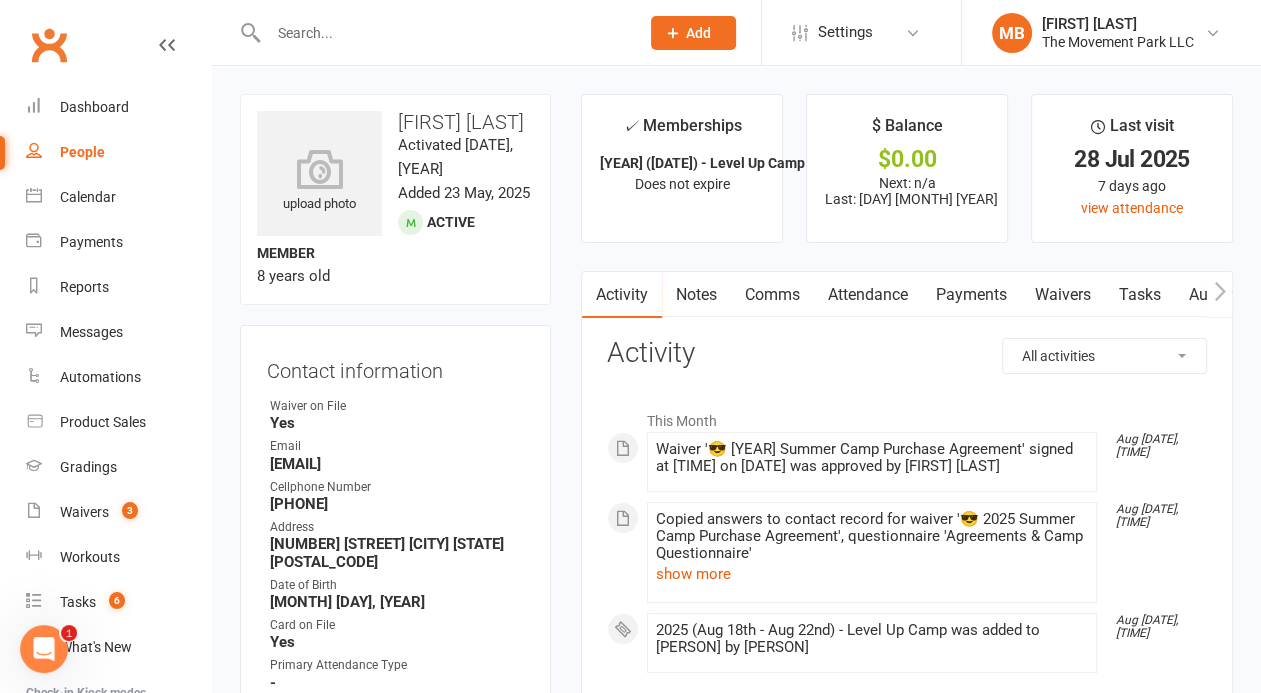 click on "Attendance" at bounding box center [868, 295] 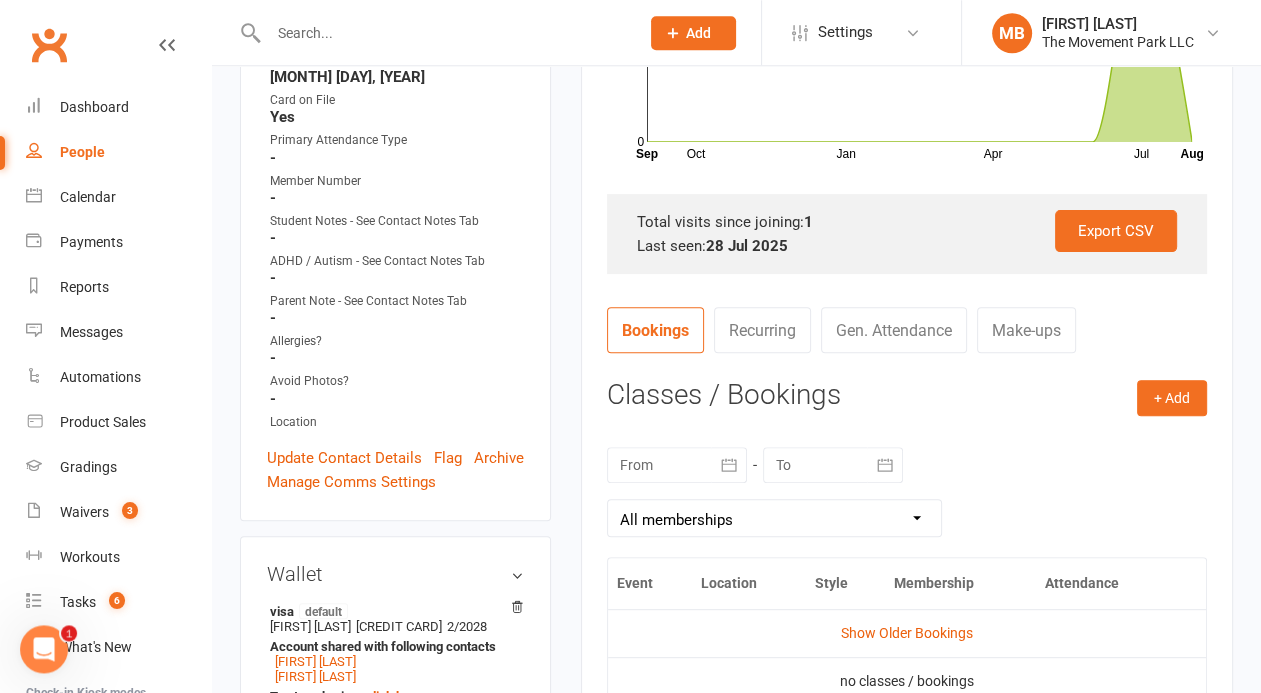 scroll, scrollTop: 592, scrollLeft: 0, axis: vertical 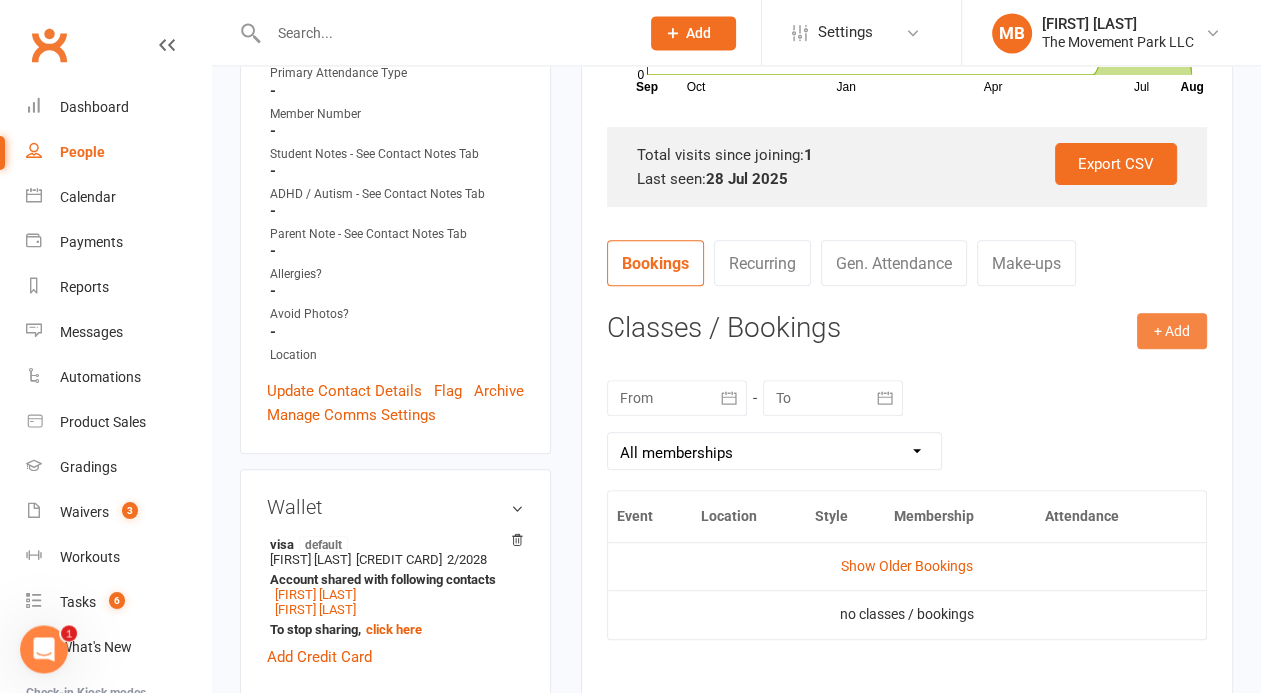 click on "+ Add" at bounding box center [1172, 331] 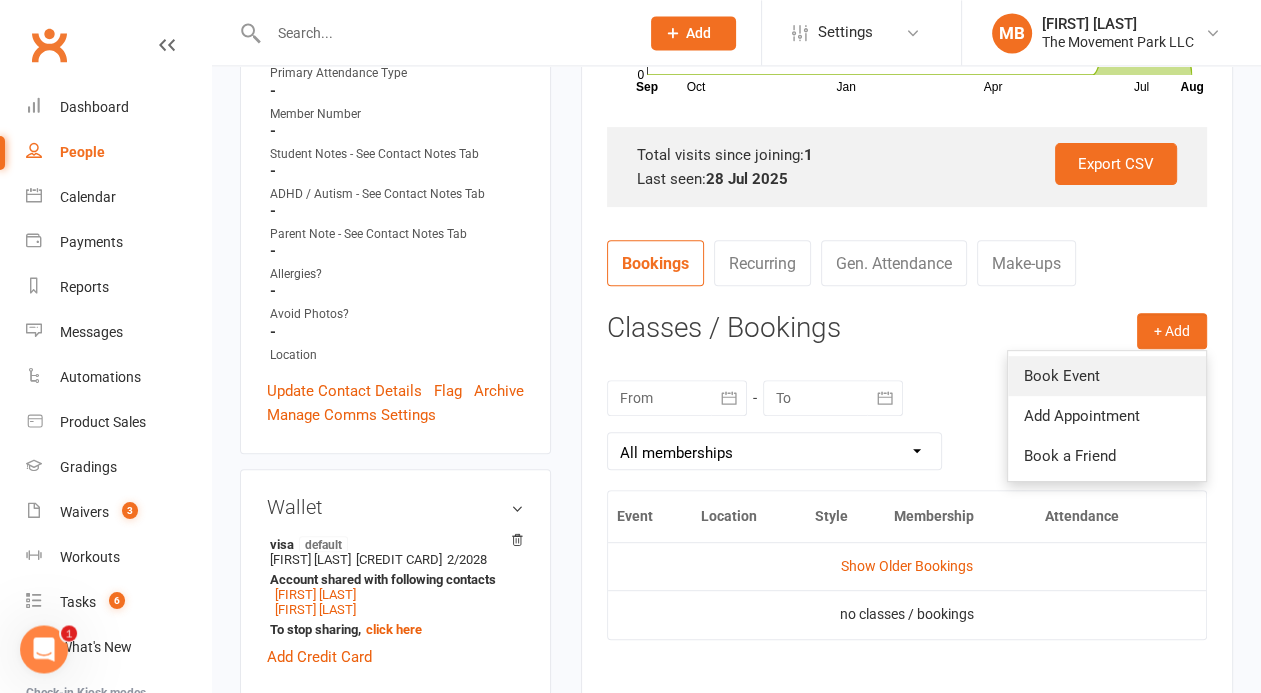 click on "Book Event" at bounding box center (1107, 376) 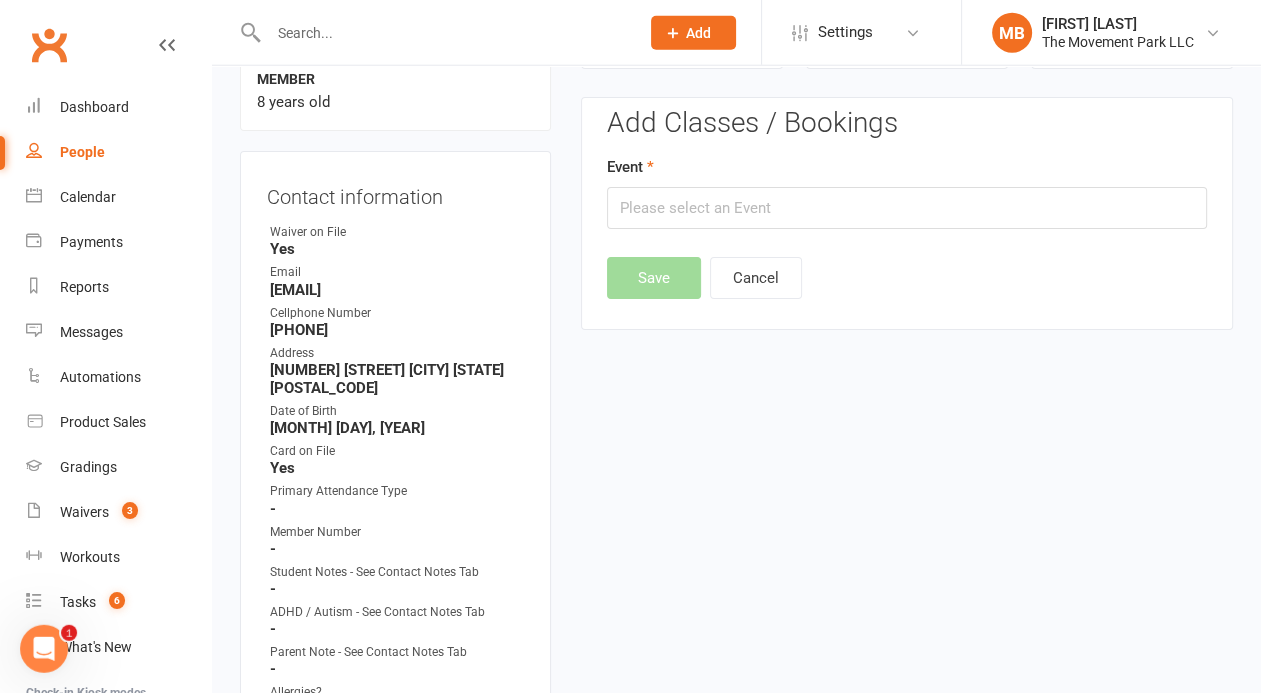 scroll, scrollTop: 171, scrollLeft: 0, axis: vertical 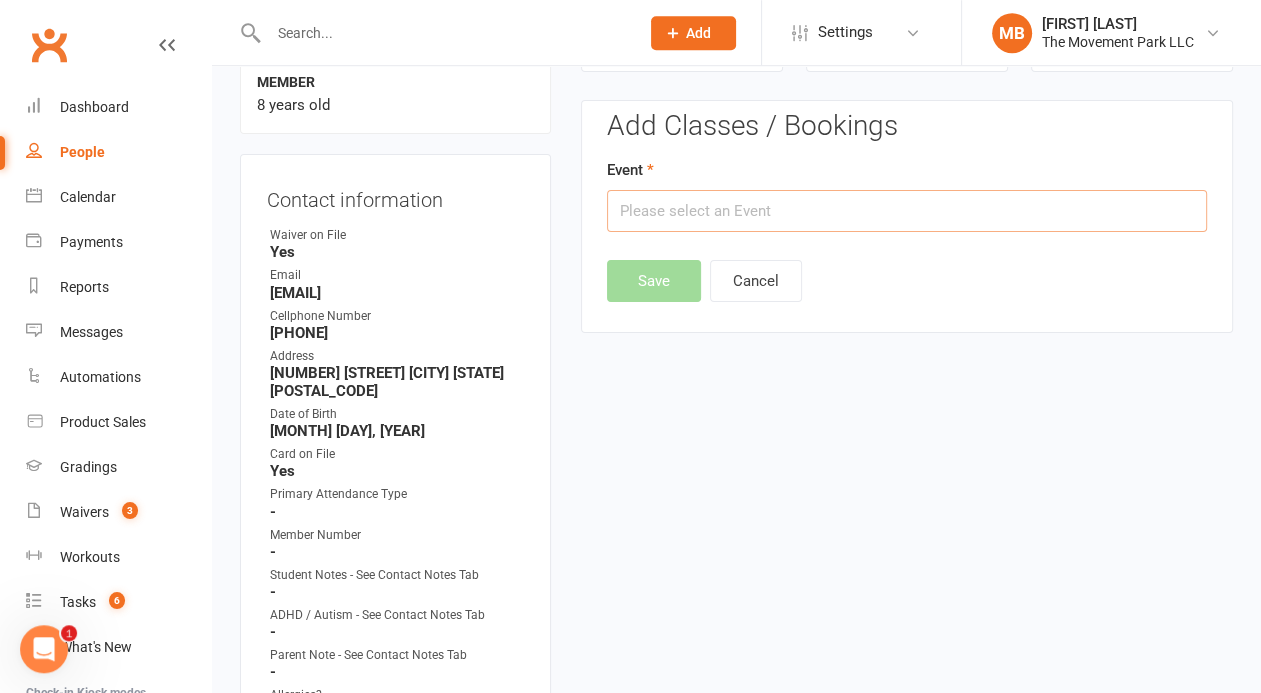 click at bounding box center (907, 211) 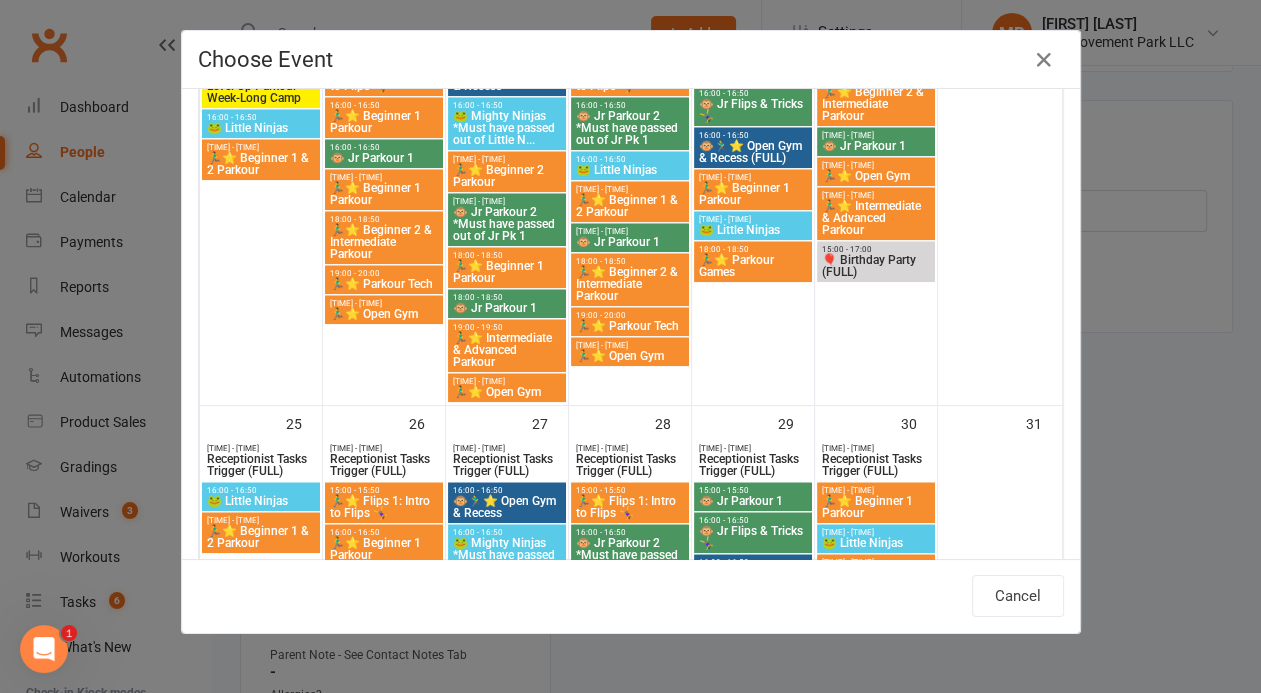scroll, scrollTop: 1603, scrollLeft: 0, axis: vertical 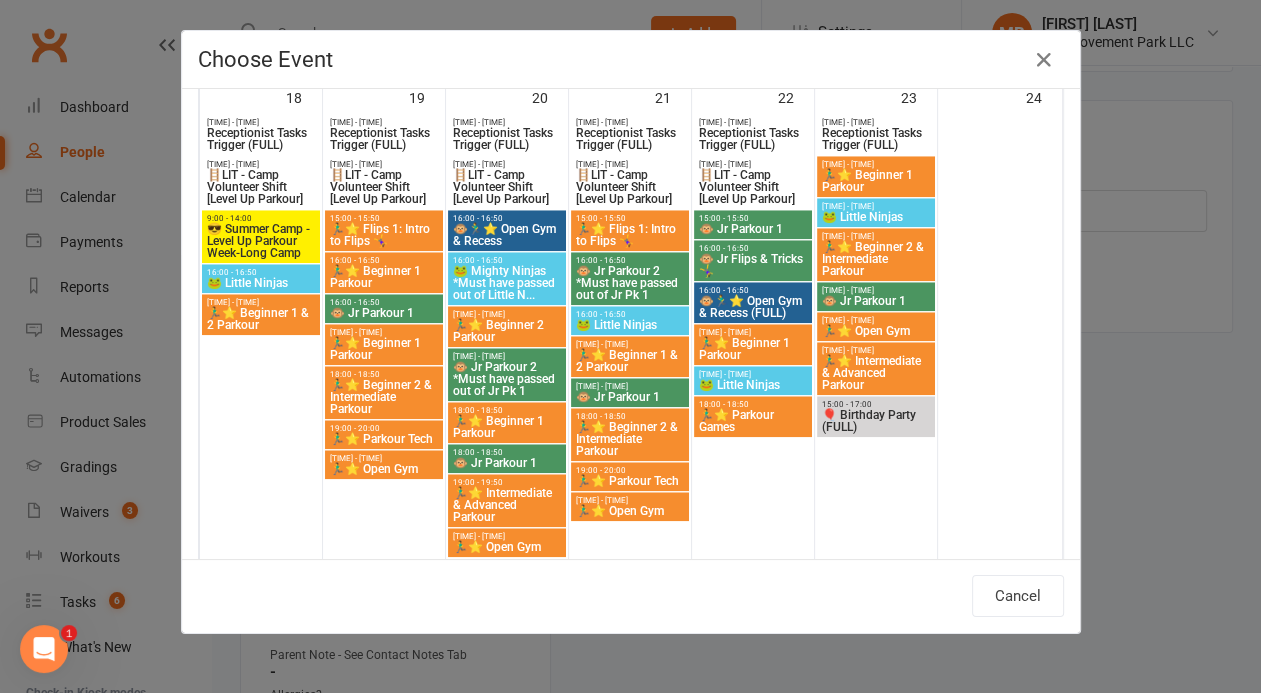 click on "😎 Summer Camp - Level Up Parkour Week-Long Camp" at bounding box center [261, 241] 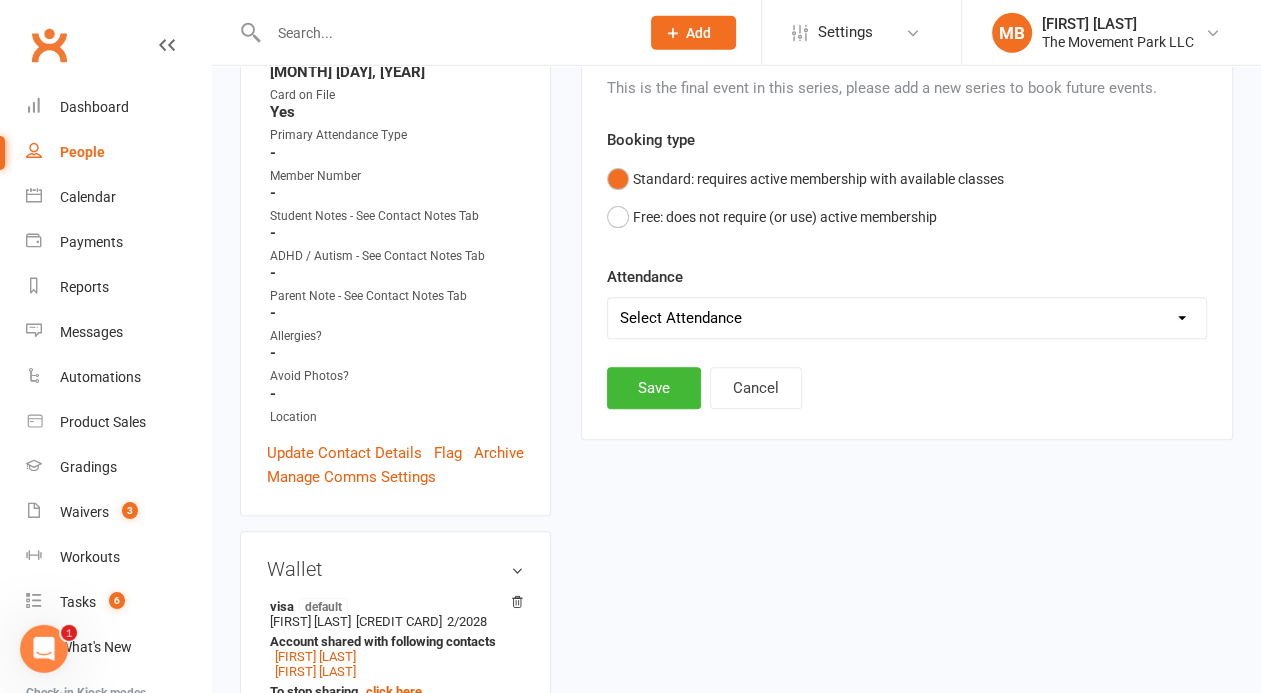 scroll, scrollTop: 763, scrollLeft: 0, axis: vertical 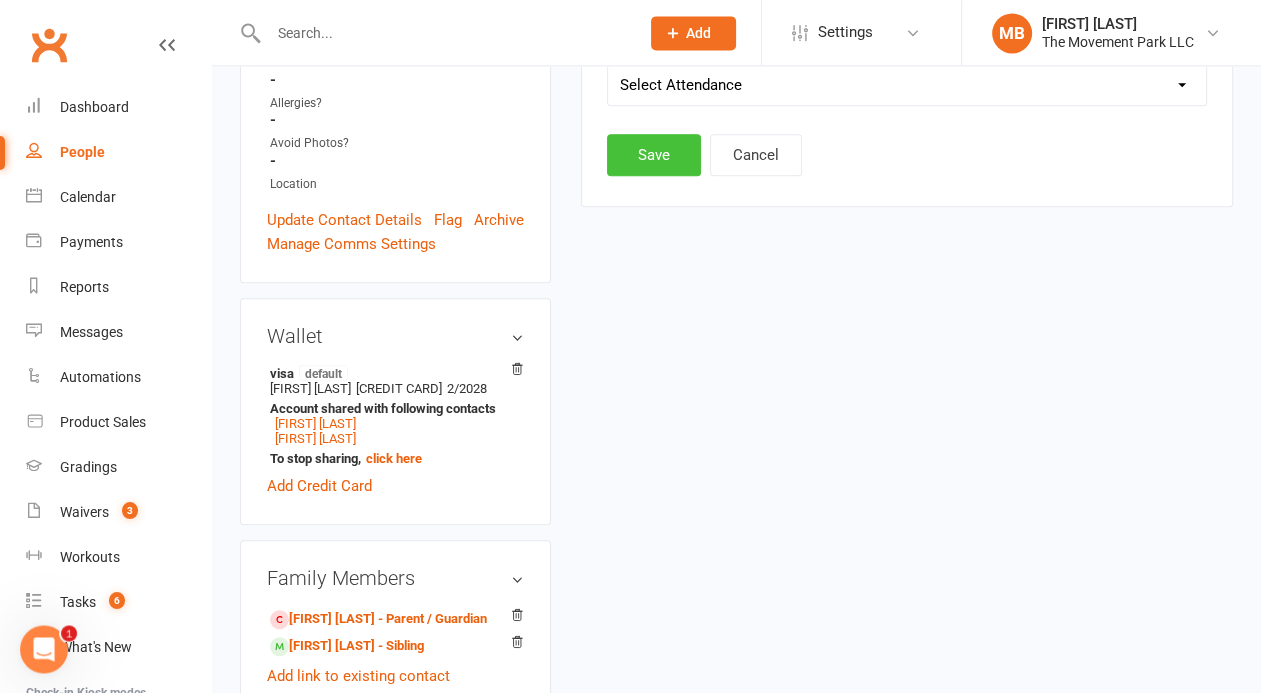 click on "Save" at bounding box center [654, 155] 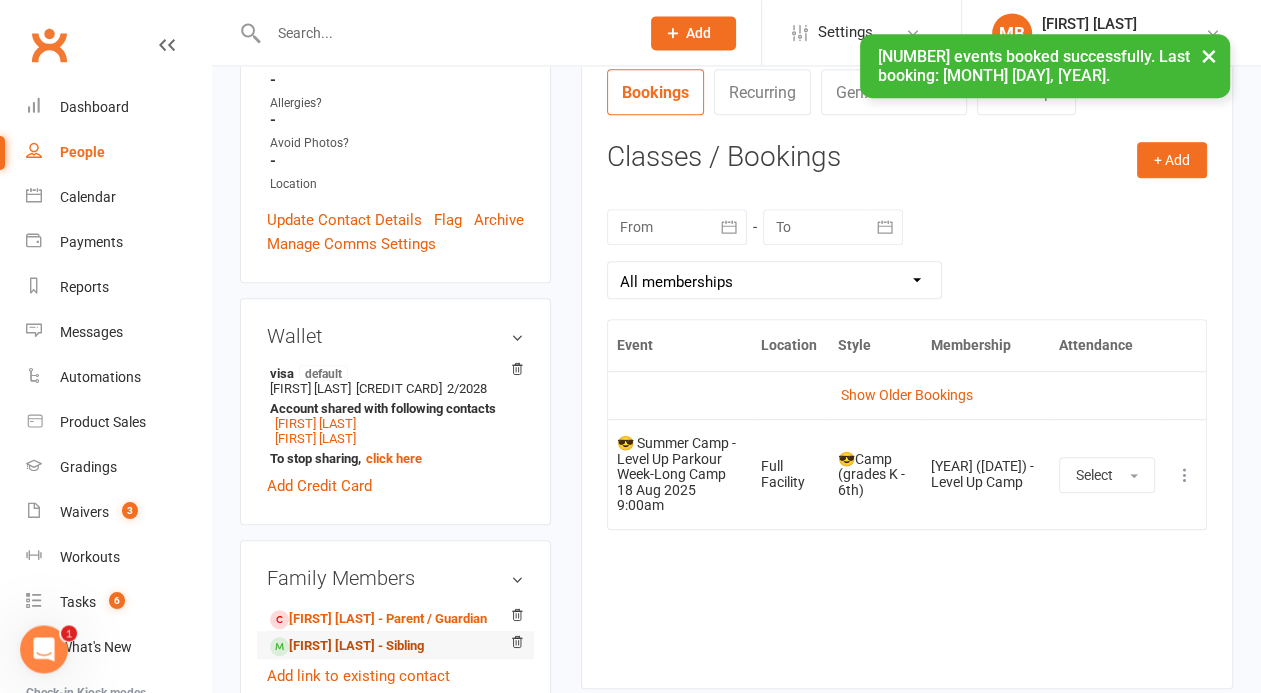 click on "Diego Barrera - Sibling" at bounding box center [347, 646] 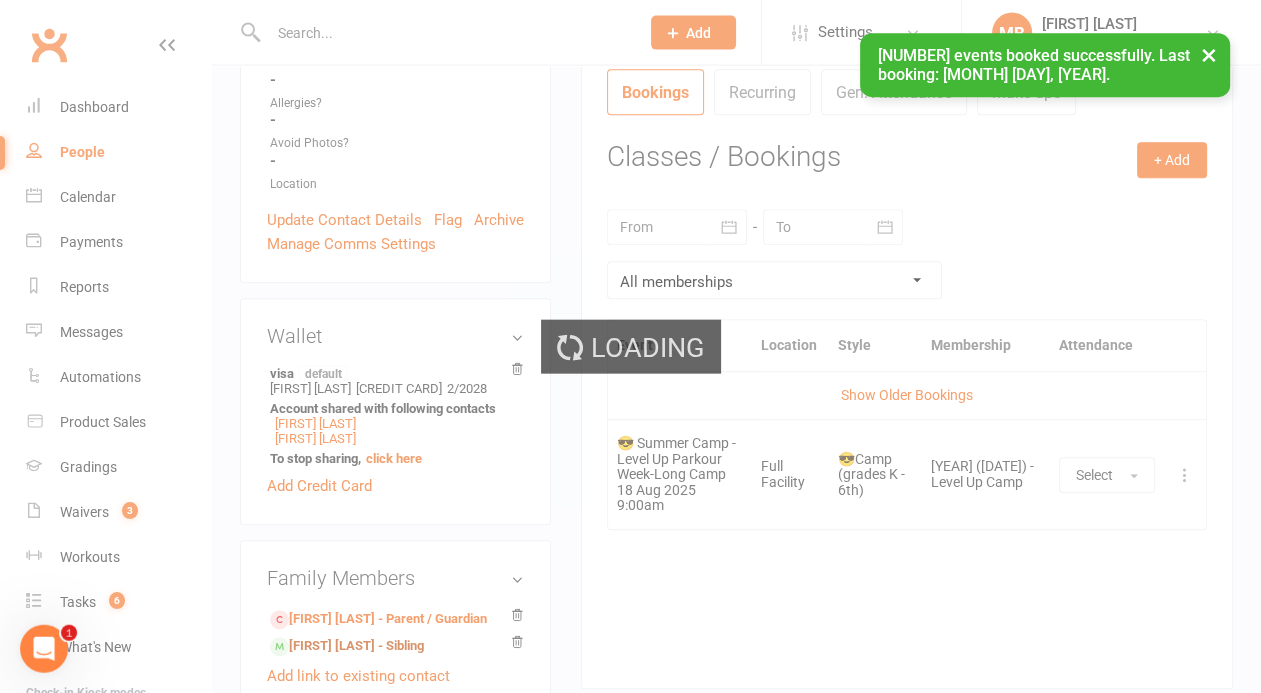 scroll, scrollTop: 0, scrollLeft: 0, axis: both 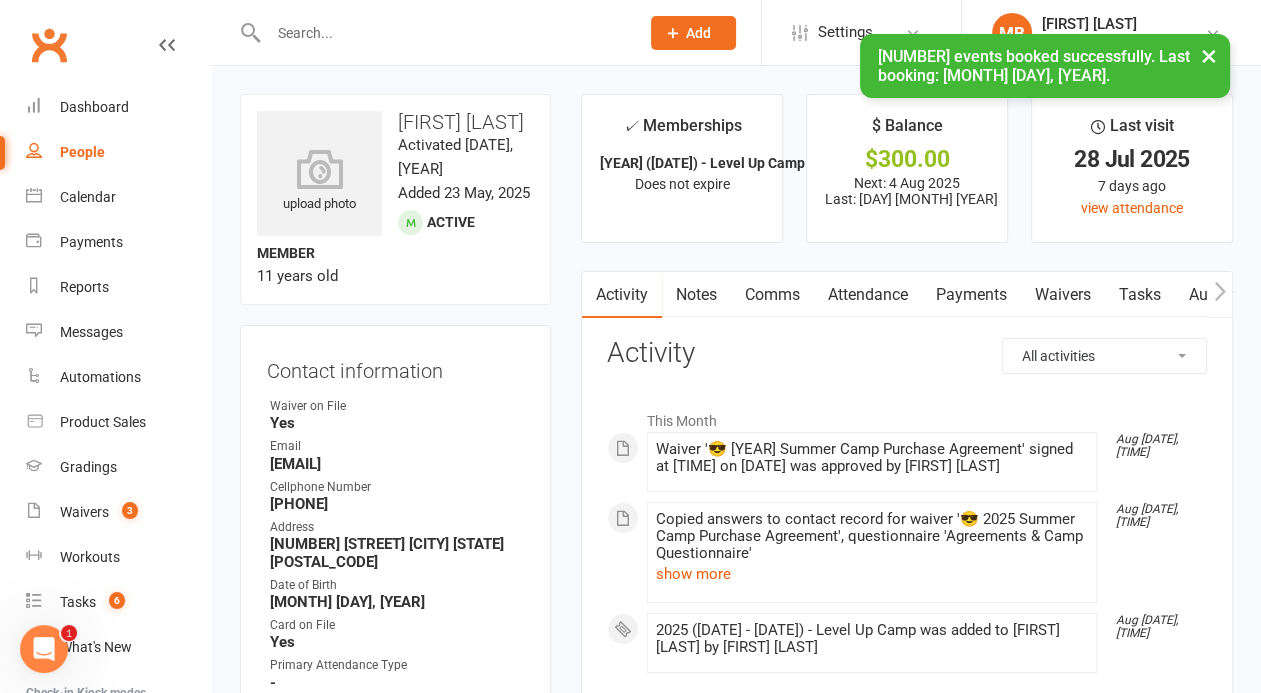 click on "Attendance" at bounding box center (868, 295) 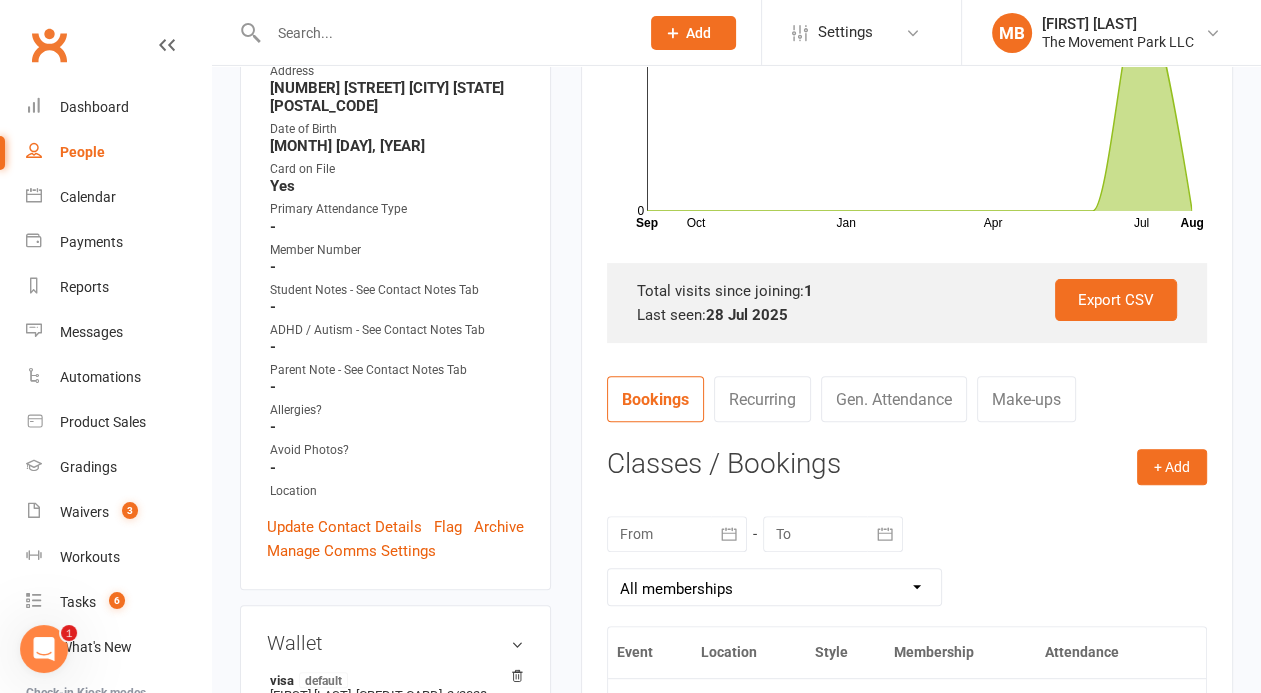 scroll, scrollTop: 592, scrollLeft: 0, axis: vertical 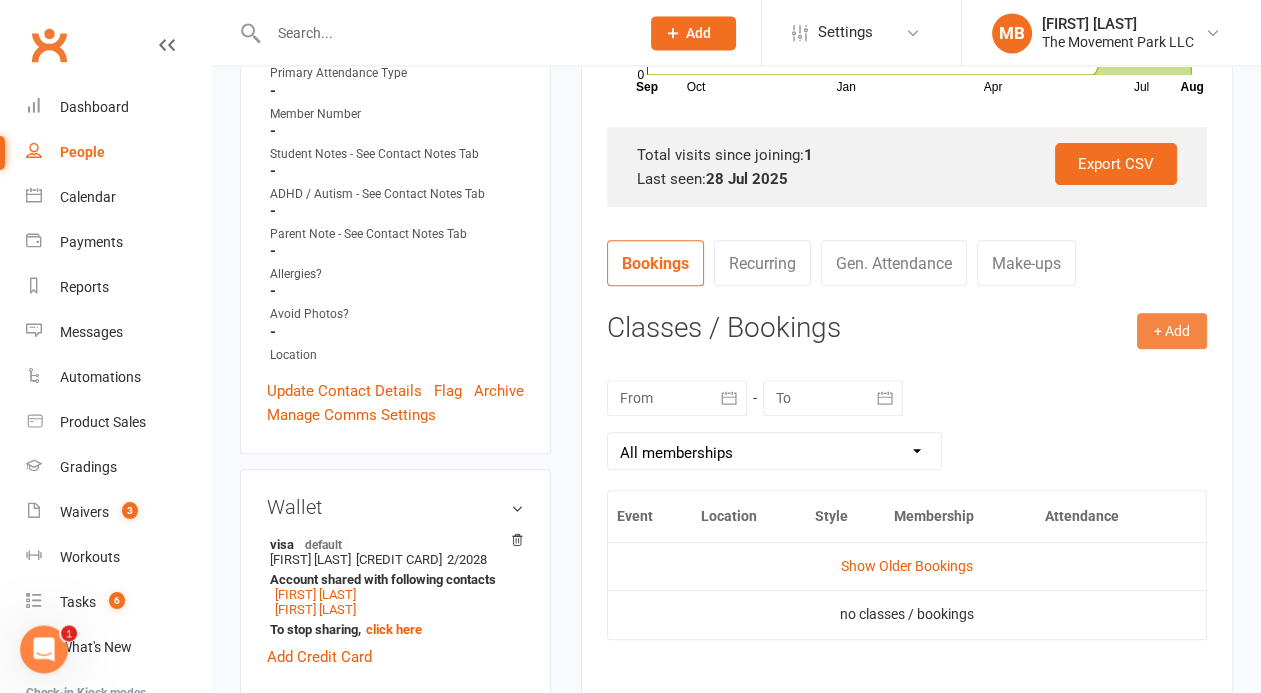 click on "+ Add" at bounding box center (1172, 331) 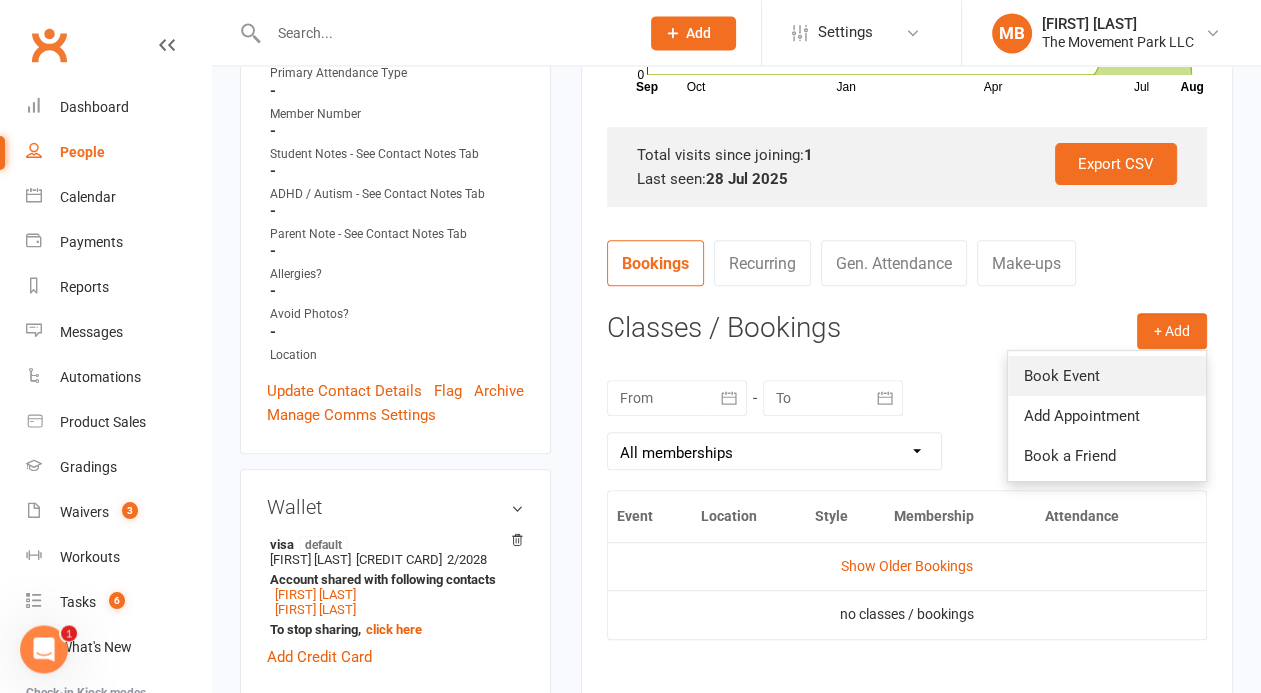 click on "Book Event" at bounding box center [1107, 376] 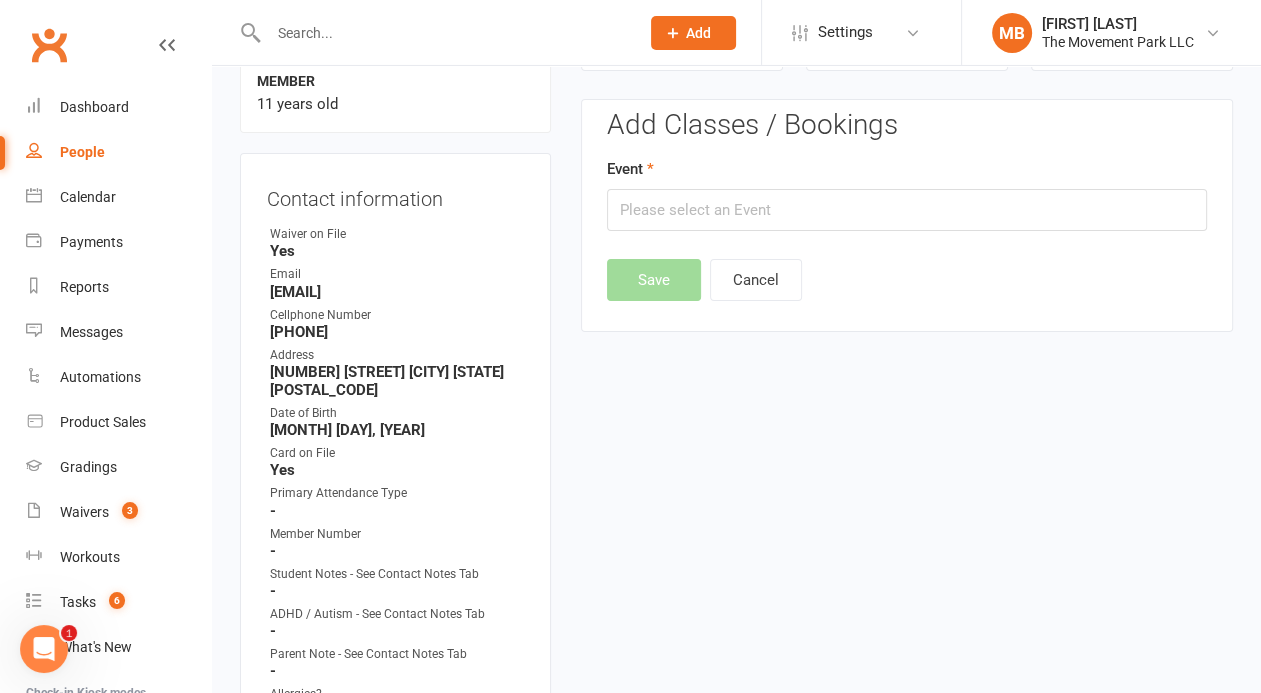 scroll, scrollTop: 171, scrollLeft: 0, axis: vertical 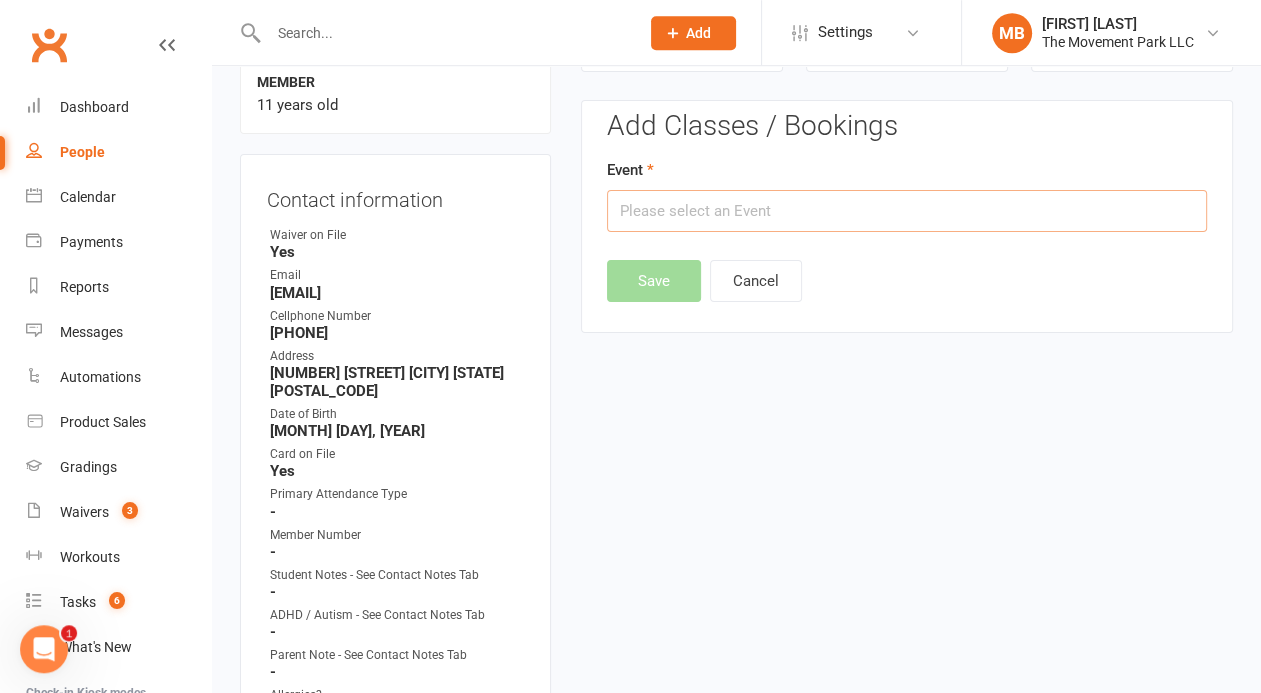 click at bounding box center [907, 211] 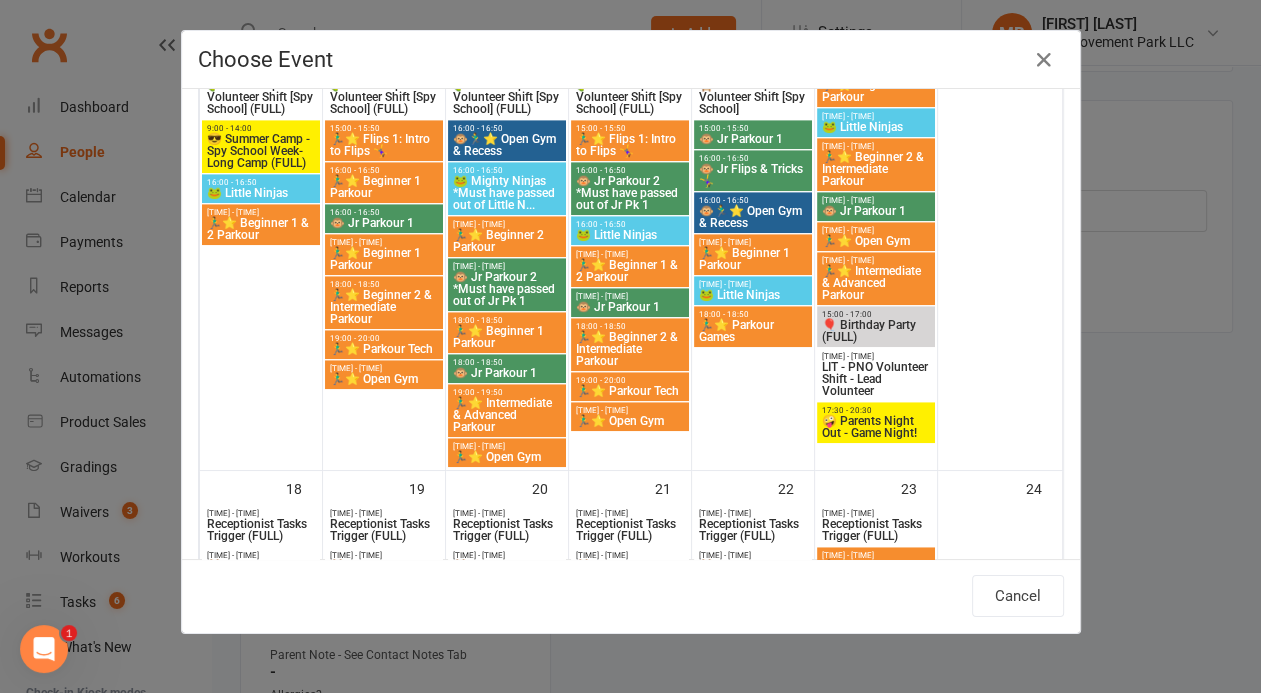scroll, scrollTop: 1300, scrollLeft: 0, axis: vertical 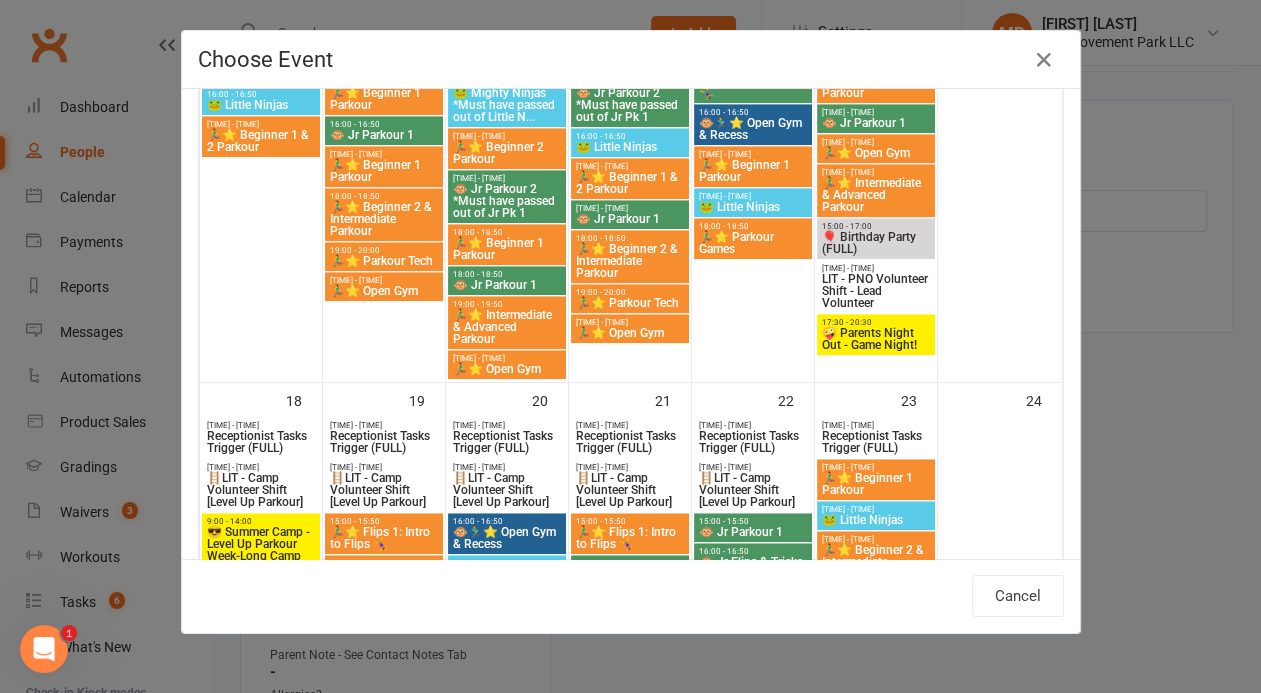 click on "😎 Summer Camp - Level Up Parkour Week-Long Camp" at bounding box center [261, 544] 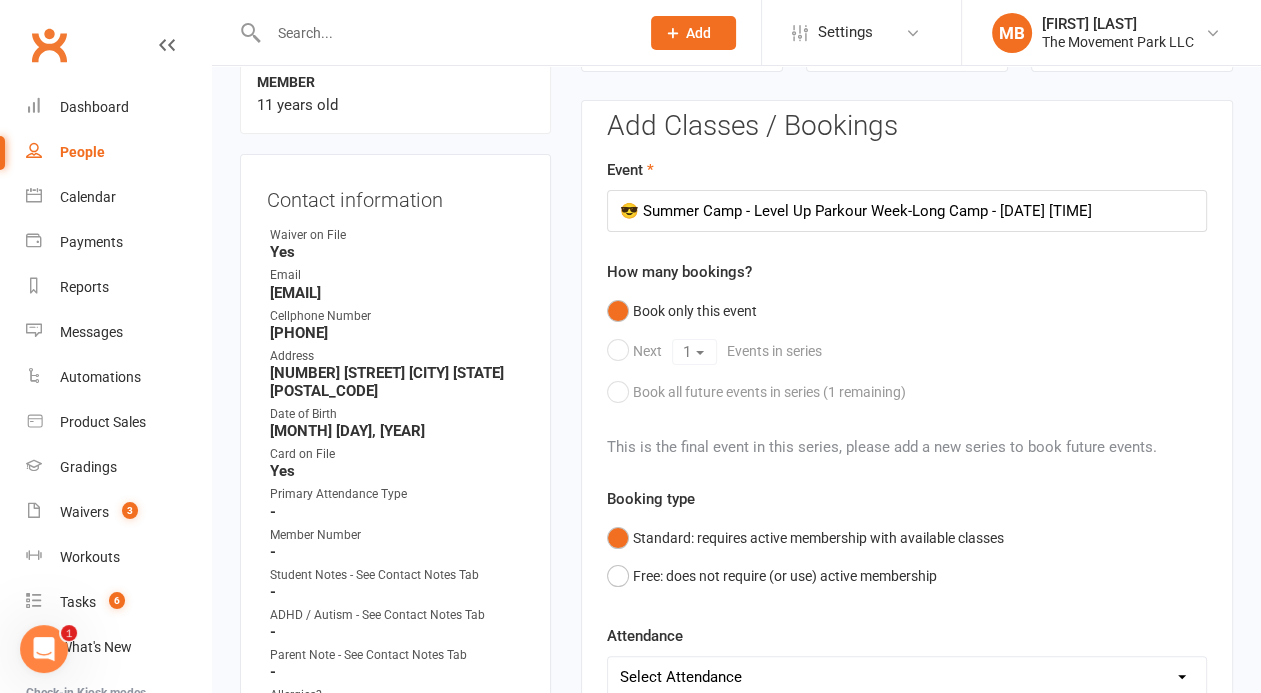scroll, scrollTop: 763, scrollLeft: 0, axis: vertical 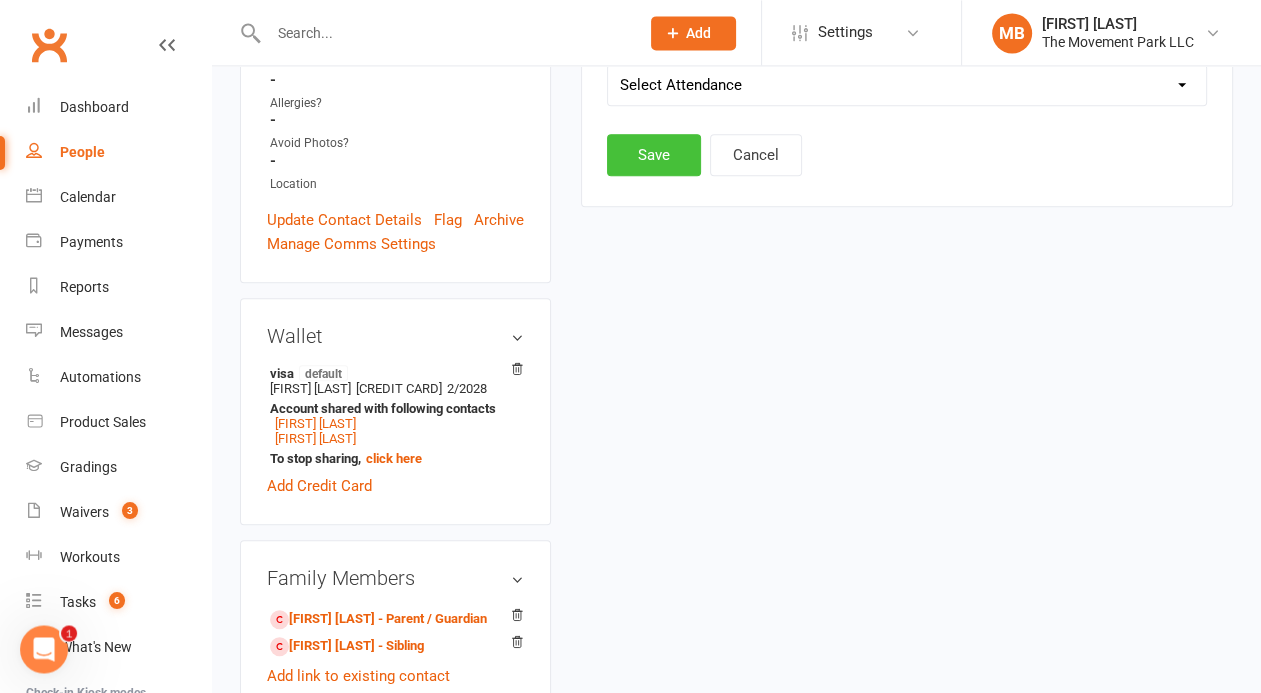 click on "Save" at bounding box center (654, 155) 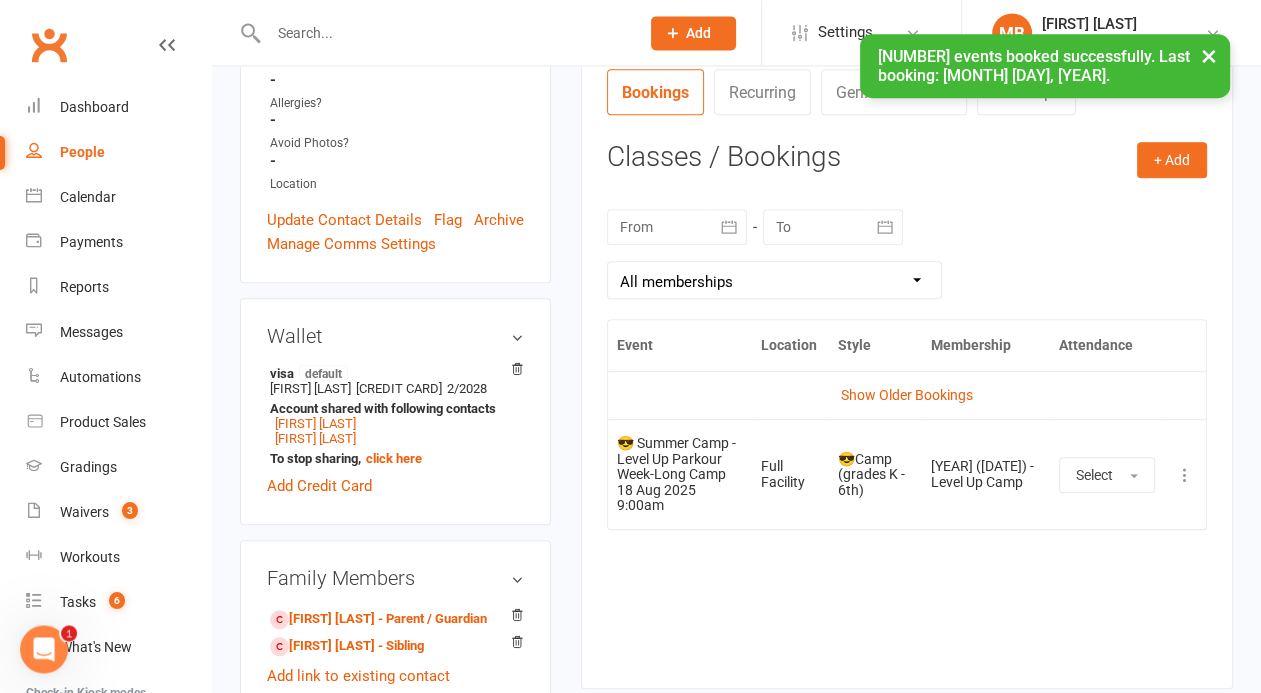 scroll, scrollTop: 171, scrollLeft: 0, axis: vertical 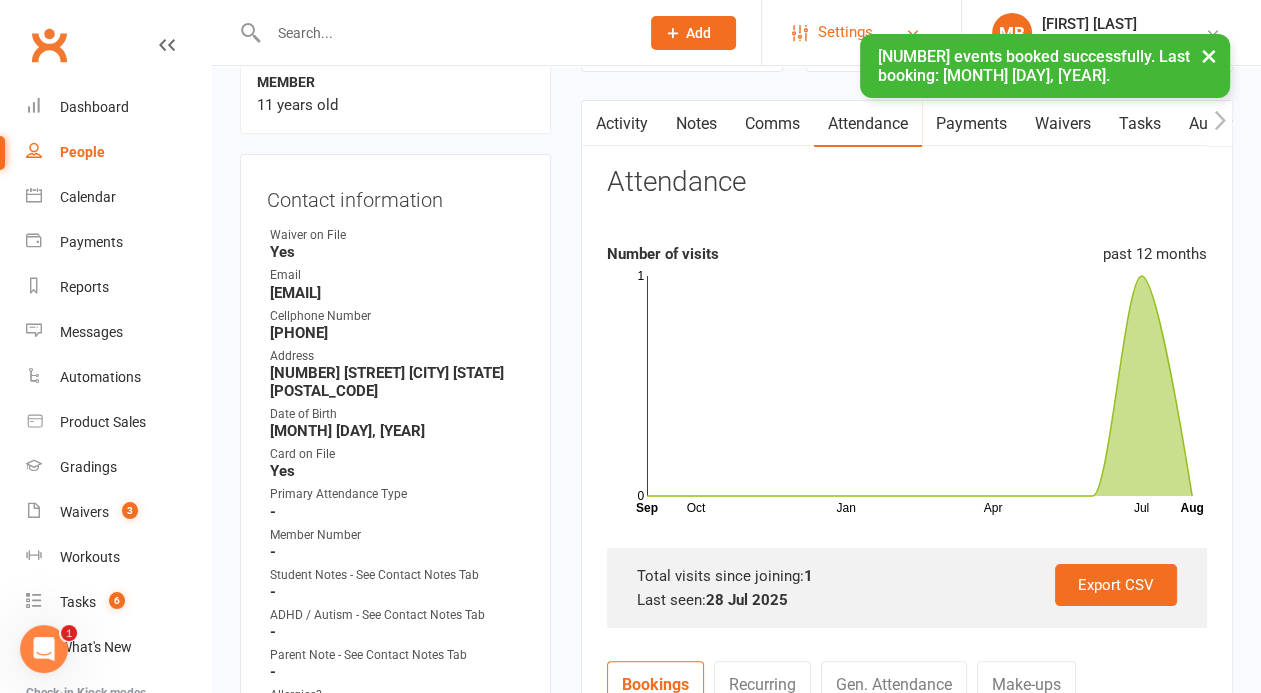 click on "Settings" at bounding box center (845, 32) 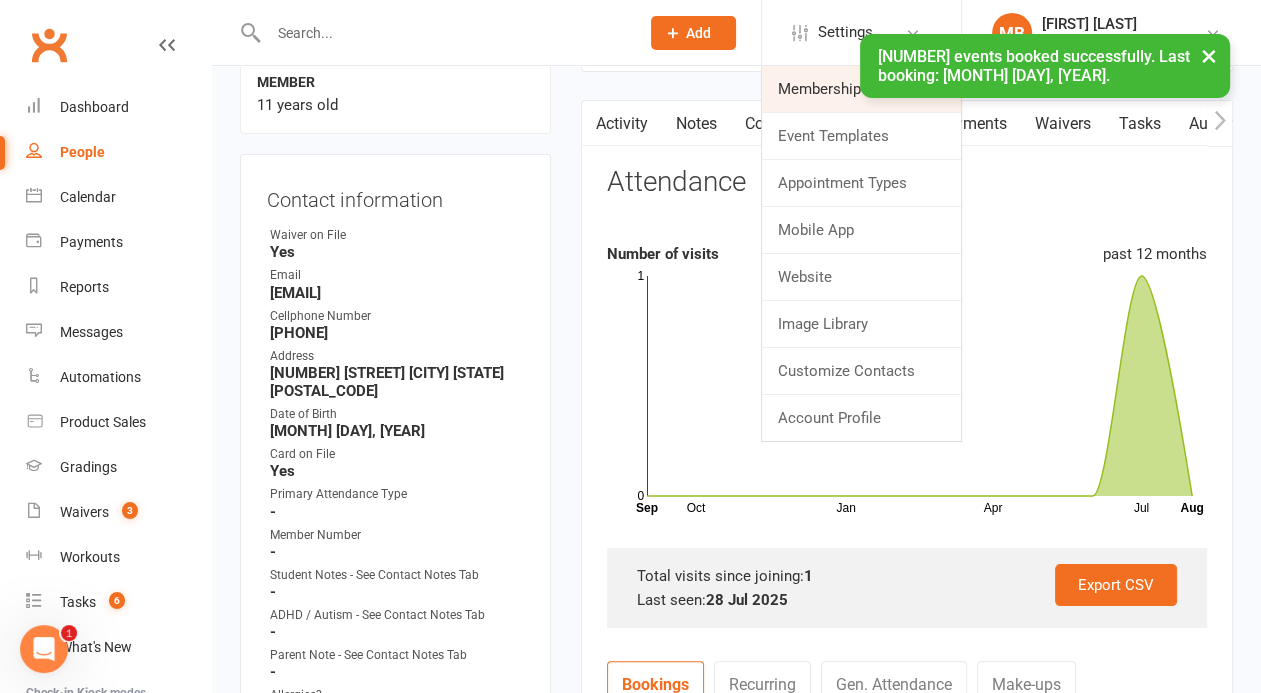 click on "Membership Plans" at bounding box center [861, 89] 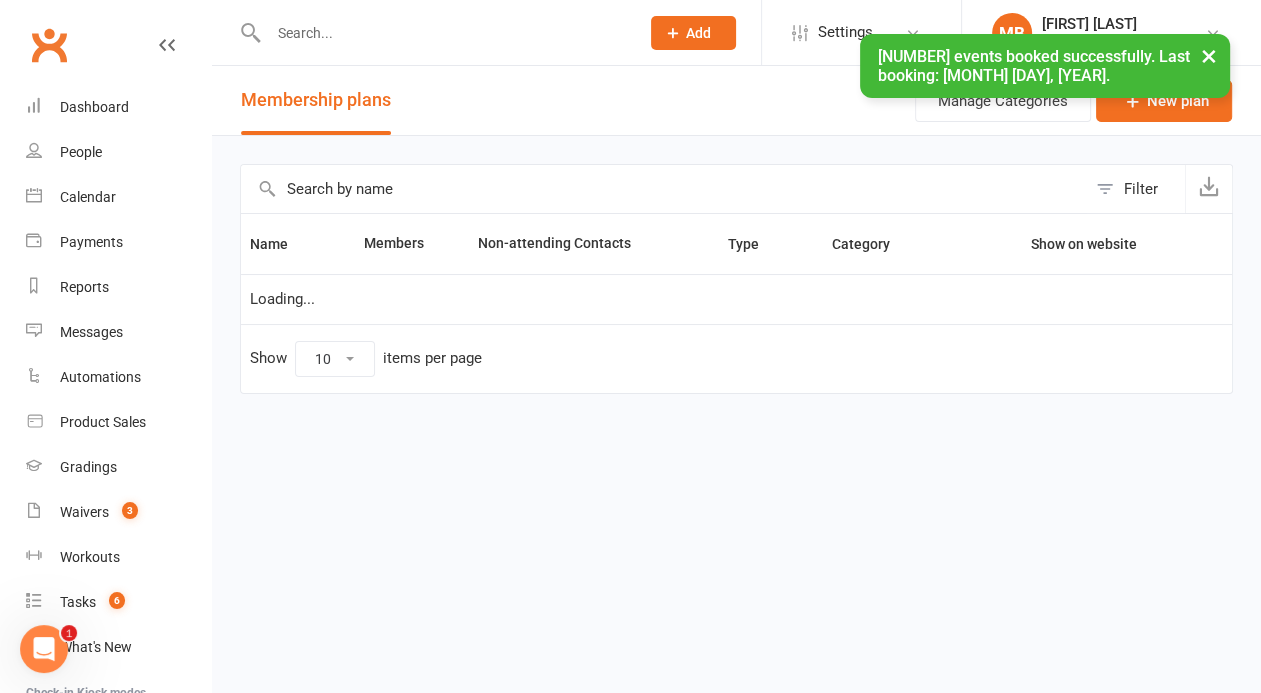 scroll, scrollTop: 0, scrollLeft: 0, axis: both 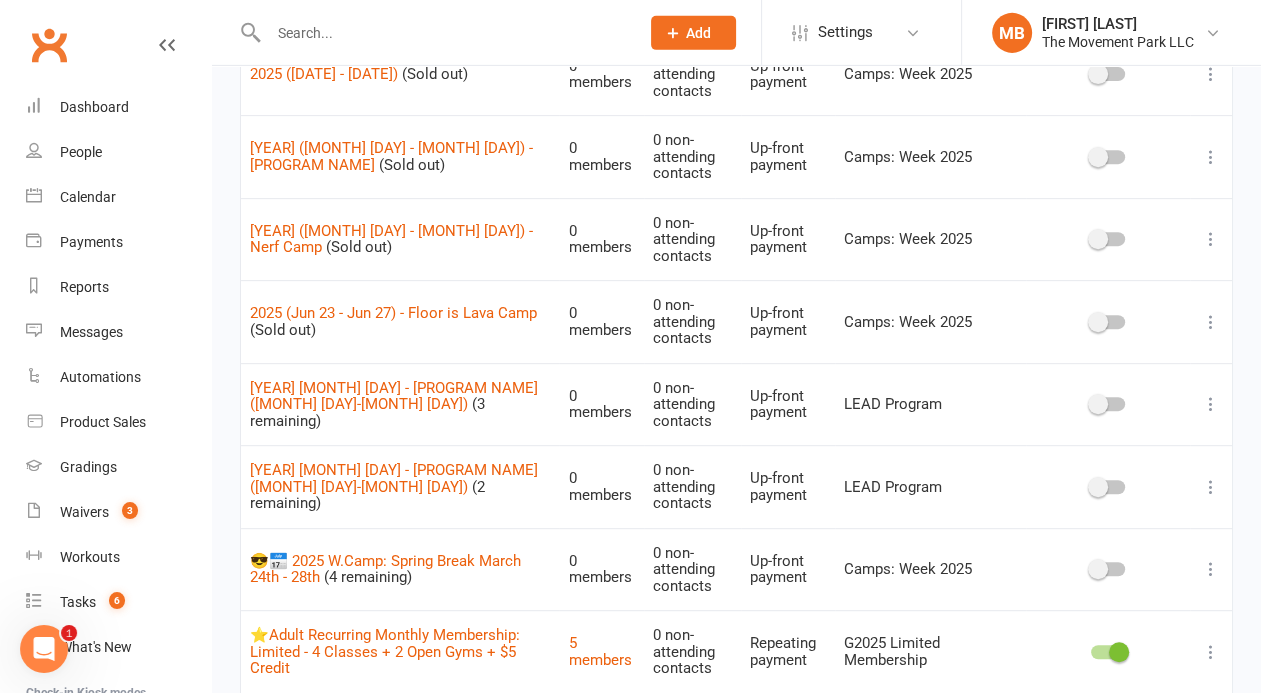 click at bounding box center (1211, 404) 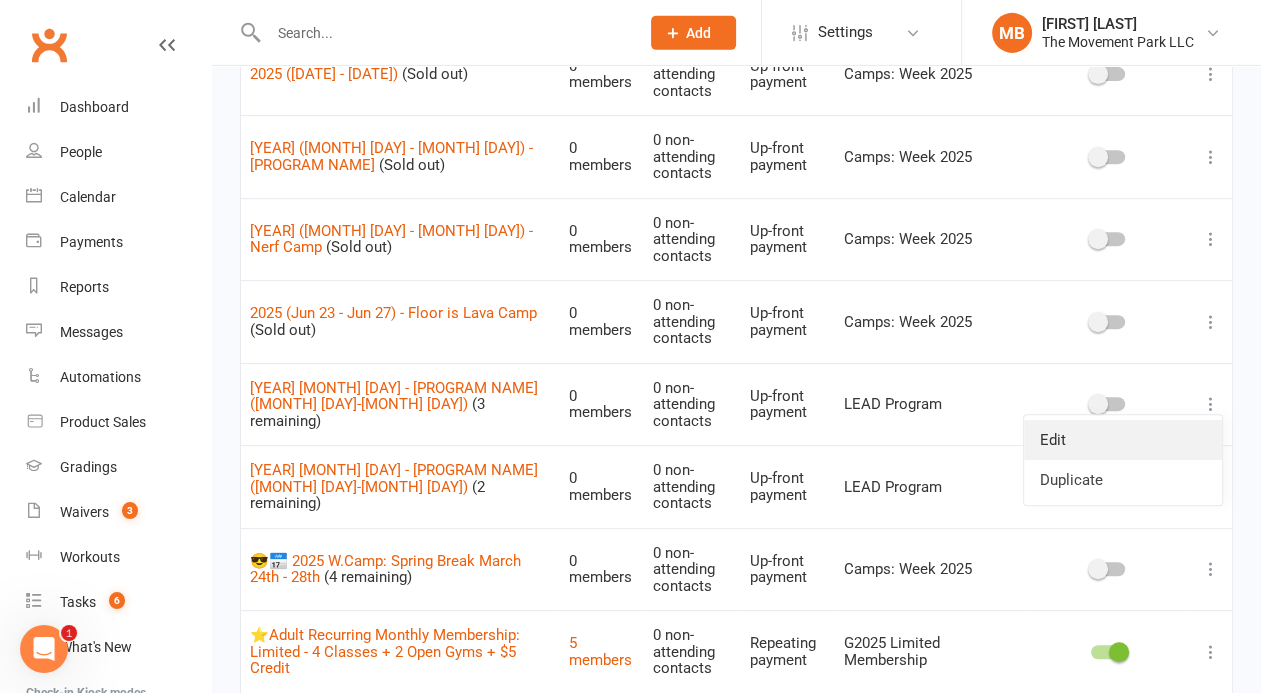 click on "Edit" at bounding box center [1123, 440] 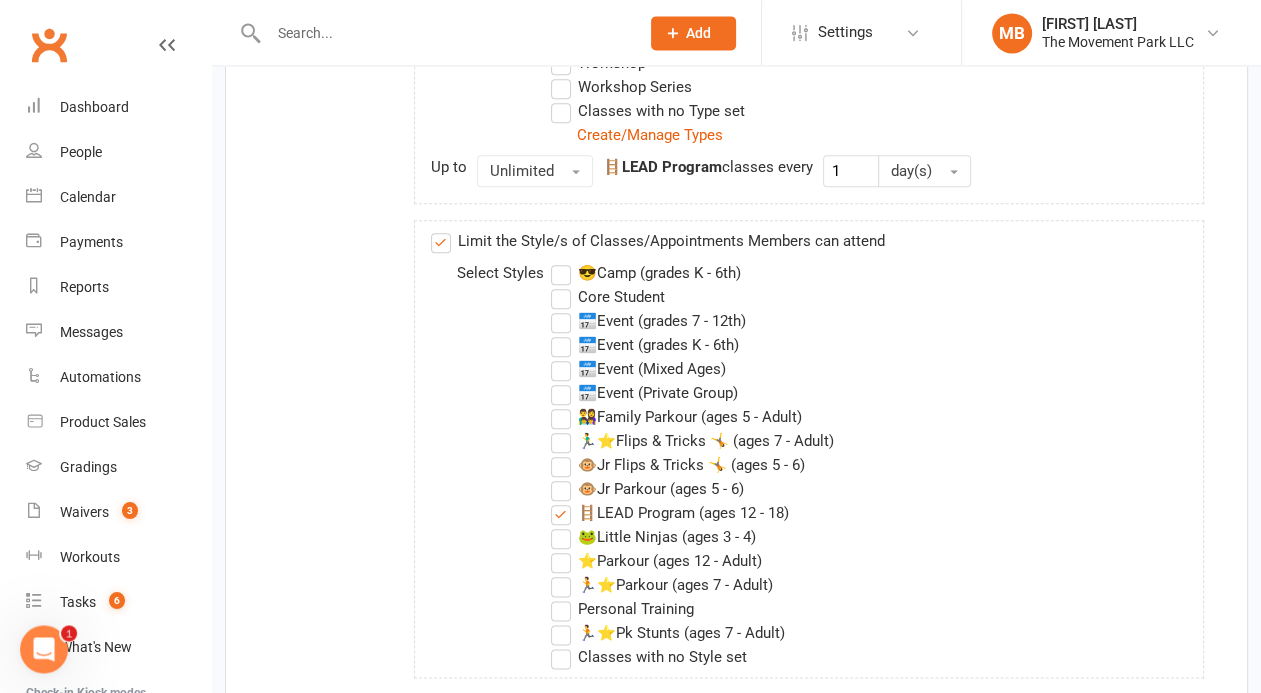 scroll, scrollTop: 2366, scrollLeft: 0, axis: vertical 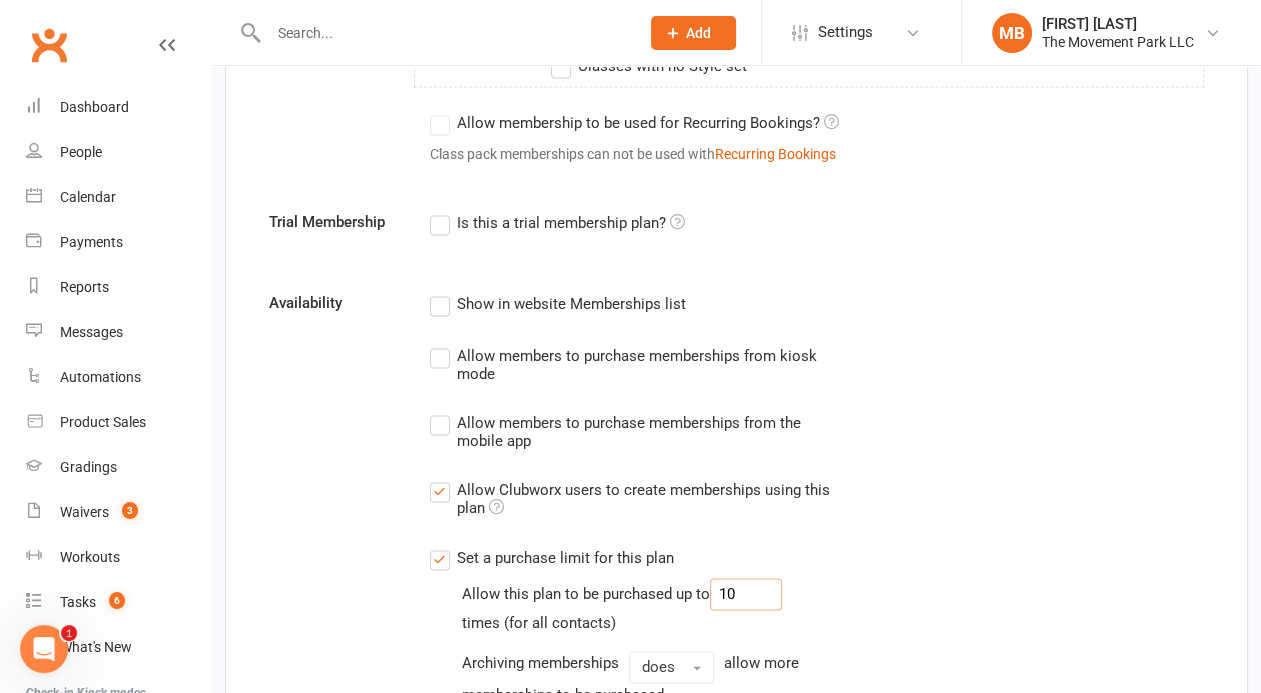 drag, startPoint x: 744, startPoint y: 598, endPoint x: 689, endPoint y: 577, distance: 58.872746 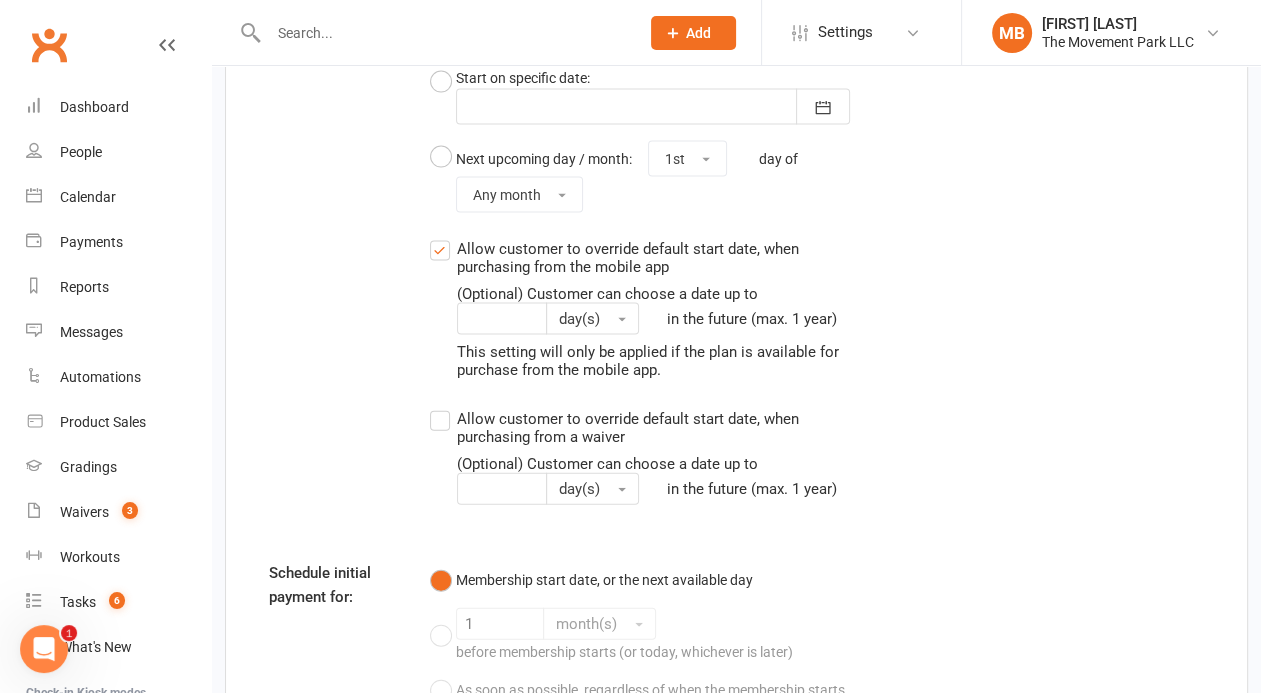 scroll, scrollTop: 3774, scrollLeft: 0, axis: vertical 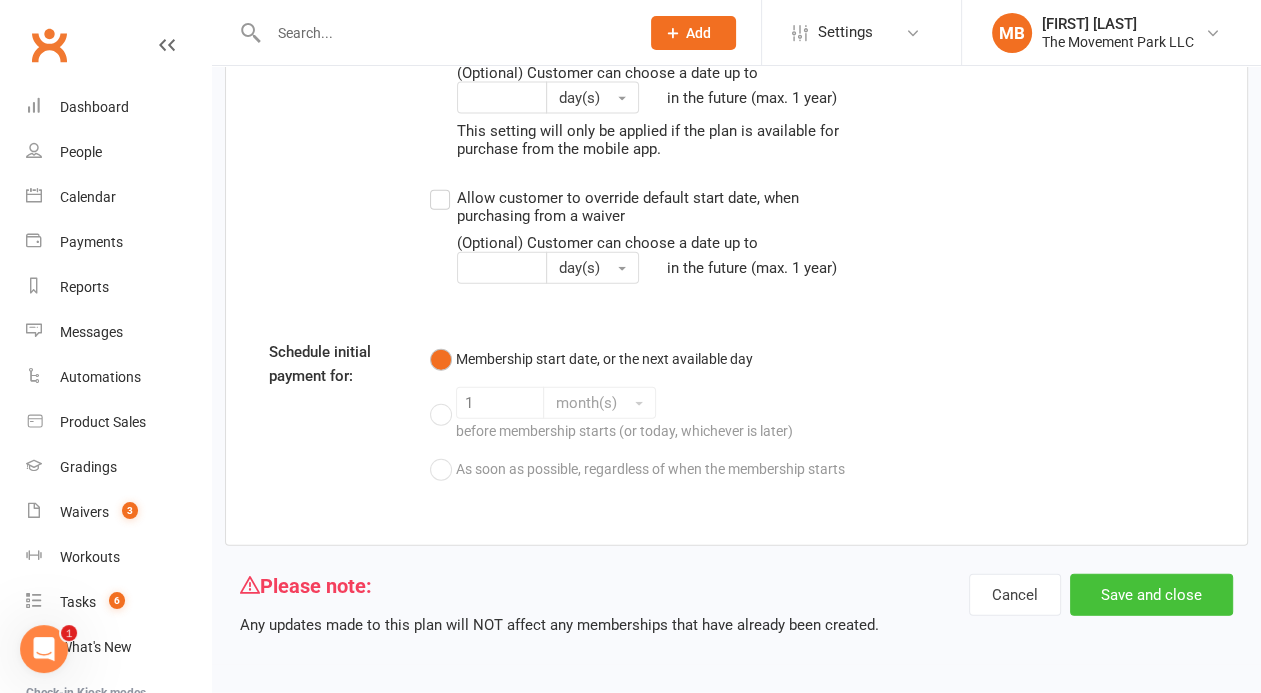 type on "7" 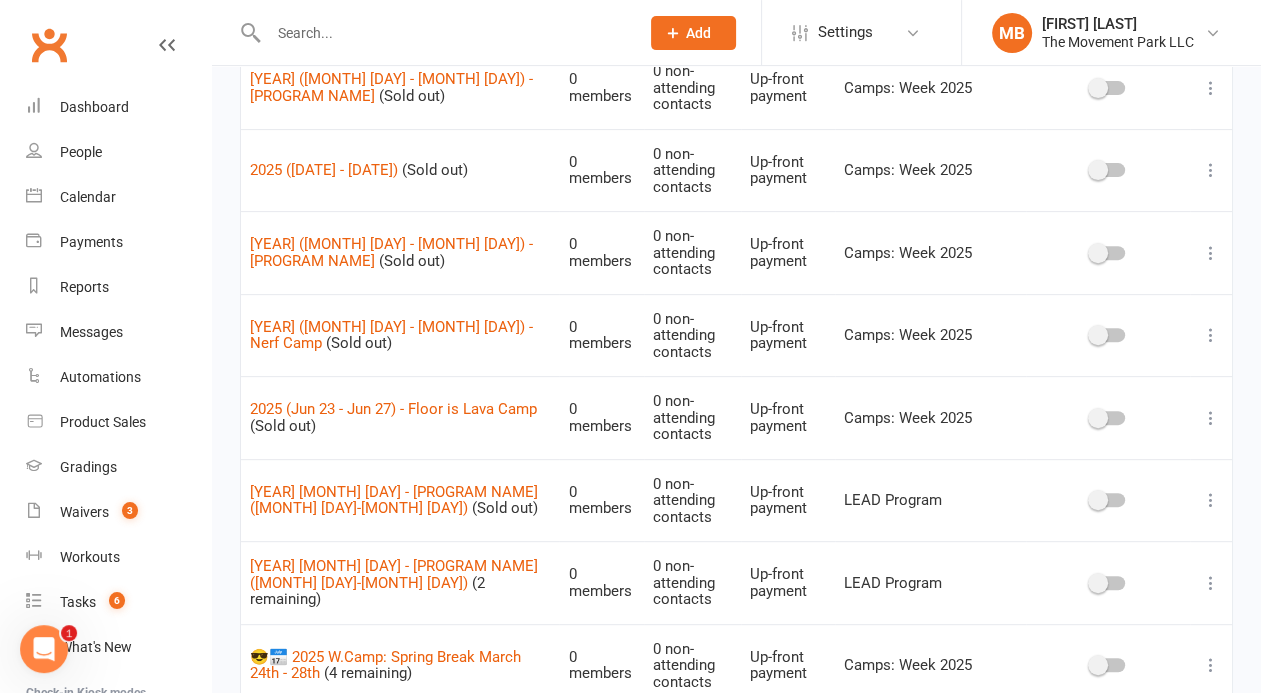 scroll, scrollTop: 633, scrollLeft: 0, axis: vertical 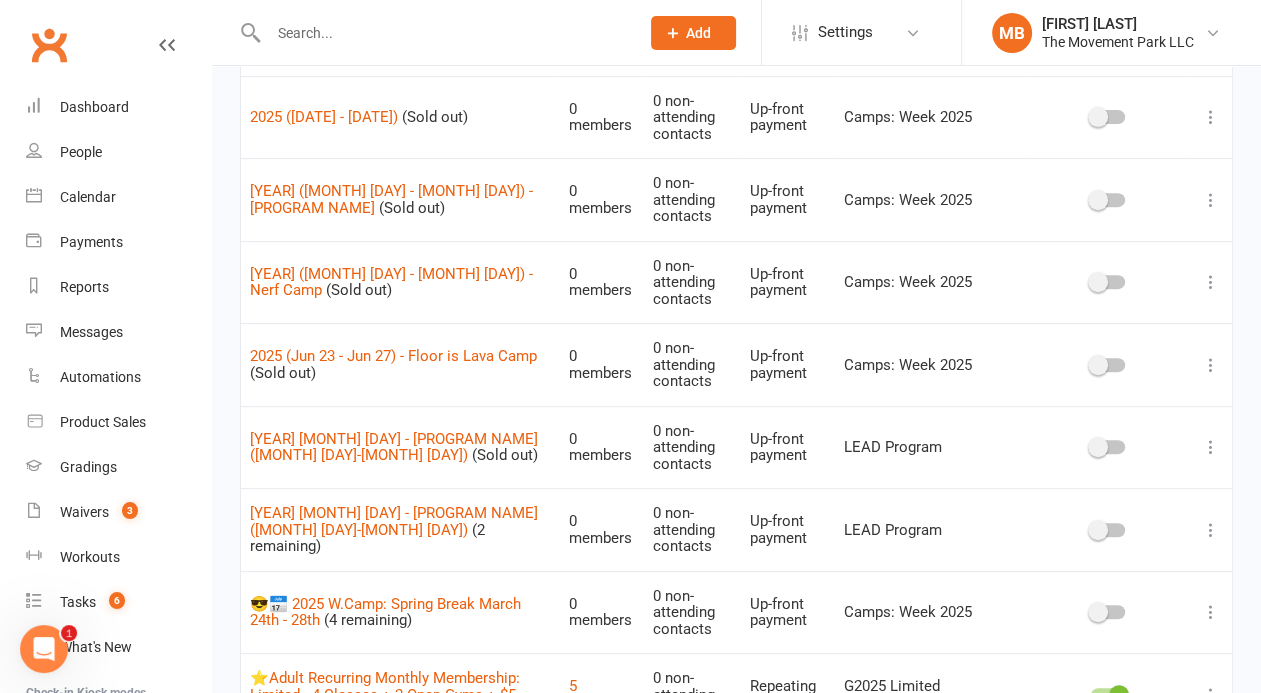 click at bounding box center [1211, 530] 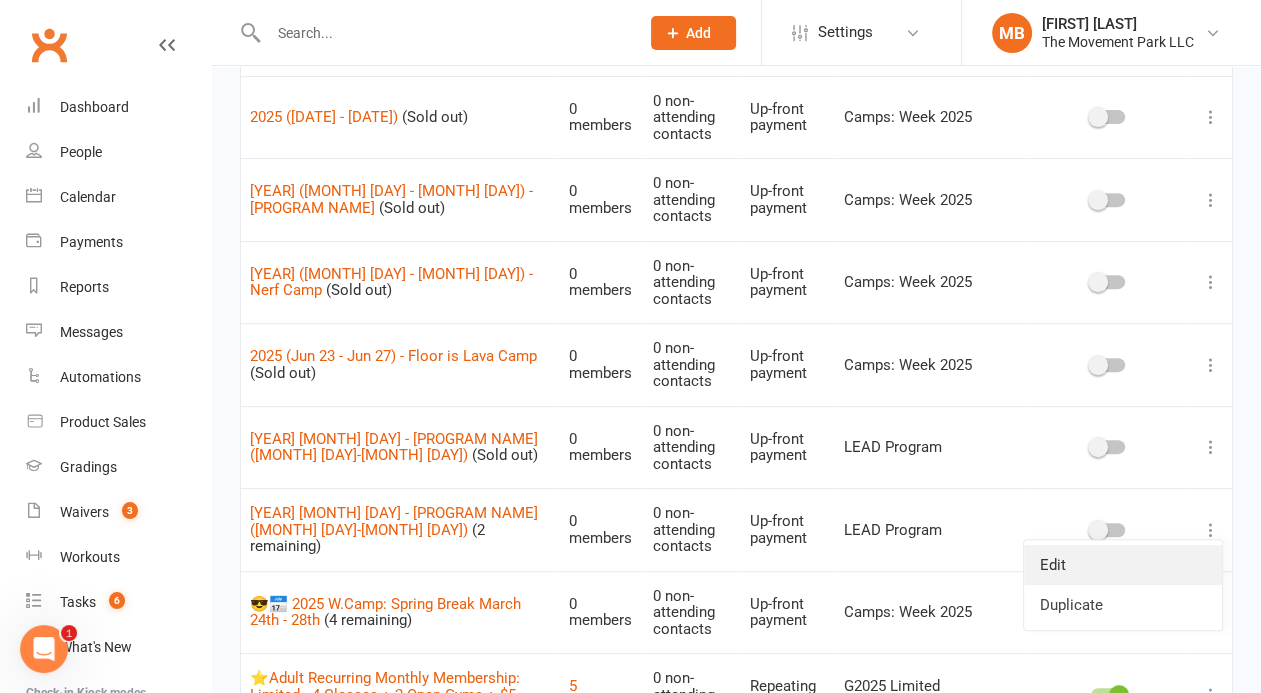 click on "Edit" at bounding box center (1123, 565) 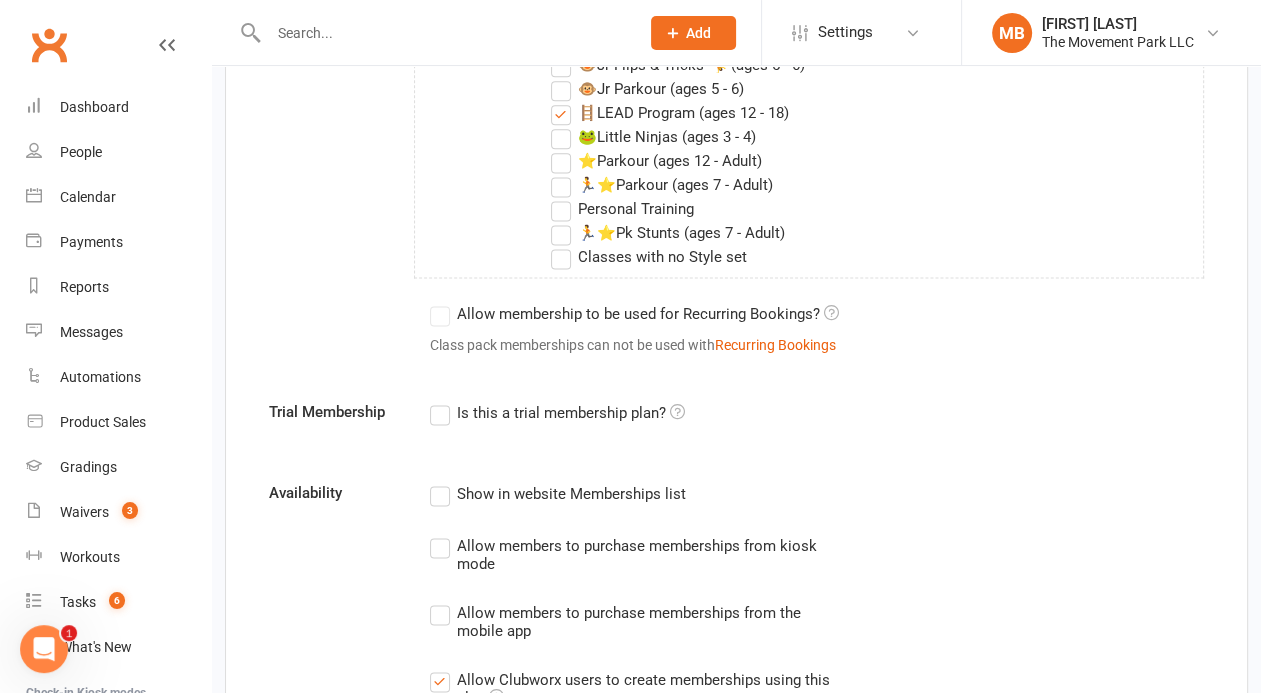 scroll, scrollTop: 2366, scrollLeft: 0, axis: vertical 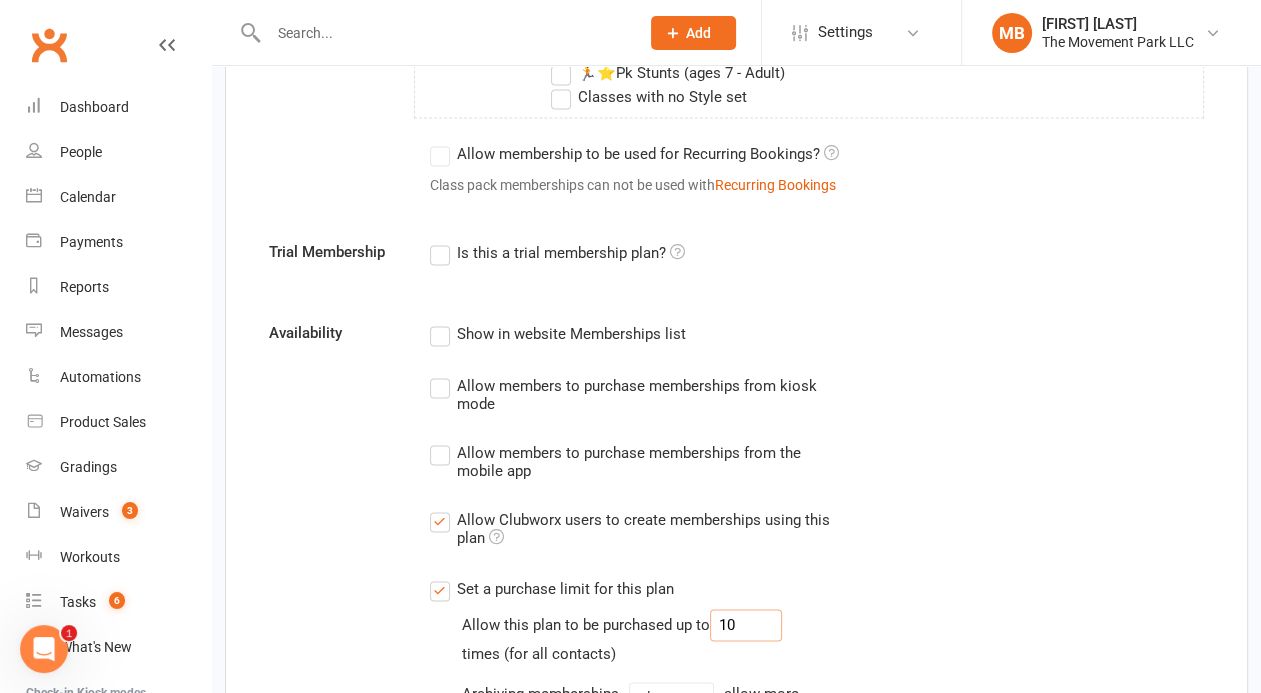 click on "10" at bounding box center [746, 625] 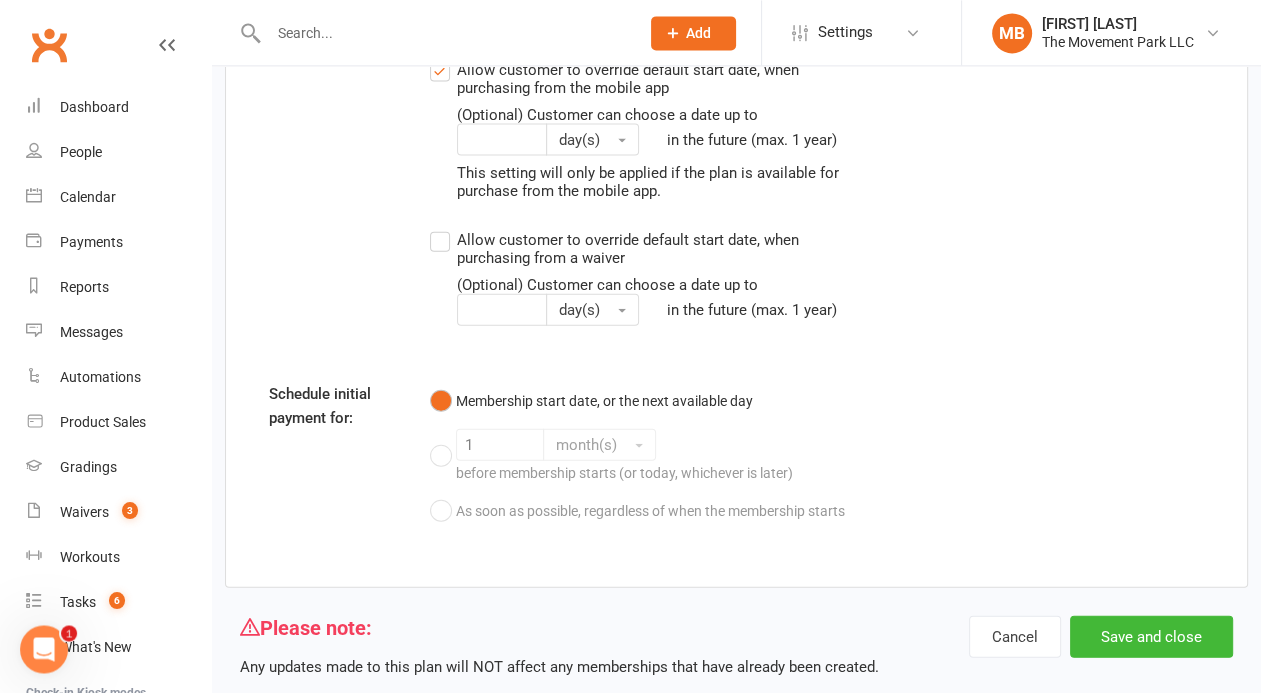 scroll, scrollTop: 3774, scrollLeft: 0, axis: vertical 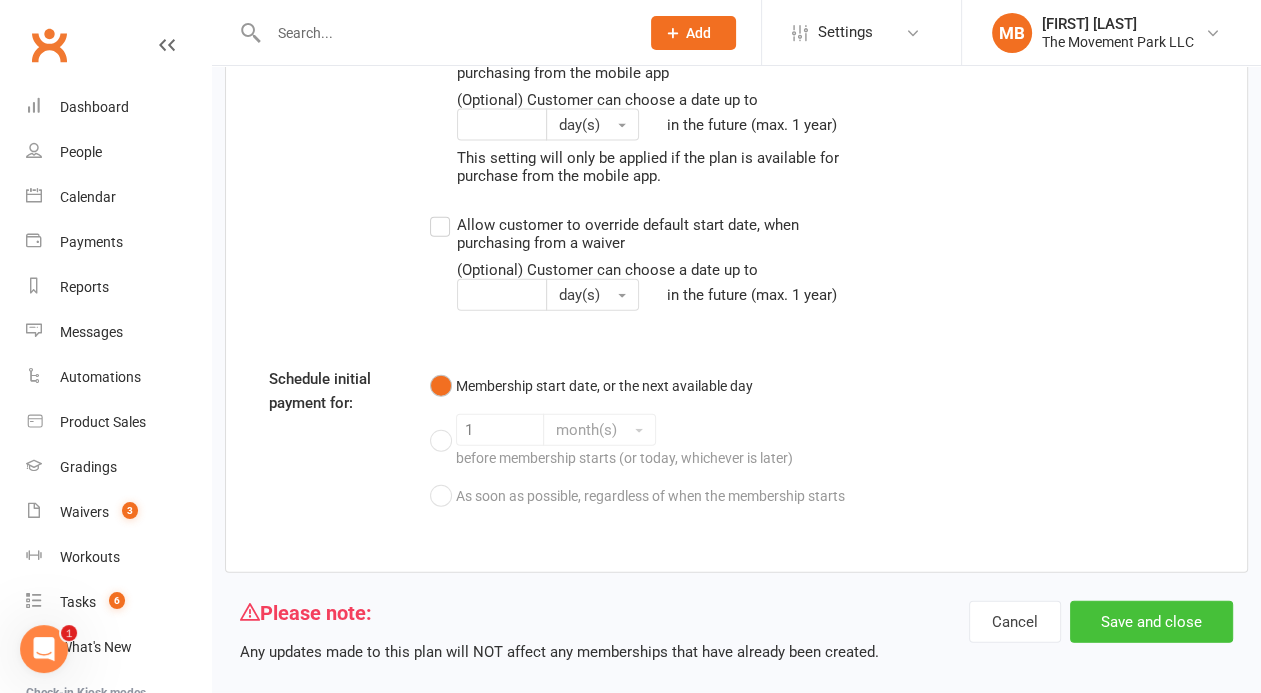 type on "8" 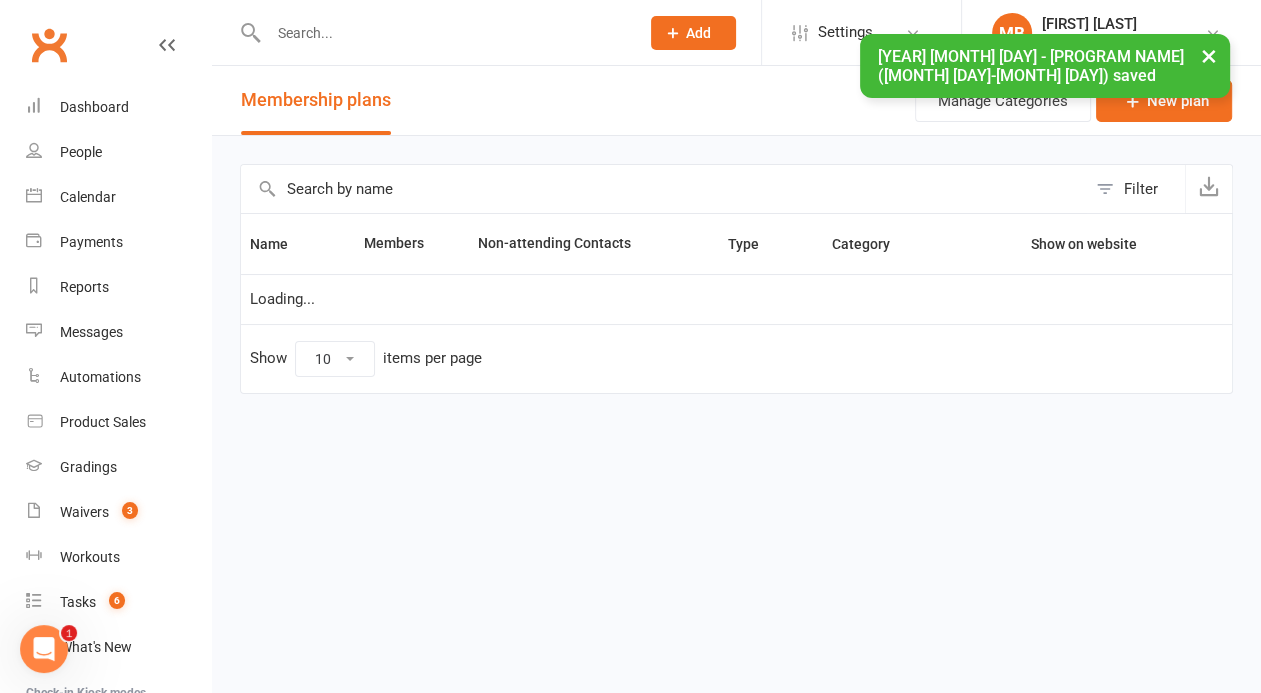 select on "100" 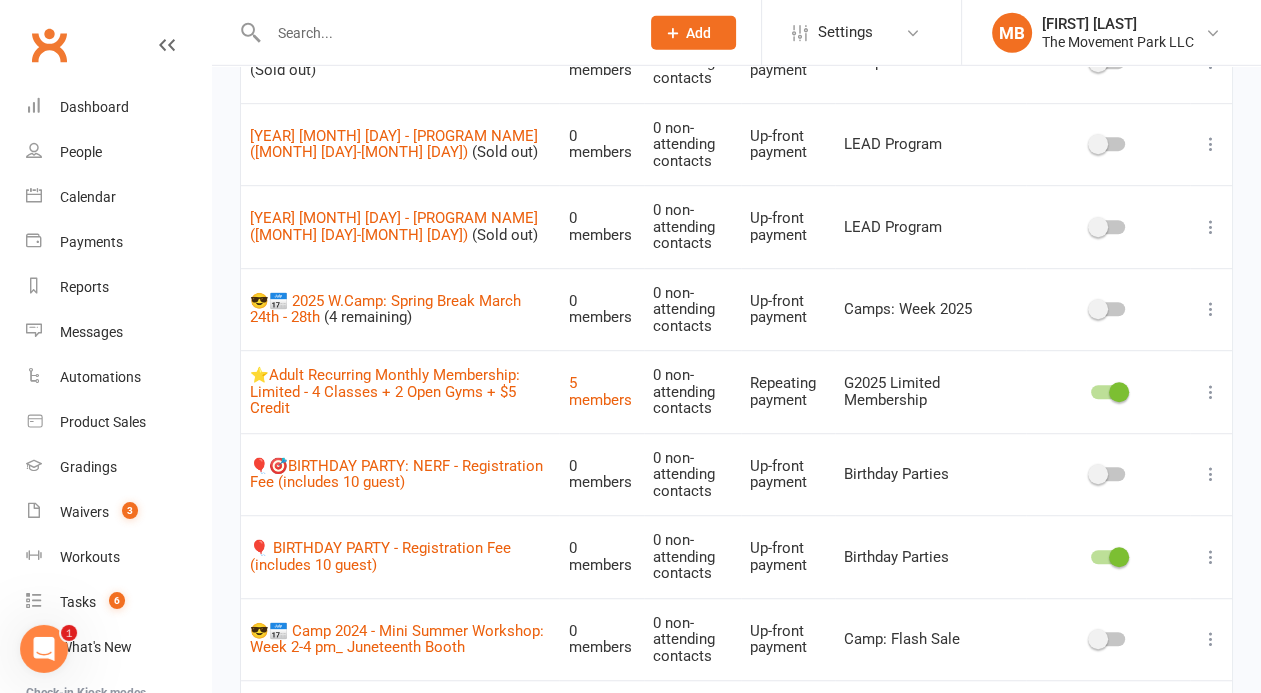 scroll, scrollTop: 967, scrollLeft: 0, axis: vertical 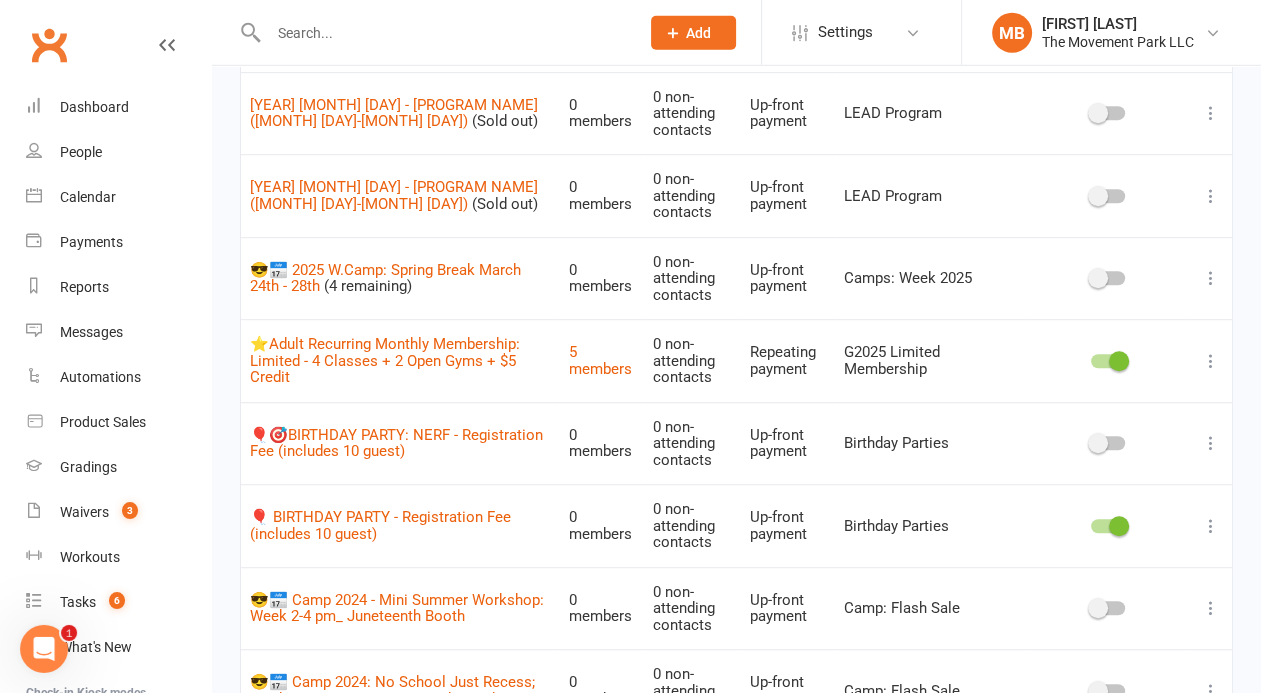 click at bounding box center [1211, 278] 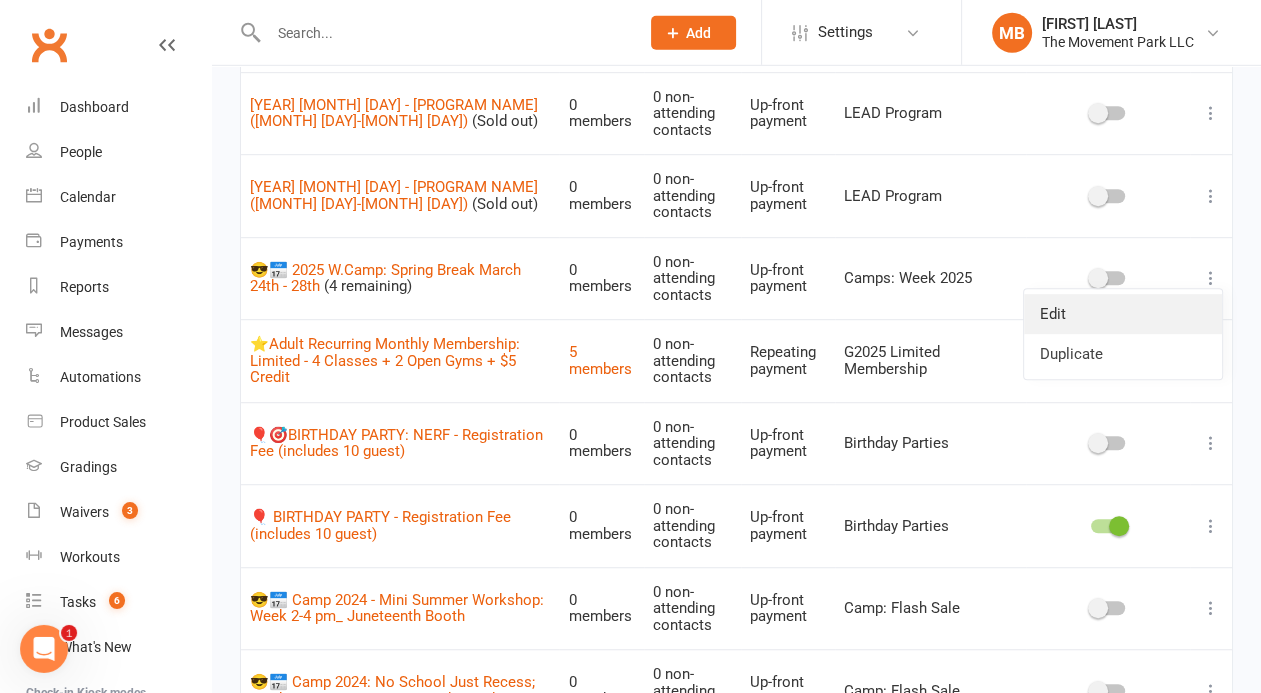click on "Edit" at bounding box center (1123, 314) 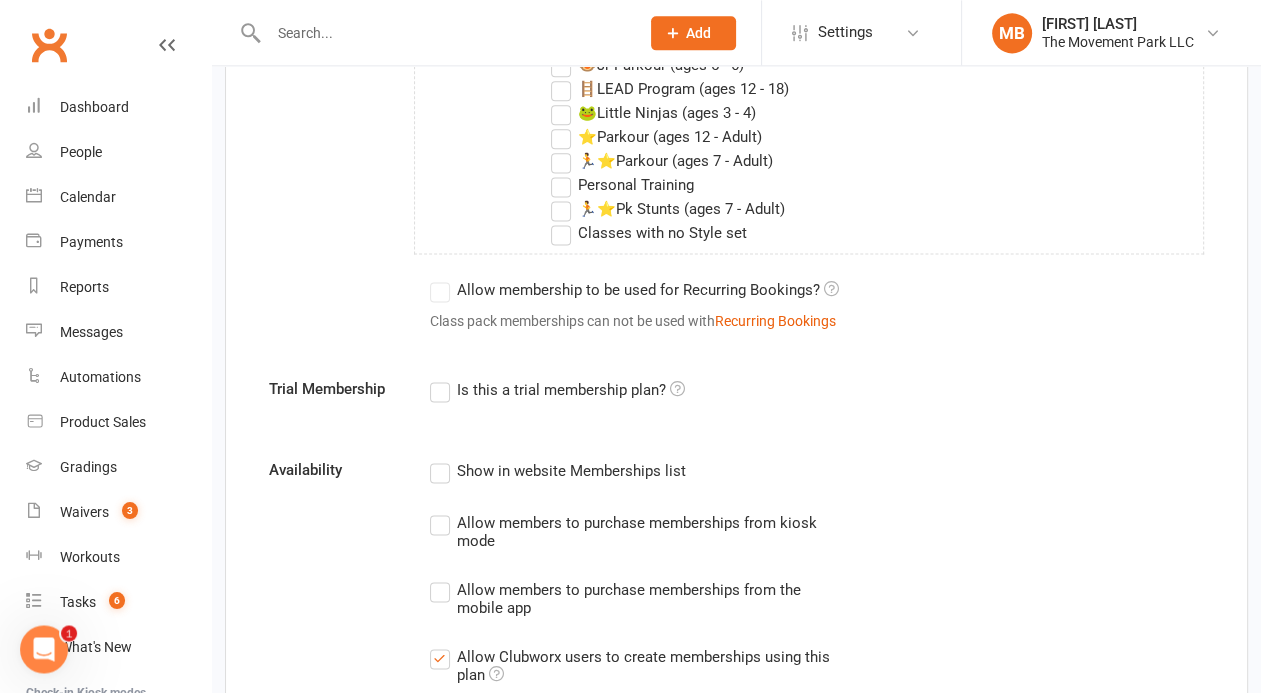scroll, scrollTop: 2366, scrollLeft: 0, axis: vertical 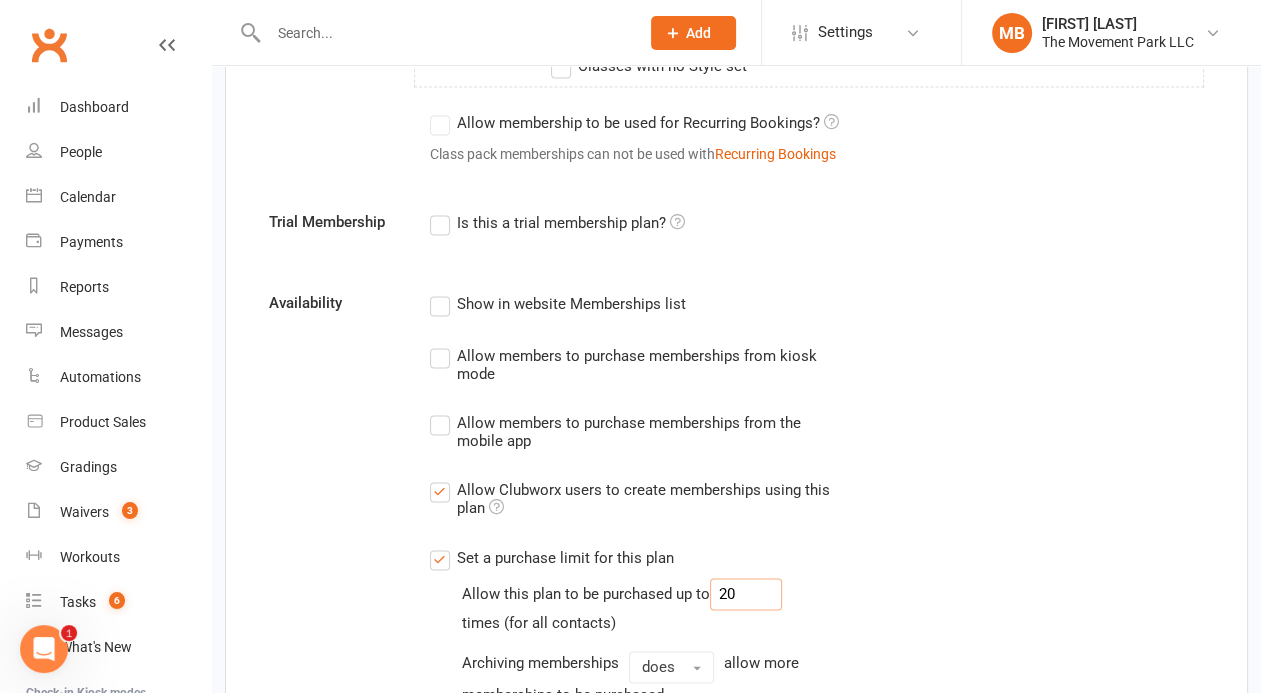 drag, startPoint x: 754, startPoint y: 598, endPoint x: 690, endPoint y: 606, distance: 64.49806 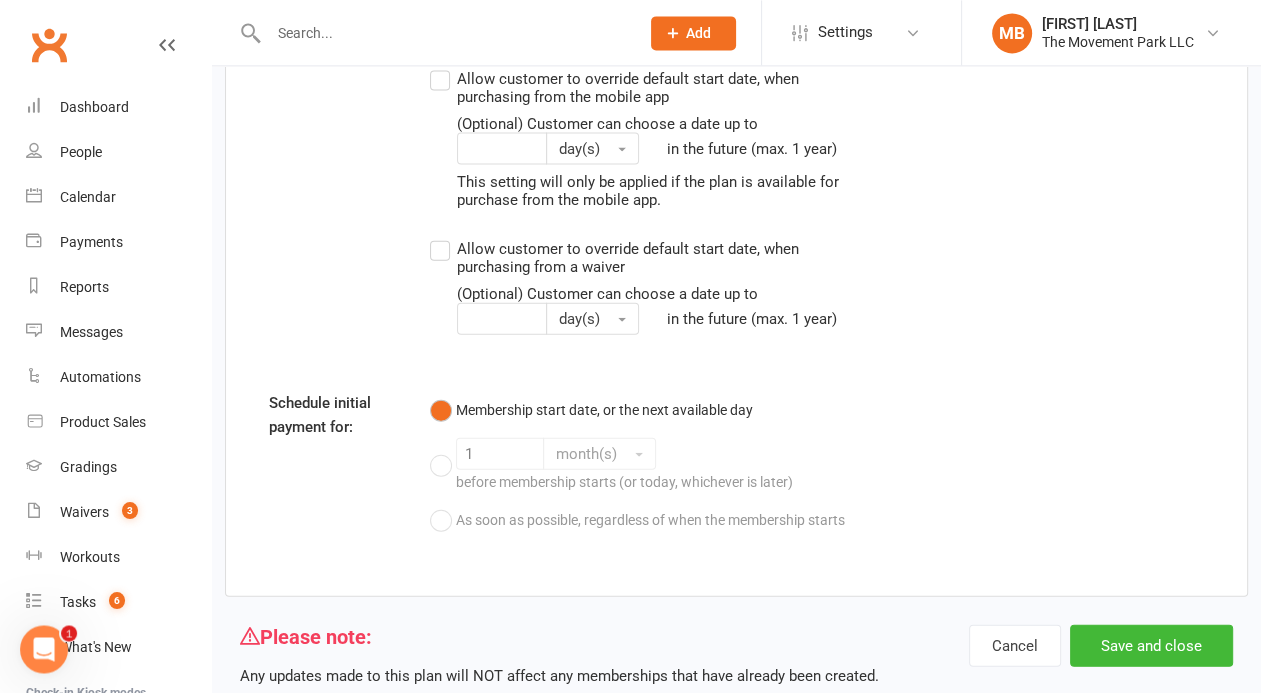 scroll, scrollTop: 3774, scrollLeft: 0, axis: vertical 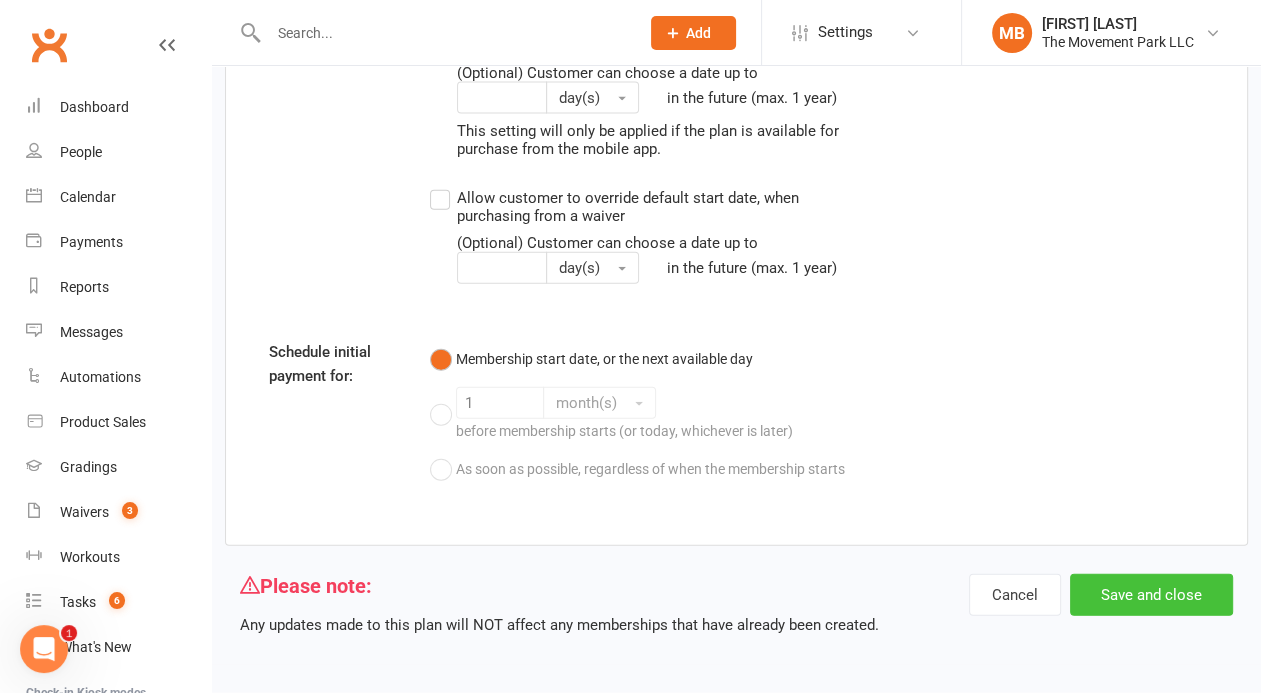 type on "16" 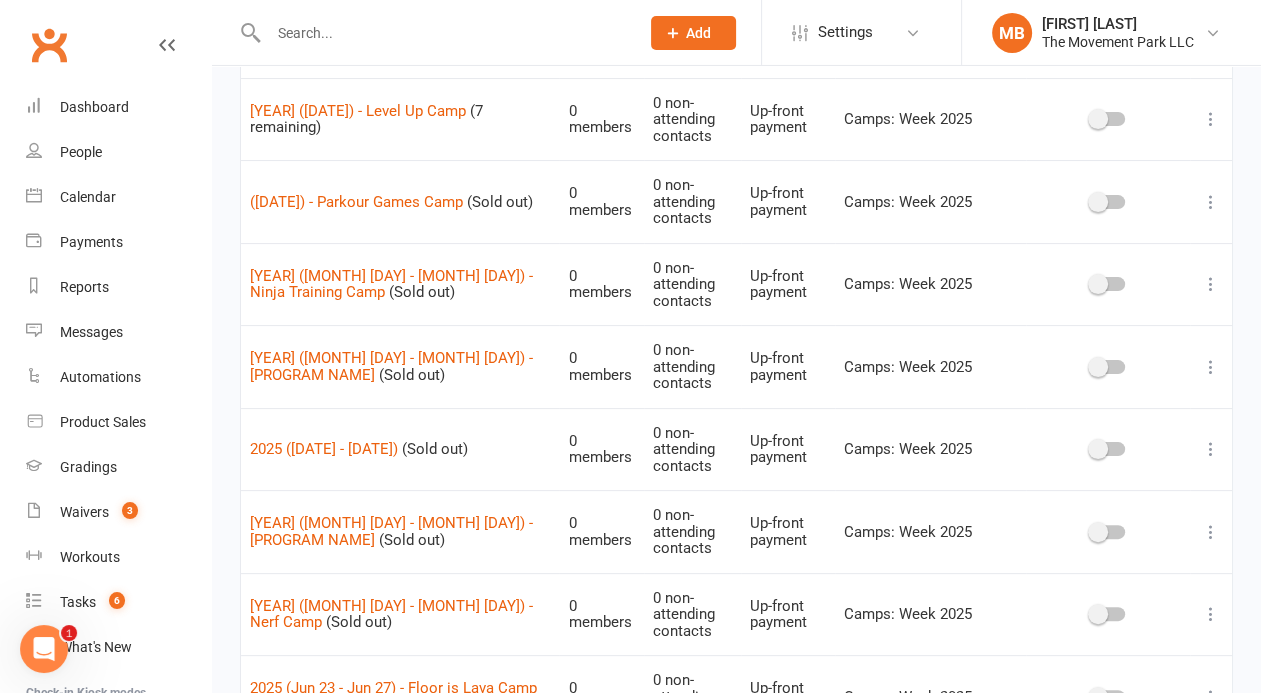 scroll, scrollTop: 312, scrollLeft: 0, axis: vertical 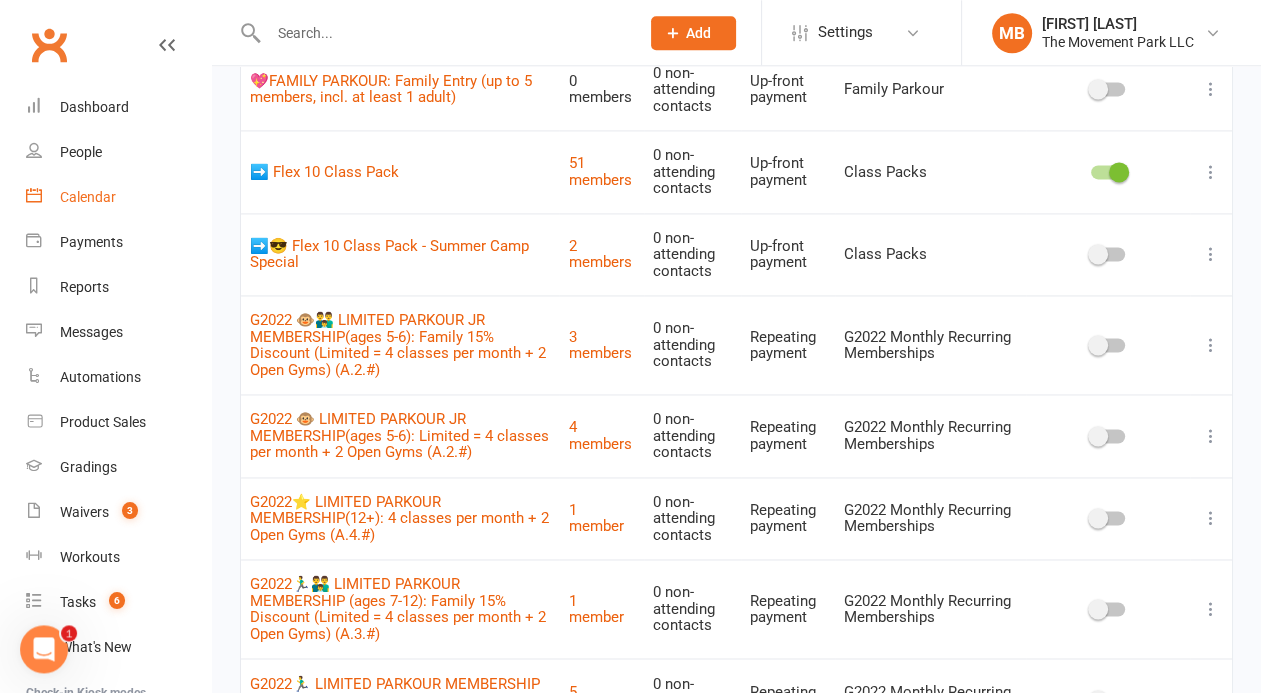 click on "Calendar" at bounding box center (88, 197) 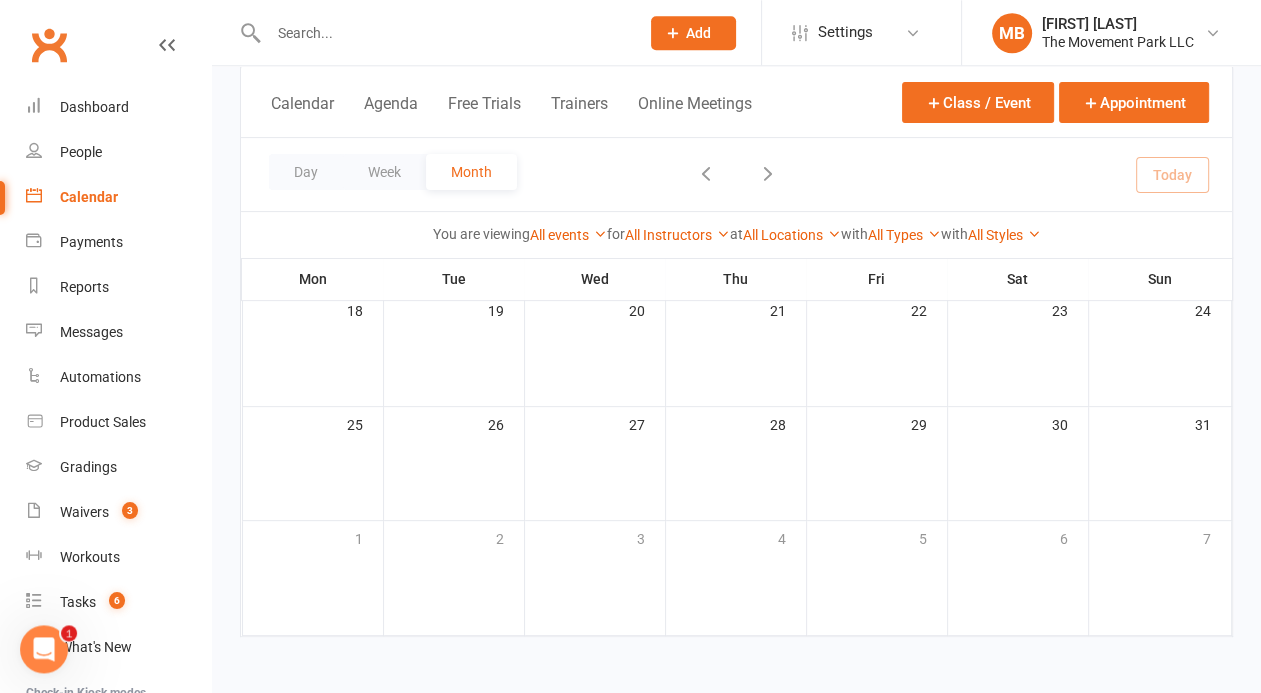 scroll, scrollTop: 0, scrollLeft: 0, axis: both 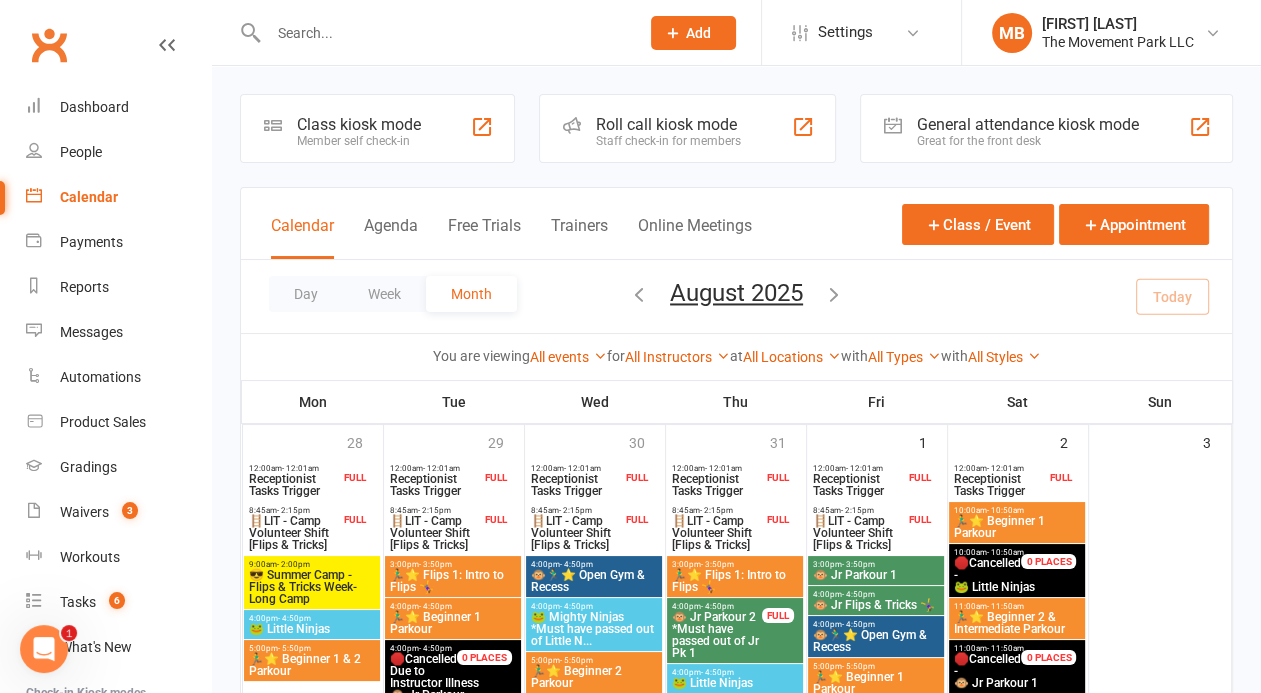 click on "😎 Summer Camp - Flips & Tricks Week-Long Camp" at bounding box center (312, 587) 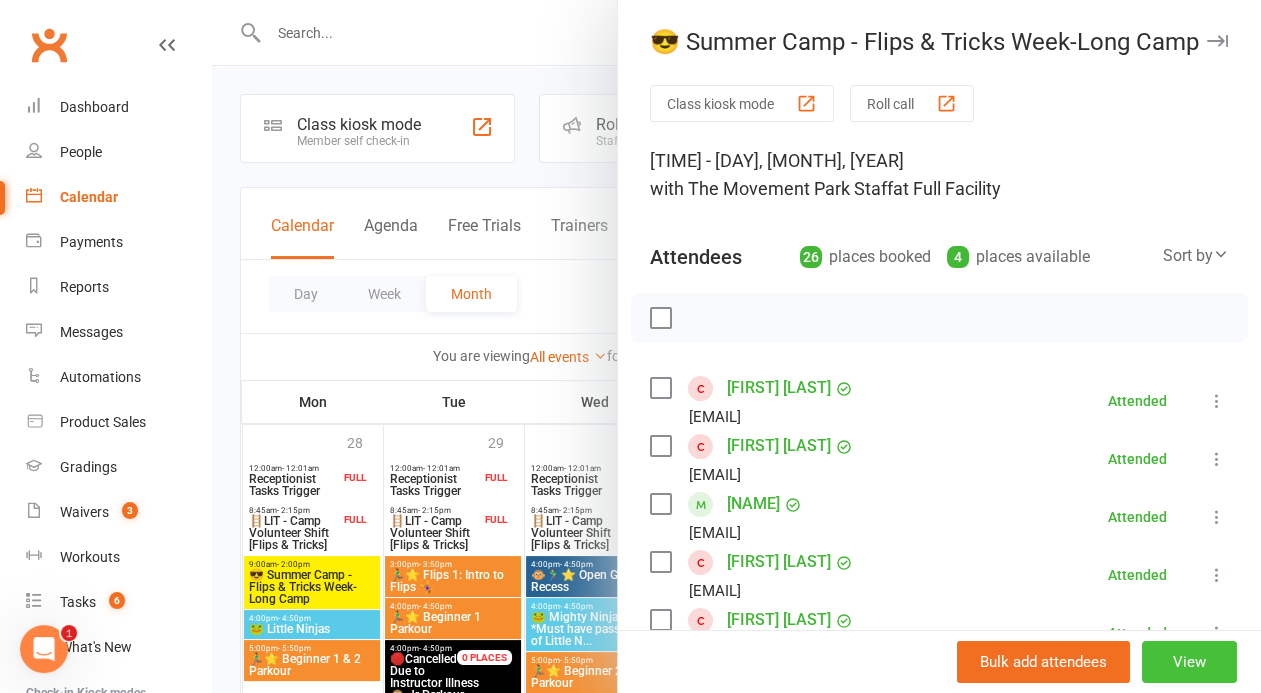 click on "View" at bounding box center [1189, 662] 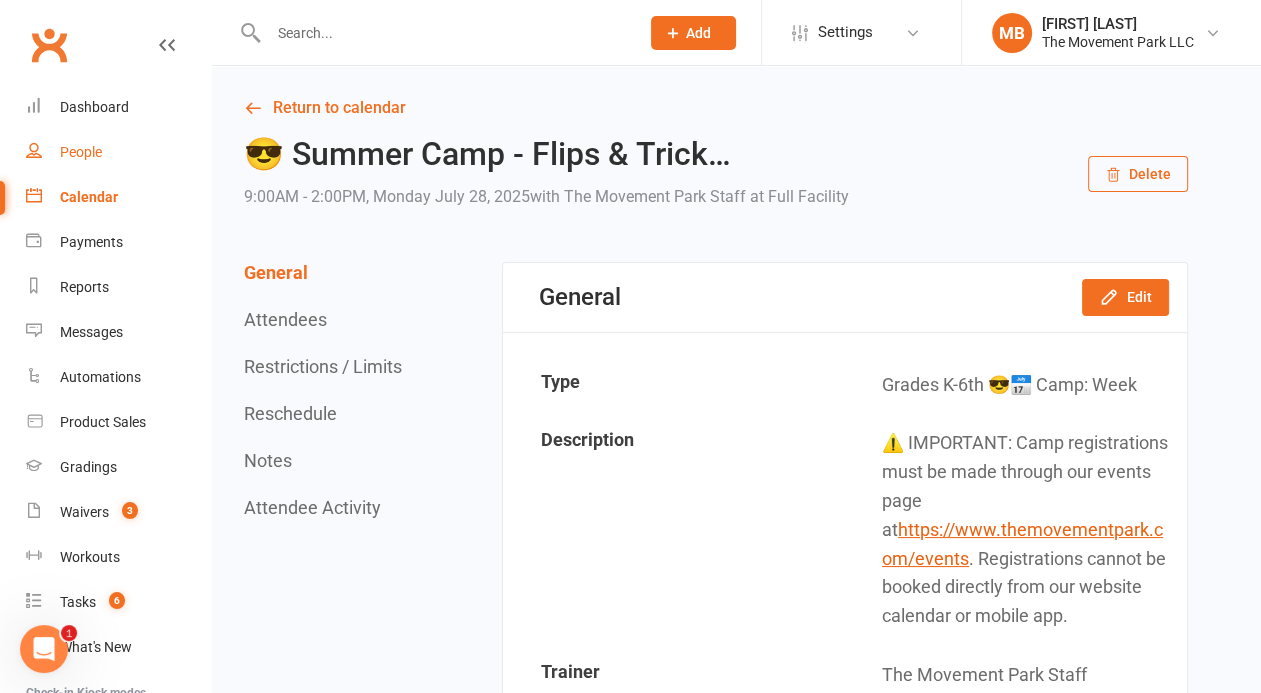 click on "People" at bounding box center (118, 152) 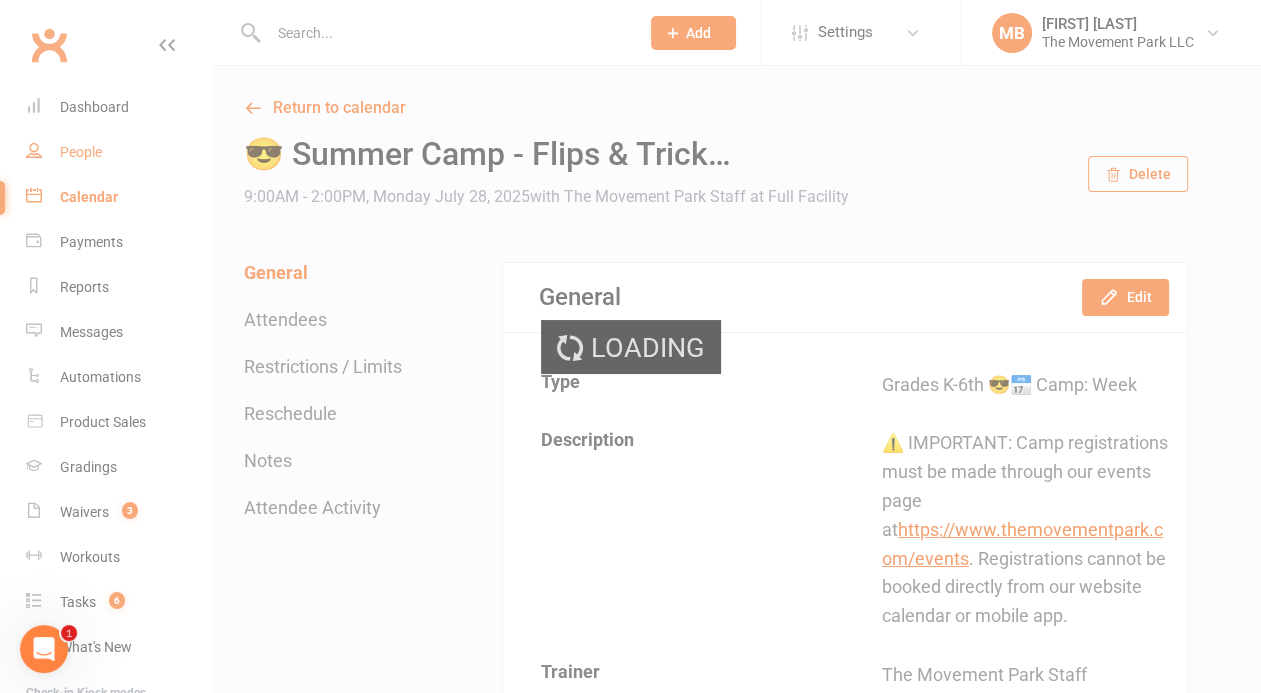 select on "100" 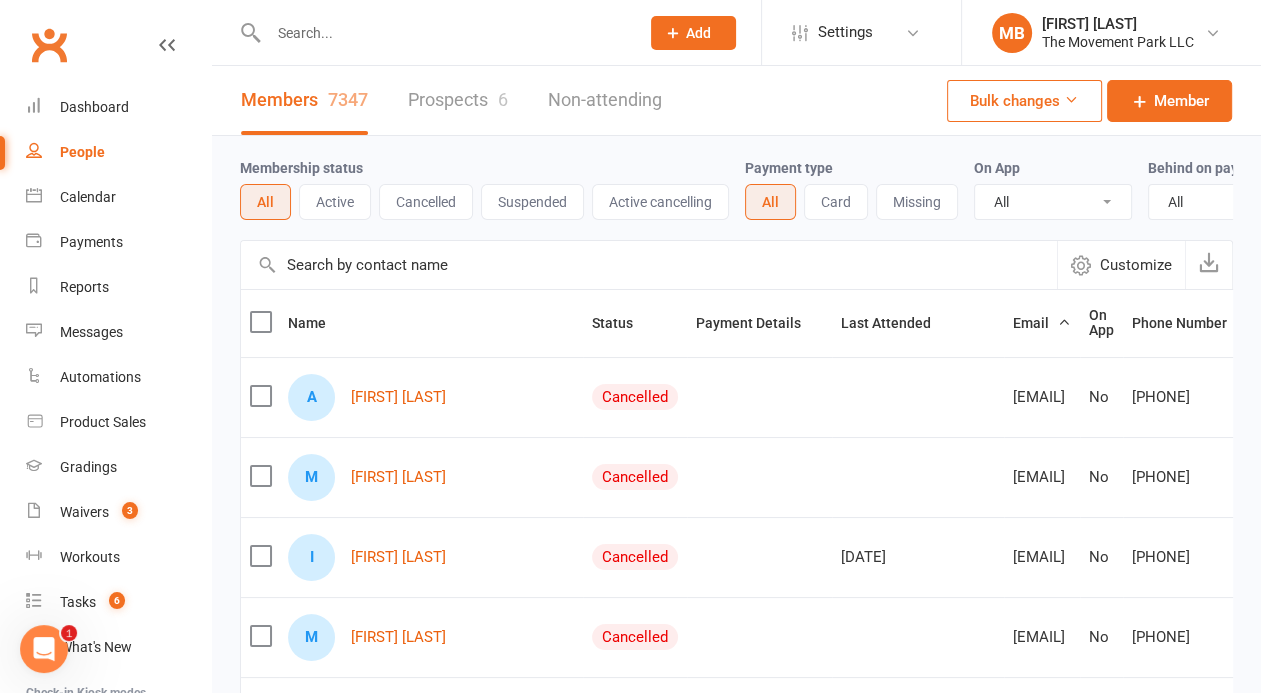 click on "Prospects 6" at bounding box center (458, 100) 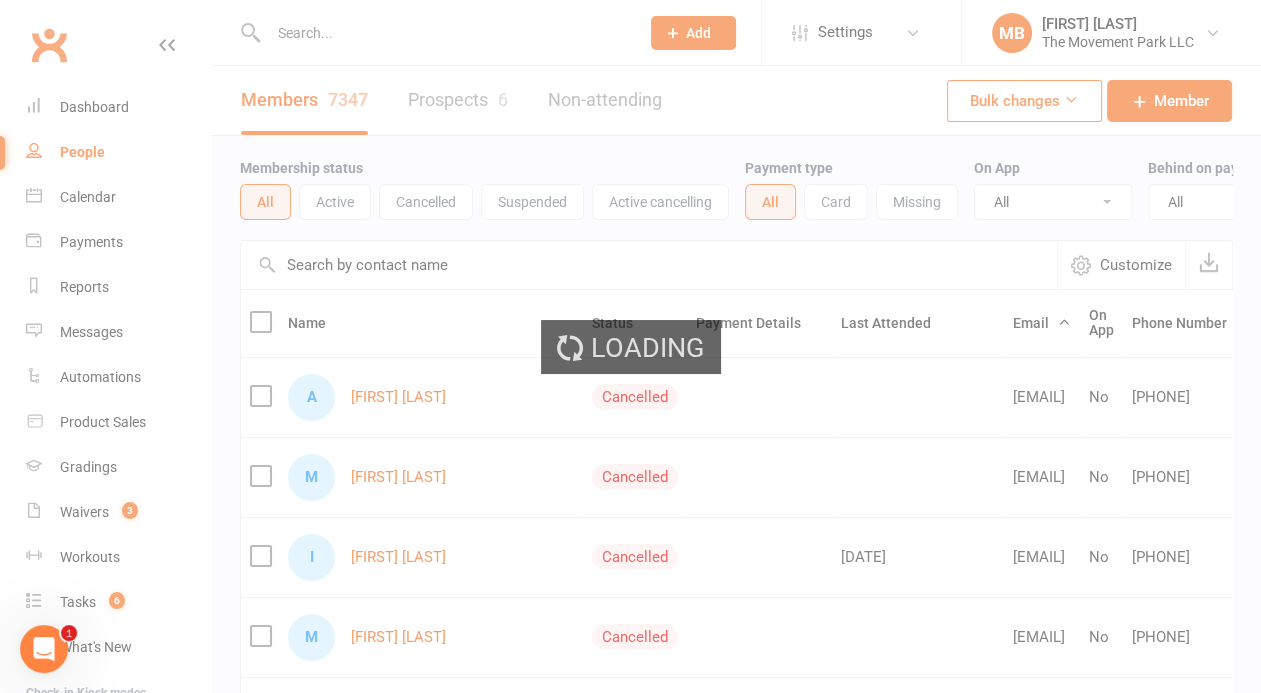 select on "100" 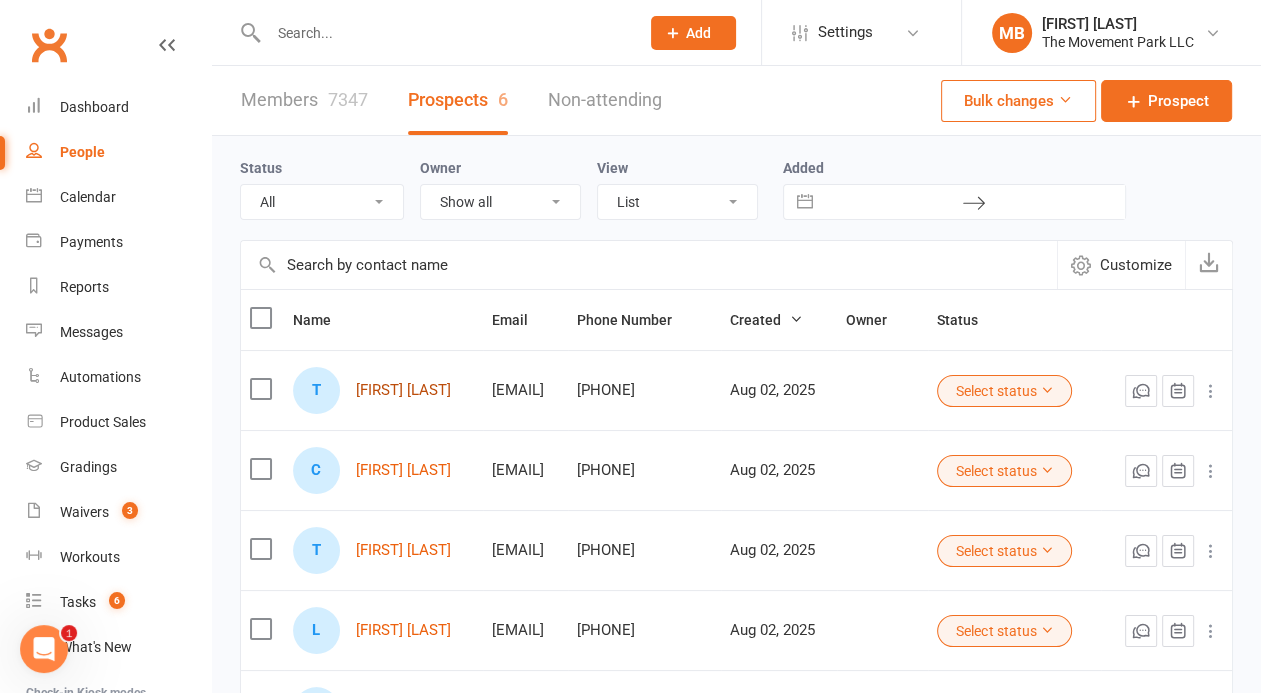 click on "Trevor Bean" at bounding box center [403, 390] 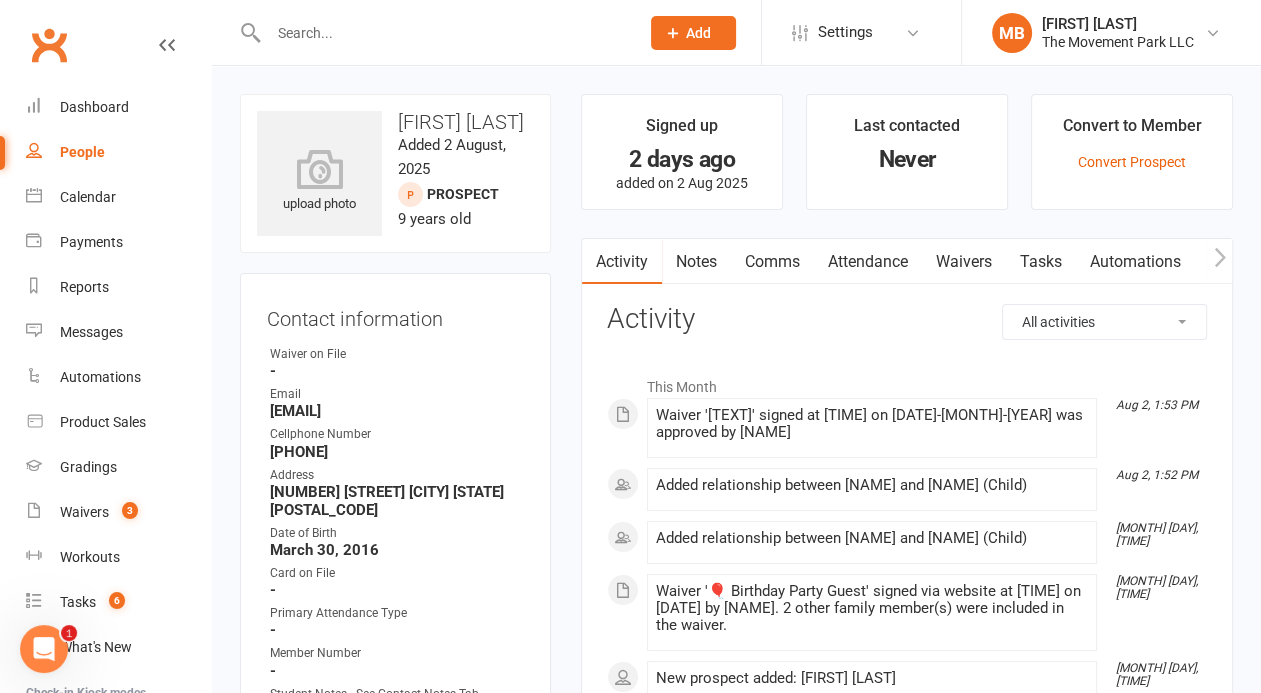 select on "100" 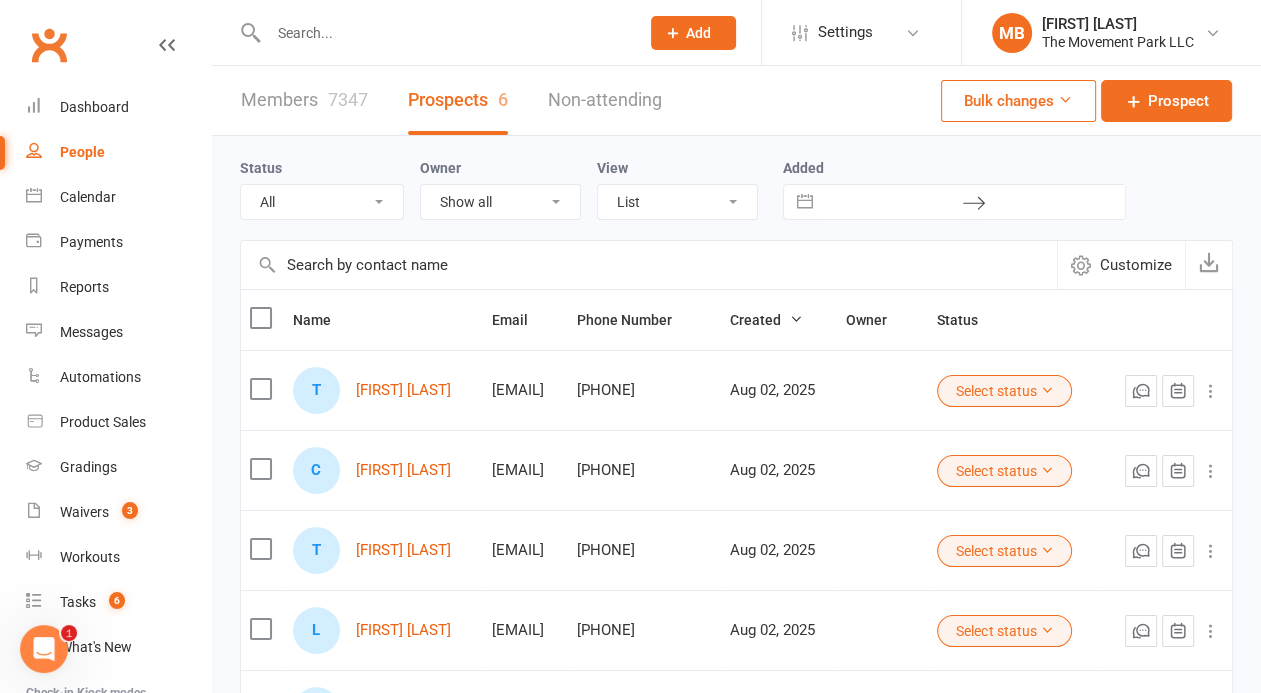 click at bounding box center (260, 318) 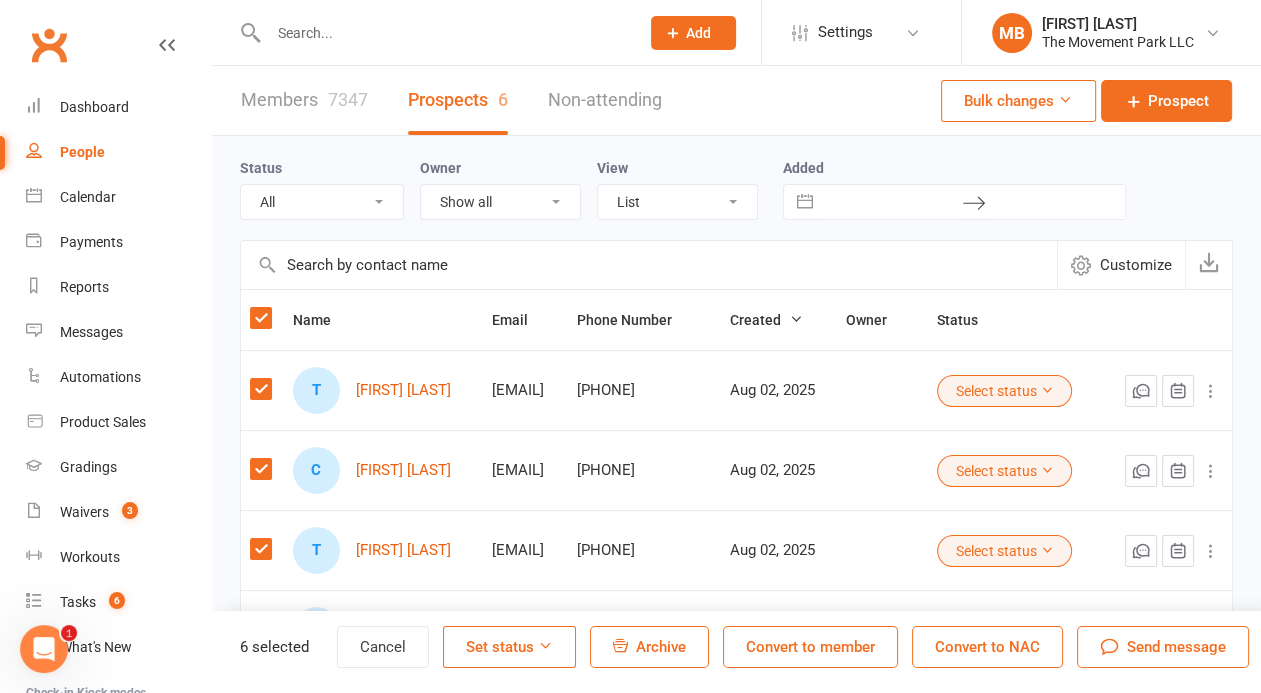 click on "Send message" at bounding box center [1176, 647] 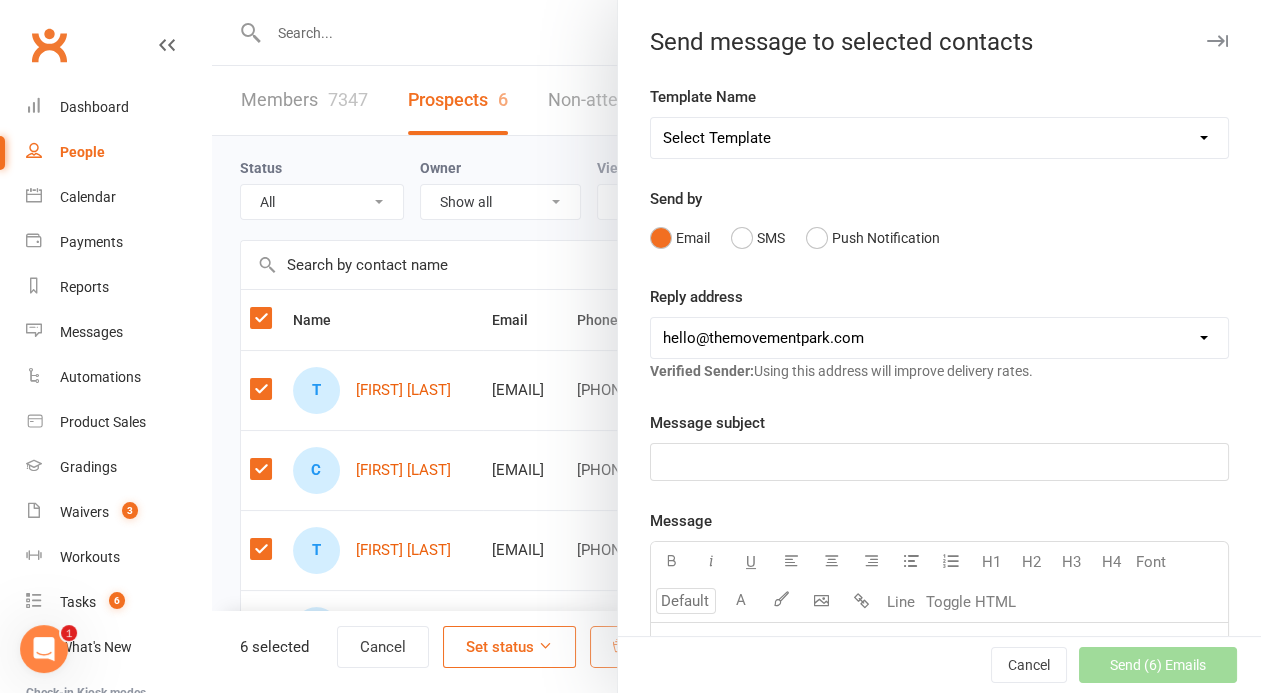 select on "39" 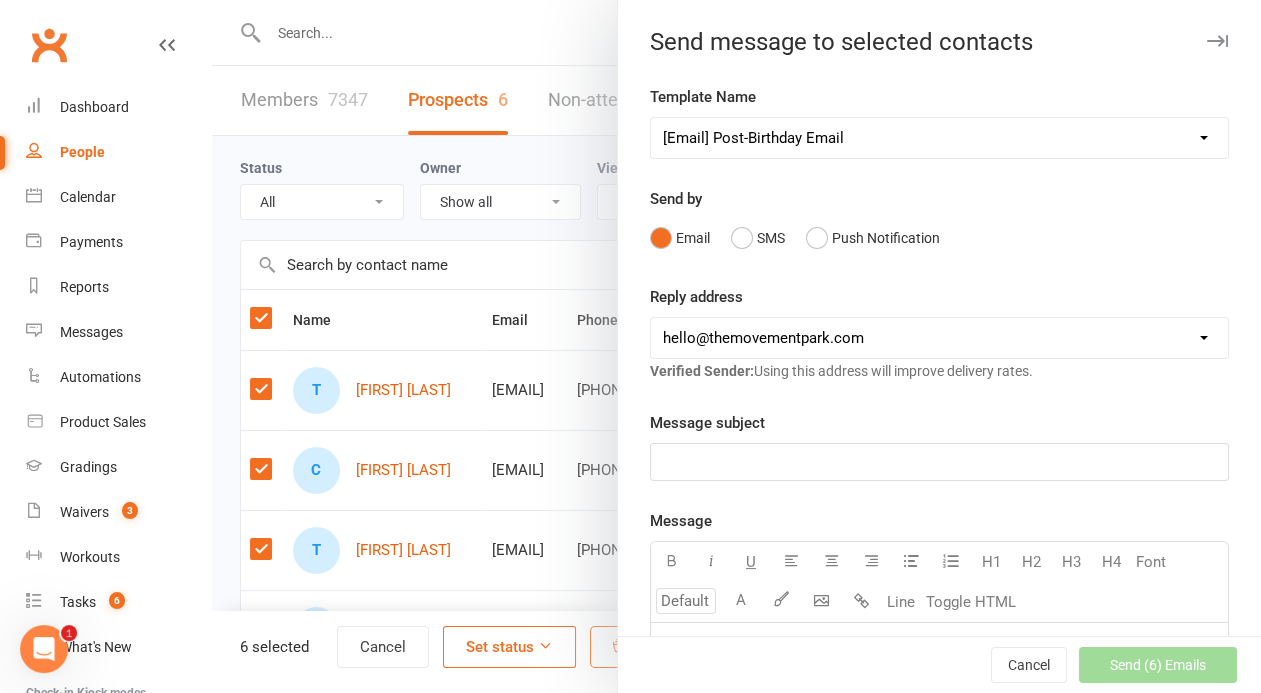 click on "[Email] Post-Birthday Email" at bounding box center (0, 0) 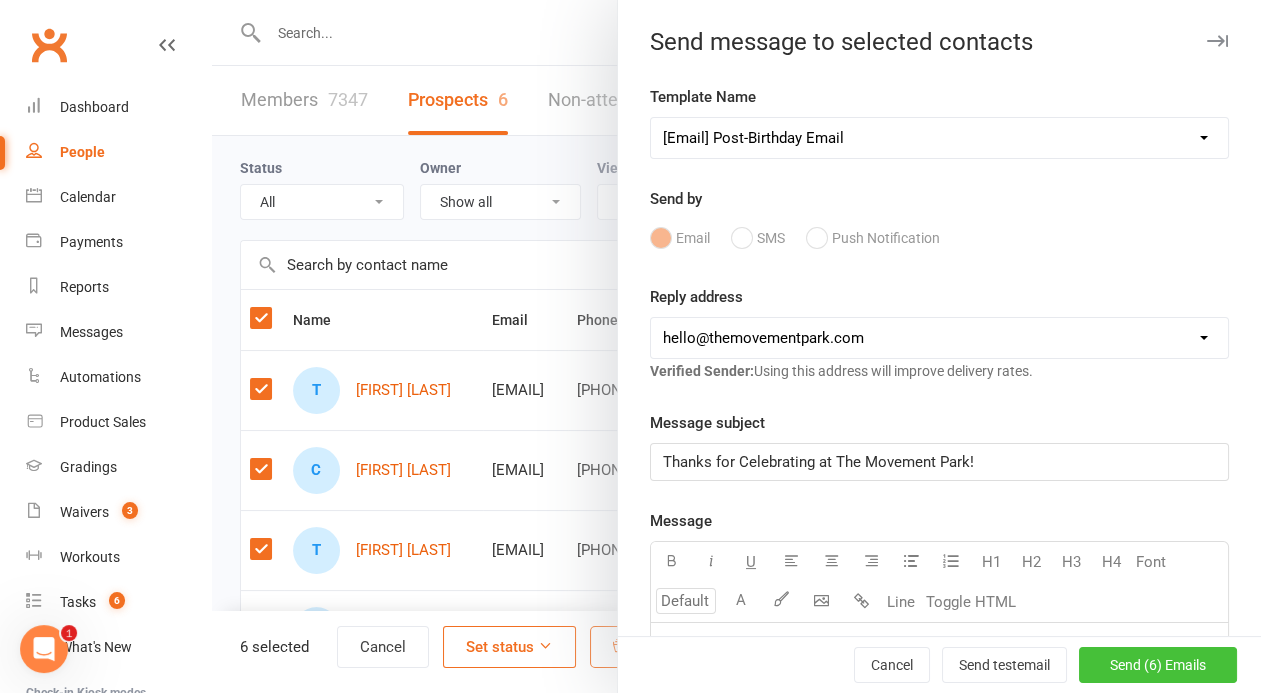 click on "Send (6) Emails" at bounding box center [1158, 665] 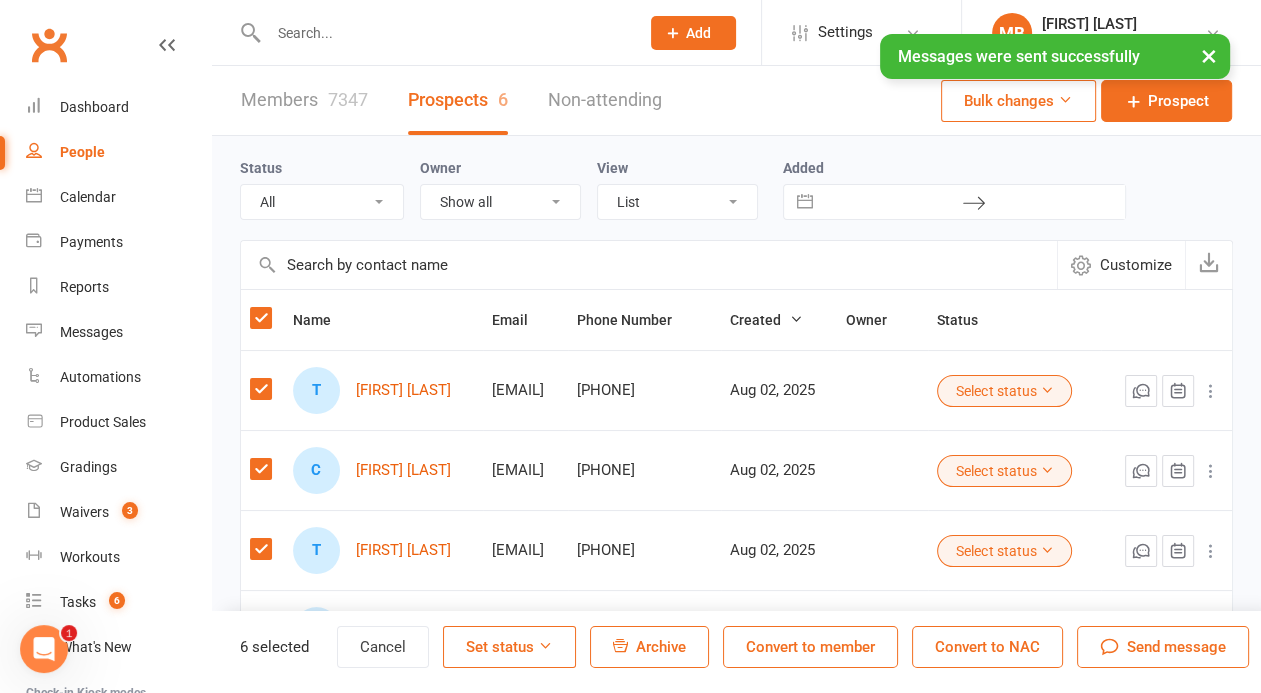 click on "Convert to member" at bounding box center (810, 647) 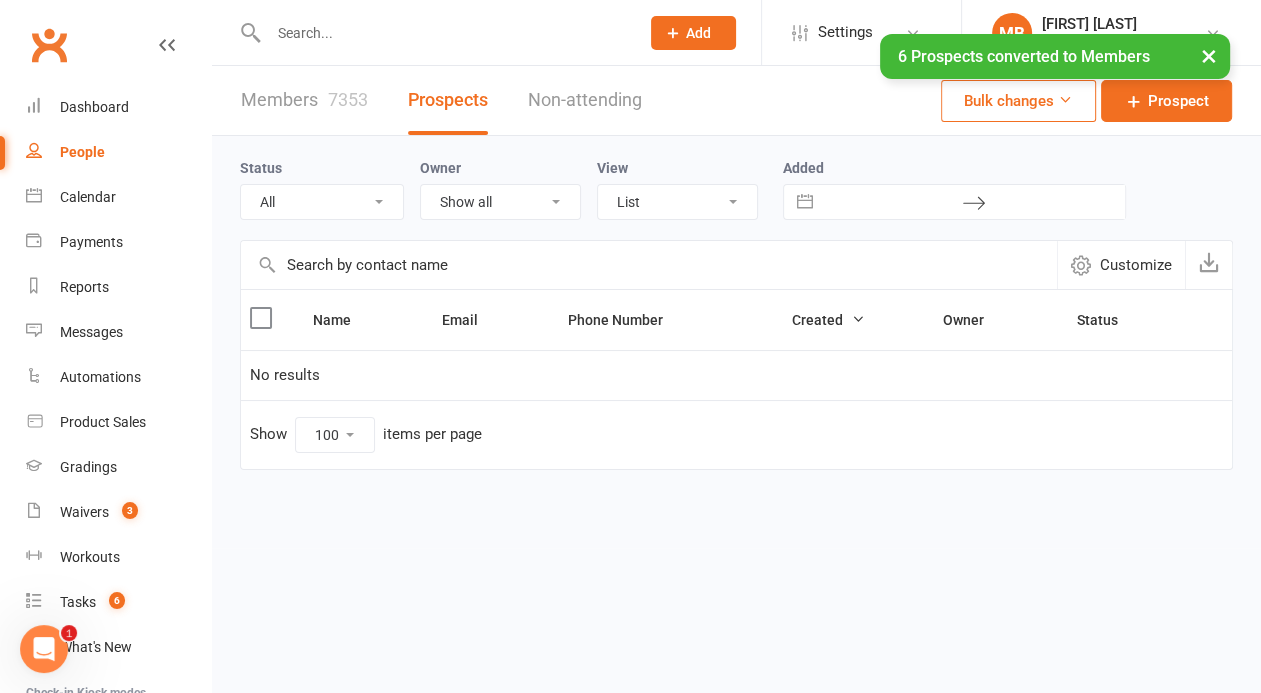 click on "Non-attending" at bounding box center [585, 100] 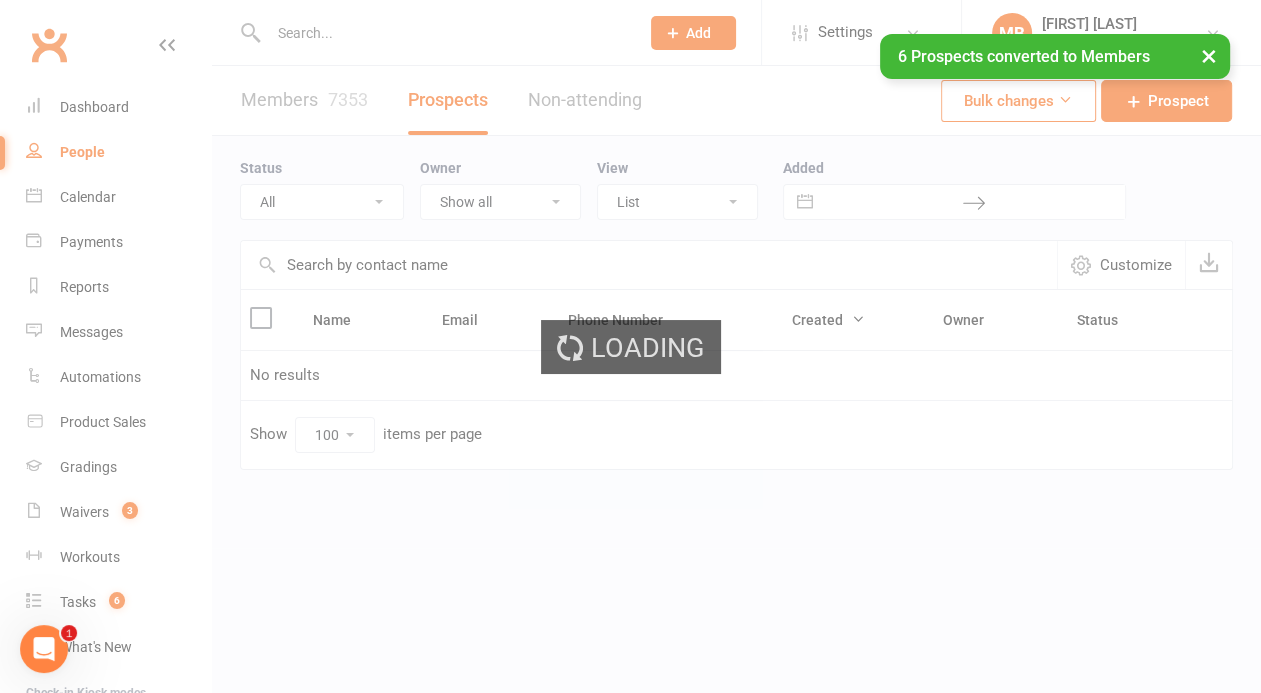 select on "100" 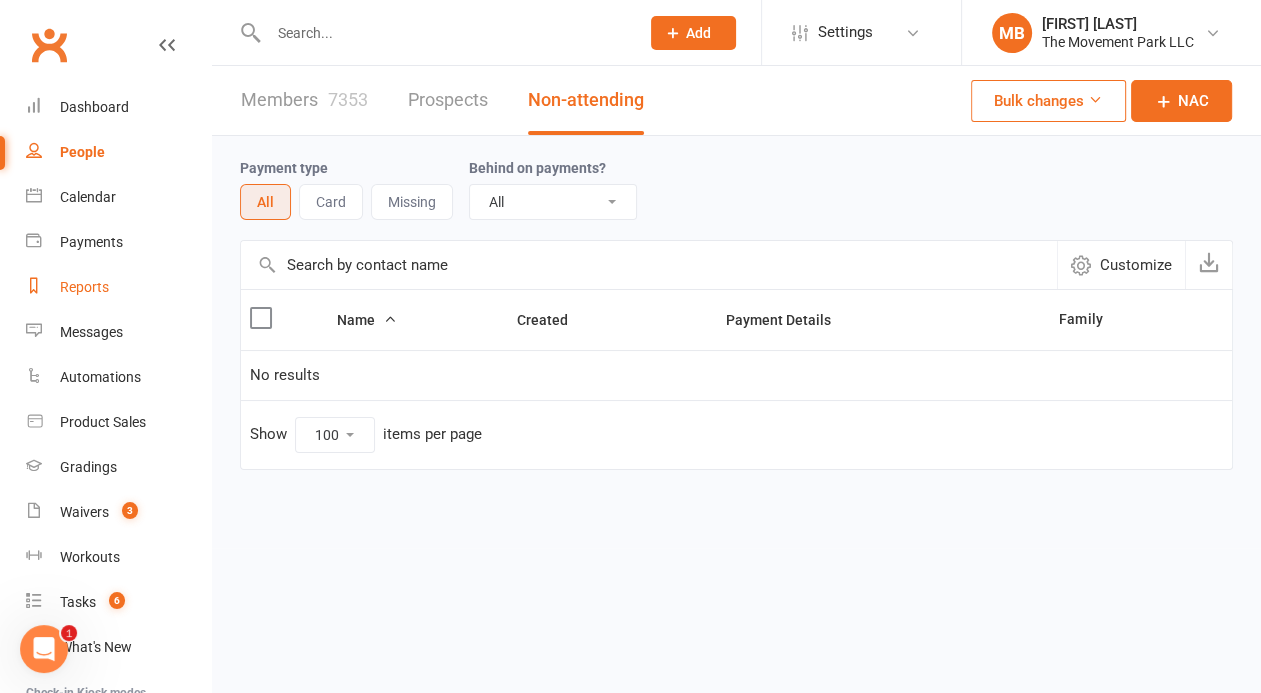 click on "Reports" at bounding box center (84, 287) 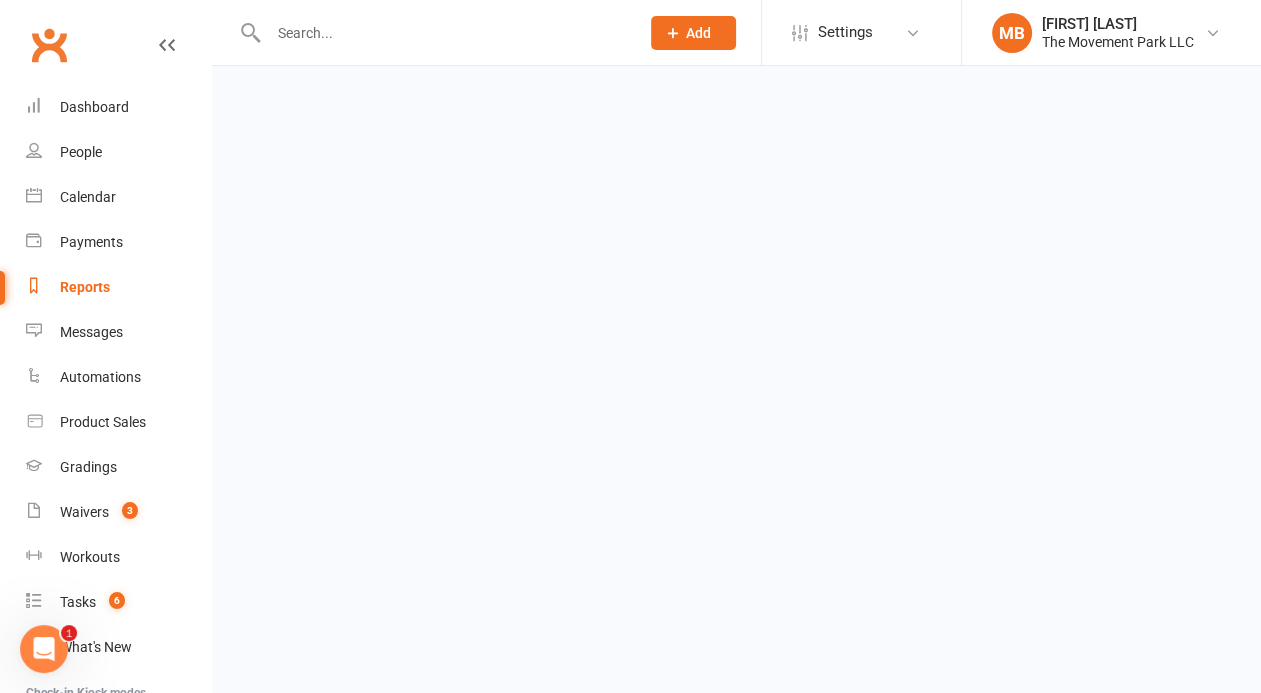 select on "50" 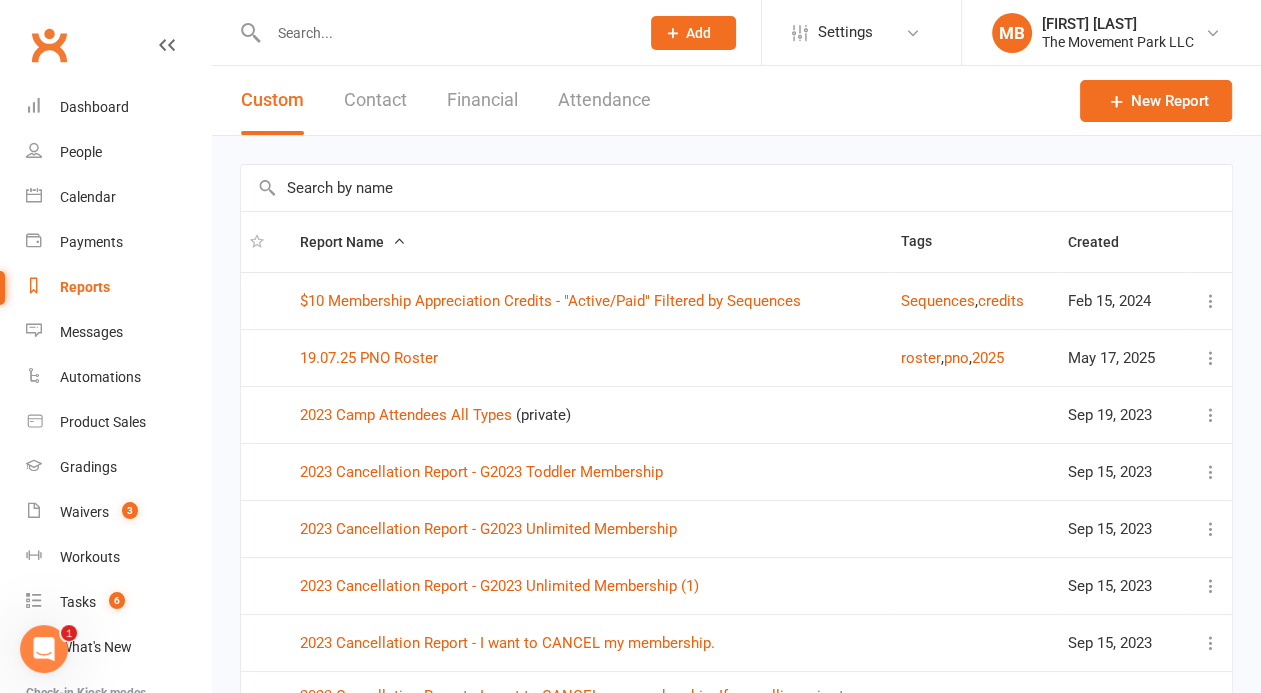 click on "Attendance" at bounding box center (604, 100) 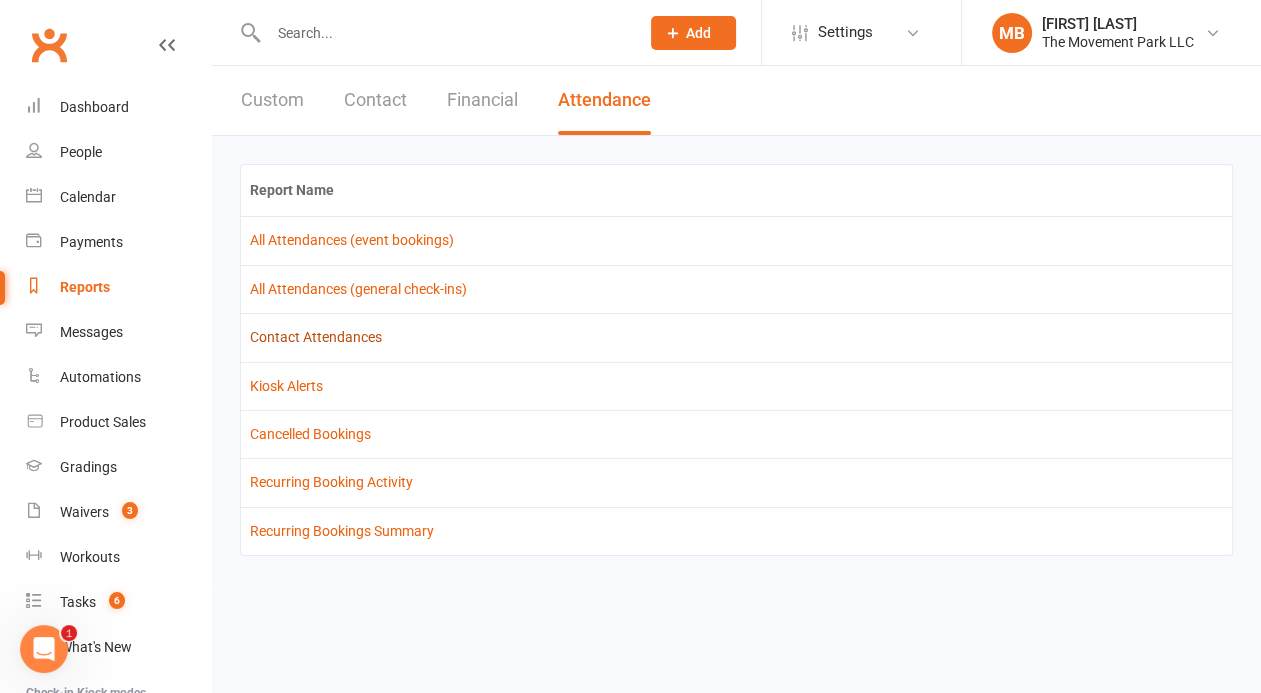 click on "Contact Attendances" at bounding box center [316, 337] 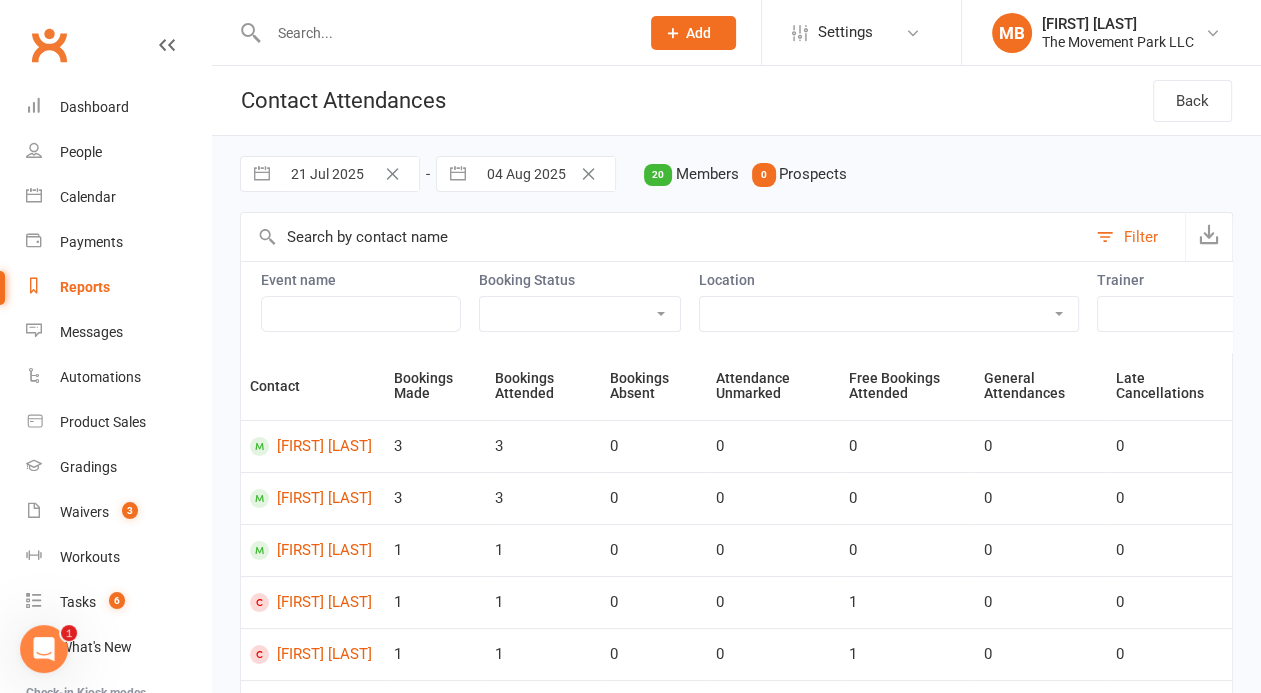 click on "21 Jul 2025" at bounding box center (349, 174) 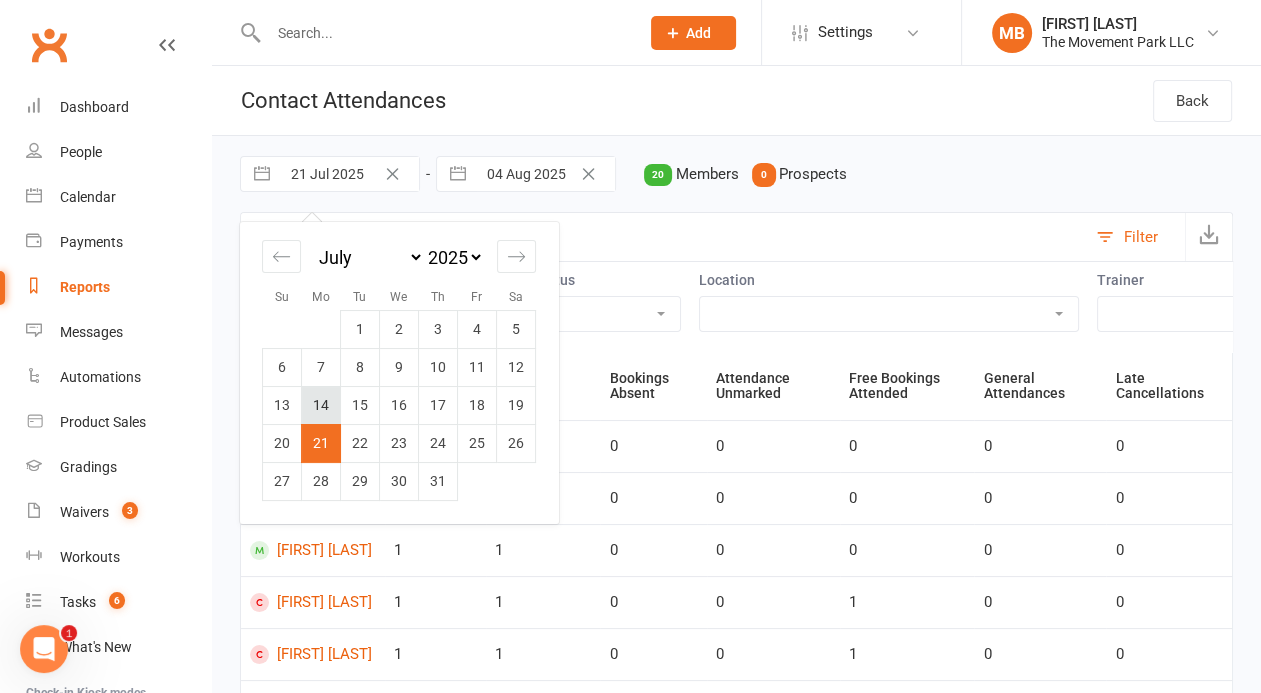 click on "14" at bounding box center (321, 405) 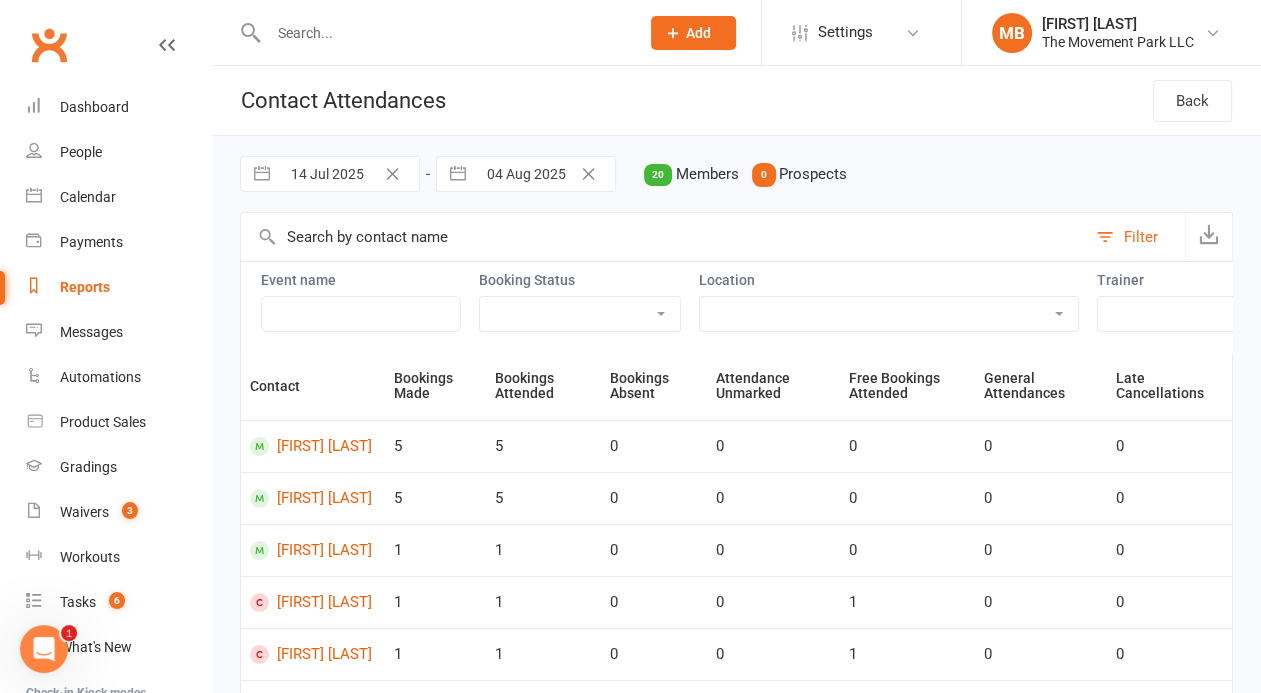 click on "04 Aug 2025" at bounding box center [545, 174] 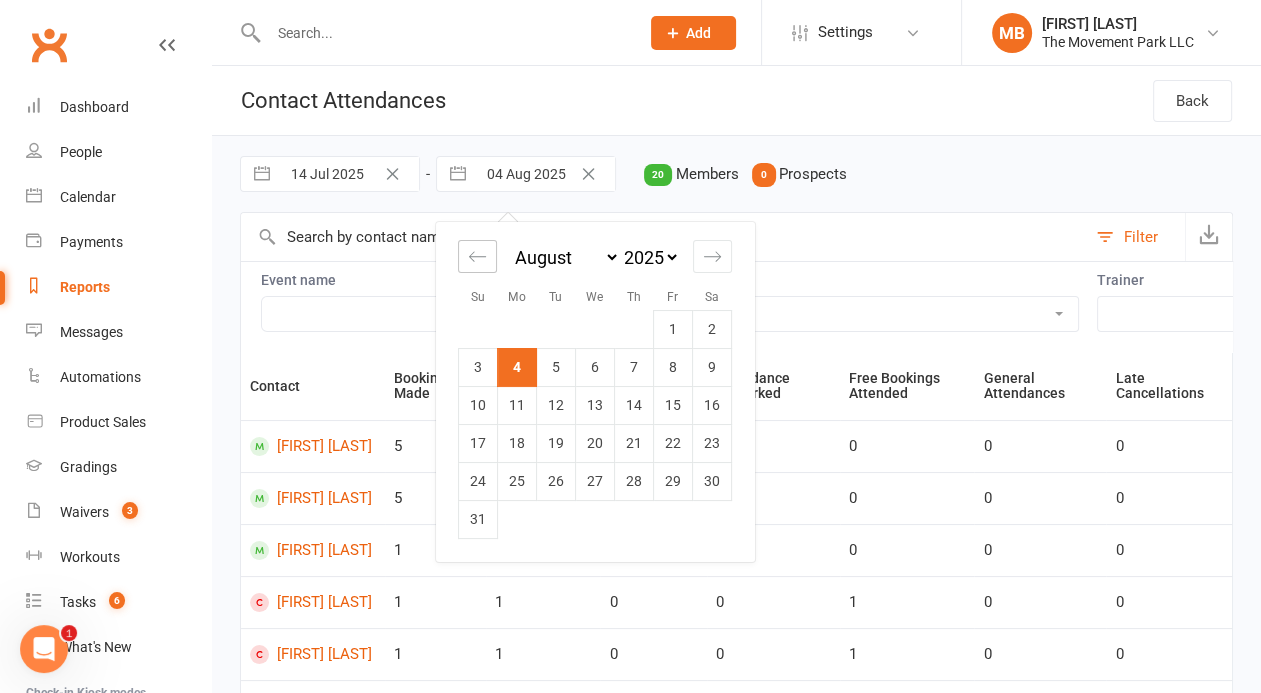 click 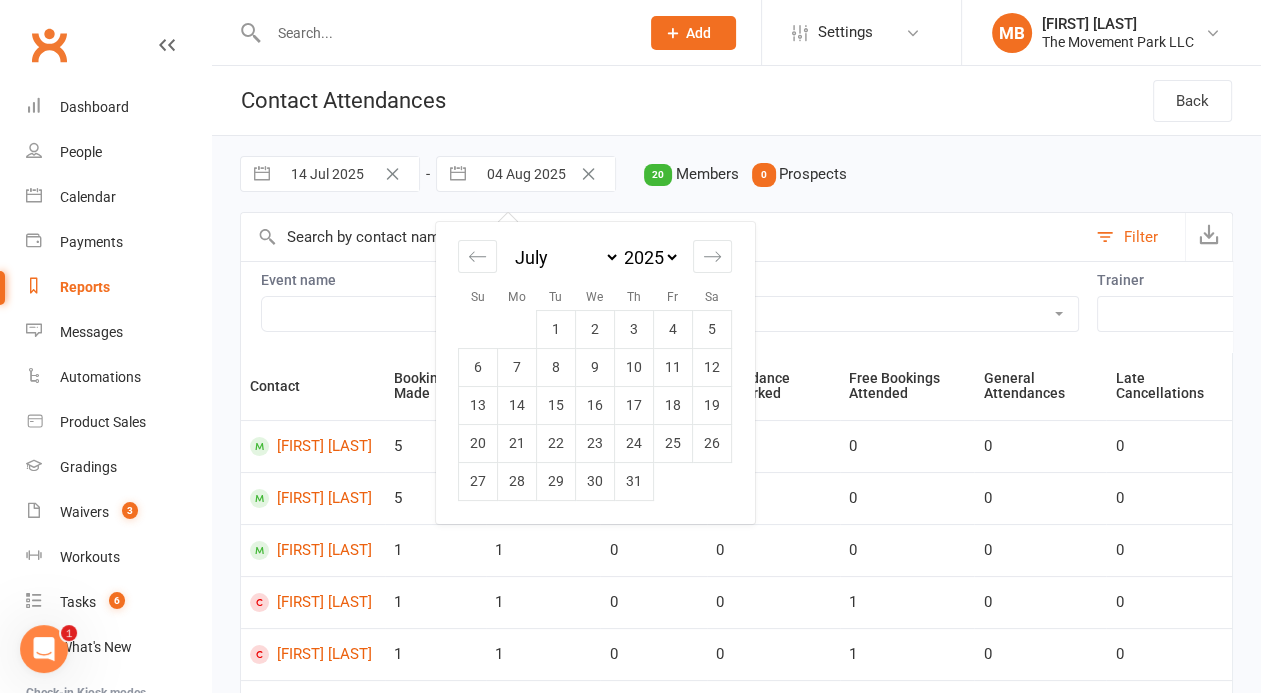 click on "14 Jul 2025" at bounding box center (349, 174) 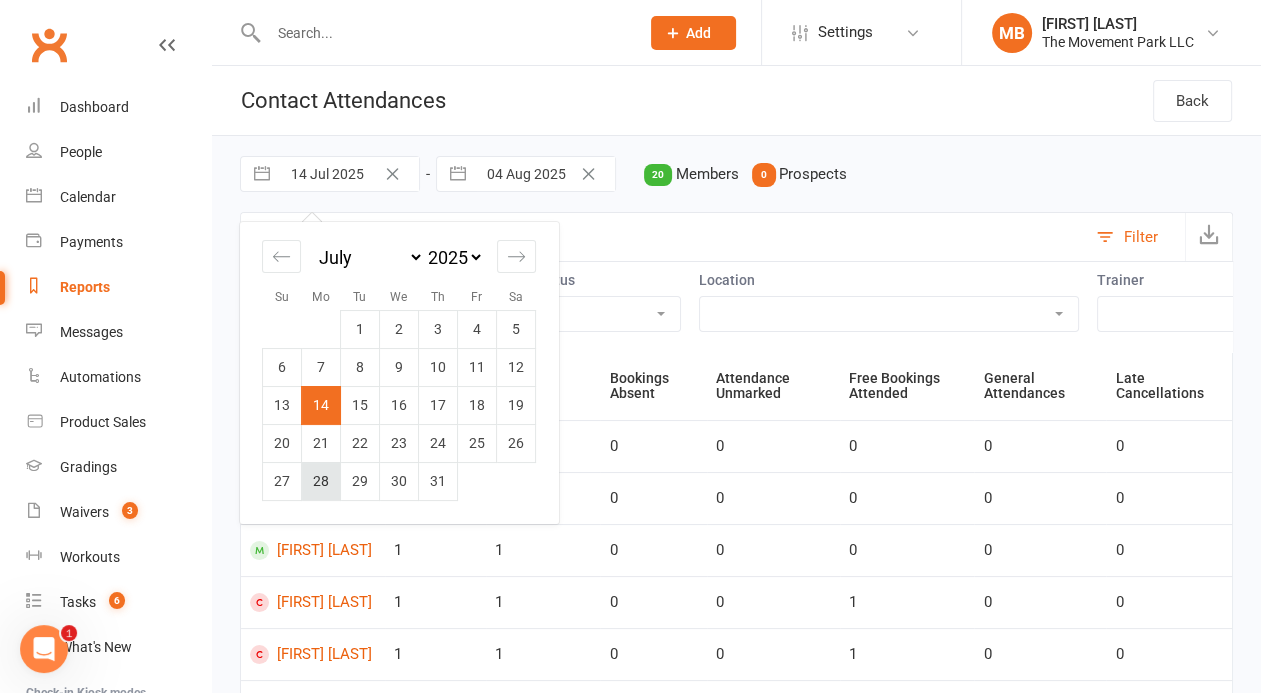 click on "28" at bounding box center [321, 481] 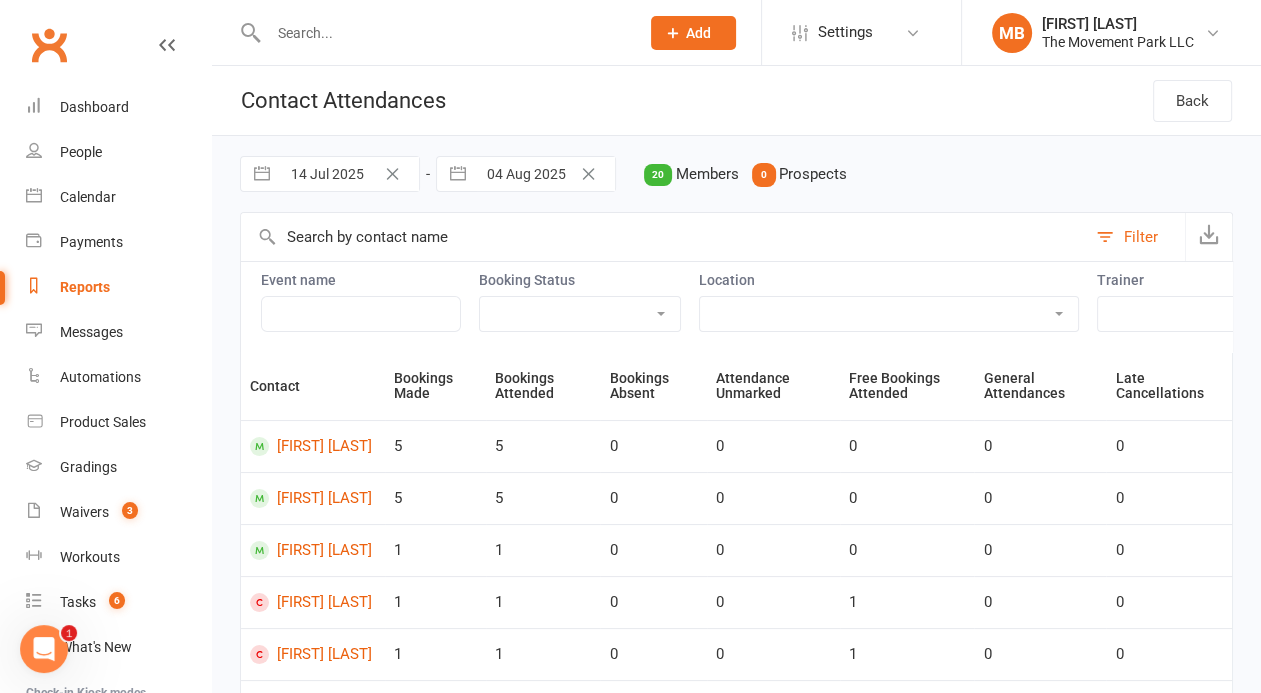 type on "28 Jul 2025" 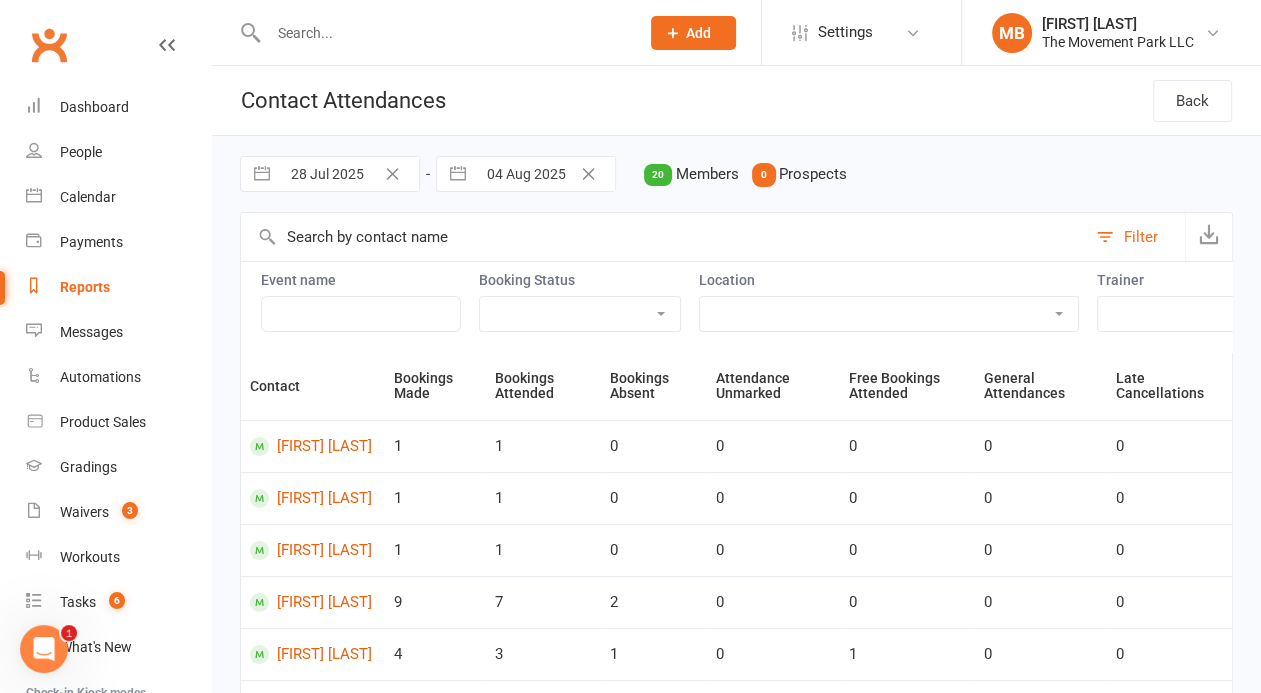 click on "04 Aug 2025" at bounding box center [545, 174] 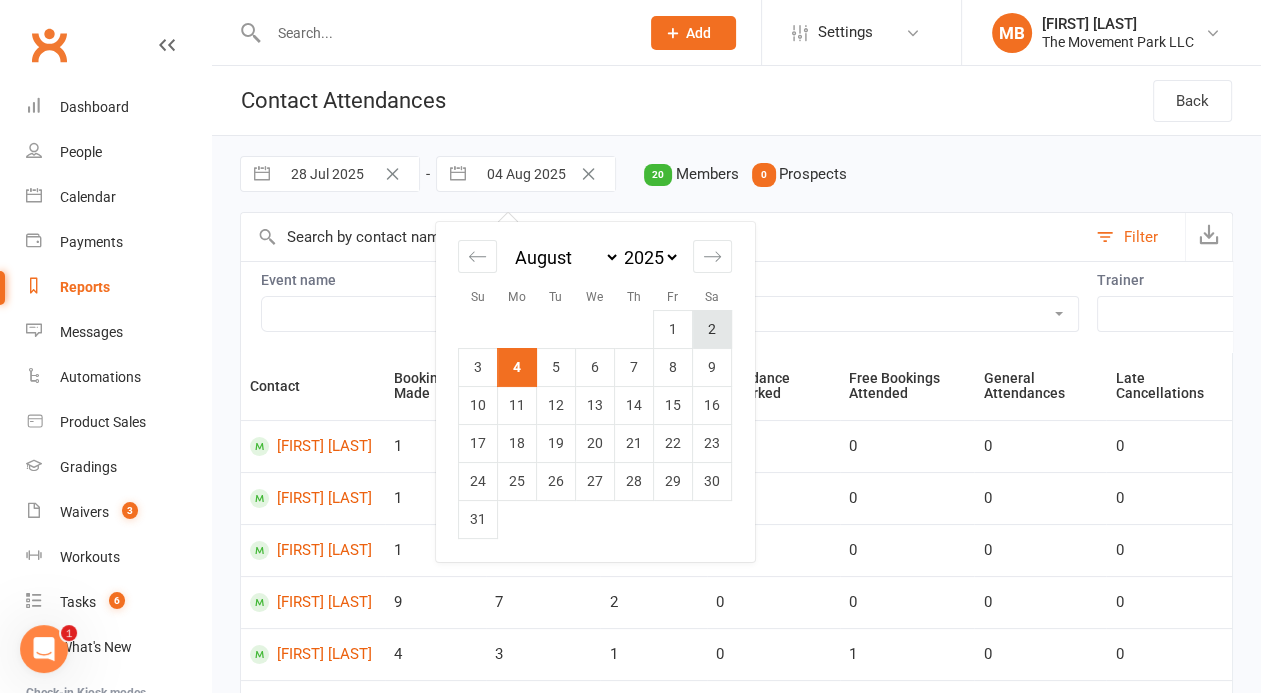 click on "2" at bounding box center [712, 329] 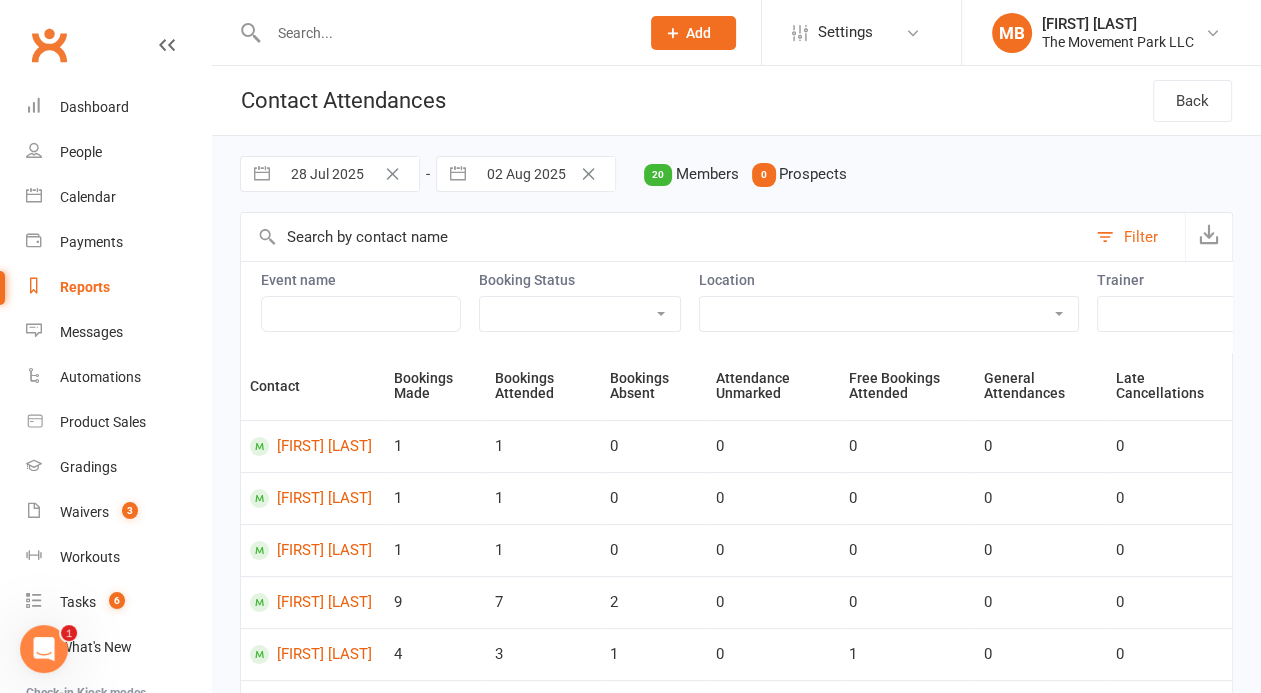 click on "Attended Absent Not absent Attendance not marked" at bounding box center [580, 314] 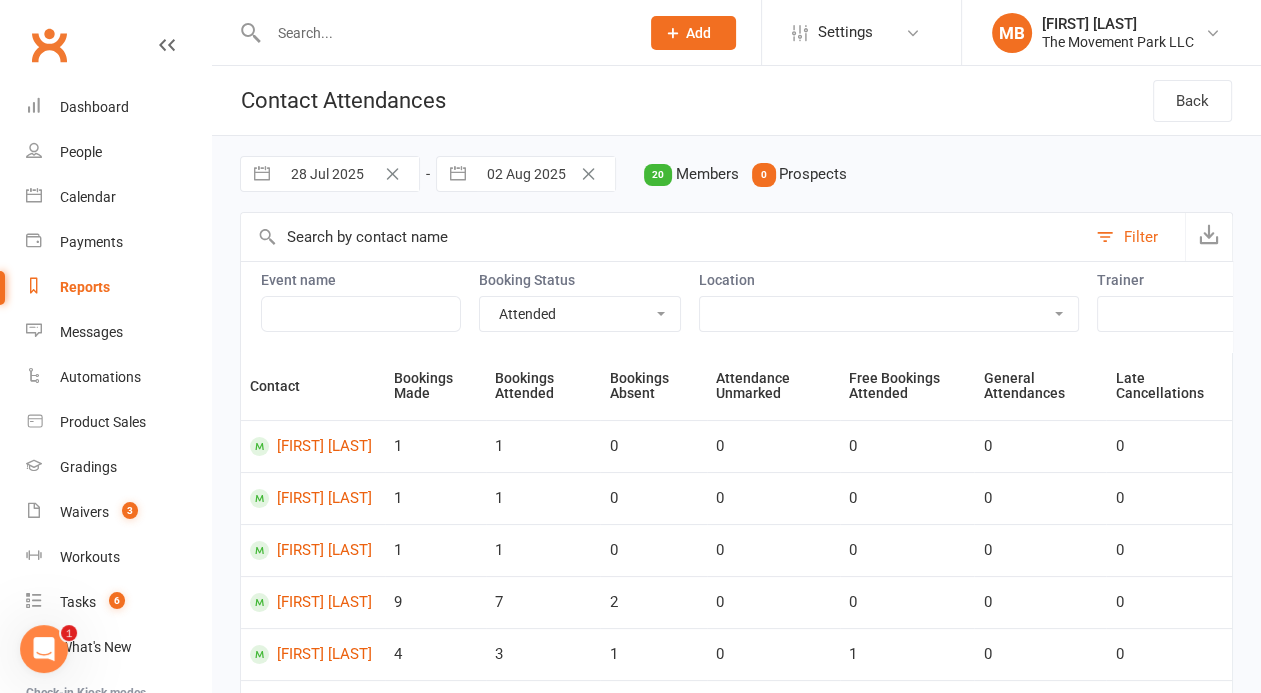 click on "Attended" at bounding box center [0, 0] 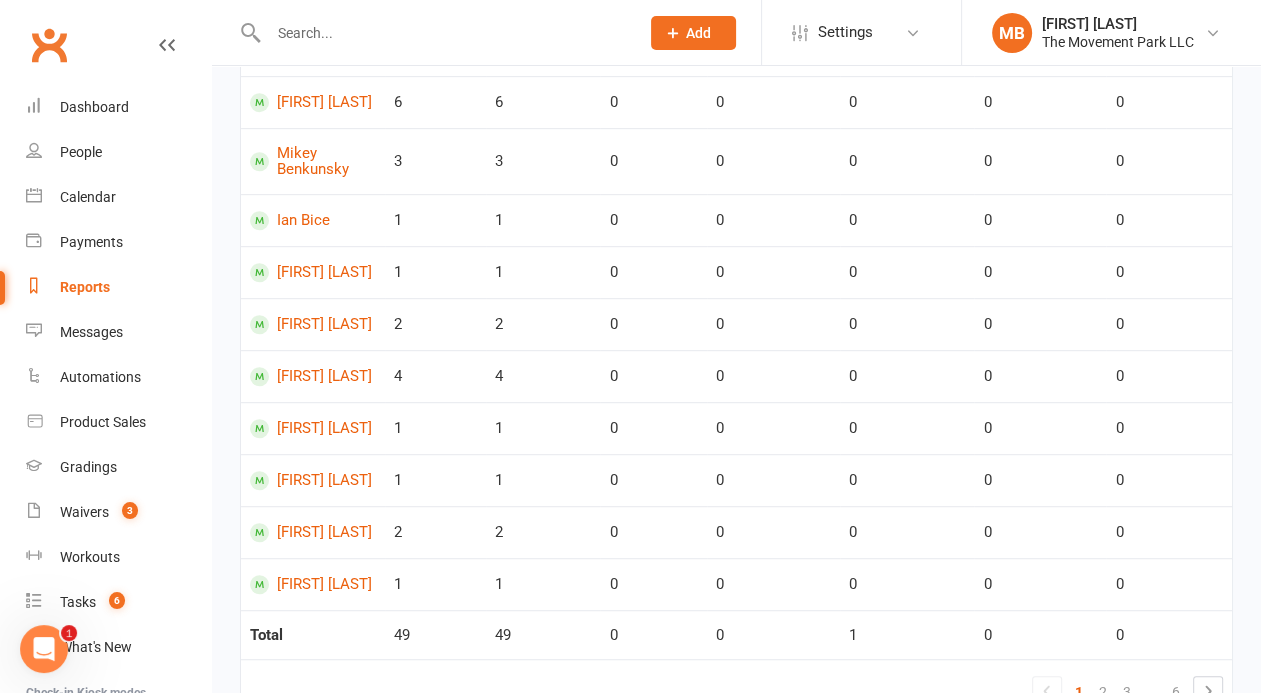 scroll, scrollTop: 999, scrollLeft: 0, axis: vertical 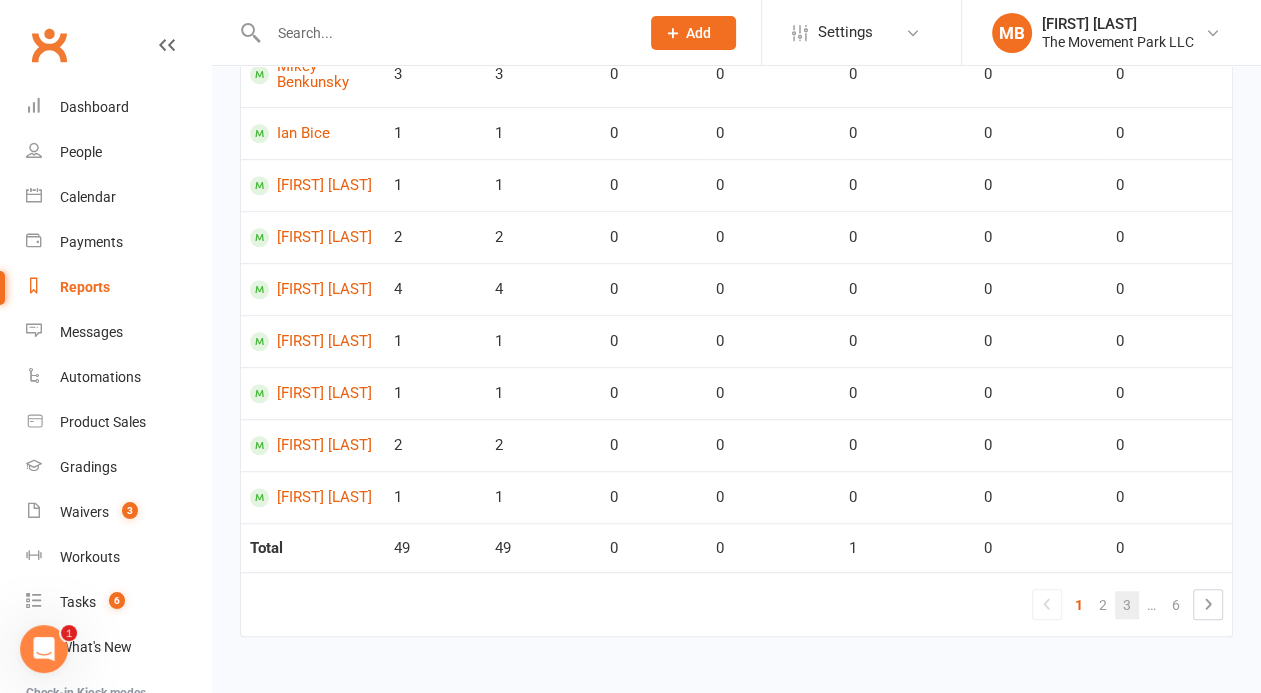 click on "3" at bounding box center [1127, 605] 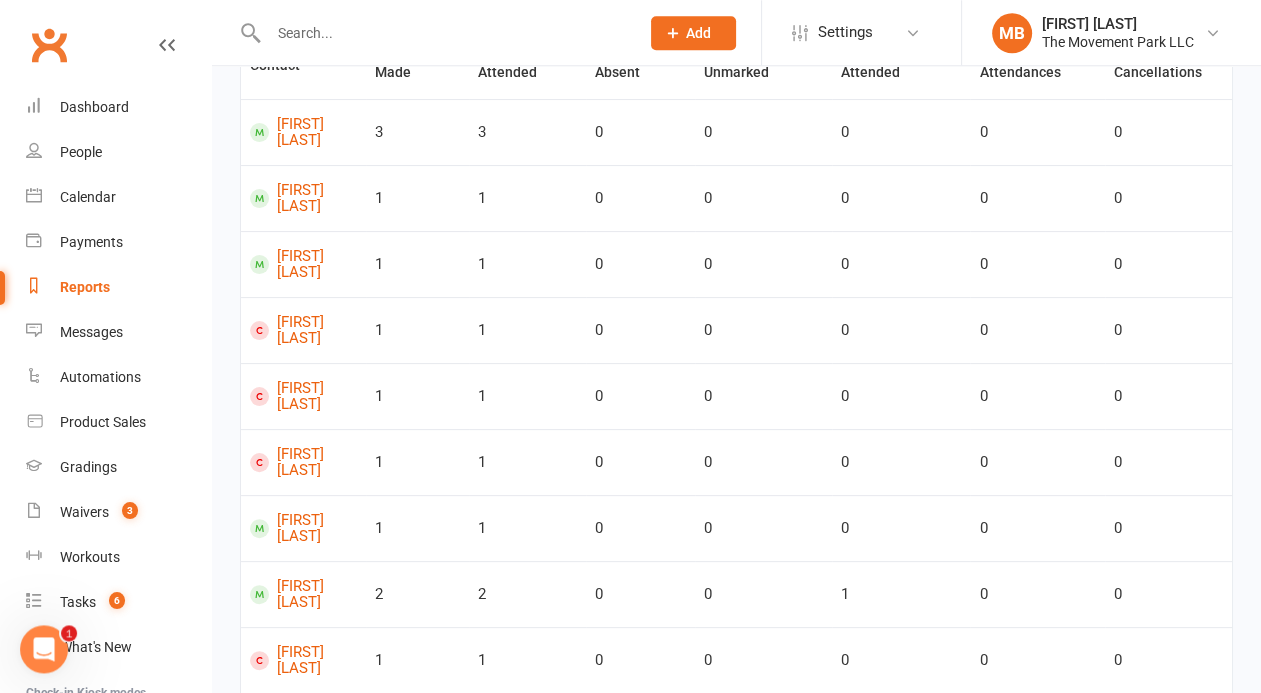 scroll, scrollTop: 327, scrollLeft: 0, axis: vertical 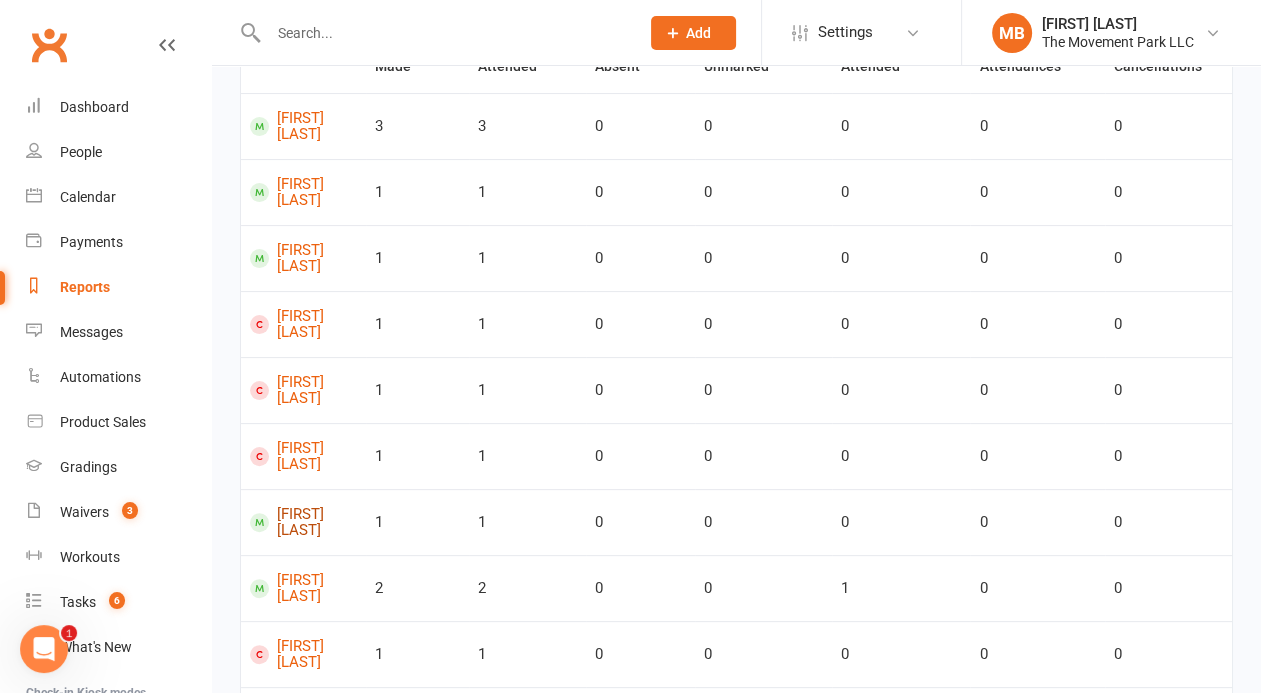 click on "[FIRST] [LAST]" at bounding box center [303, 522] 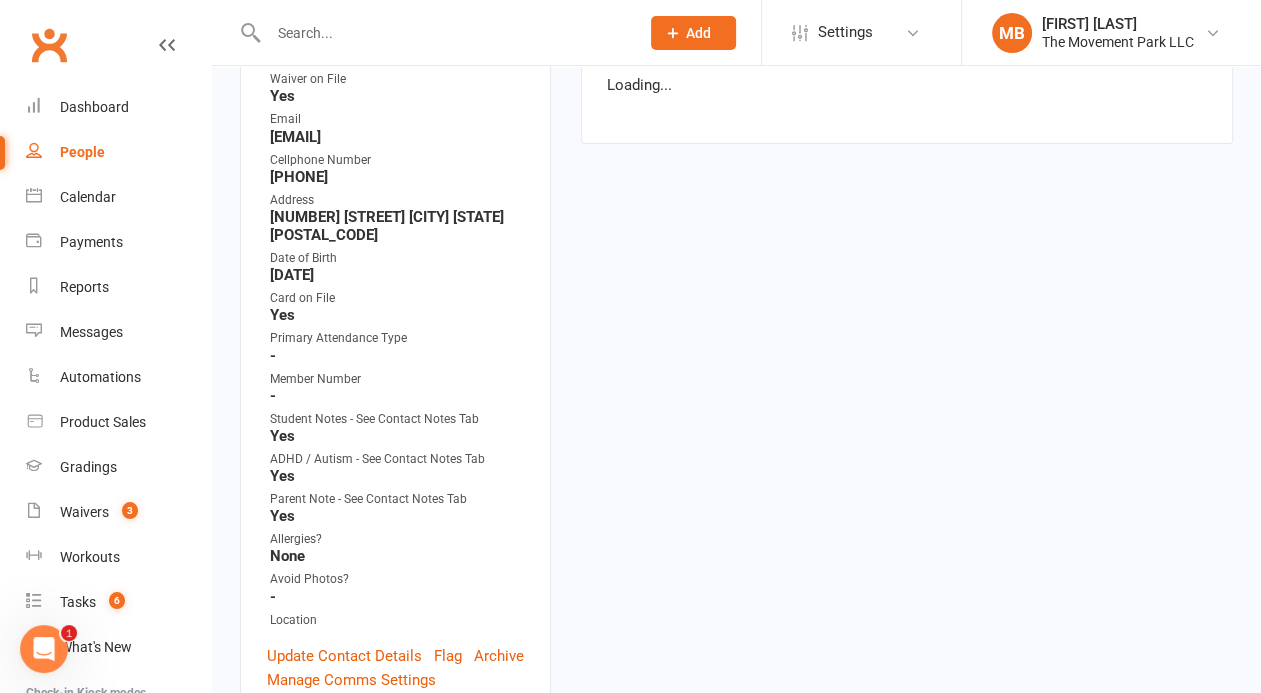 scroll, scrollTop: 0, scrollLeft: 0, axis: both 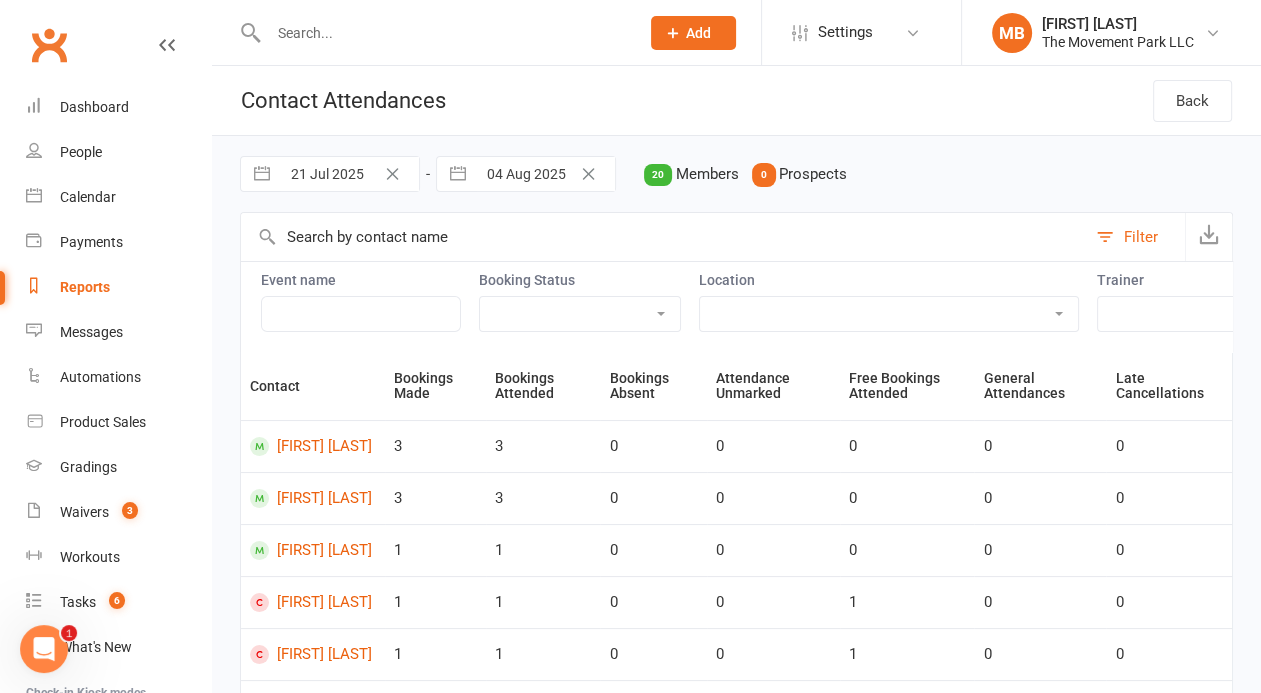 click on "21 Jul 2025" at bounding box center [349, 174] 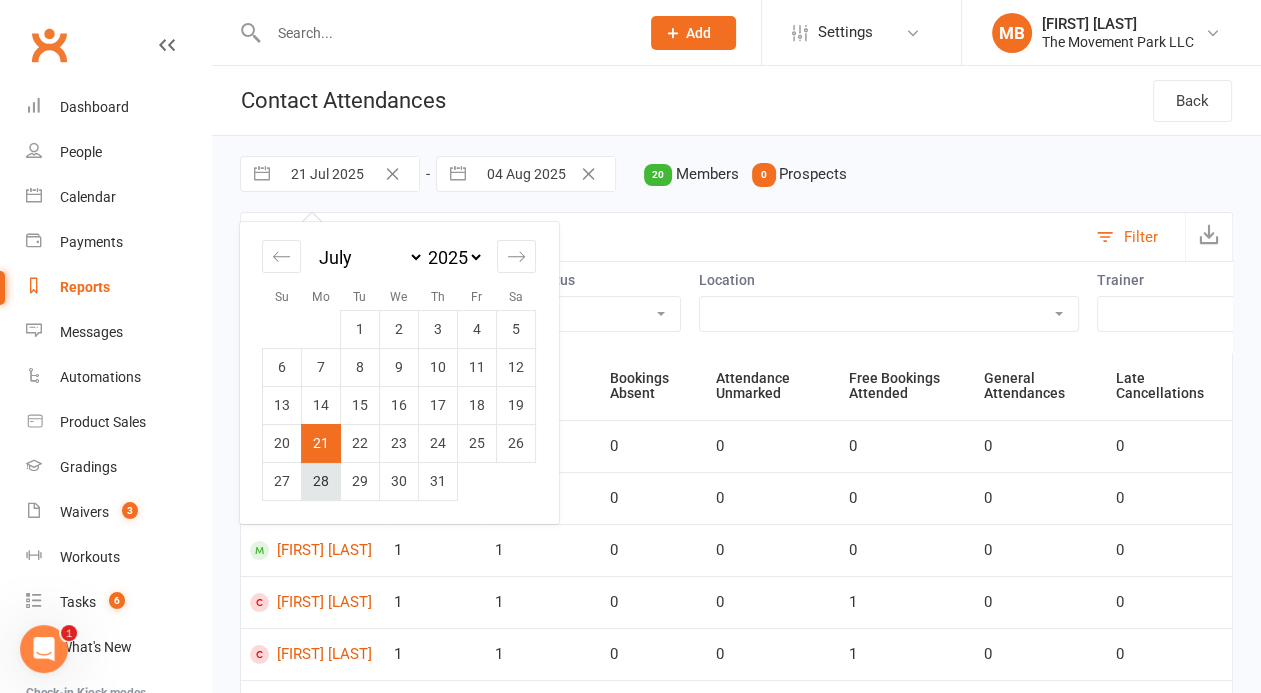click on "28" at bounding box center (321, 481) 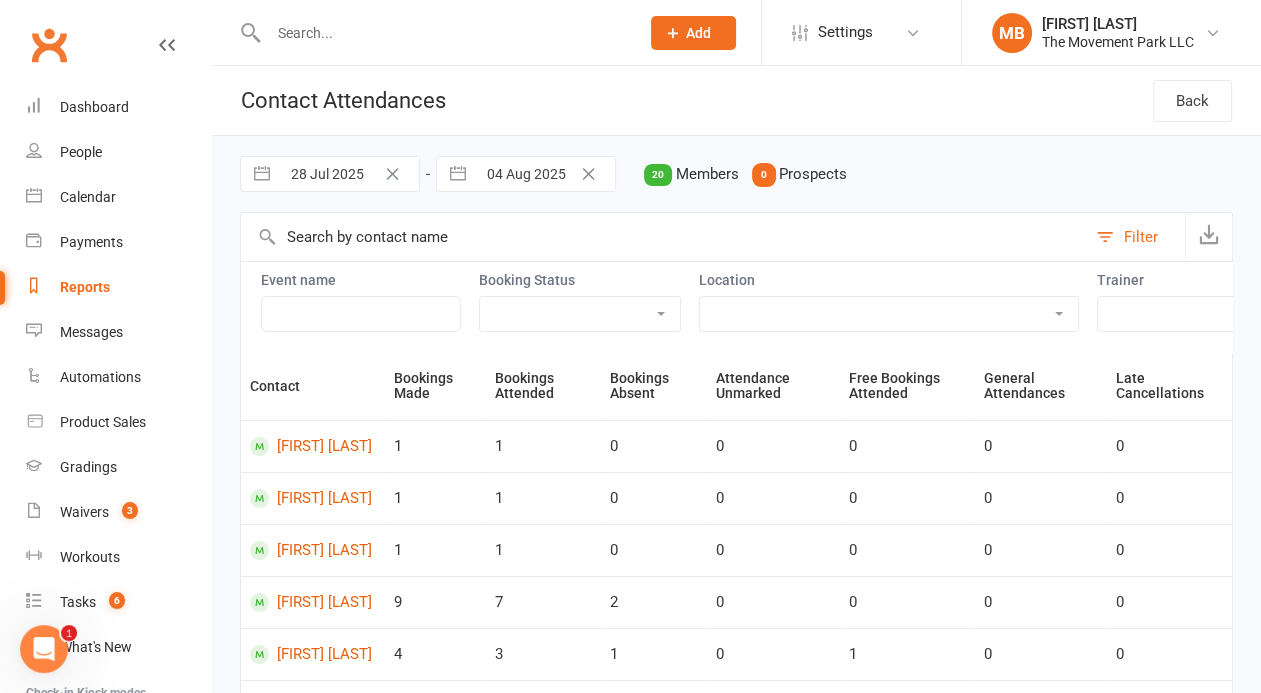 click on "04 Aug 2025" at bounding box center (545, 174) 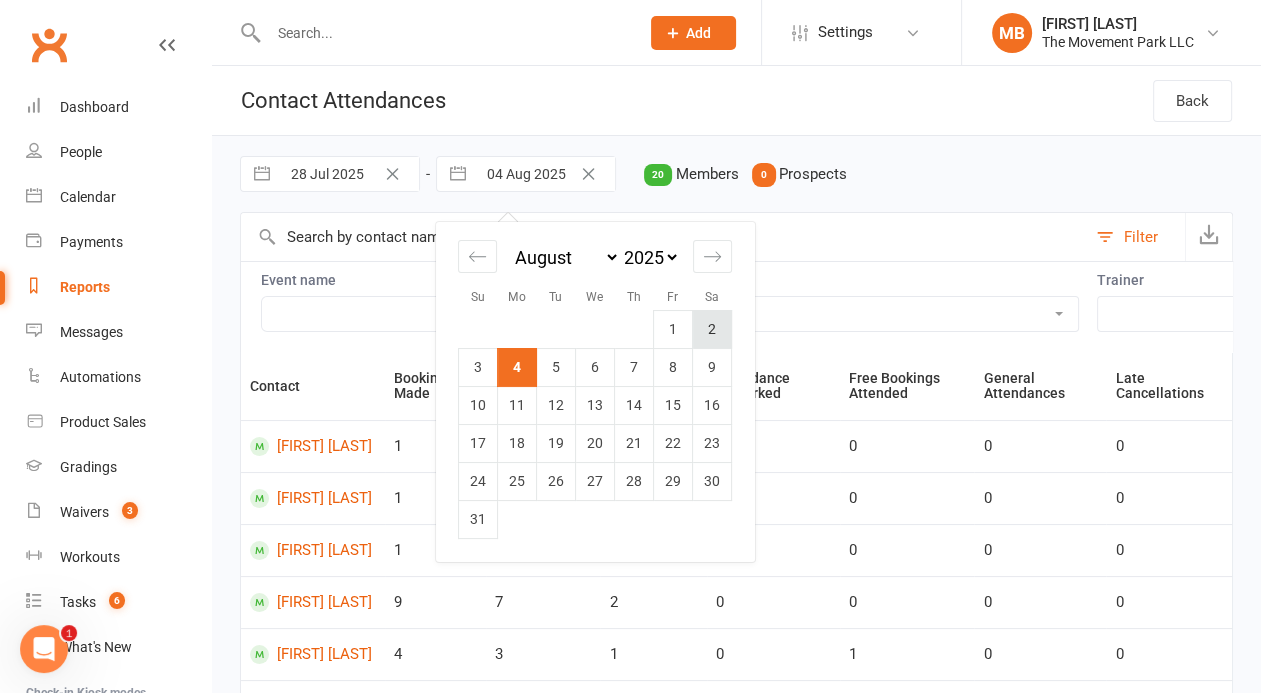 click on "2" at bounding box center [712, 329] 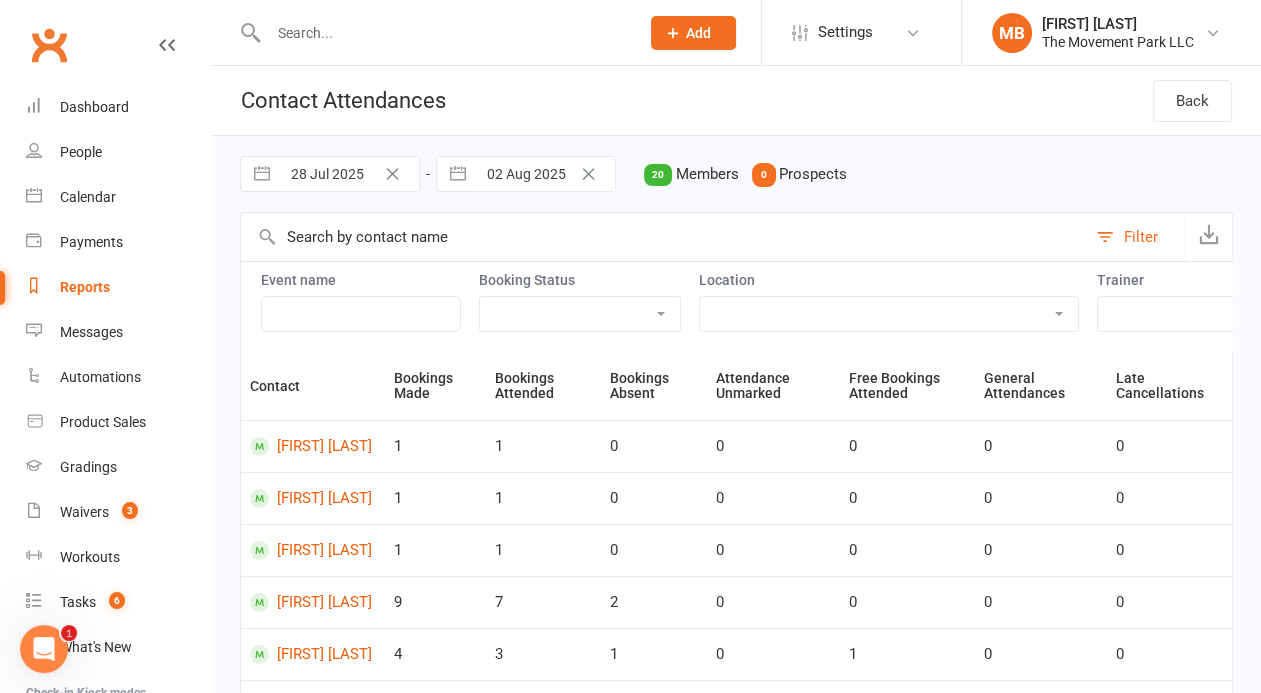 click on "Attended Absent Not absent Attendance not marked" at bounding box center (580, 314) 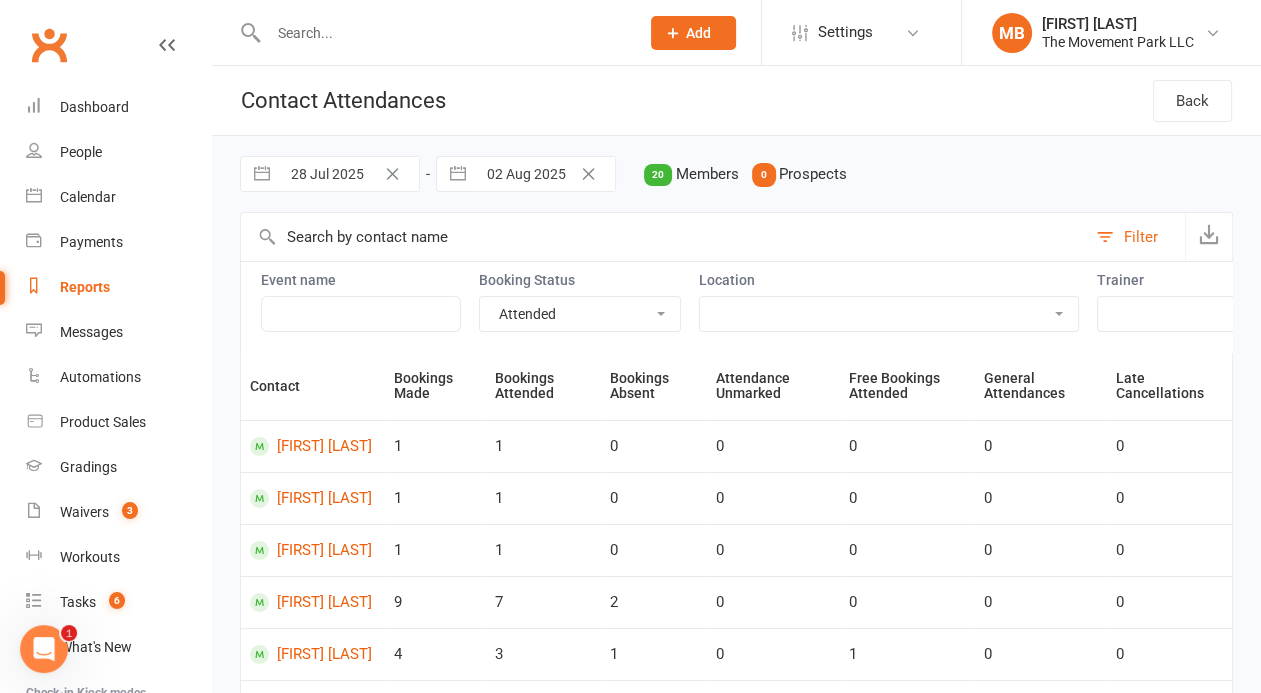click on "Attended" at bounding box center [0, 0] 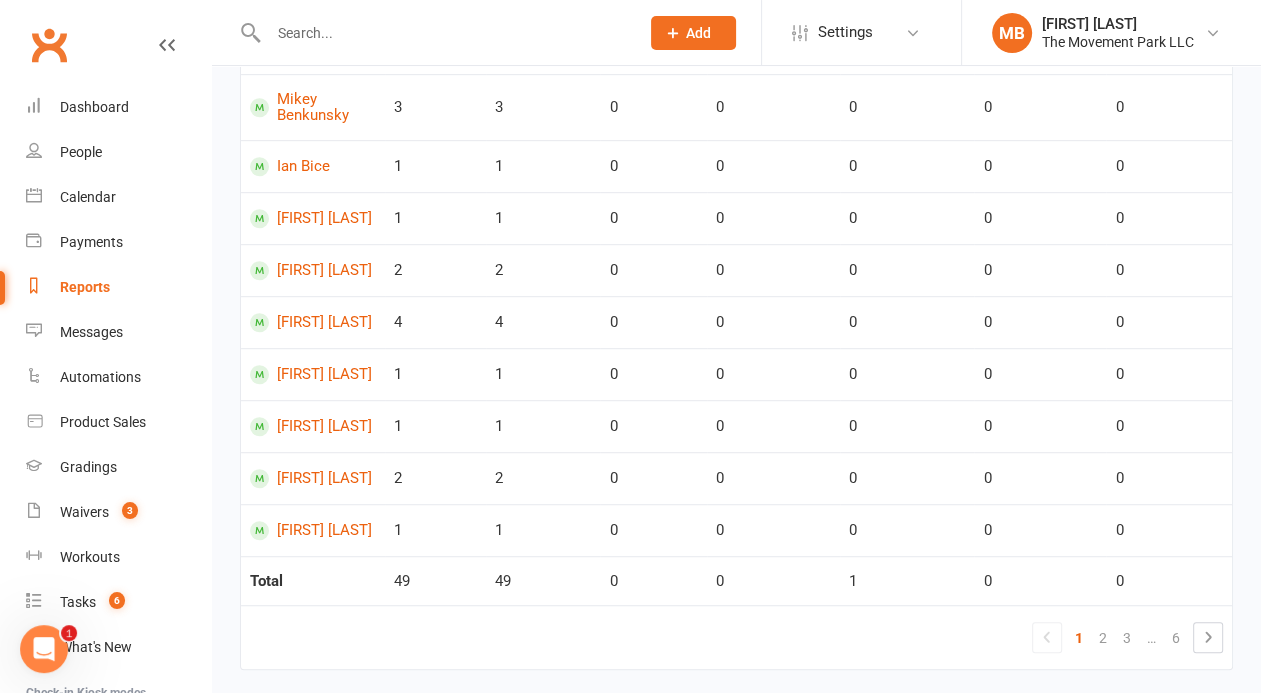 scroll, scrollTop: 999, scrollLeft: 0, axis: vertical 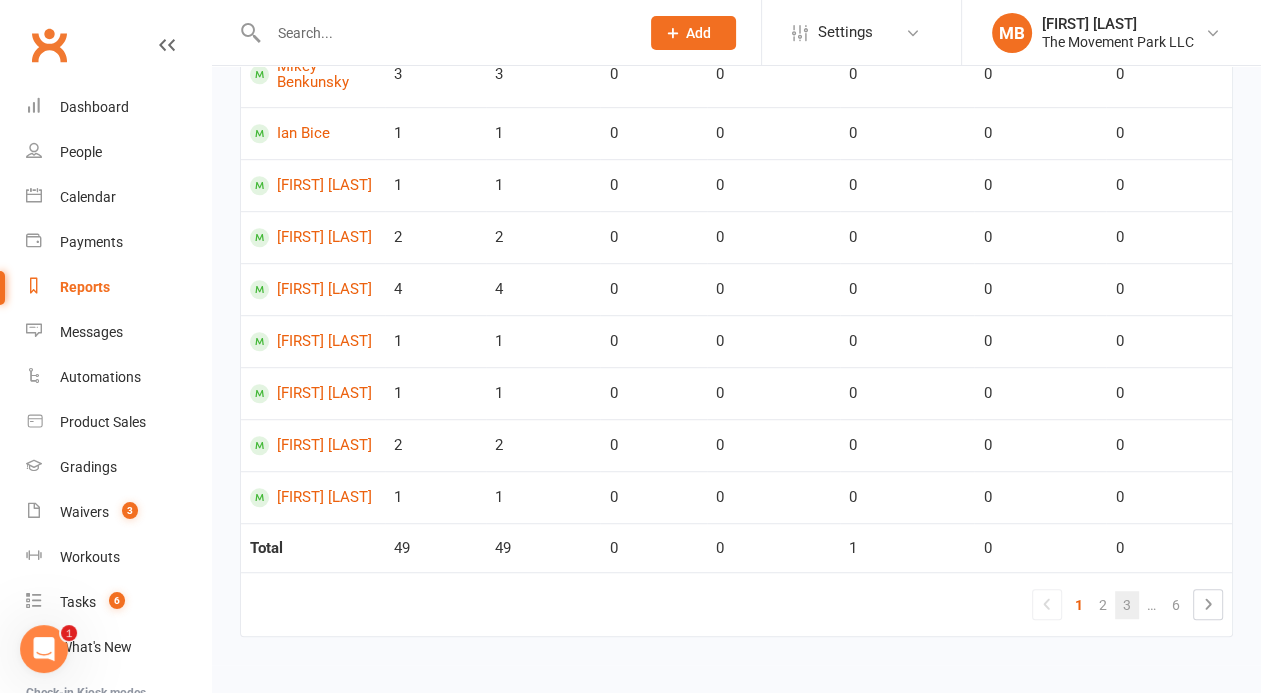 click on "3" at bounding box center (1127, 605) 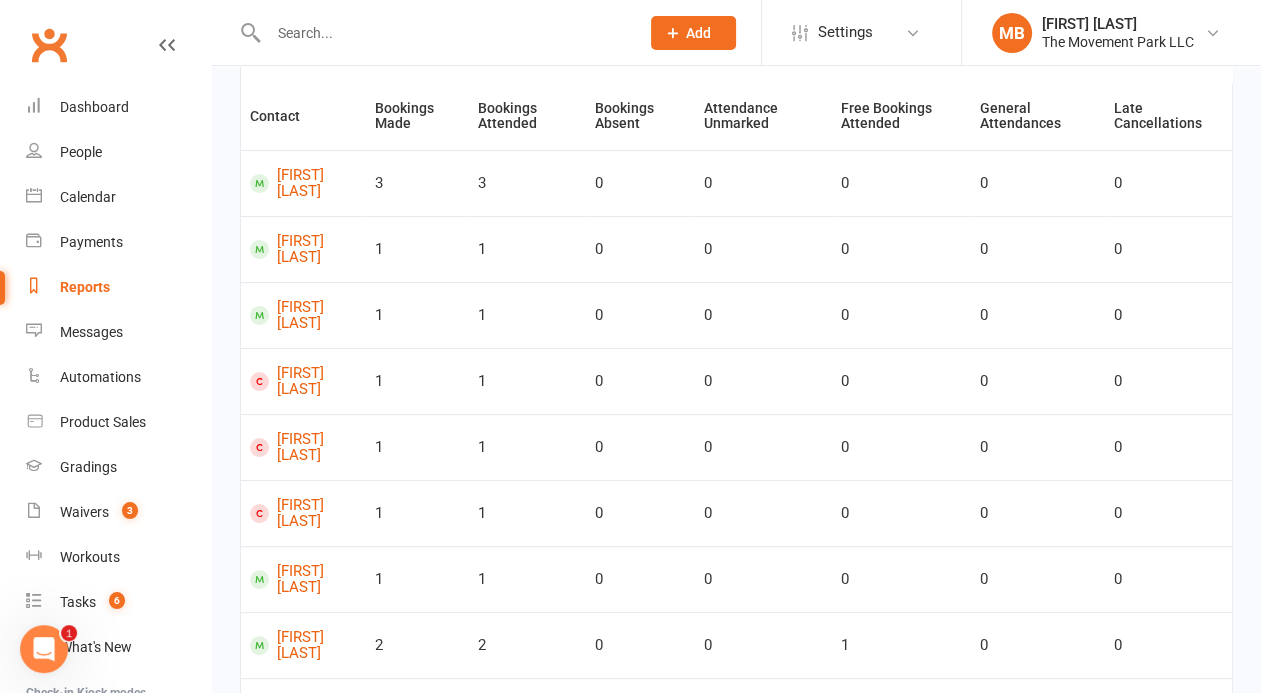 scroll, scrollTop: 272, scrollLeft: 0, axis: vertical 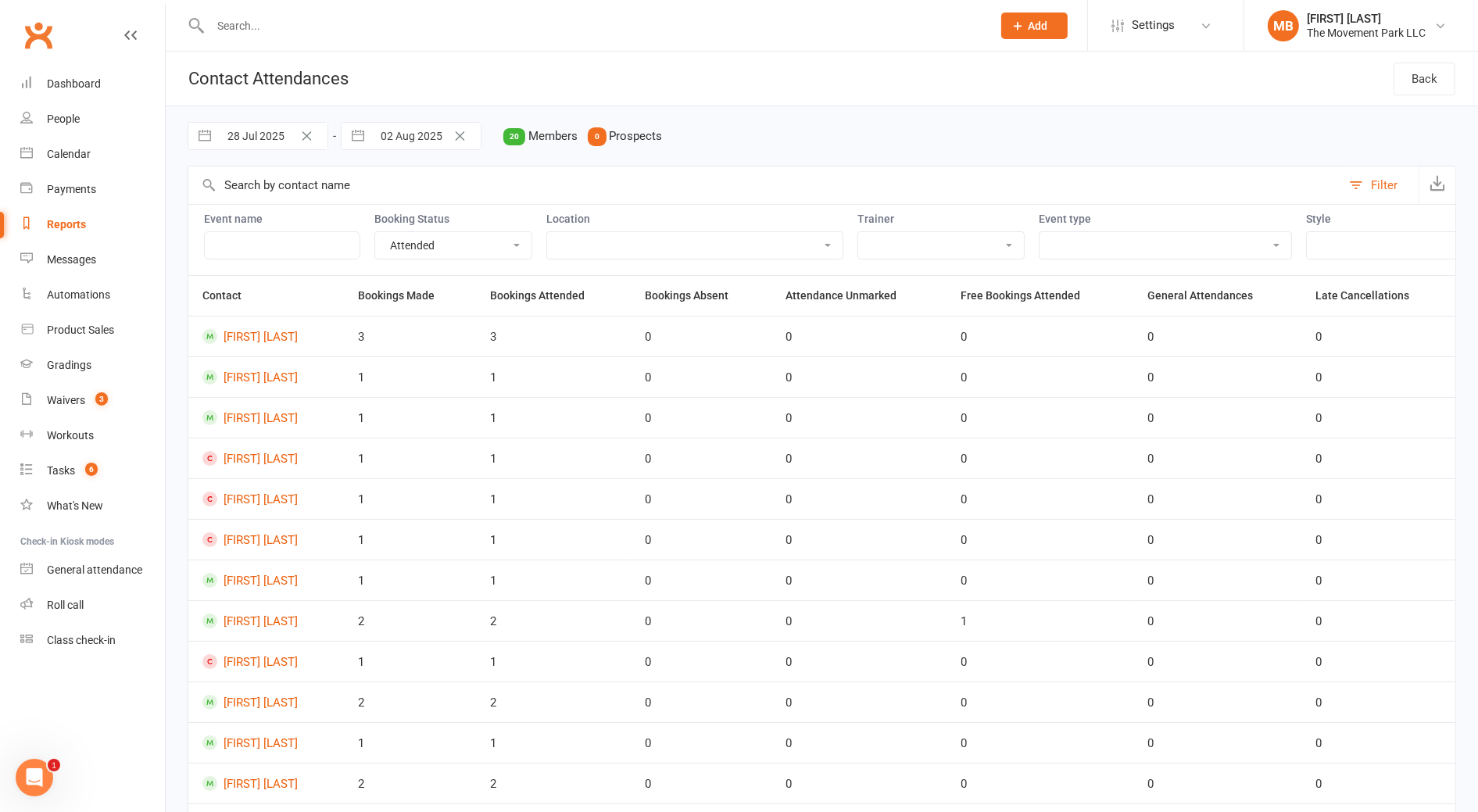 click on "28 Jul 2025" at bounding box center (273, 136) 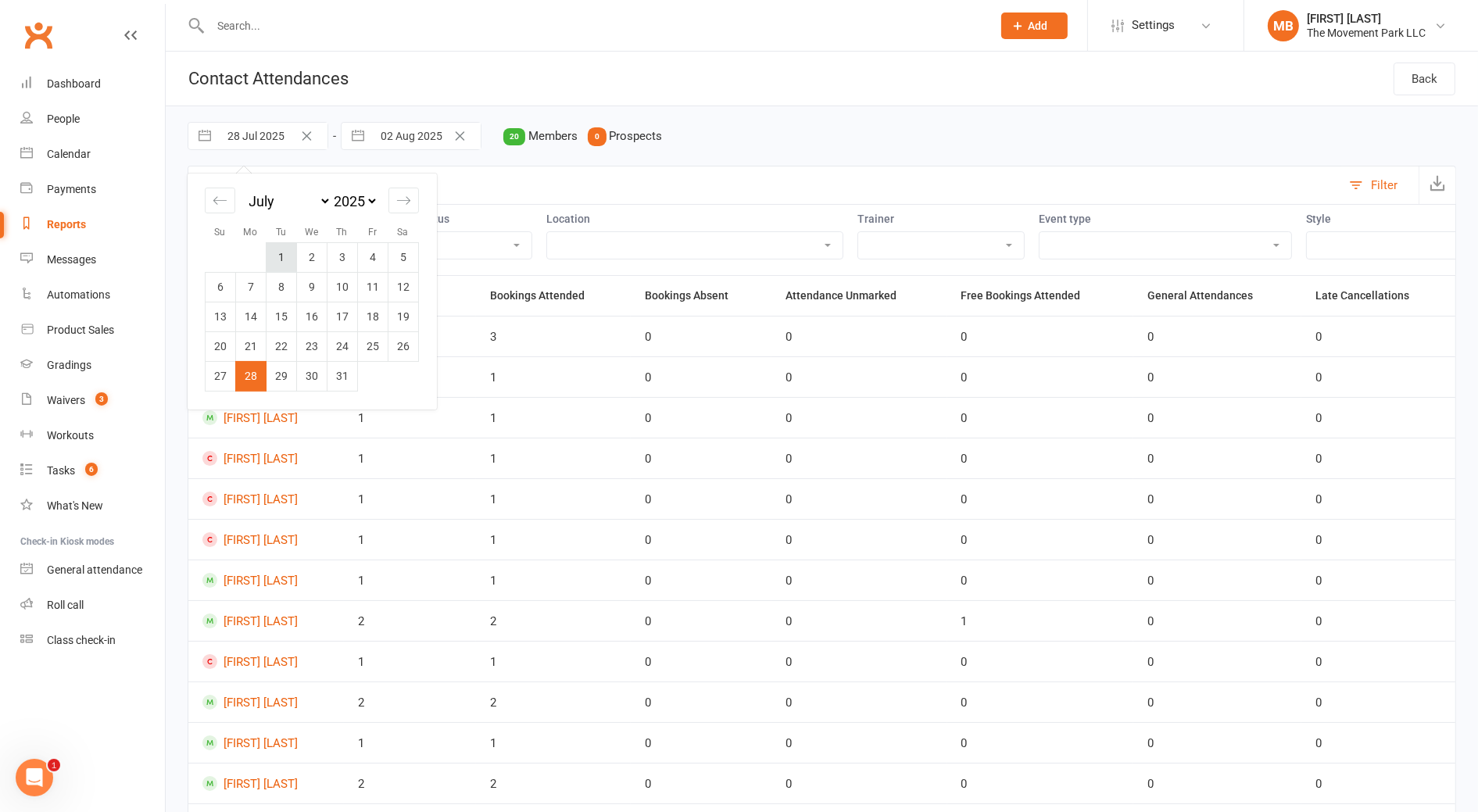 click on "1" at bounding box center [281, 257] 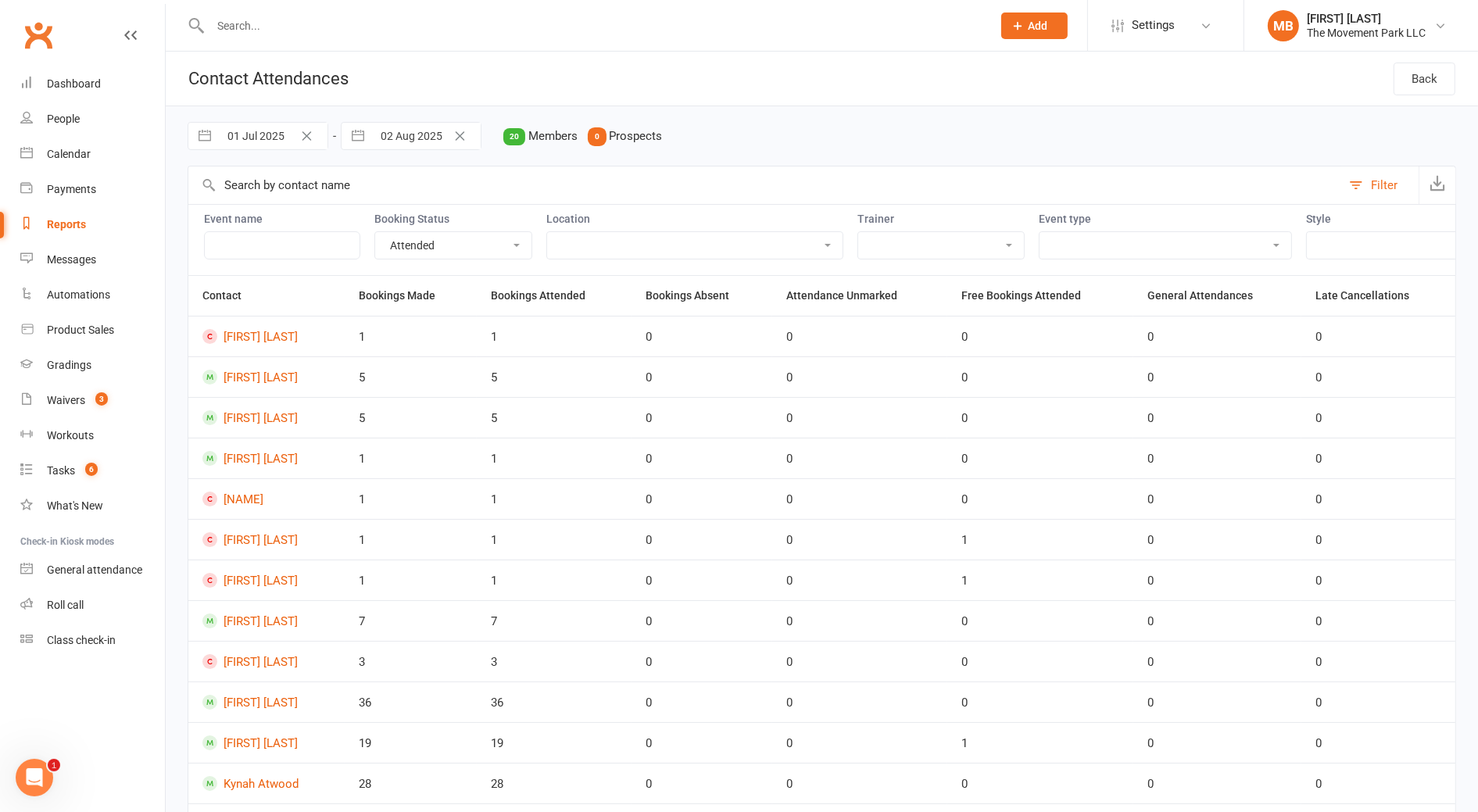 click on "02 Aug 2025" at bounding box center [426, 136] 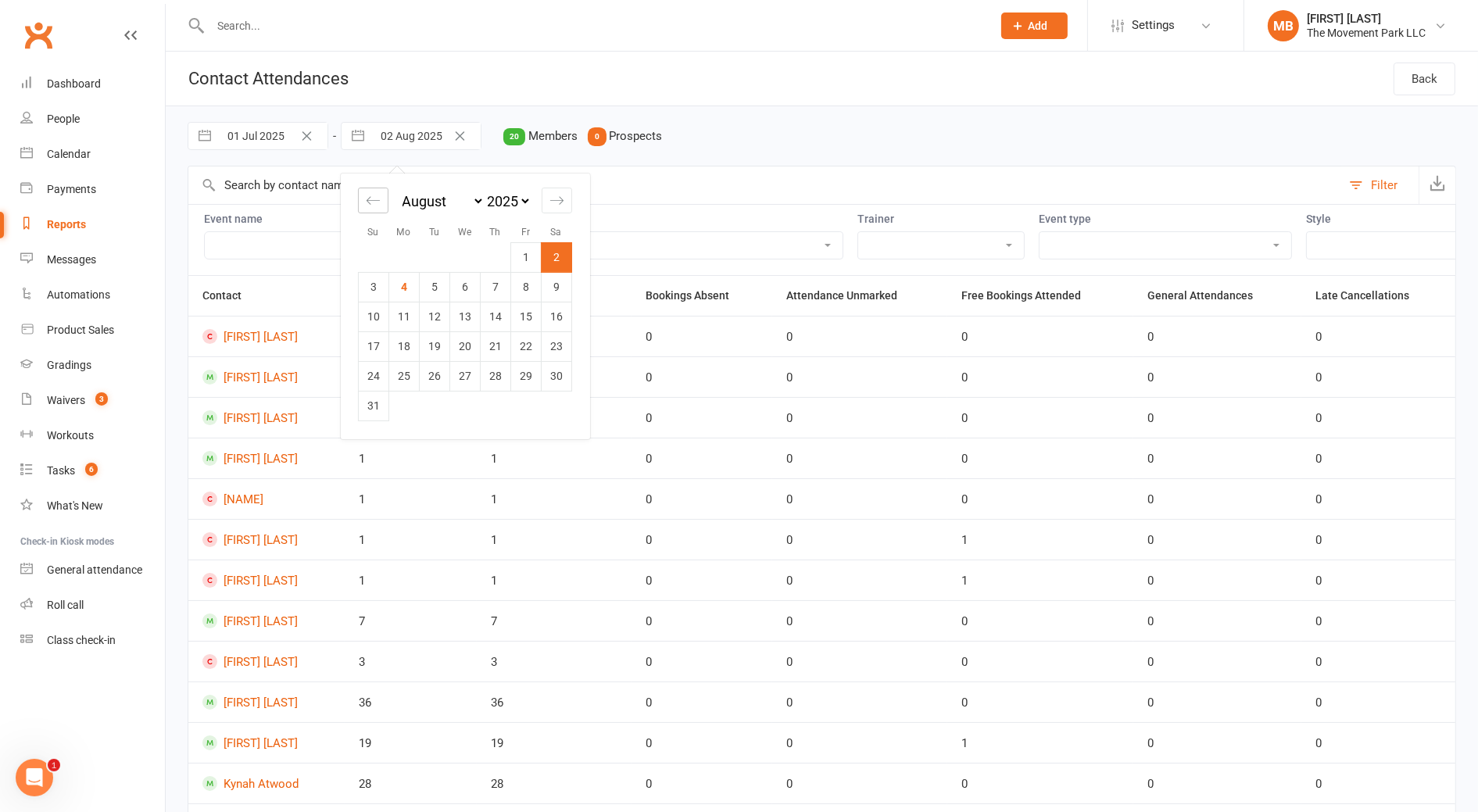 click at bounding box center [373, 200] 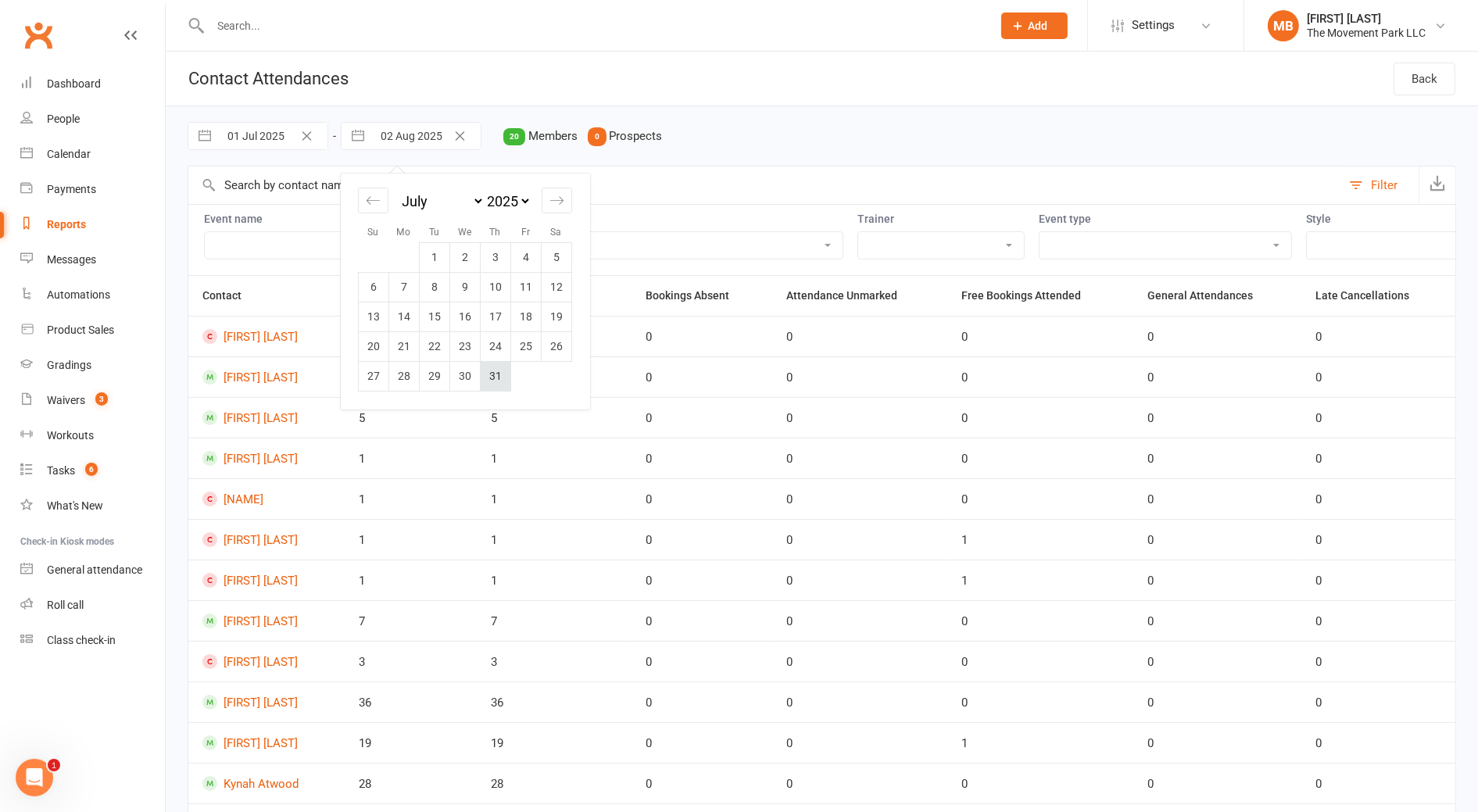 click on "31" at bounding box center [496, 376] 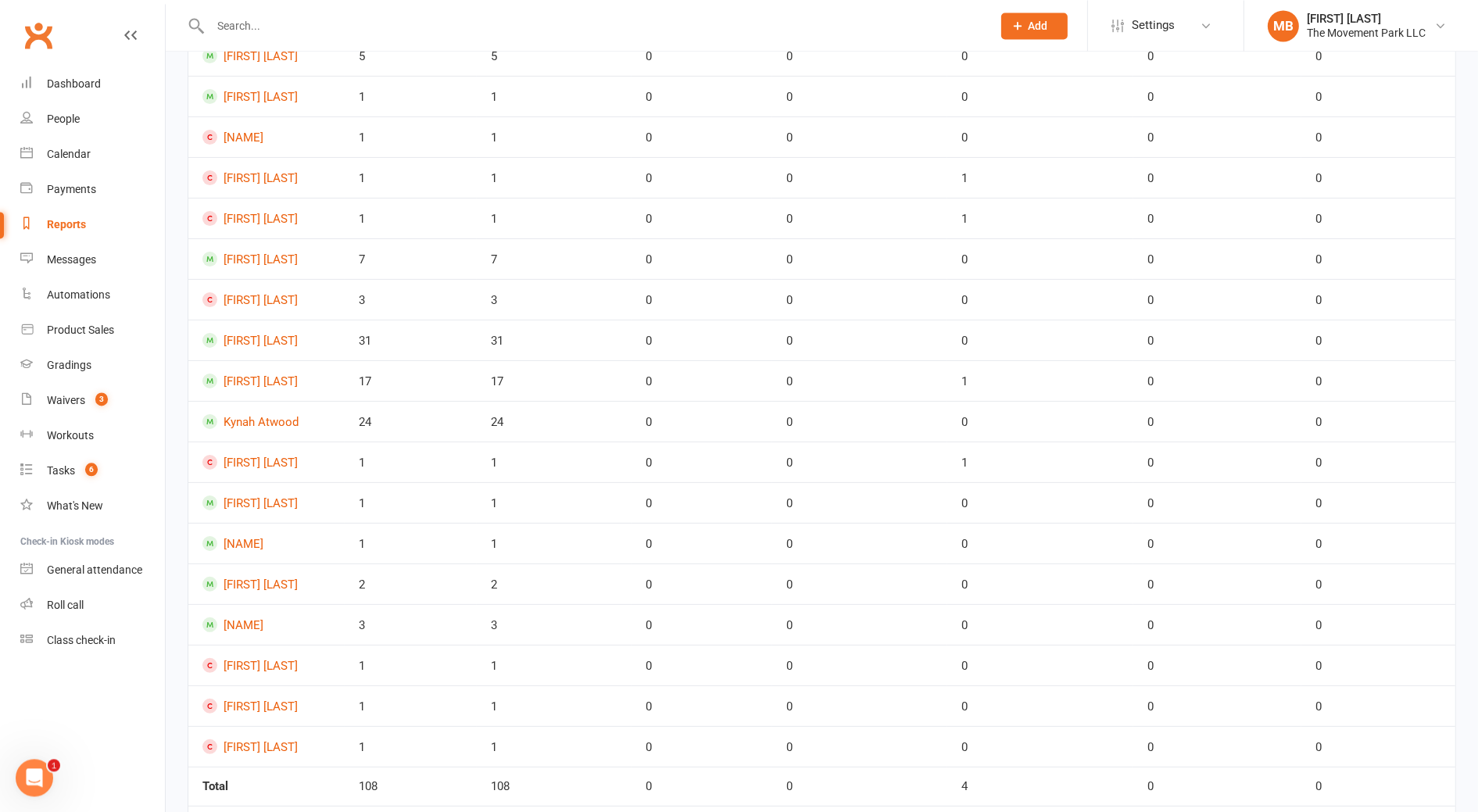 scroll, scrollTop: 453, scrollLeft: 0, axis: vertical 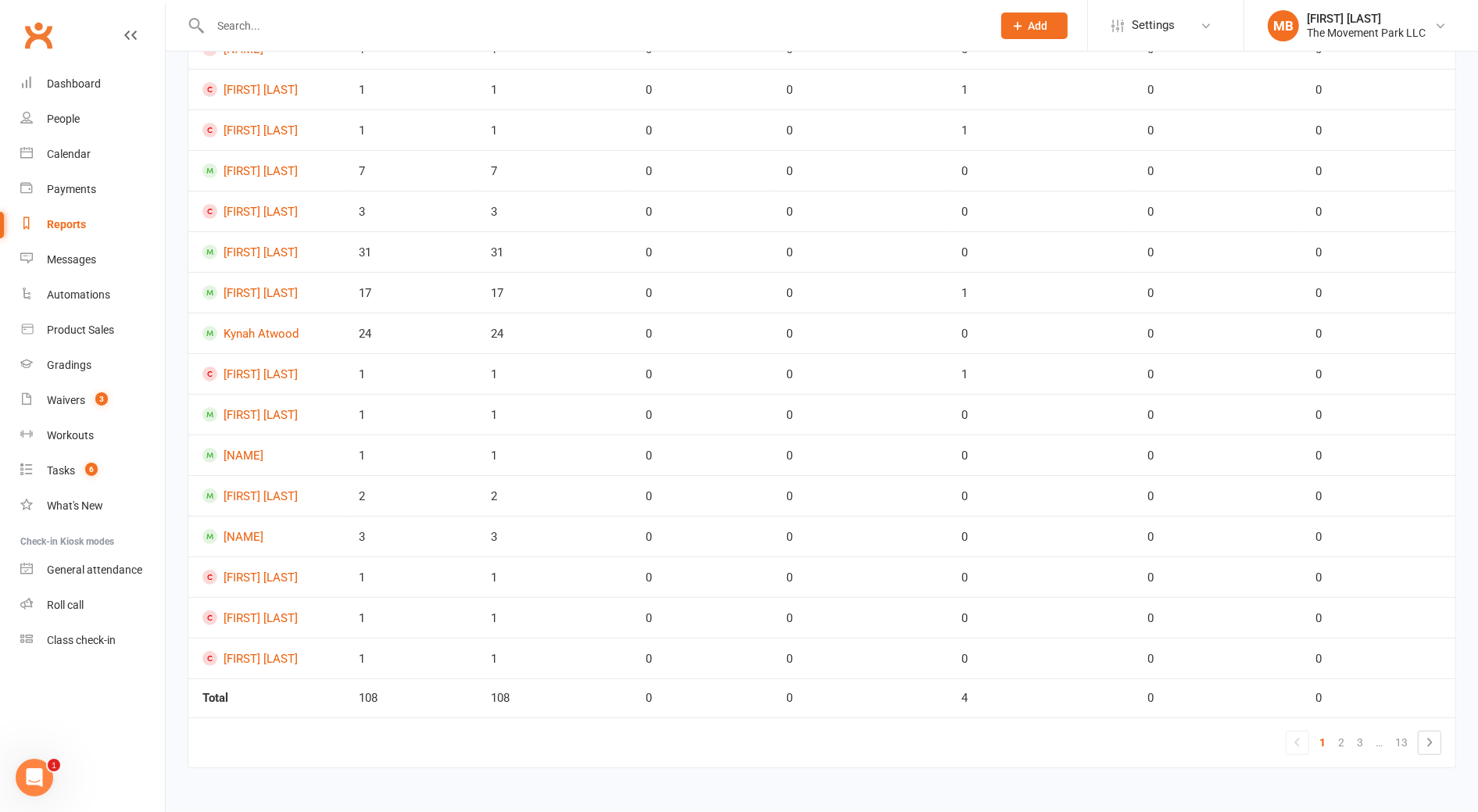 click on "0" at bounding box center [1040, 415] 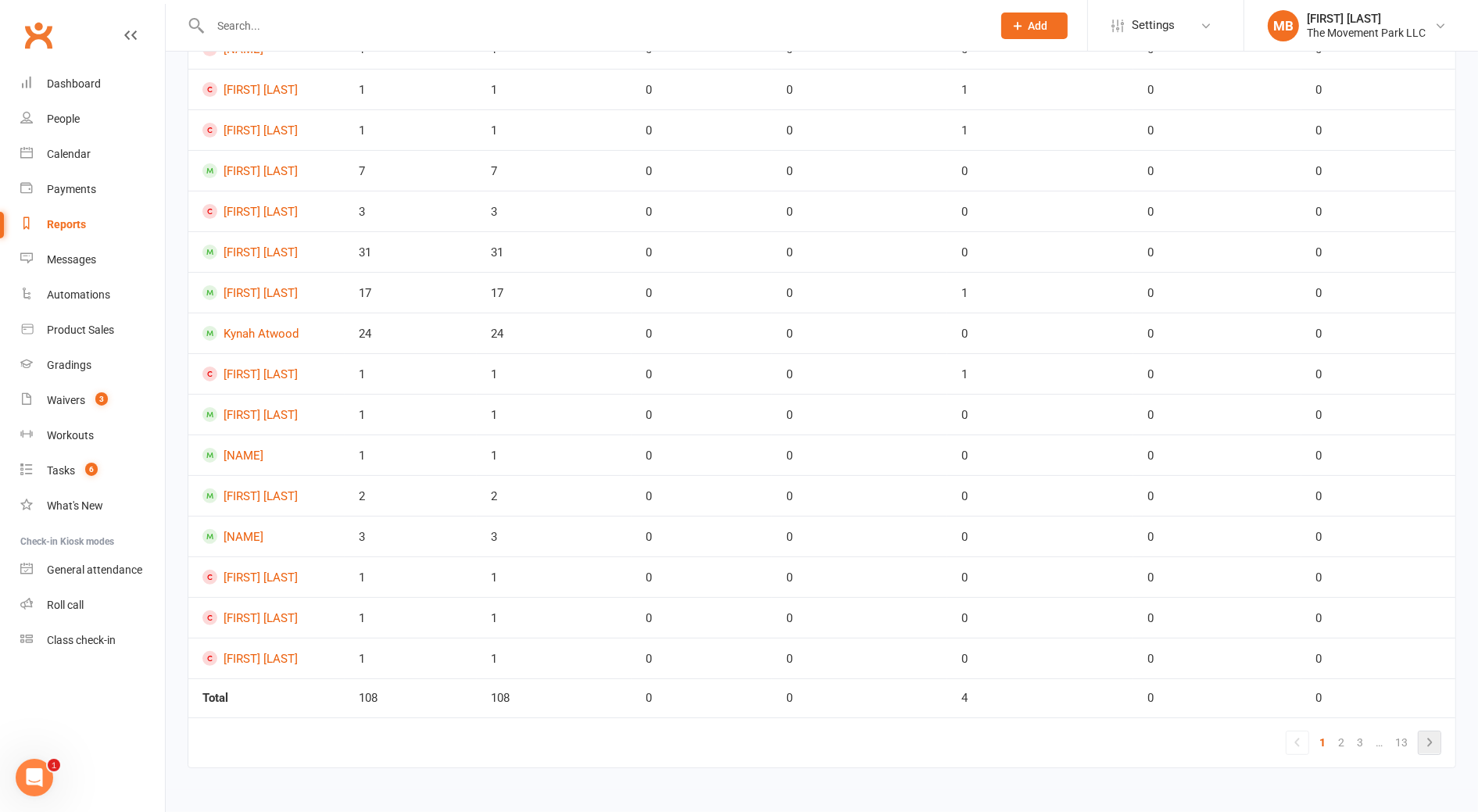 click 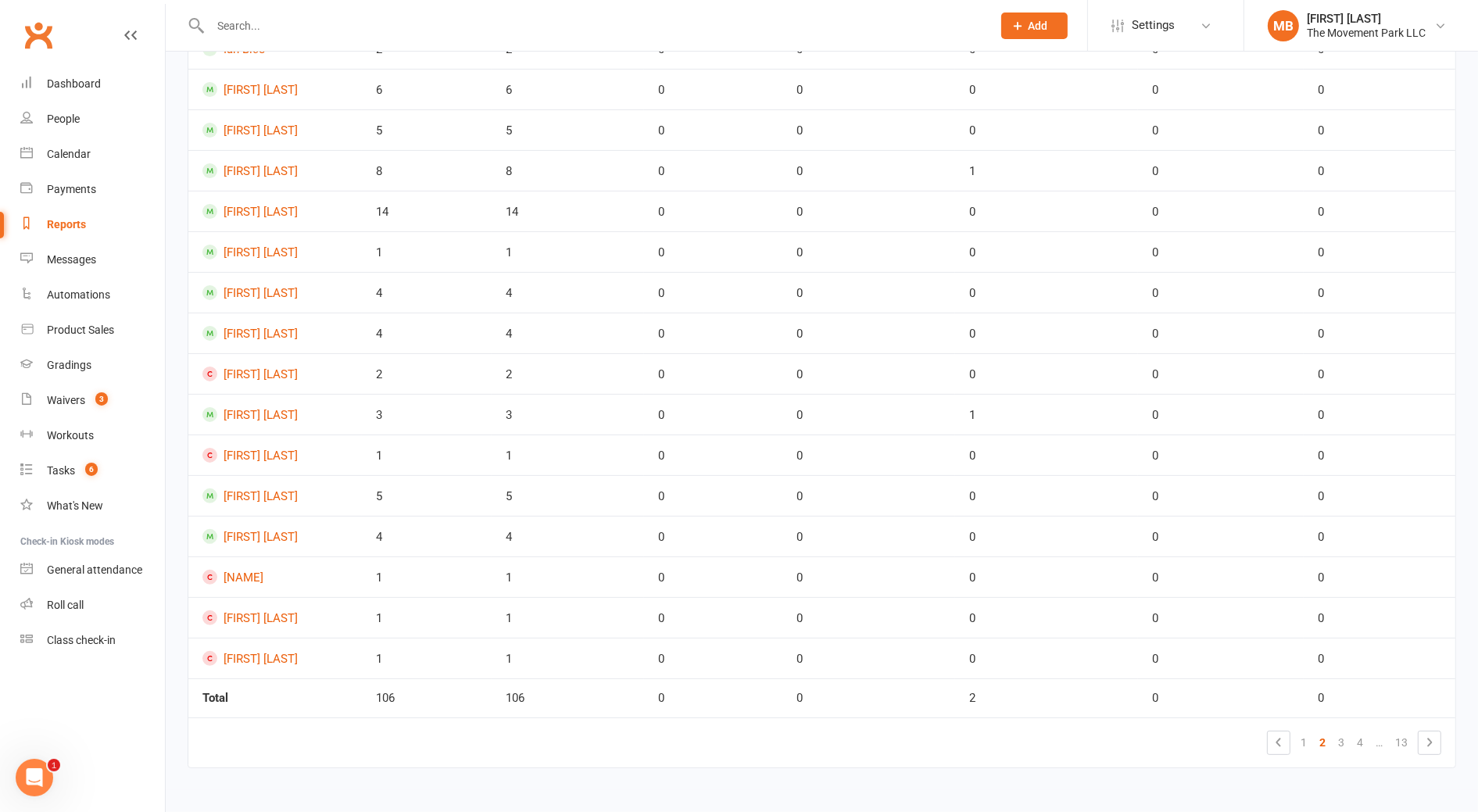 click 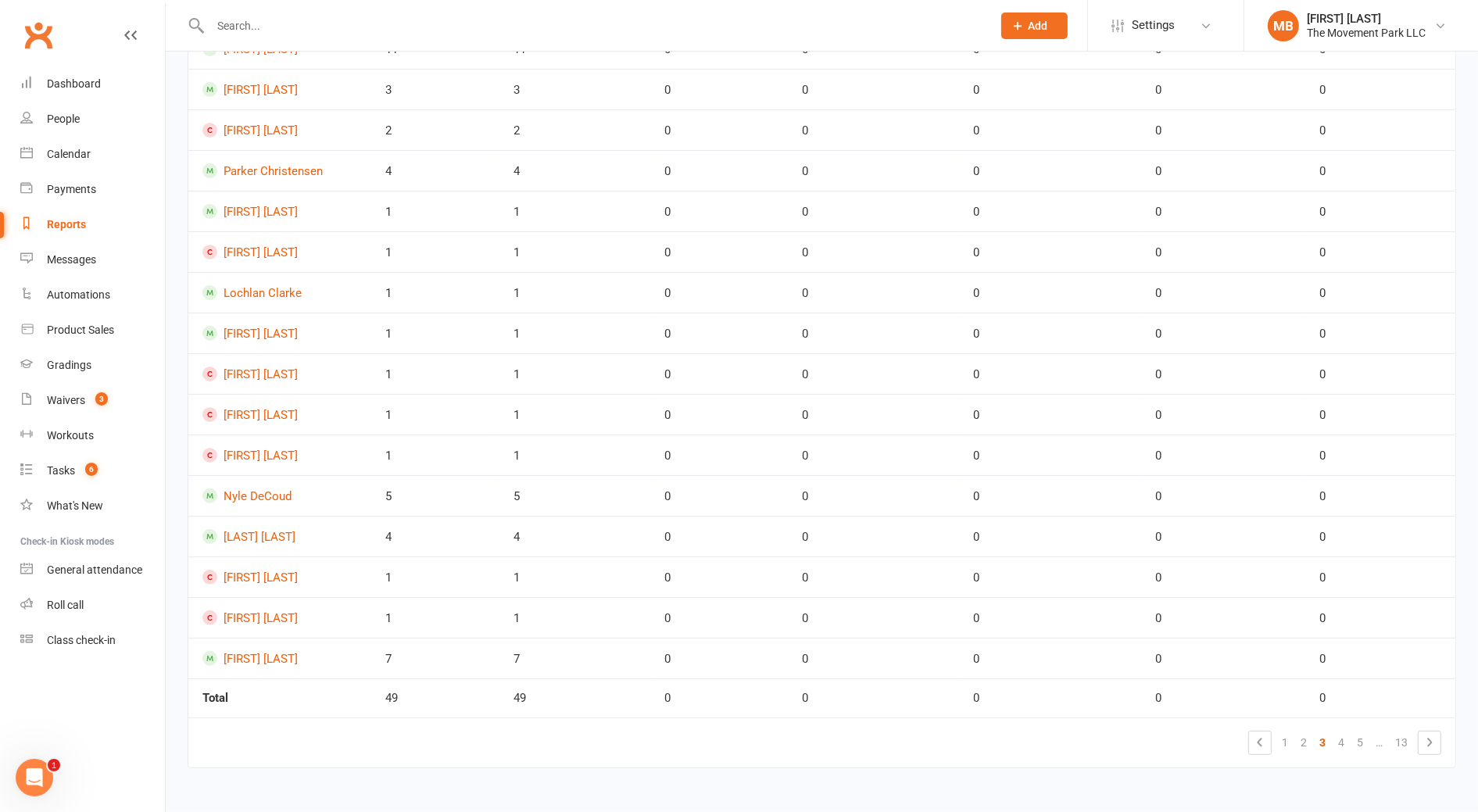 scroll, scrollTop: 0, scrollLeft: 0, axis: both 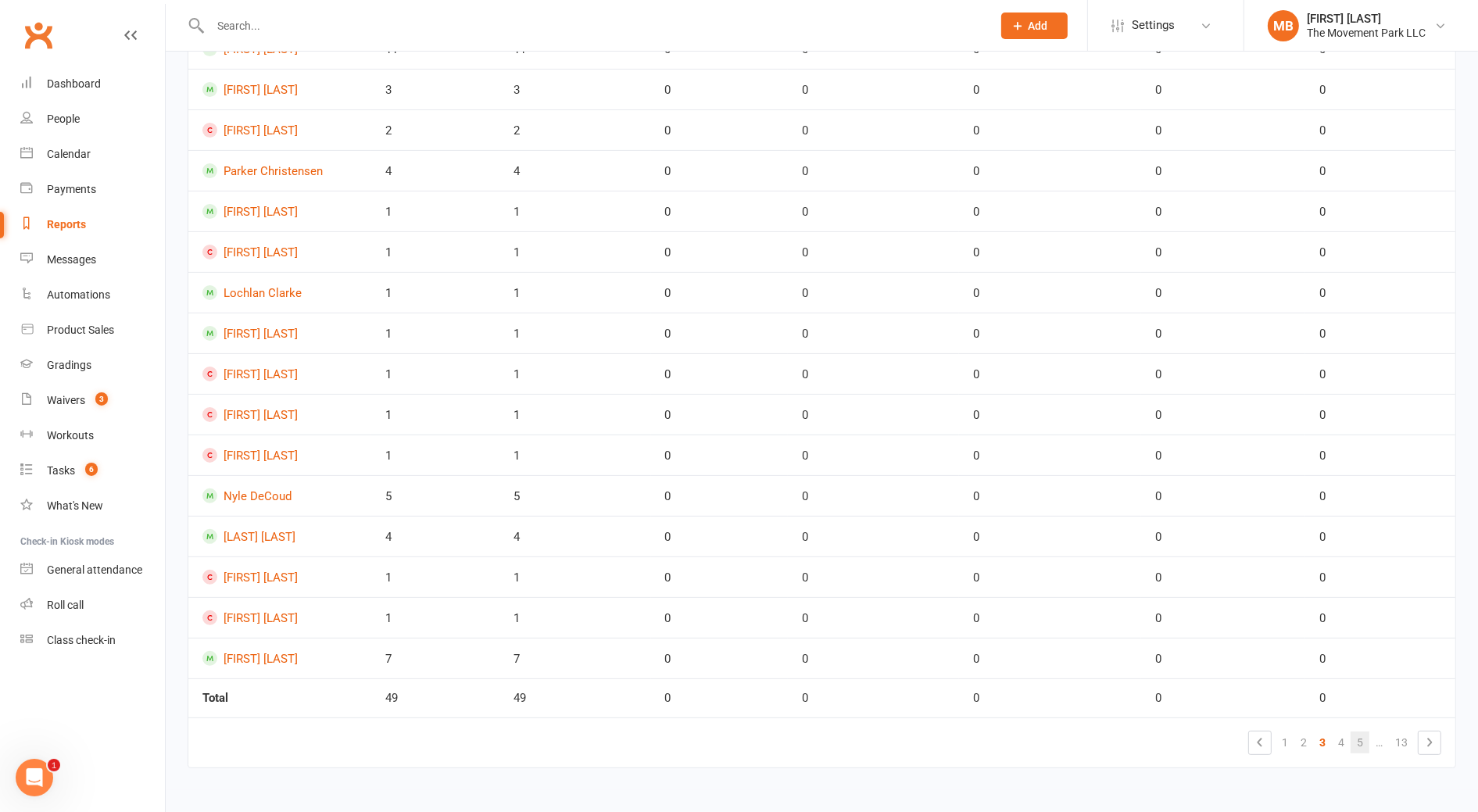 click on "5" at bounding box center (1360, 742) 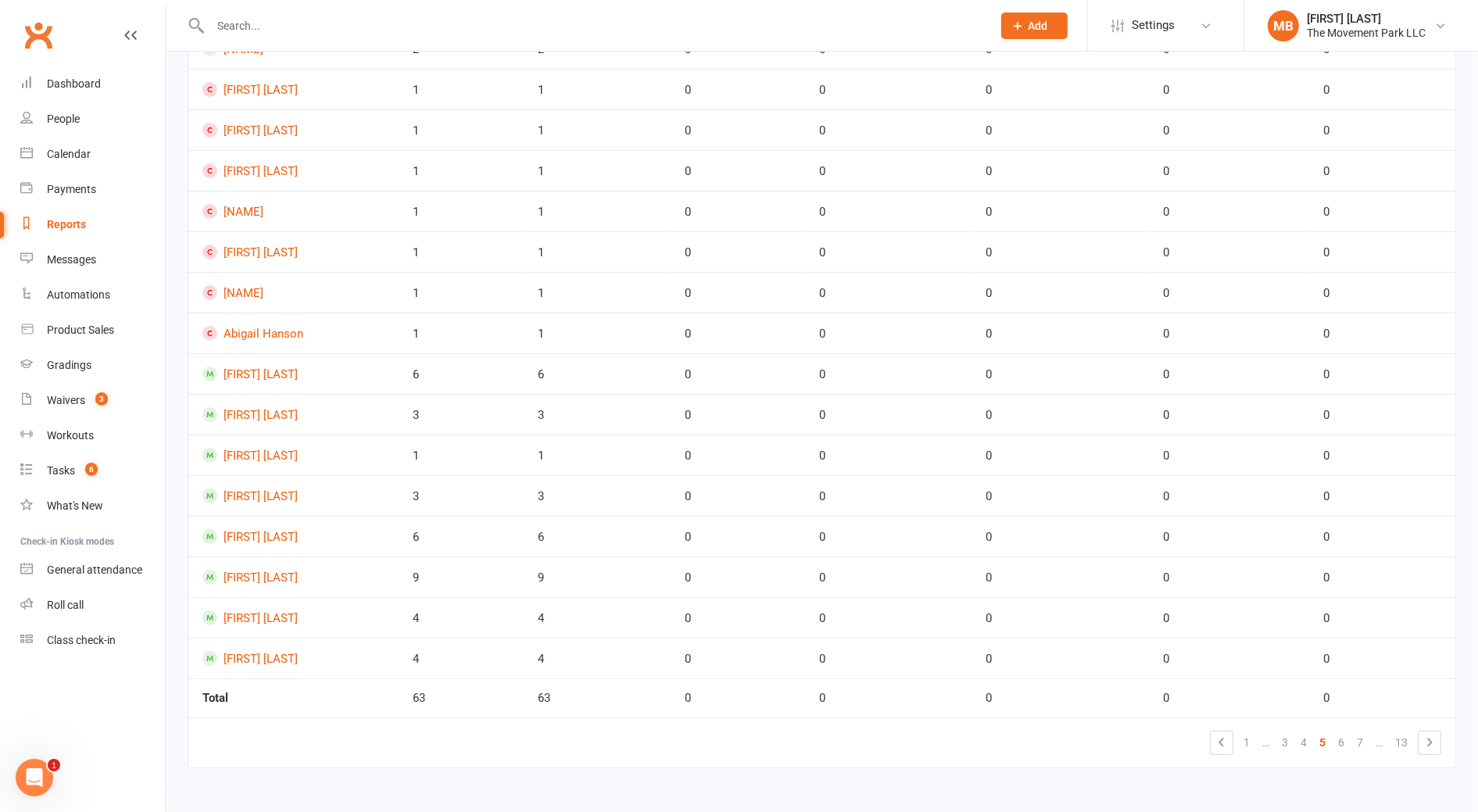 click on "7" at bounding box center [1360, 742] 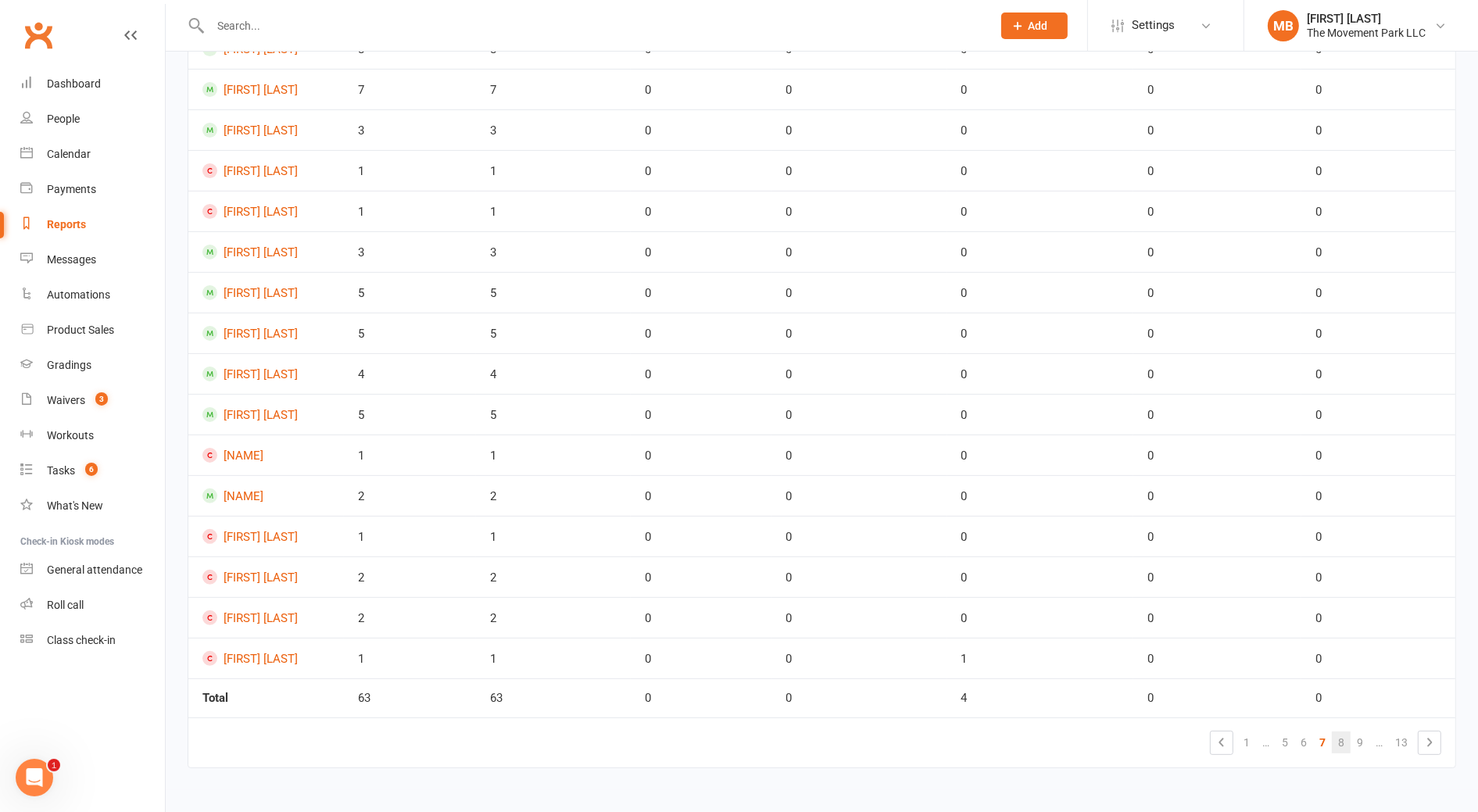 click on "8" at bounding box center (1341, 742) 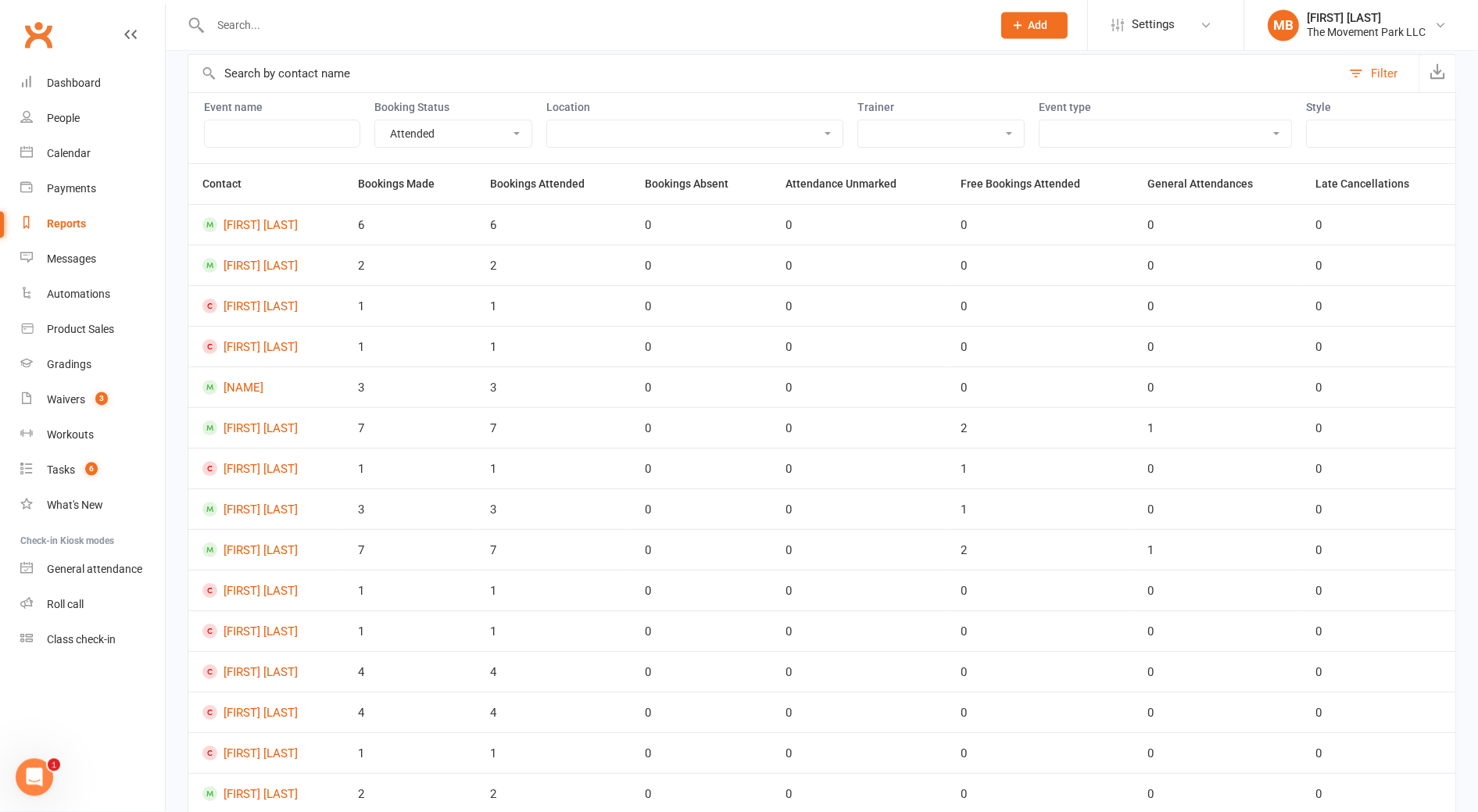 scroll, scrollTop: 0, scrollLeft: 0, axis: both 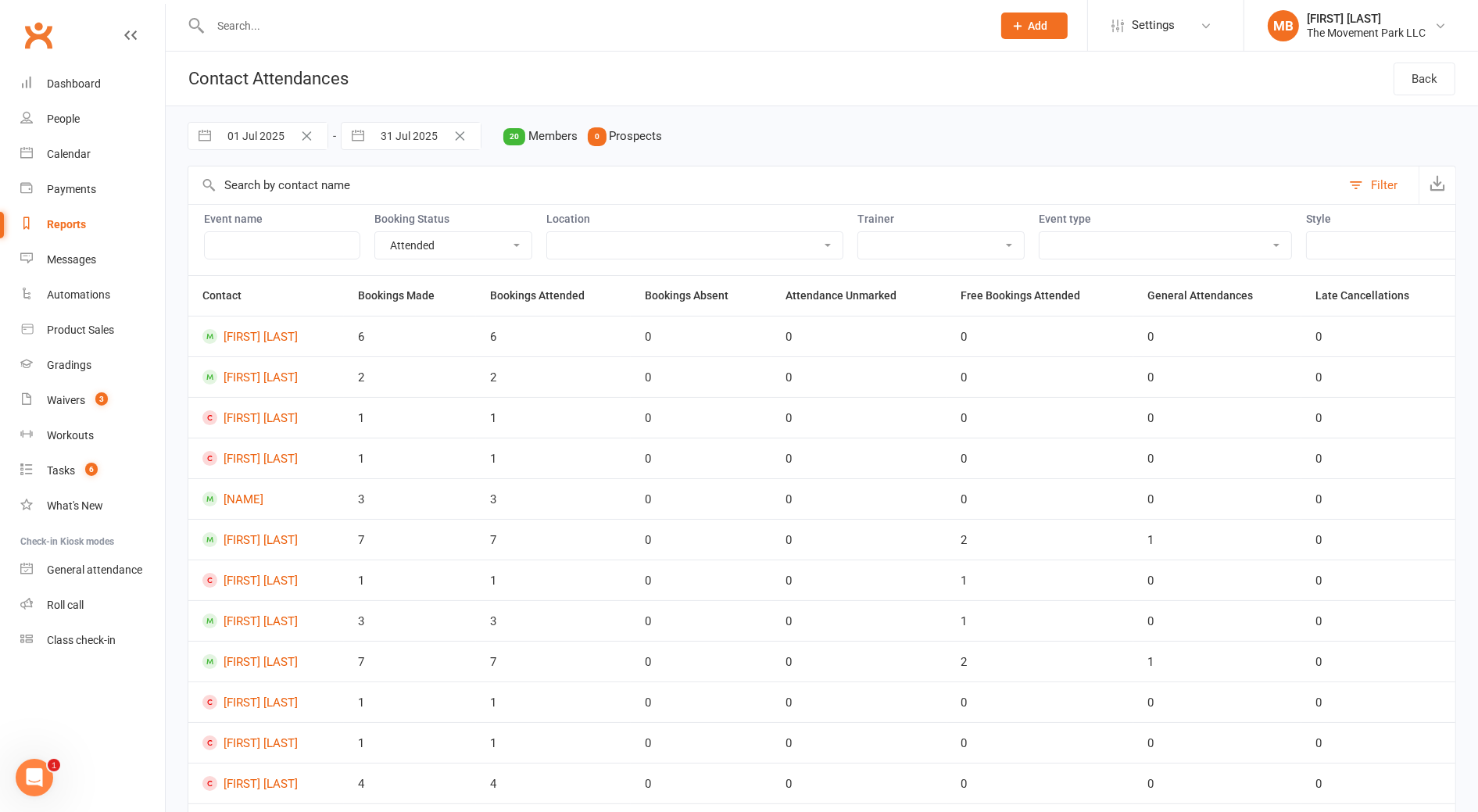 click on "01 Jul 2025 Navigate forward to interact with the calendar and select a date. Press the question mark key to get the keyboard shortcuts for changing dates. 31 Jul 2025 Navigate forward to interact with the calendar and select a date. Press the question mark key to get the keyboard shortcuts for changing dates. 20   Members 0   Prospects" at bounding box center (821, 136) 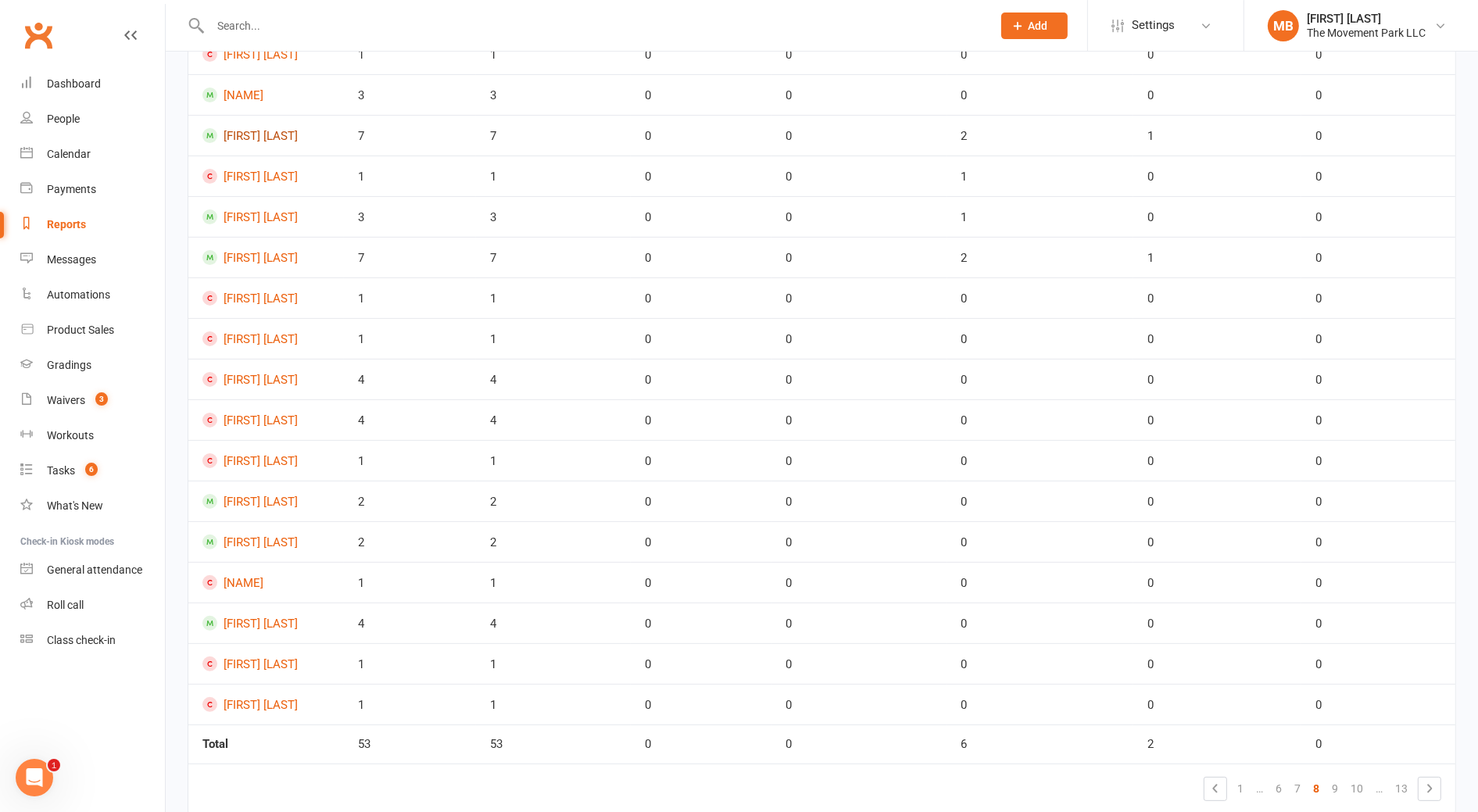scroll, scrollTop: 409, scrollLeft: 0, axis: vertical 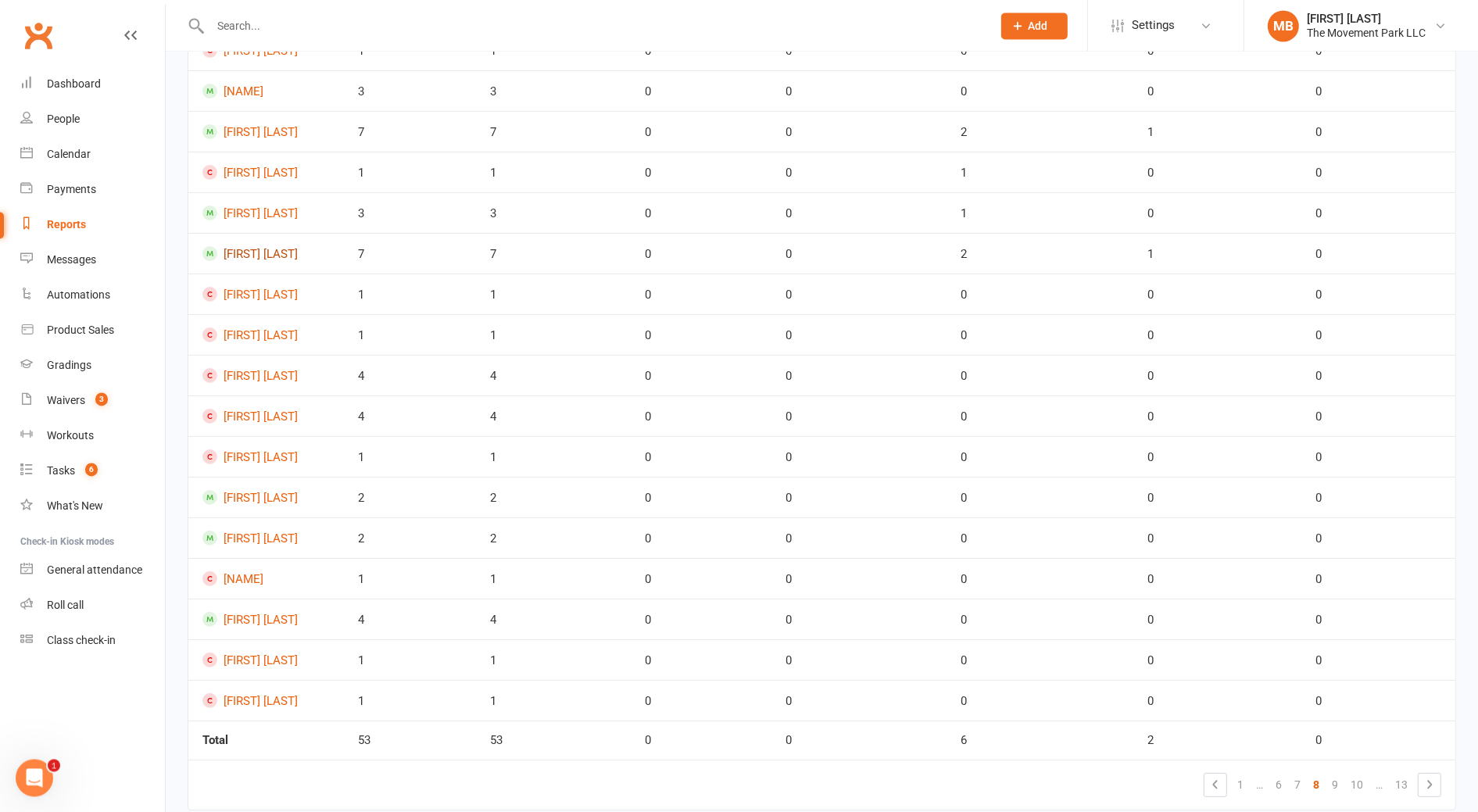 click on "[FIRST] [LAST]" at bounding box center [266, 252] 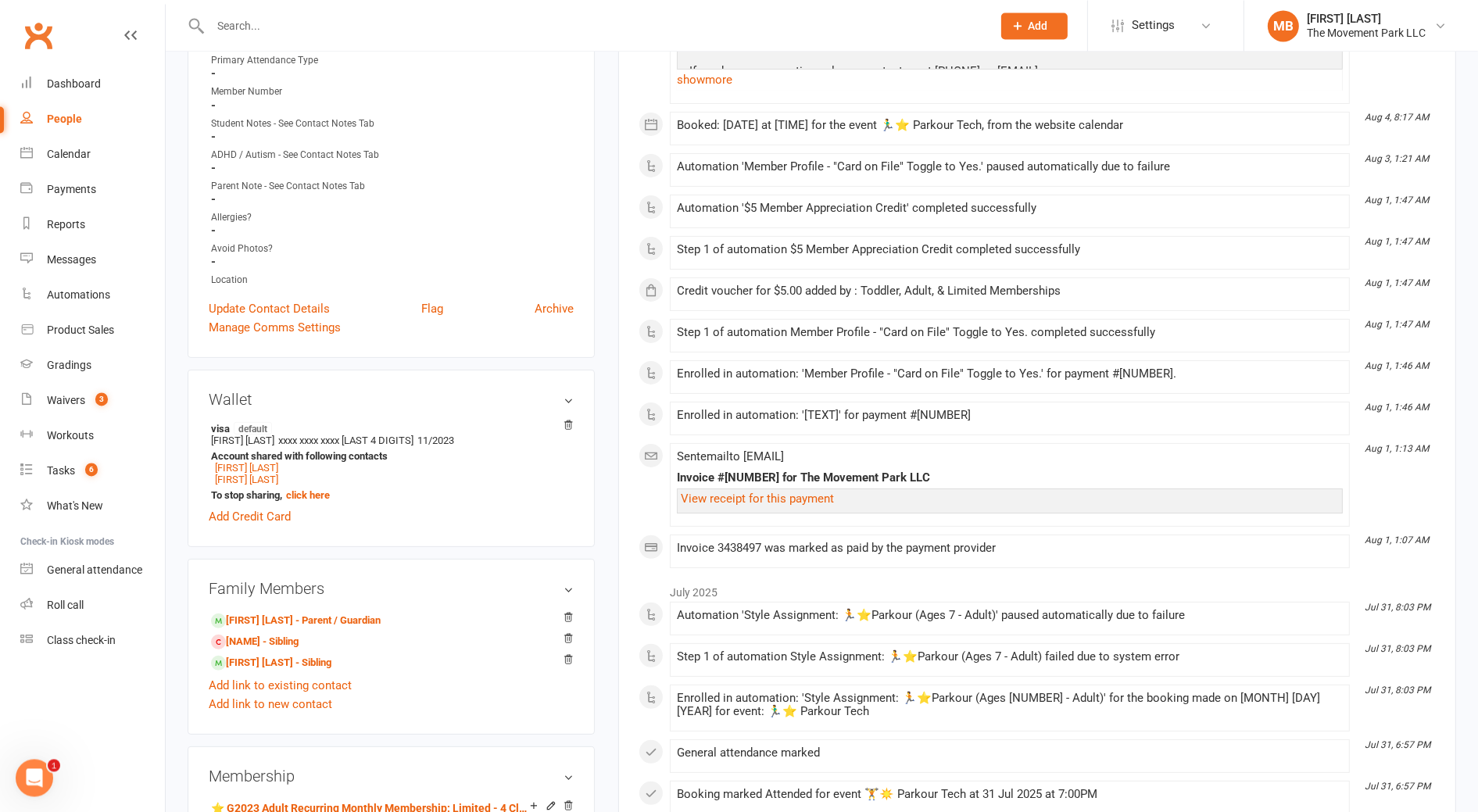 scroll, scrollTop: 0, scrollLeft: 0, axis: both 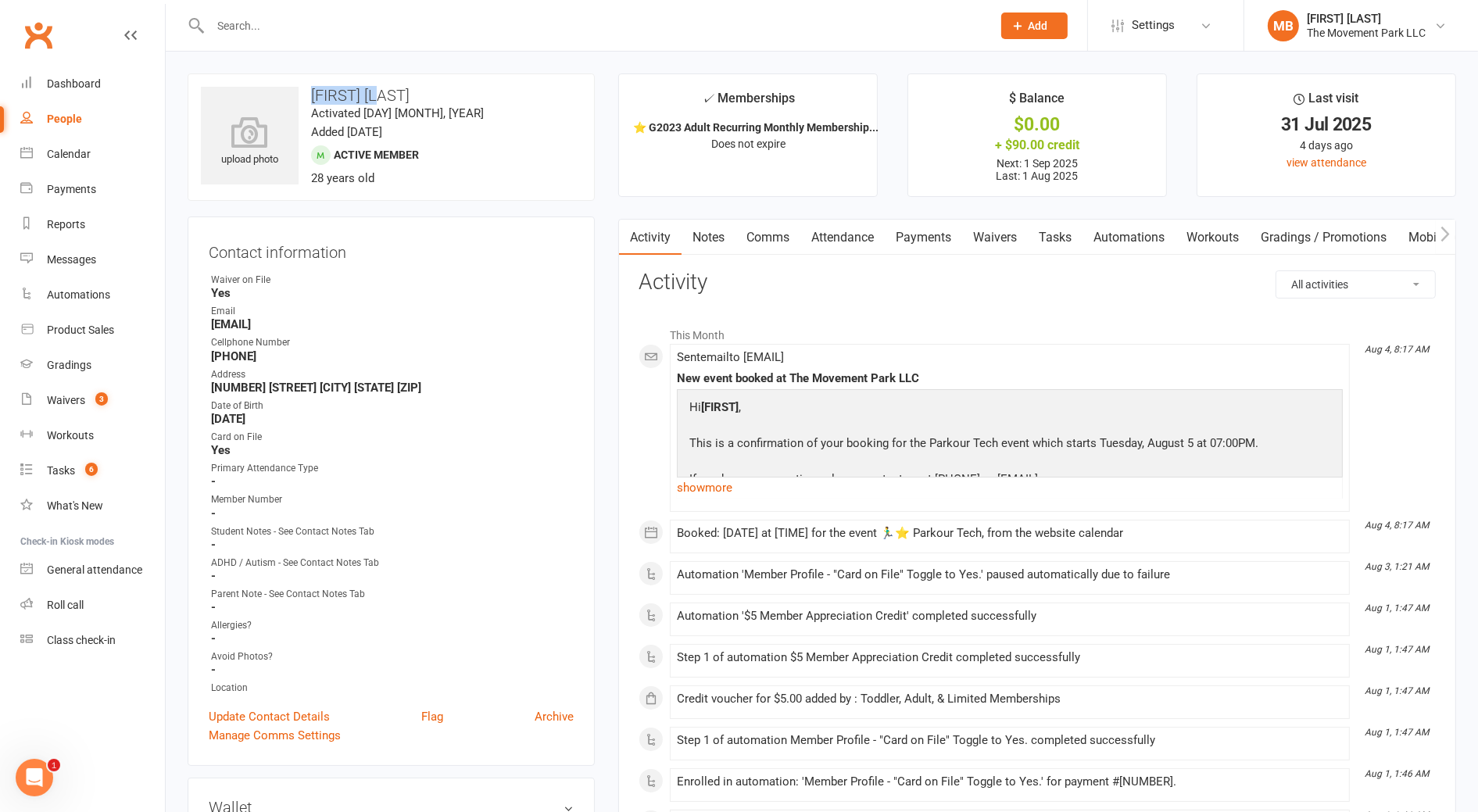 drag, startPoint x: 400, startPoint y: 85, endPoint x: 299, endPoint y: 95, distance: 101.49384 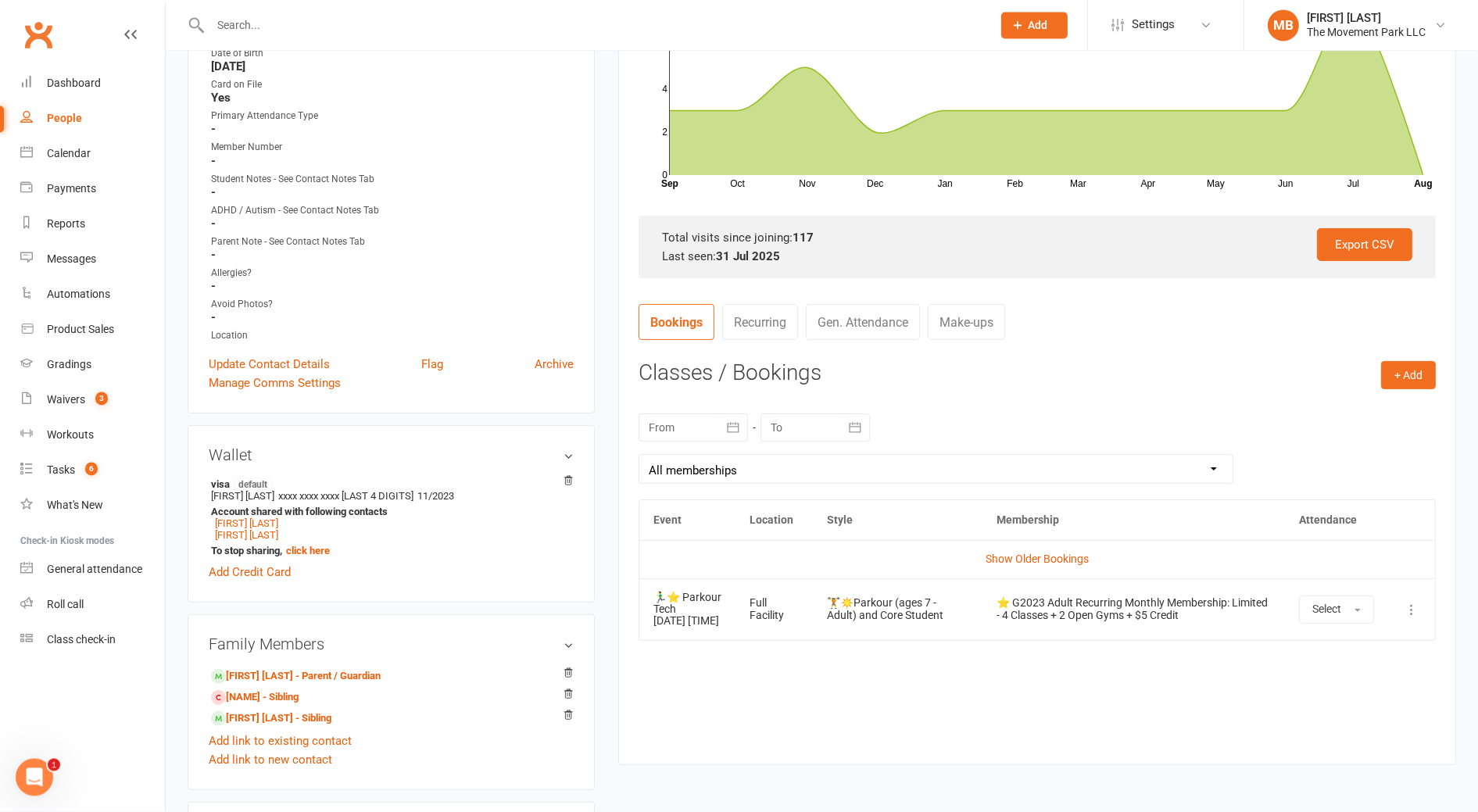 scroll, scrollTop: 355, scrollLeft: 0, axis: vertical 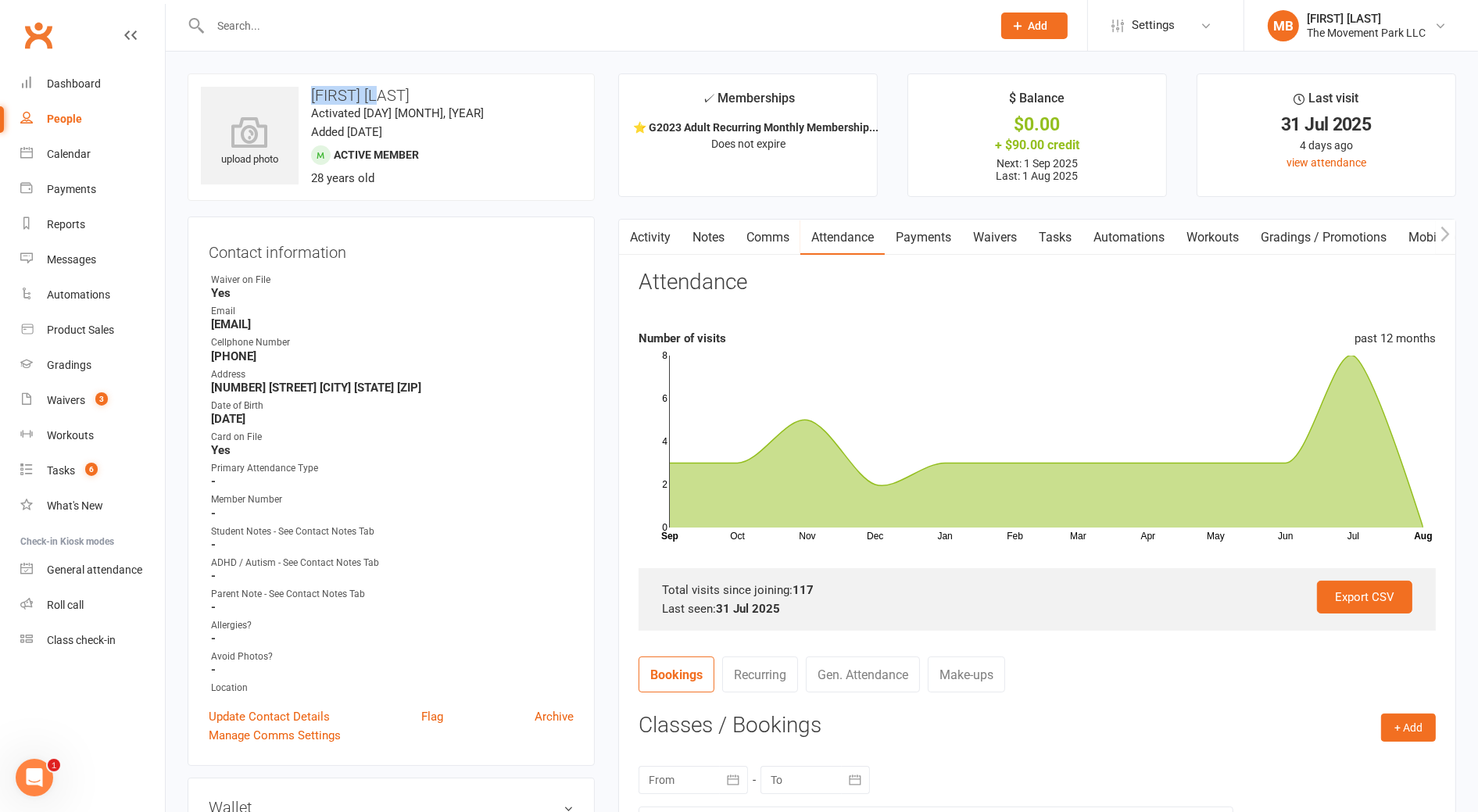click on "Tasks" at bounding box center [1055, 238] 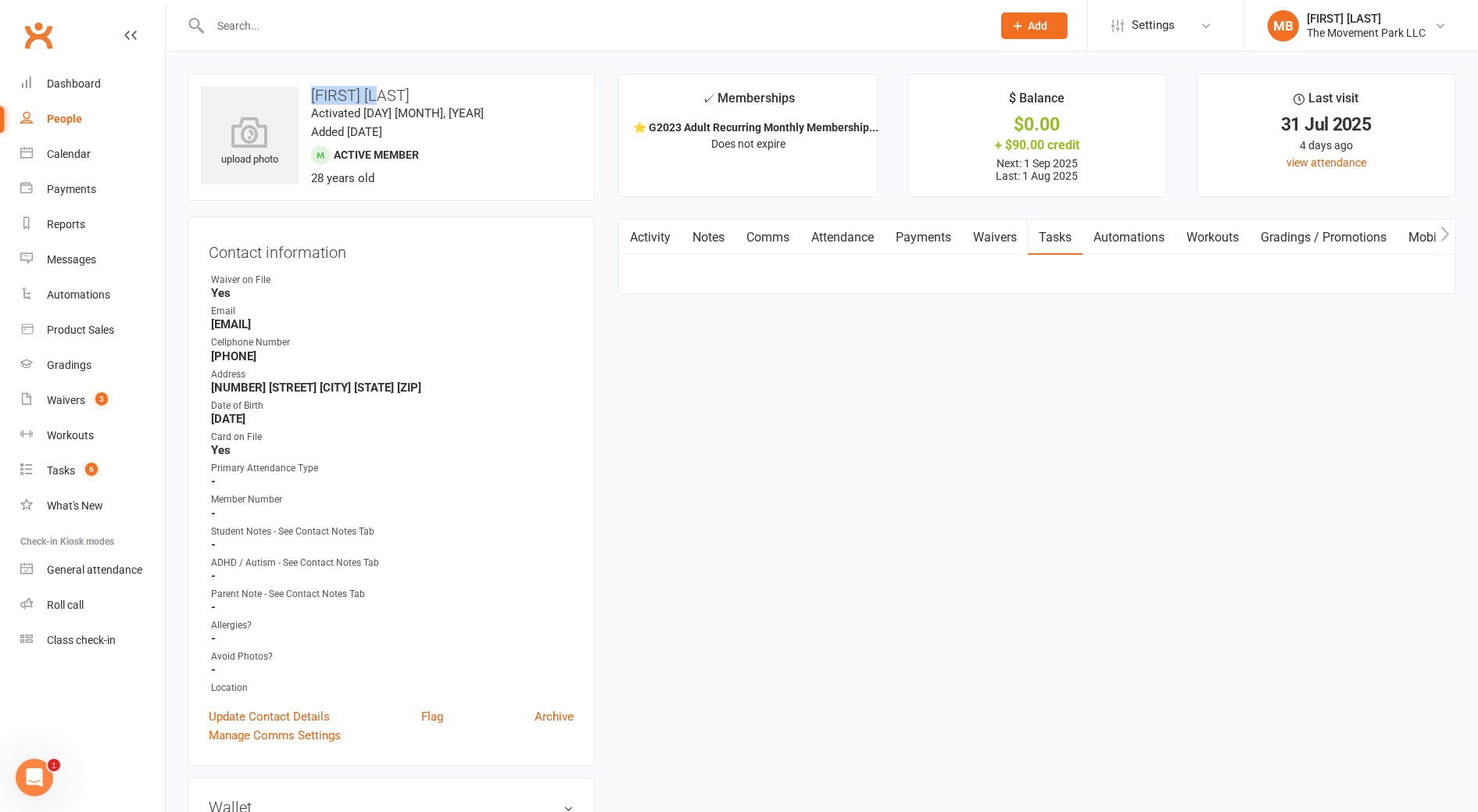 select on "incomplete" 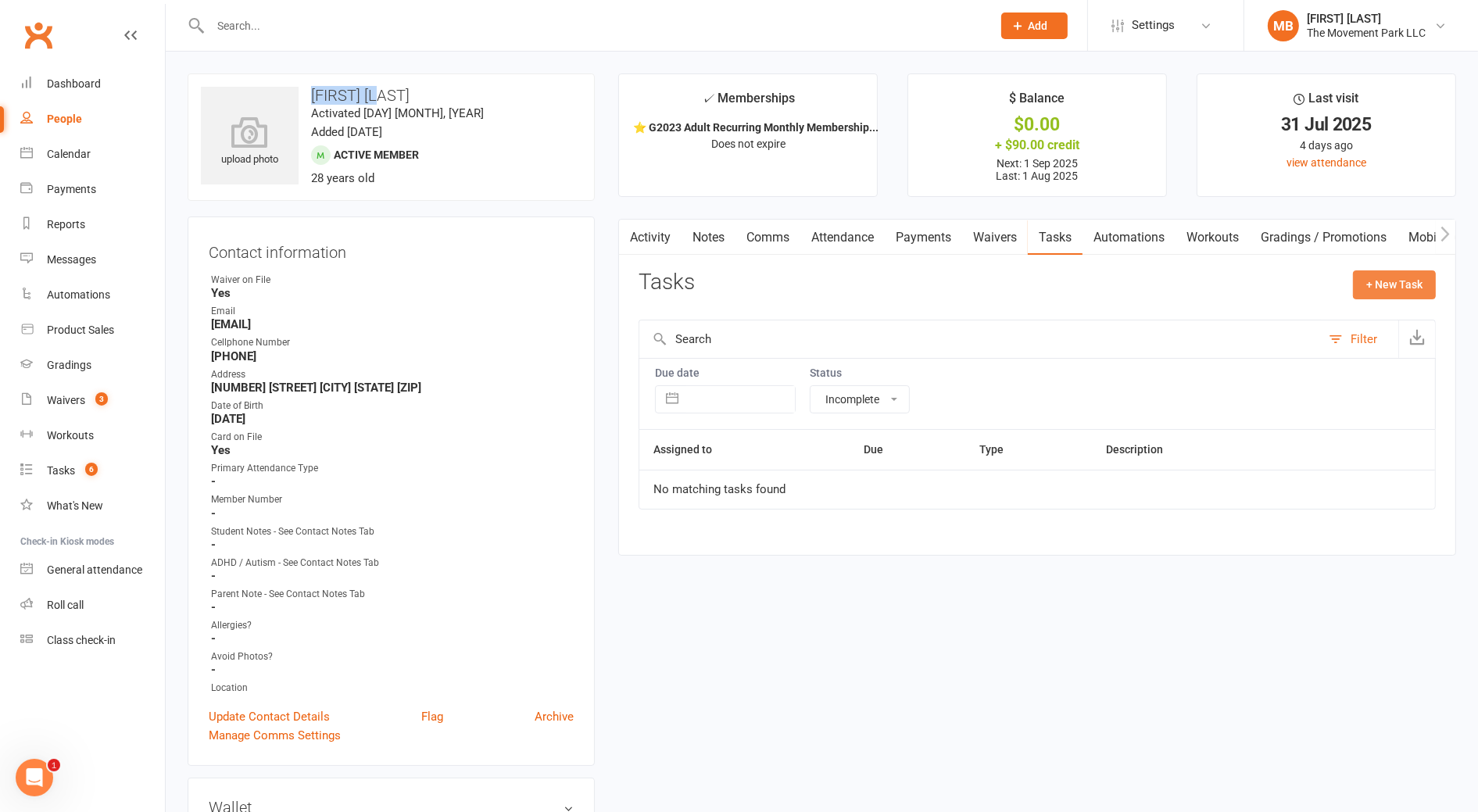 click on "+ New Task" at bounding box center (1394, 284) 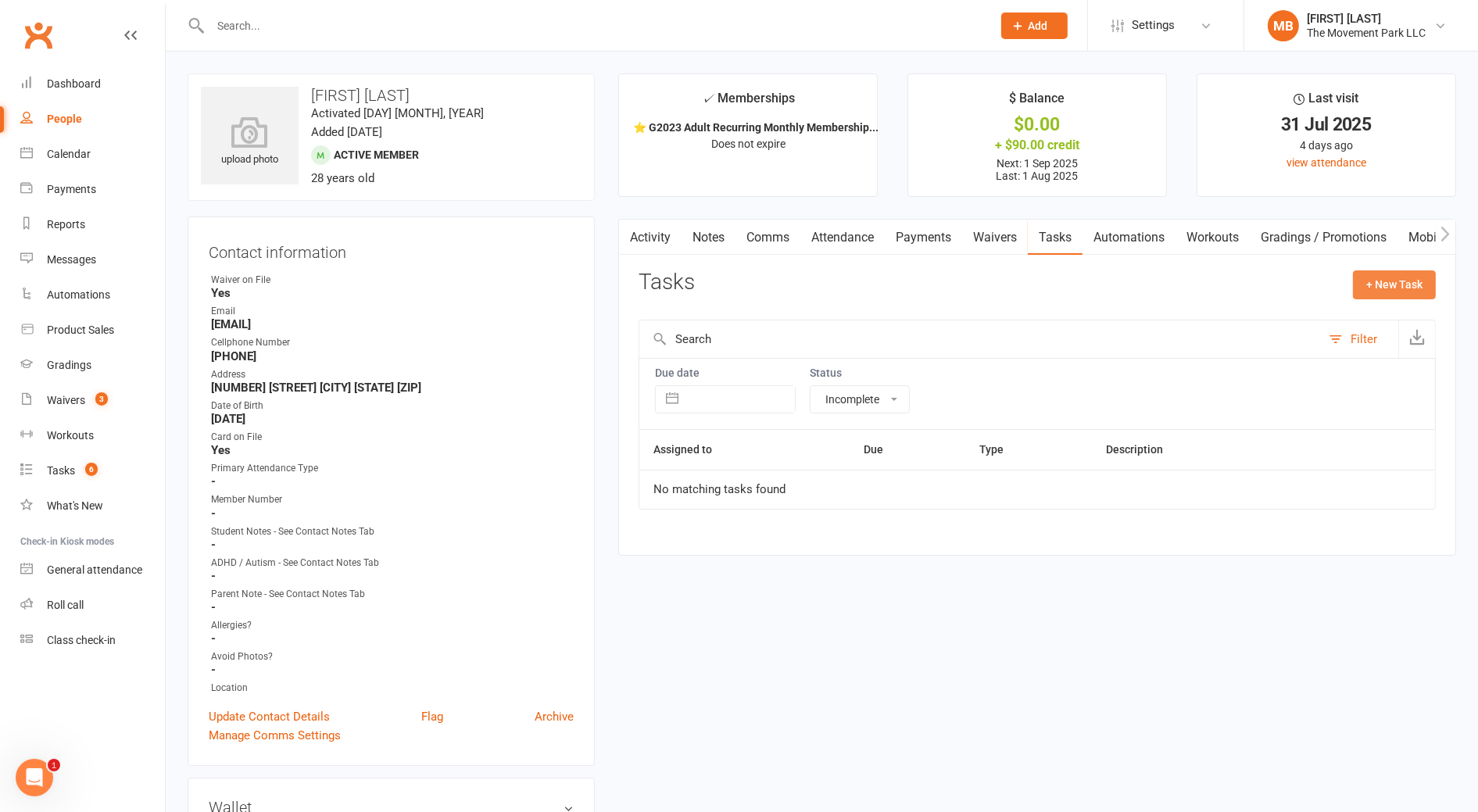 select on "43735" 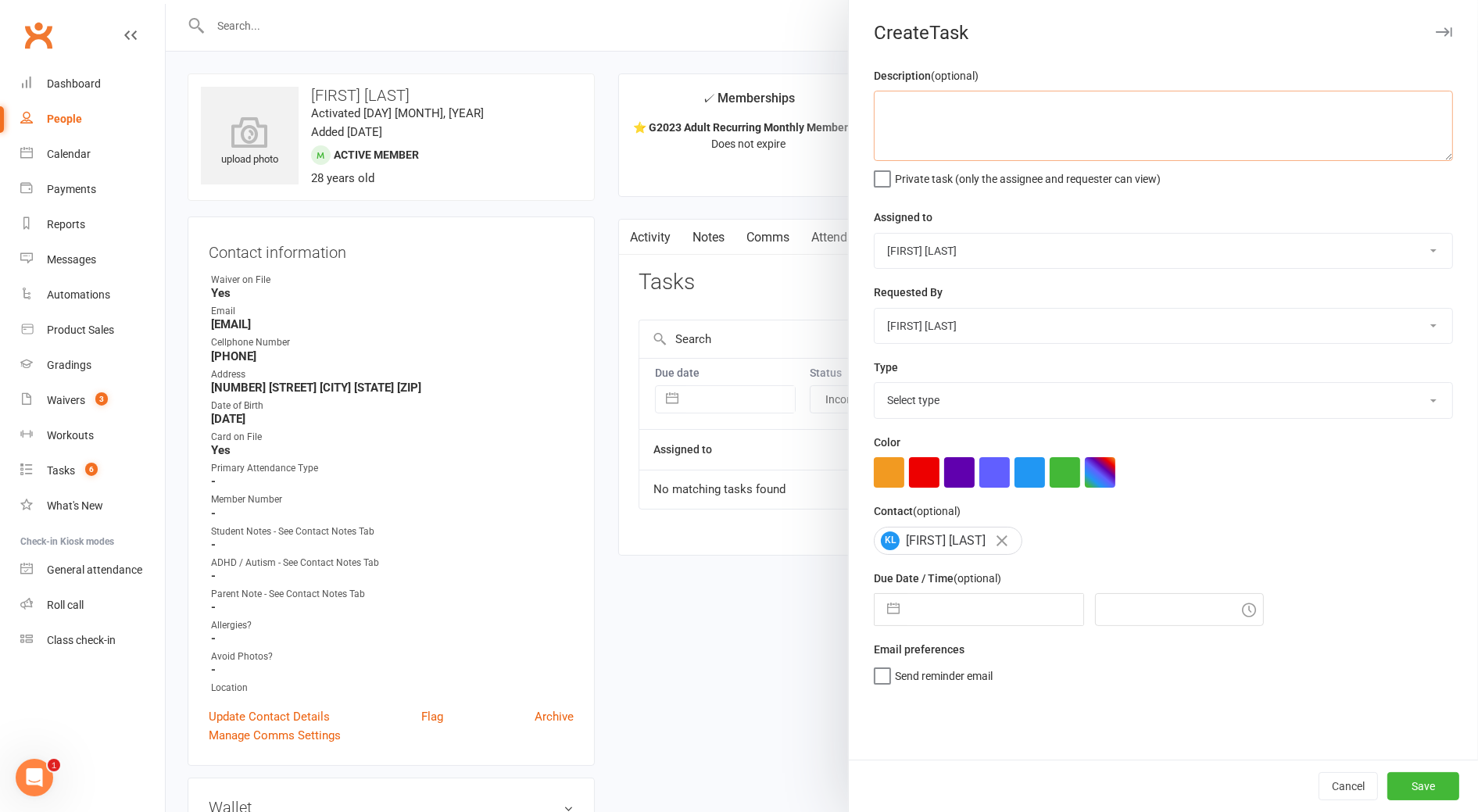 click at bounding box center [1163, 126] 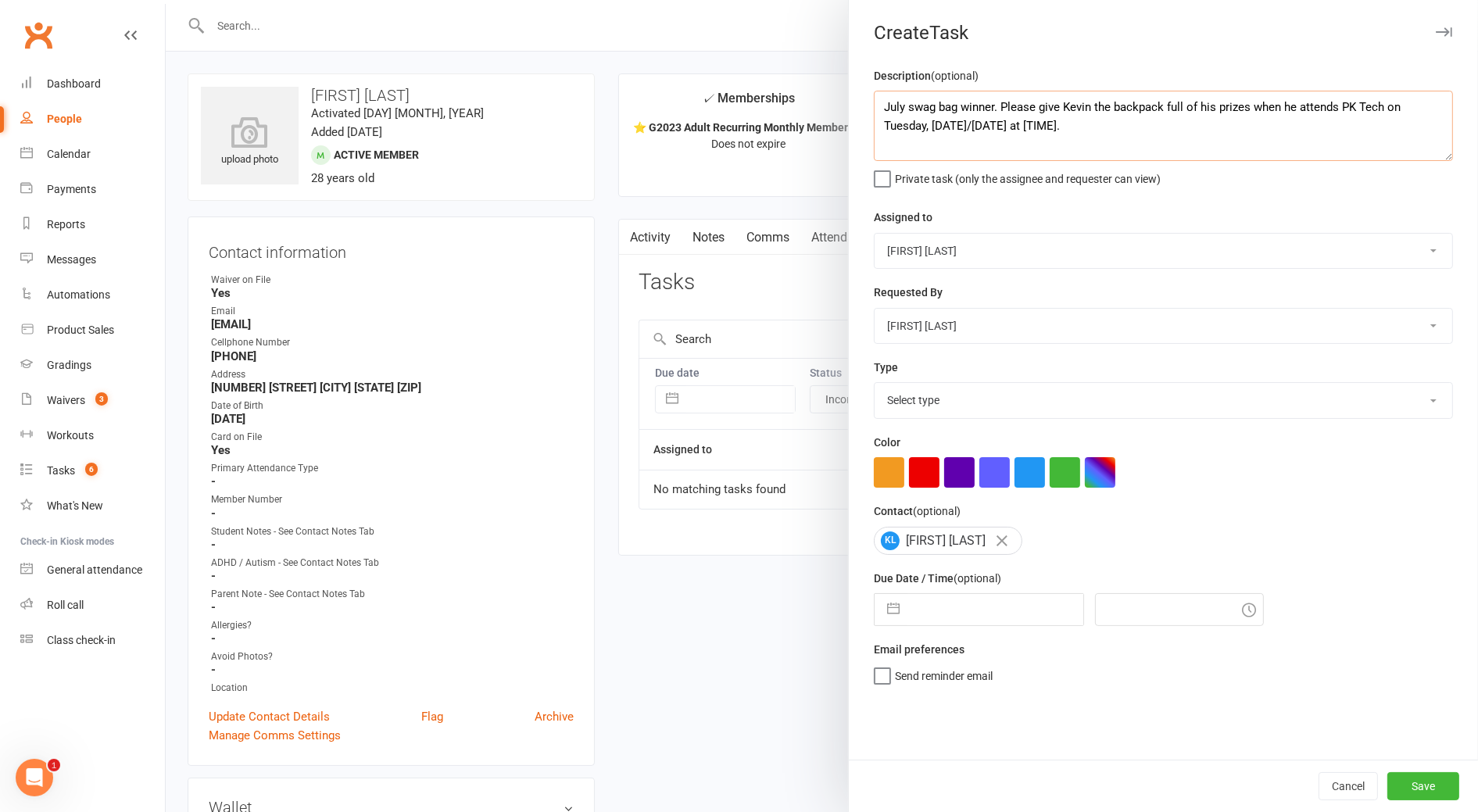 type on "July swag bag winner. Please give Kevin the backpack full of his prizes when he attends PK Tech on Tuesday, 8/5 at 7pm." 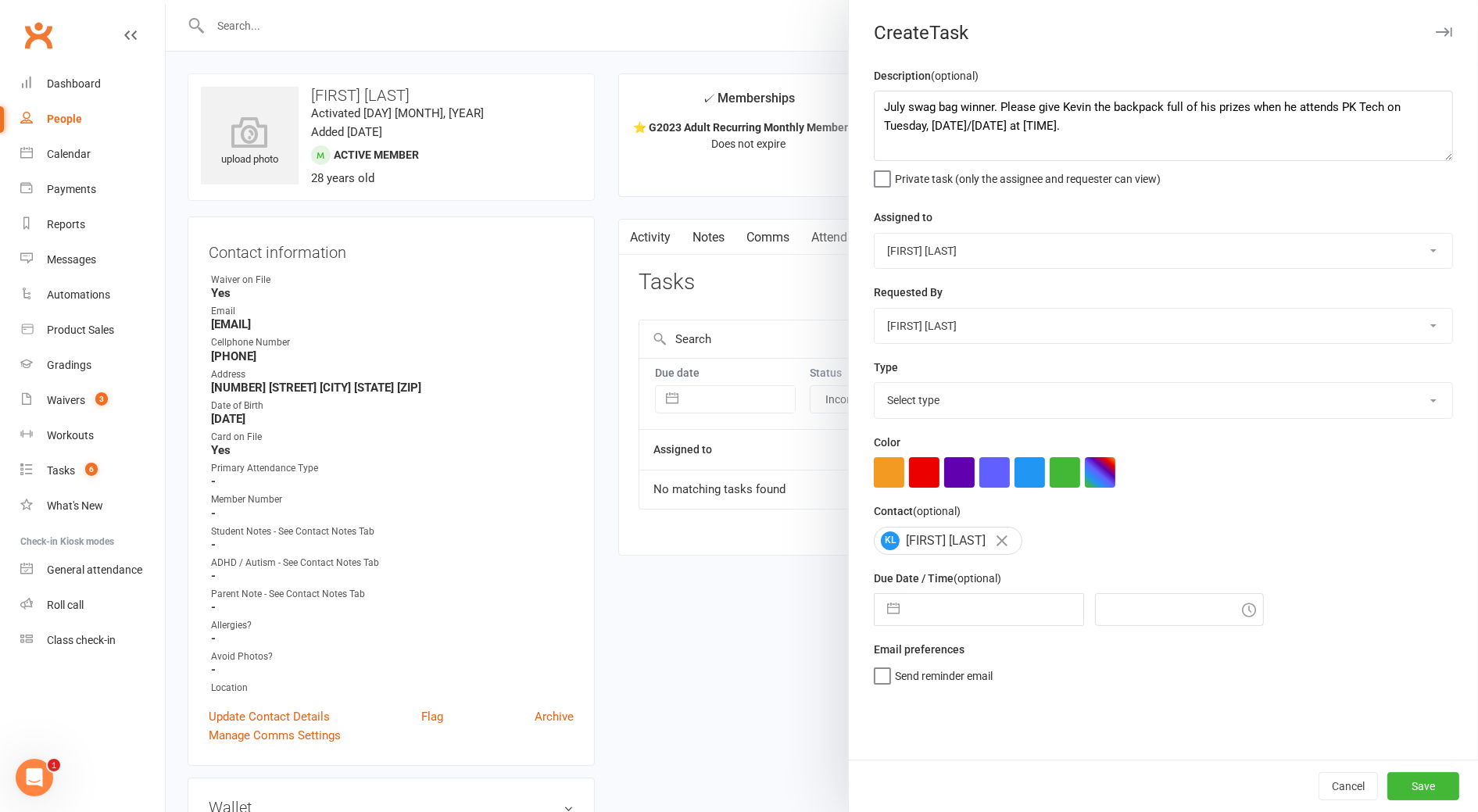 click on "Teagan Henderson The Movement Park Staff Molly Courtney Sahil Shah Kyla Anderson Brandon Courtney Rick King Melissa Benkunsky Taneshia Redmond Camp & Event Staff Receptionist Team Kiosk Login" at bounding box center (1163, 251) 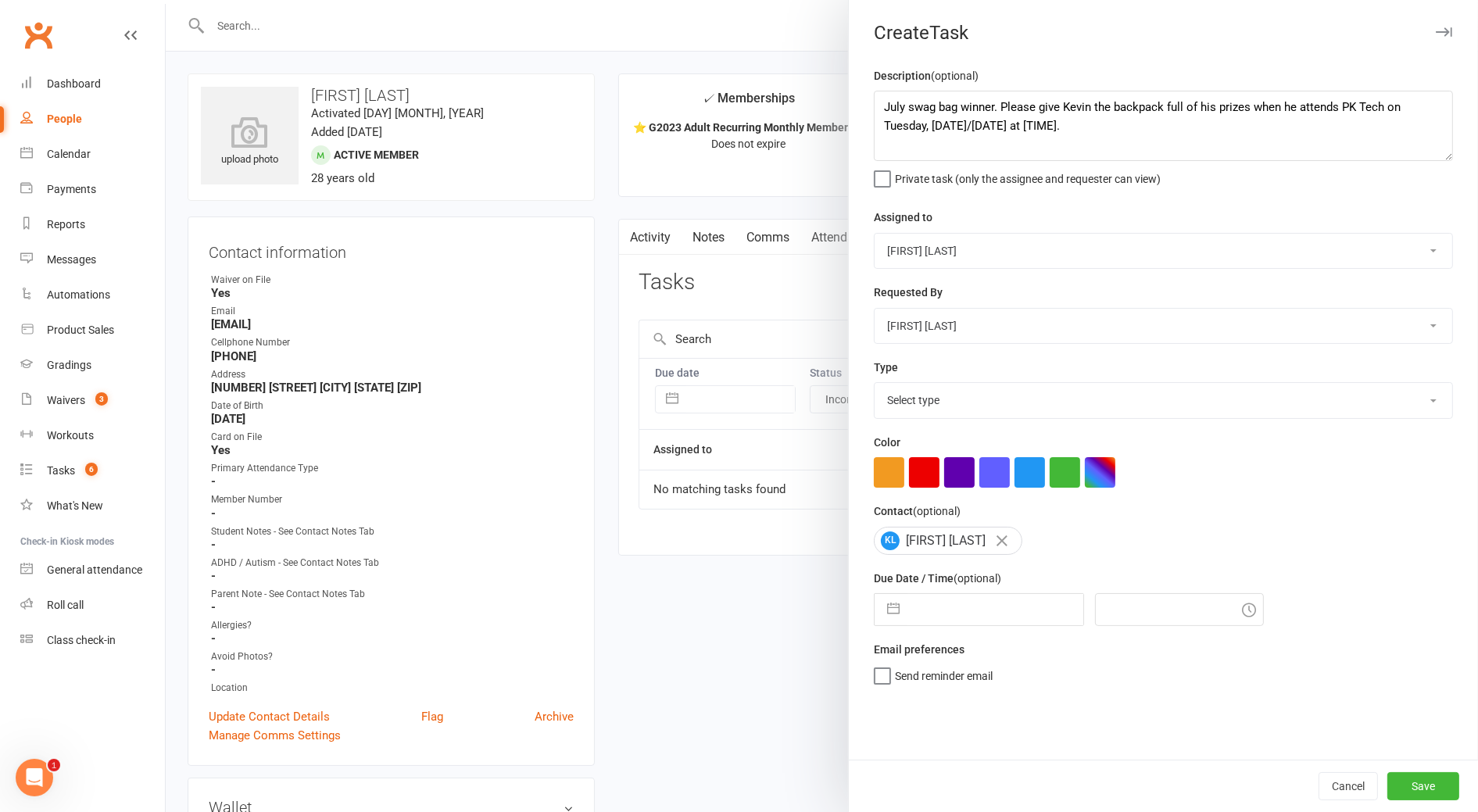 select on "52006" 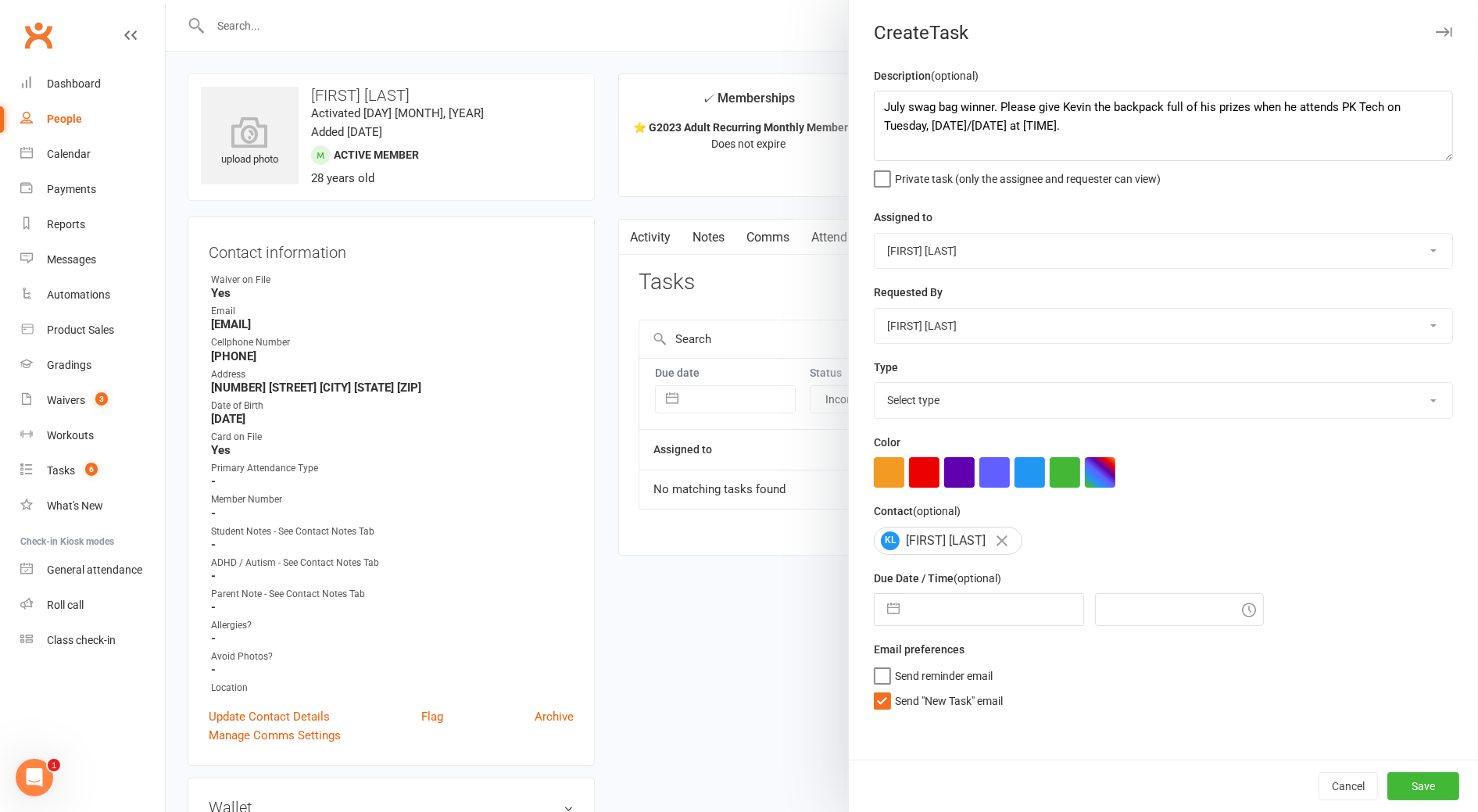 select on "17701" 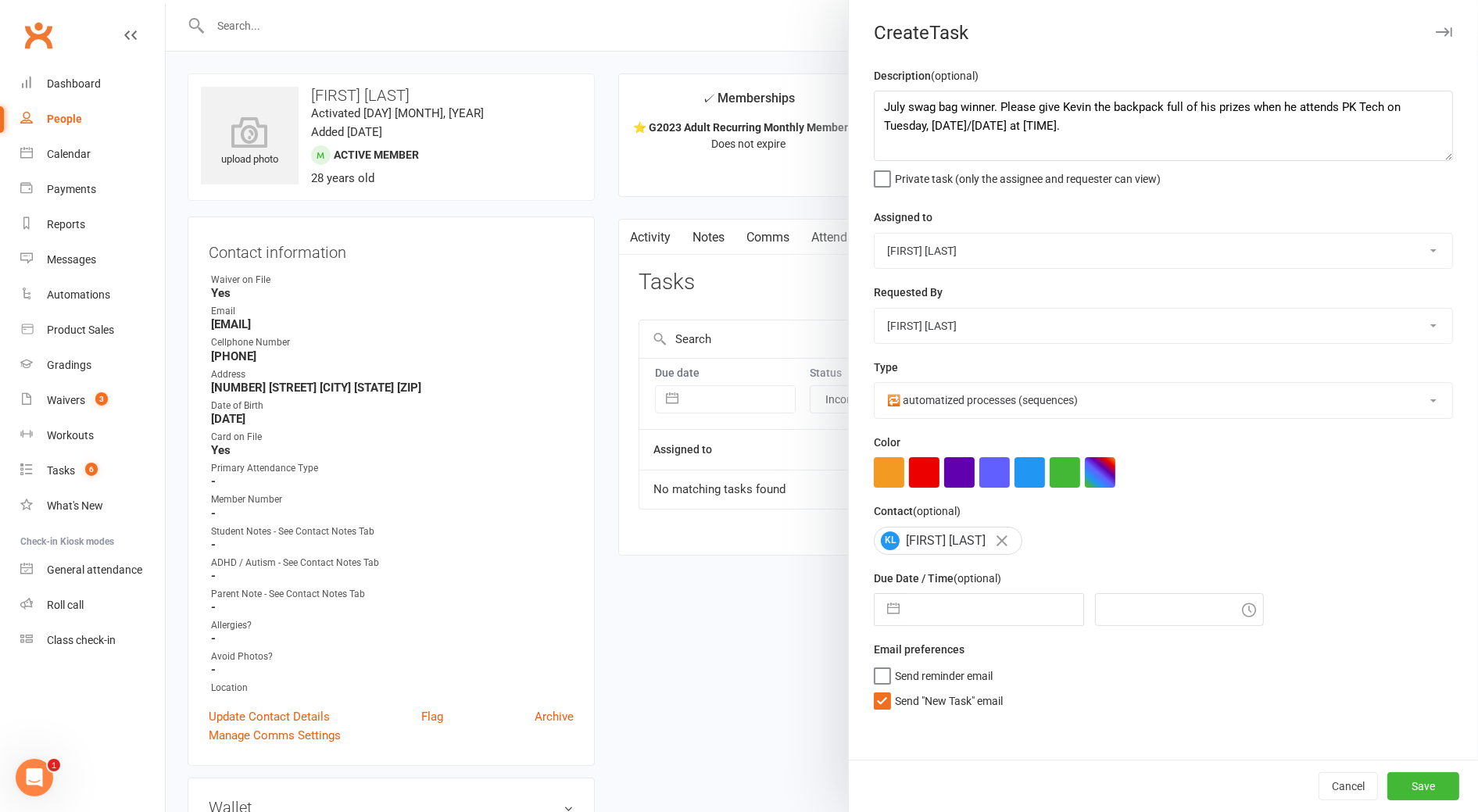 click at bounding box center [995, 610] 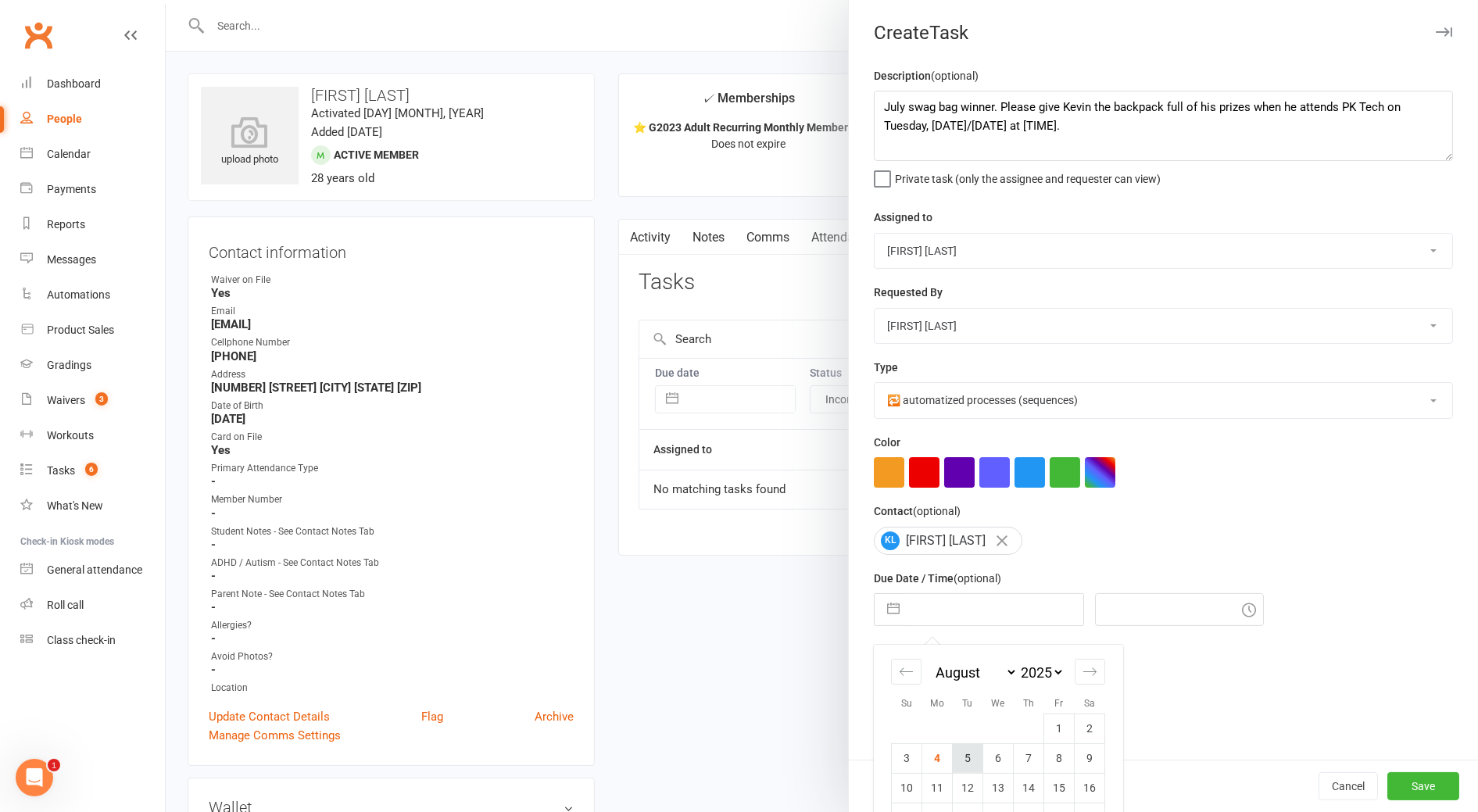 click on "5" at bounding box center (968, 758) 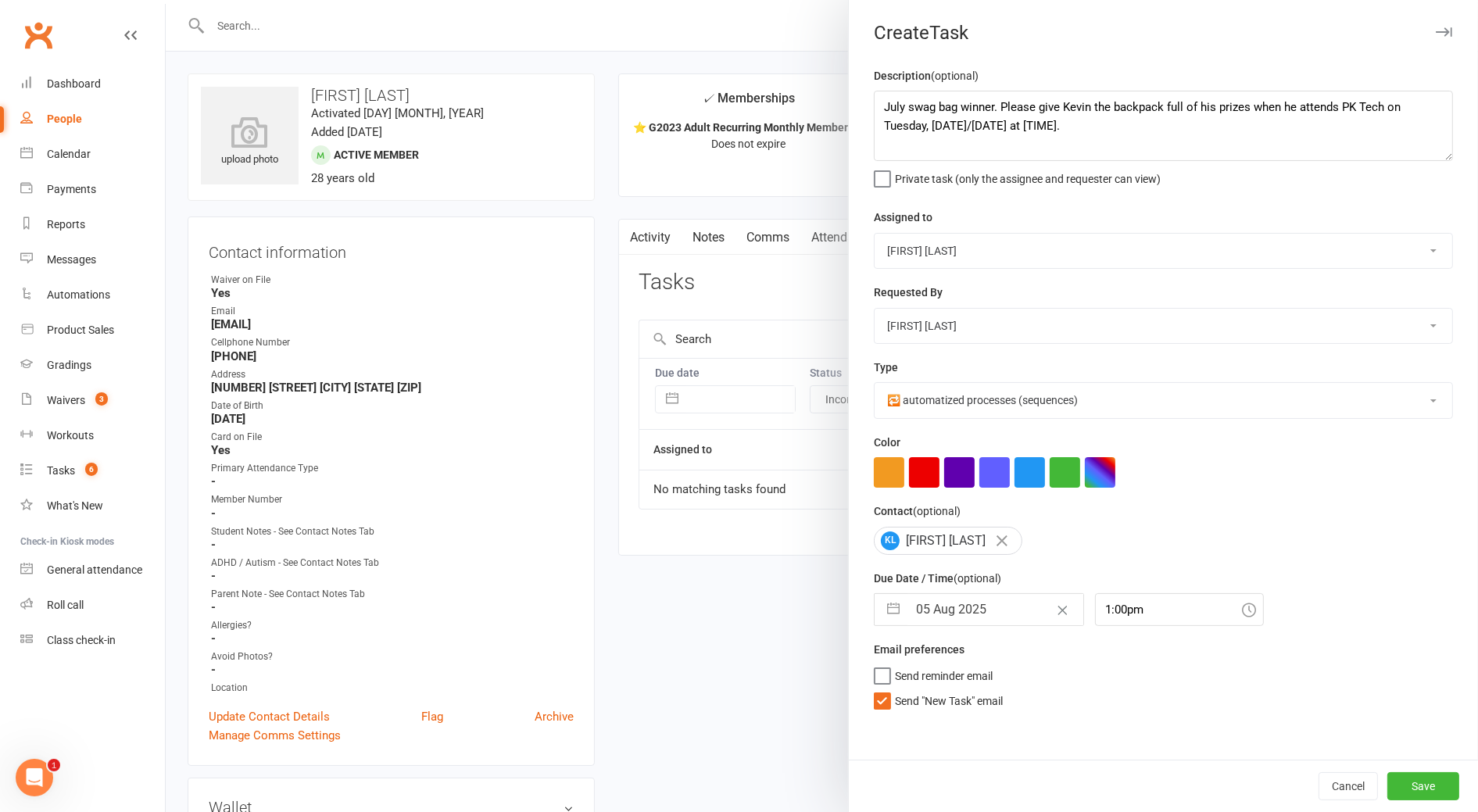 type on "05 Aug 2025" 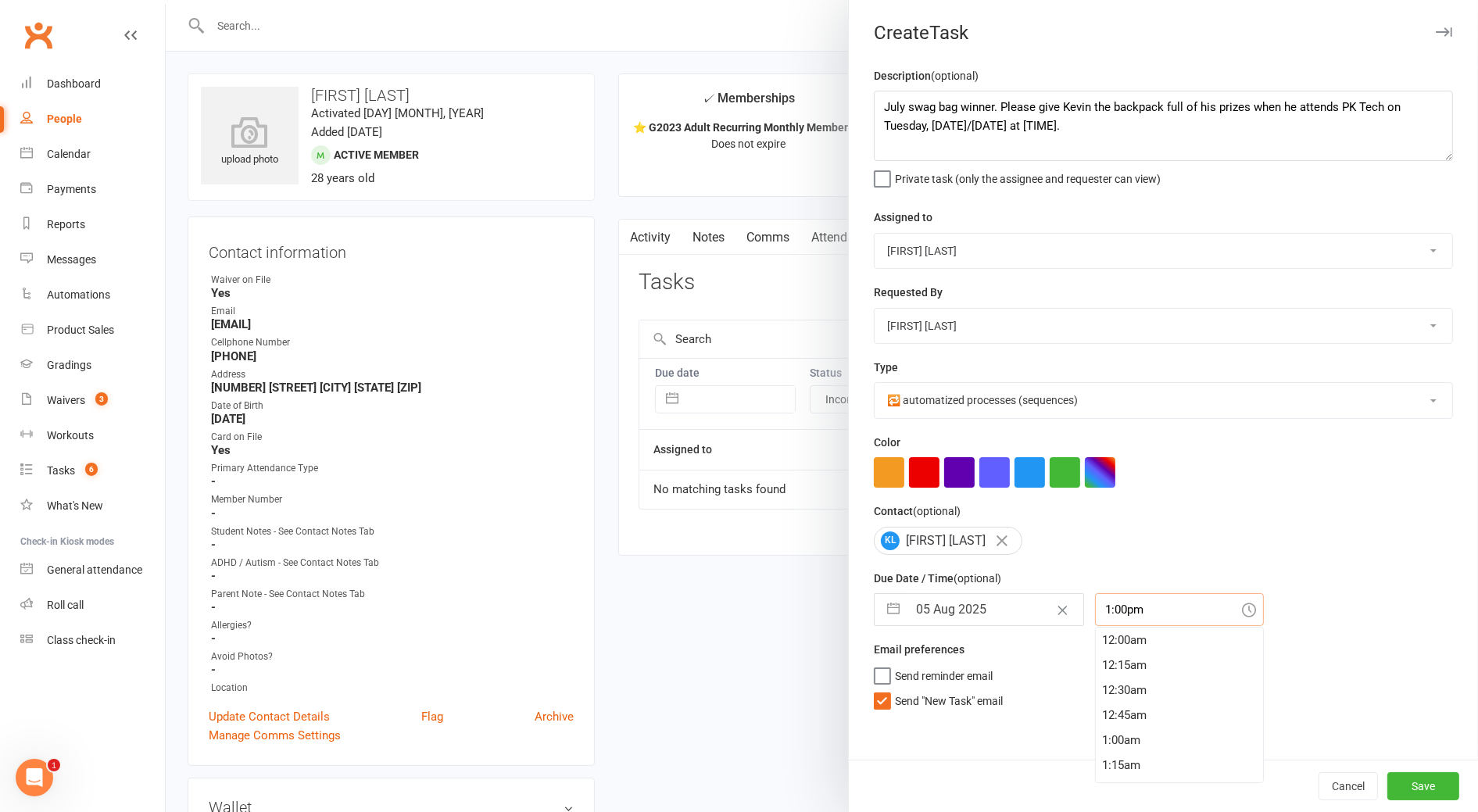 click on "1:00pm" at bounding box center (1179, 610) 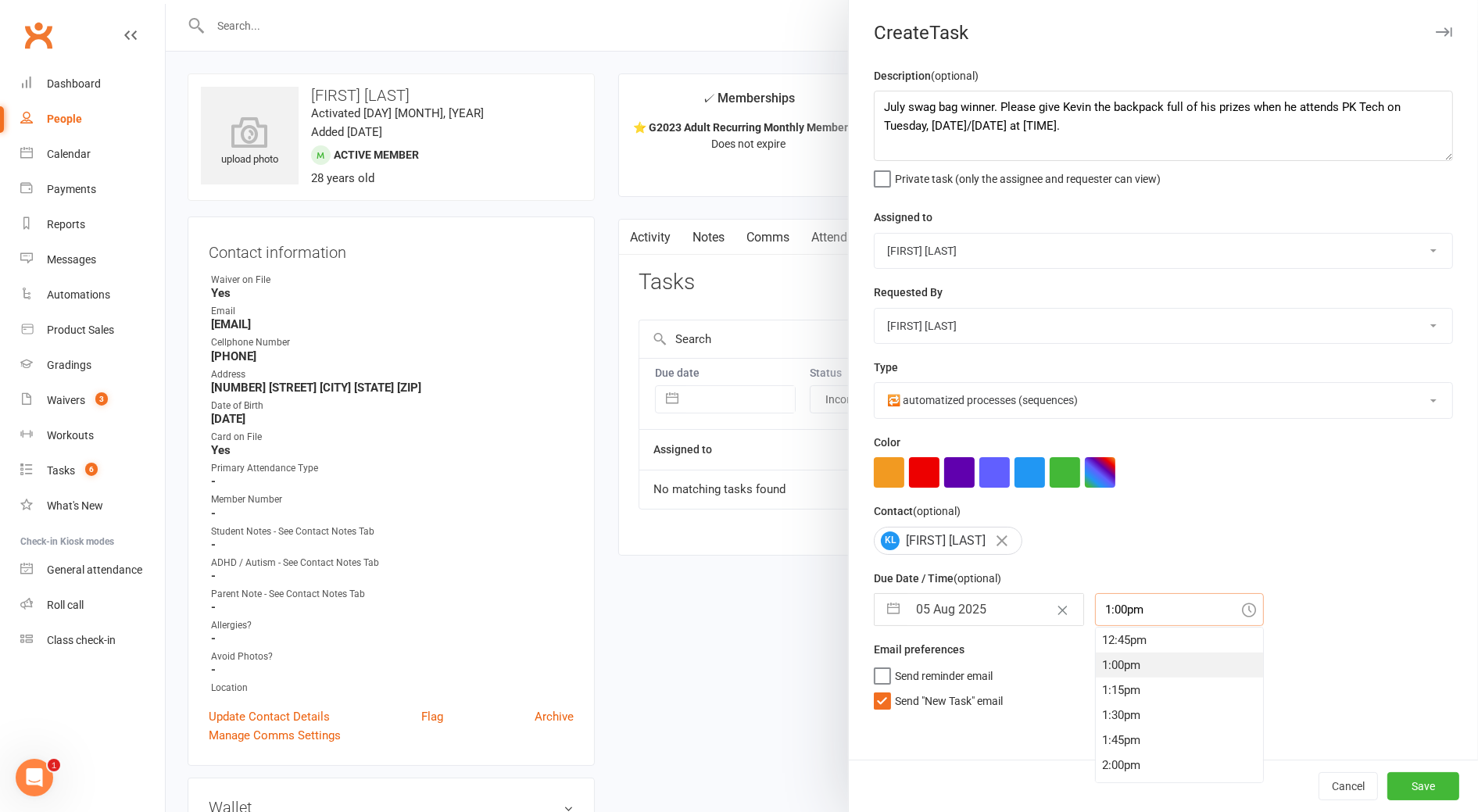 drag, startPoint x: 1105, startPoint y: 617, endPoint x: 1090, endPoint y: 619, distance: 15.13275 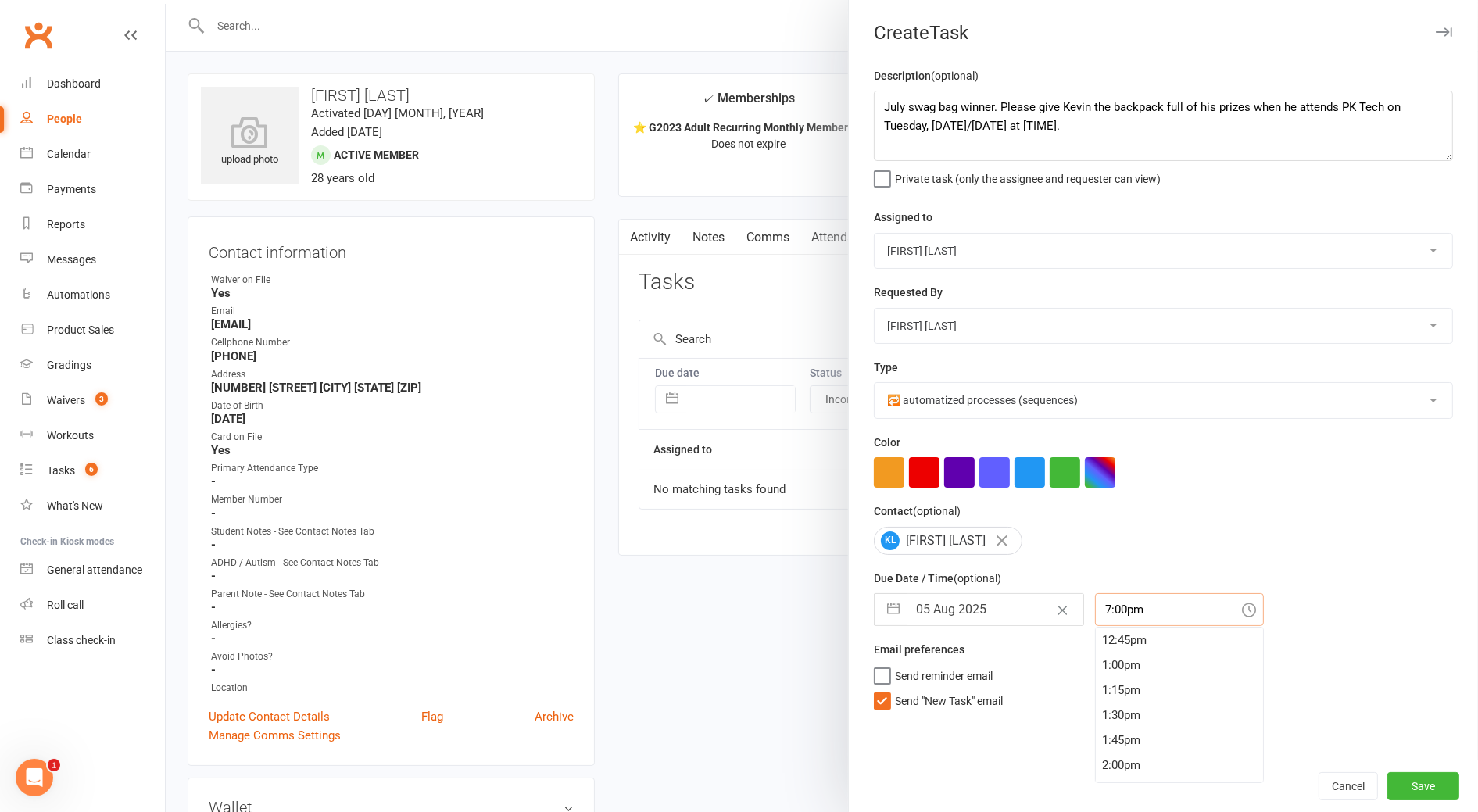 type on "7:00pm" 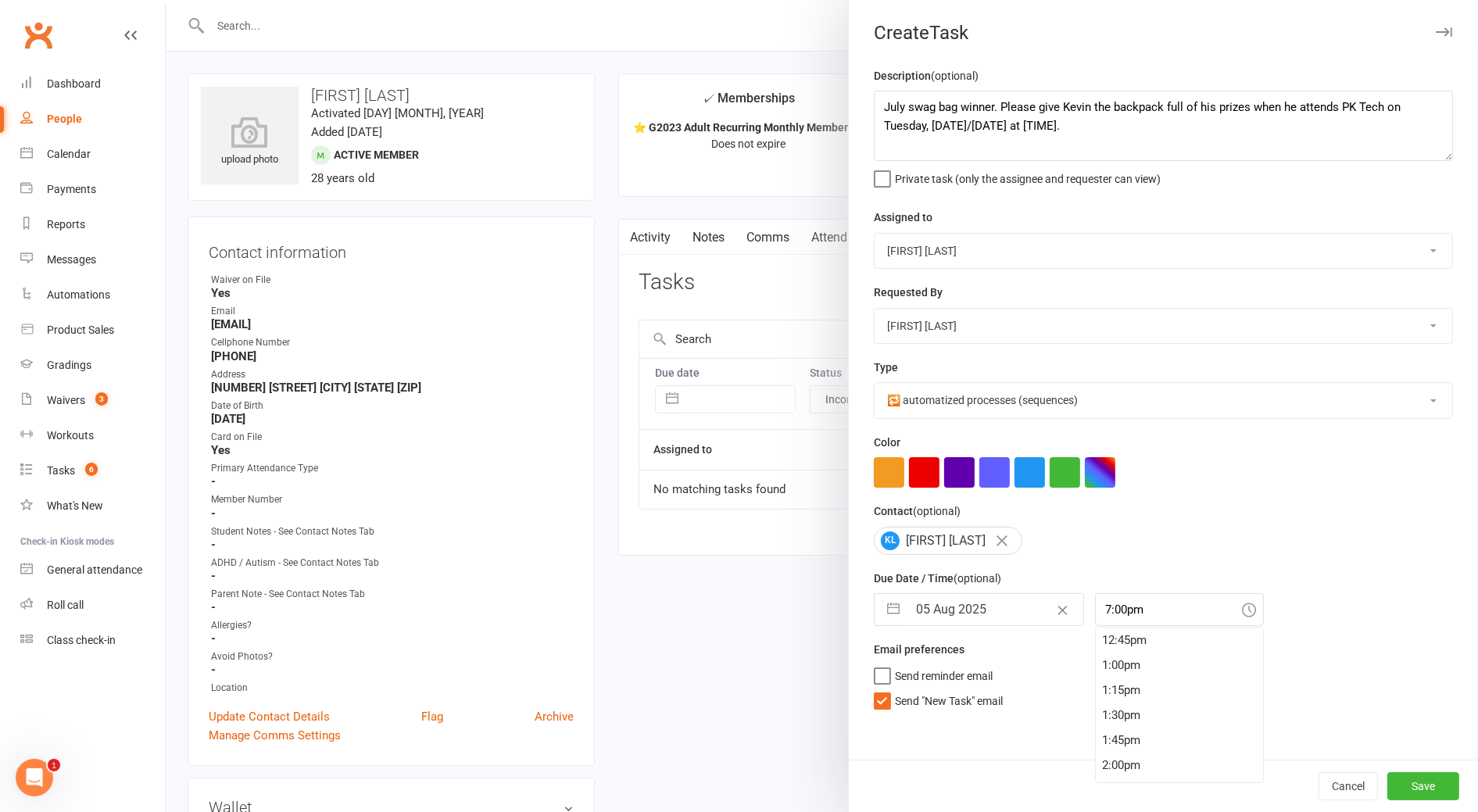 click on "Send reminder email" at bounding box center (1163, 674) 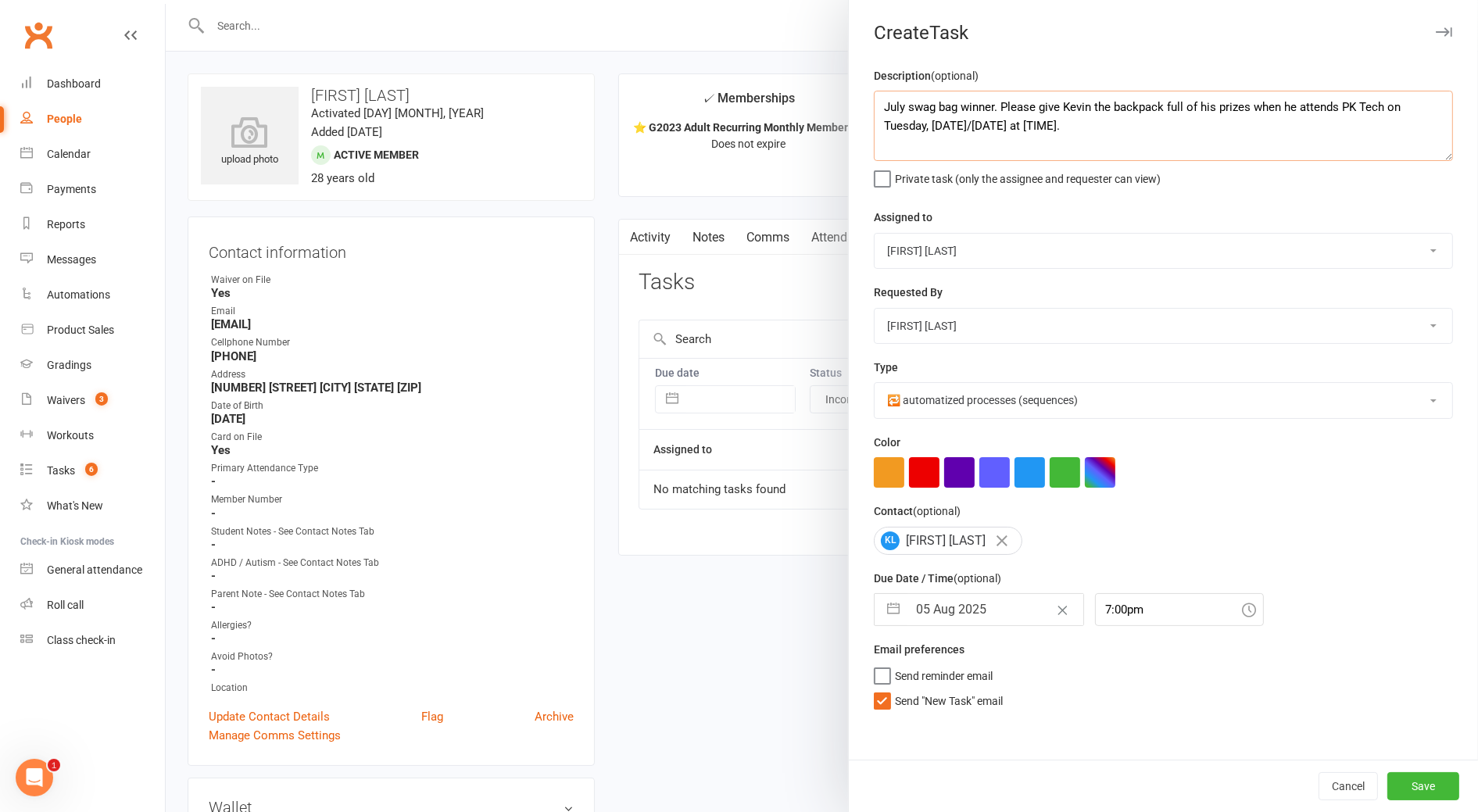click on "July swag bag winner. Please give Kevin the backpack full of his prizes when he attends PK Tech on Tuesday, 8/5 at 7pm." at bounding box center (1163, 126) 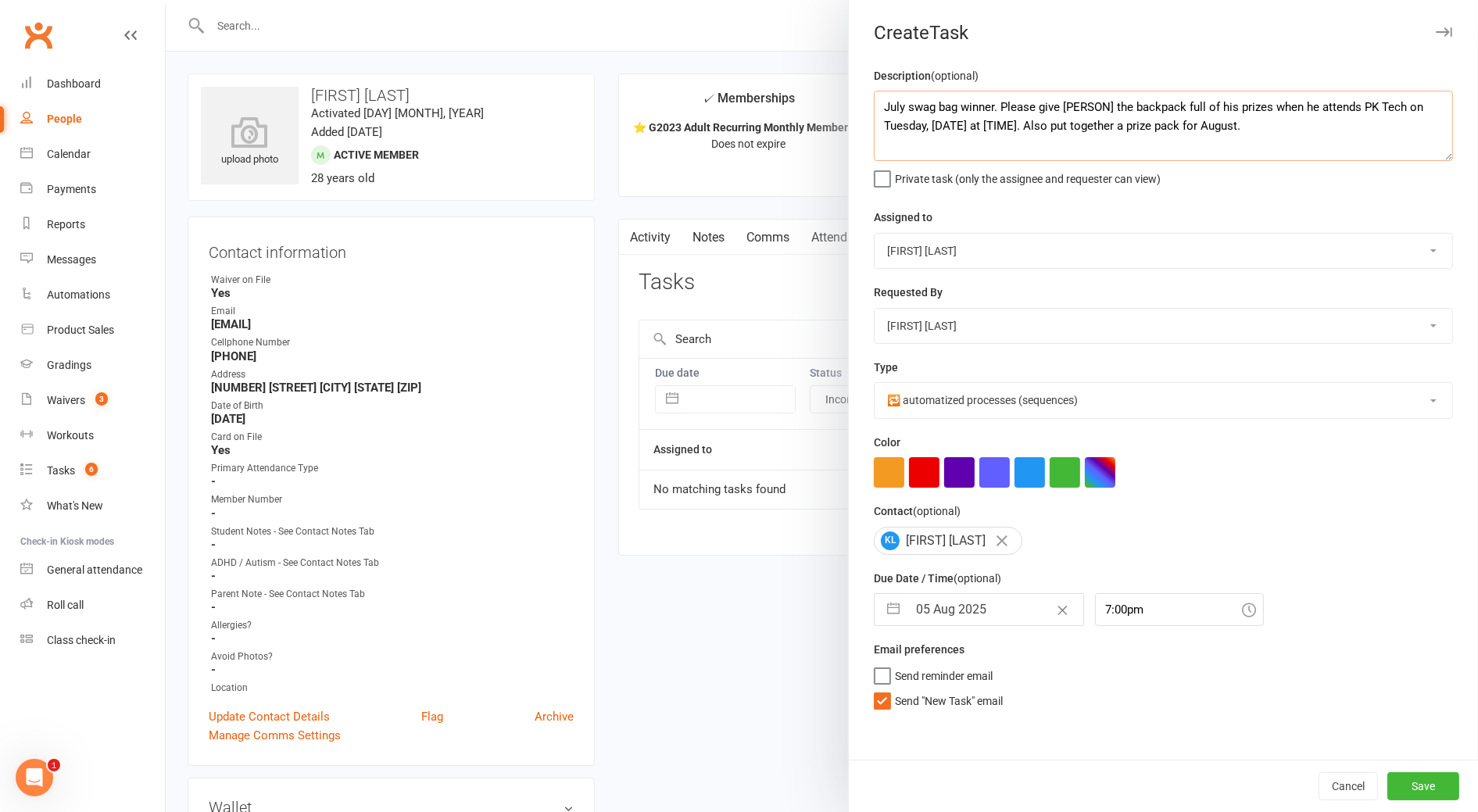 click on "July swag bag winner. Please give Kevin the backpack full of his prizes when he attends PK Tech on Tuesday, 8/5 at 7pm. Also put together a prize pack for August." at bounding box center (1163, 126) 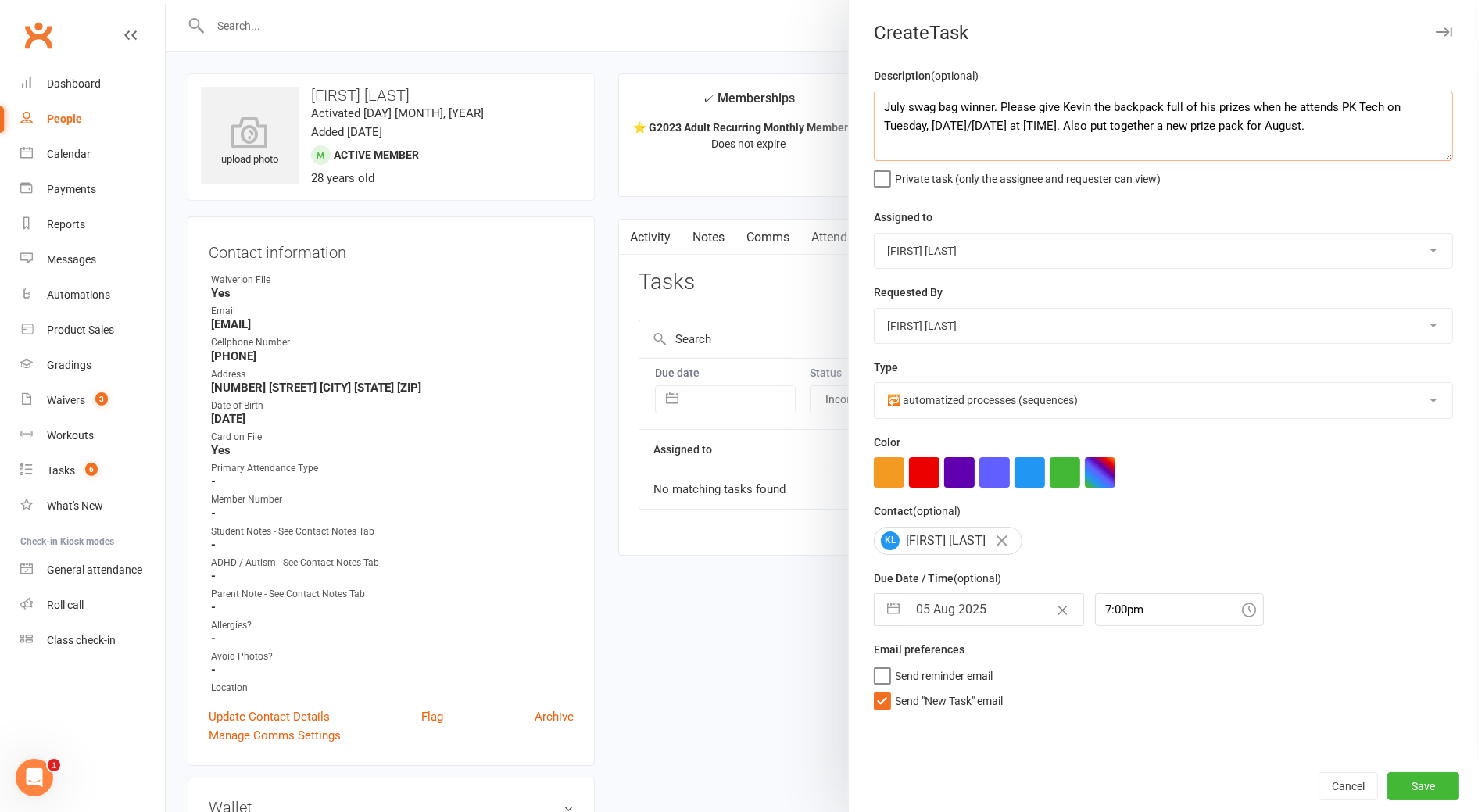 click on "July swag bag winner. Please give Kevin the backpack full of his prizes when he attends PK Tech on Tuesday, 8/5 at 7pm. Also put together a new prize pack for August." at bounding box center (1163, 126) 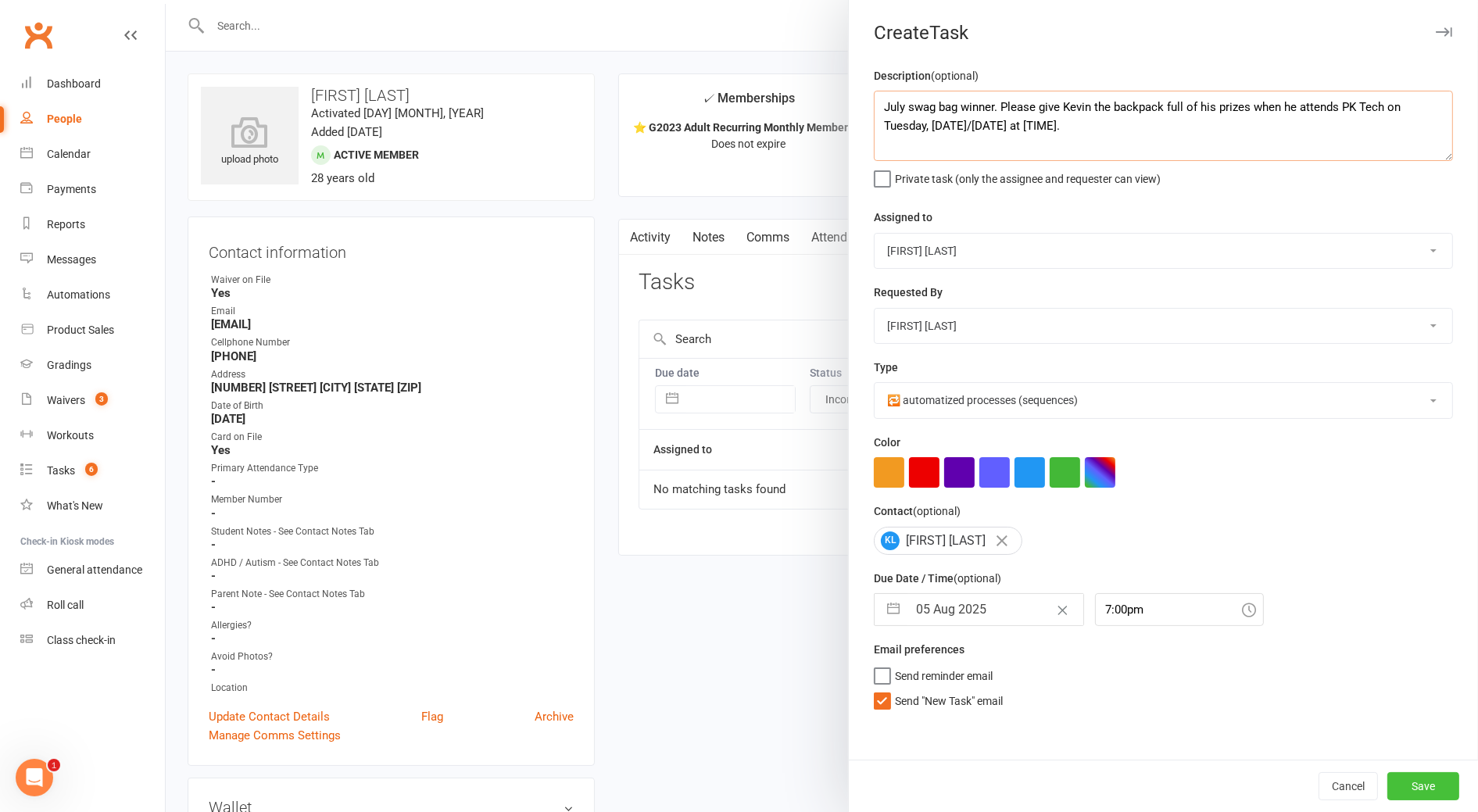 type on "July swag bag winner. Please give Kevin the backpack full of his prizes when he attends PK Tech on Tuesday, 8/5 at 7pm." 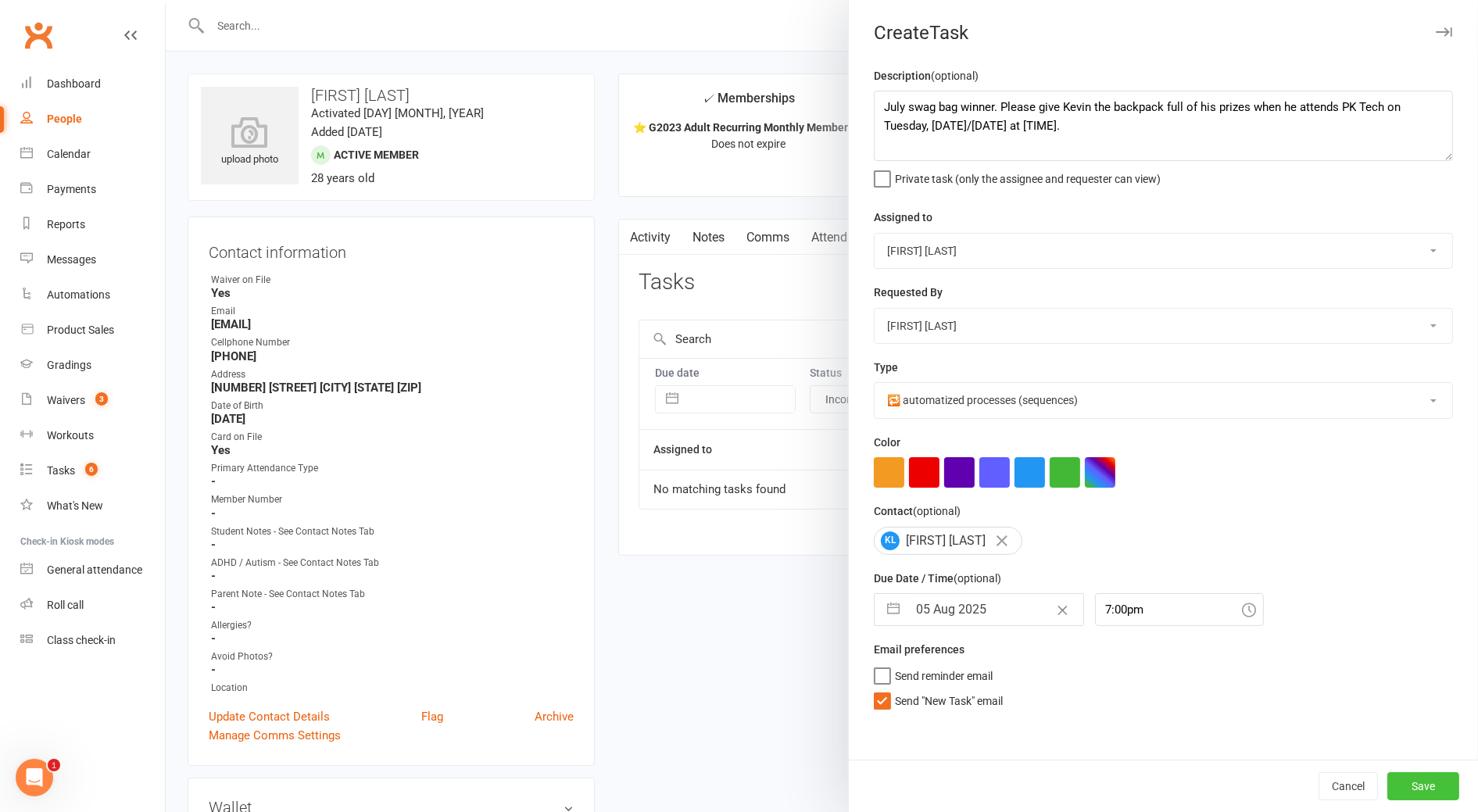 click on "Save" at bounding box center [1423, 786] 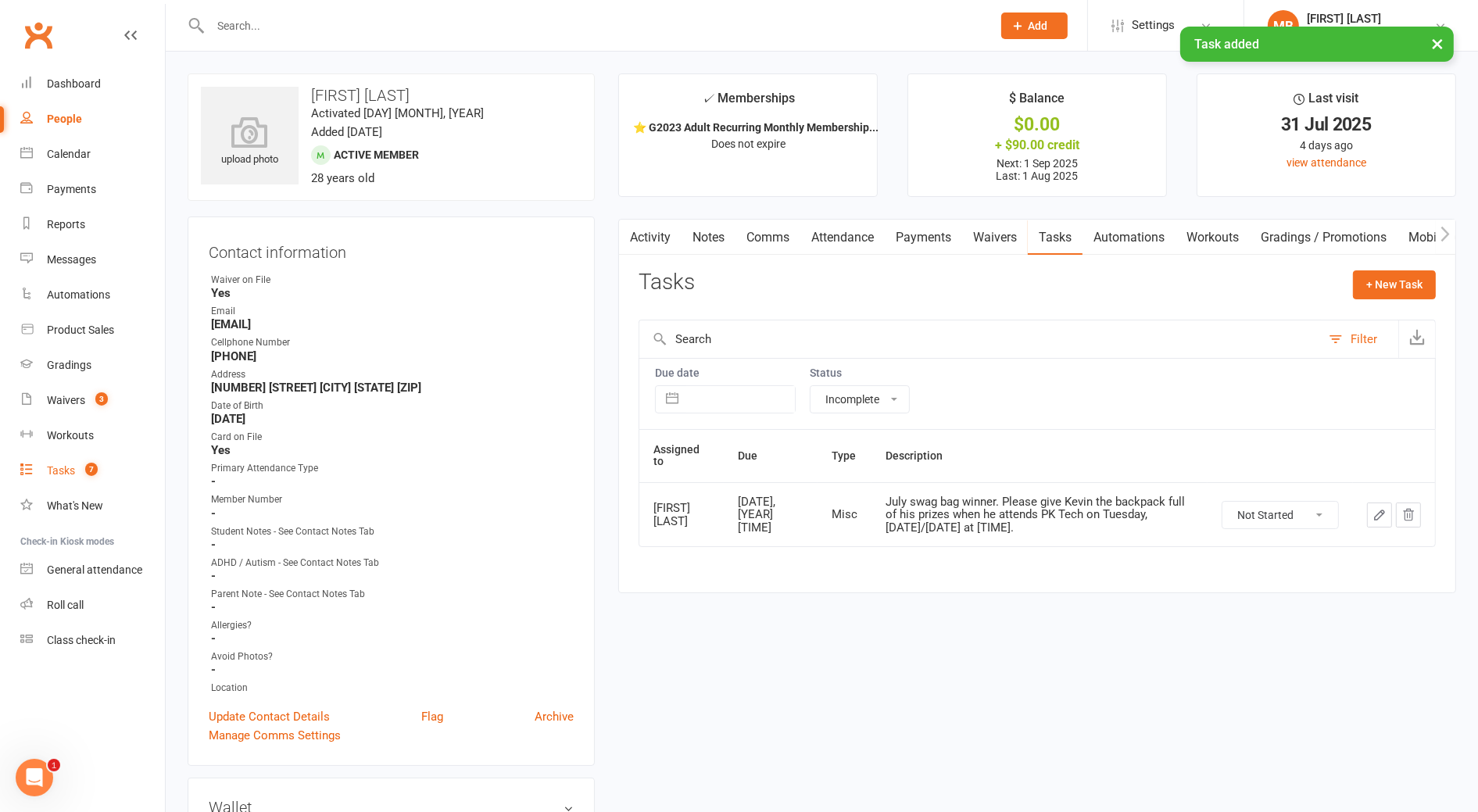 click on "Tasks   7" at bounding box center (92, 470) 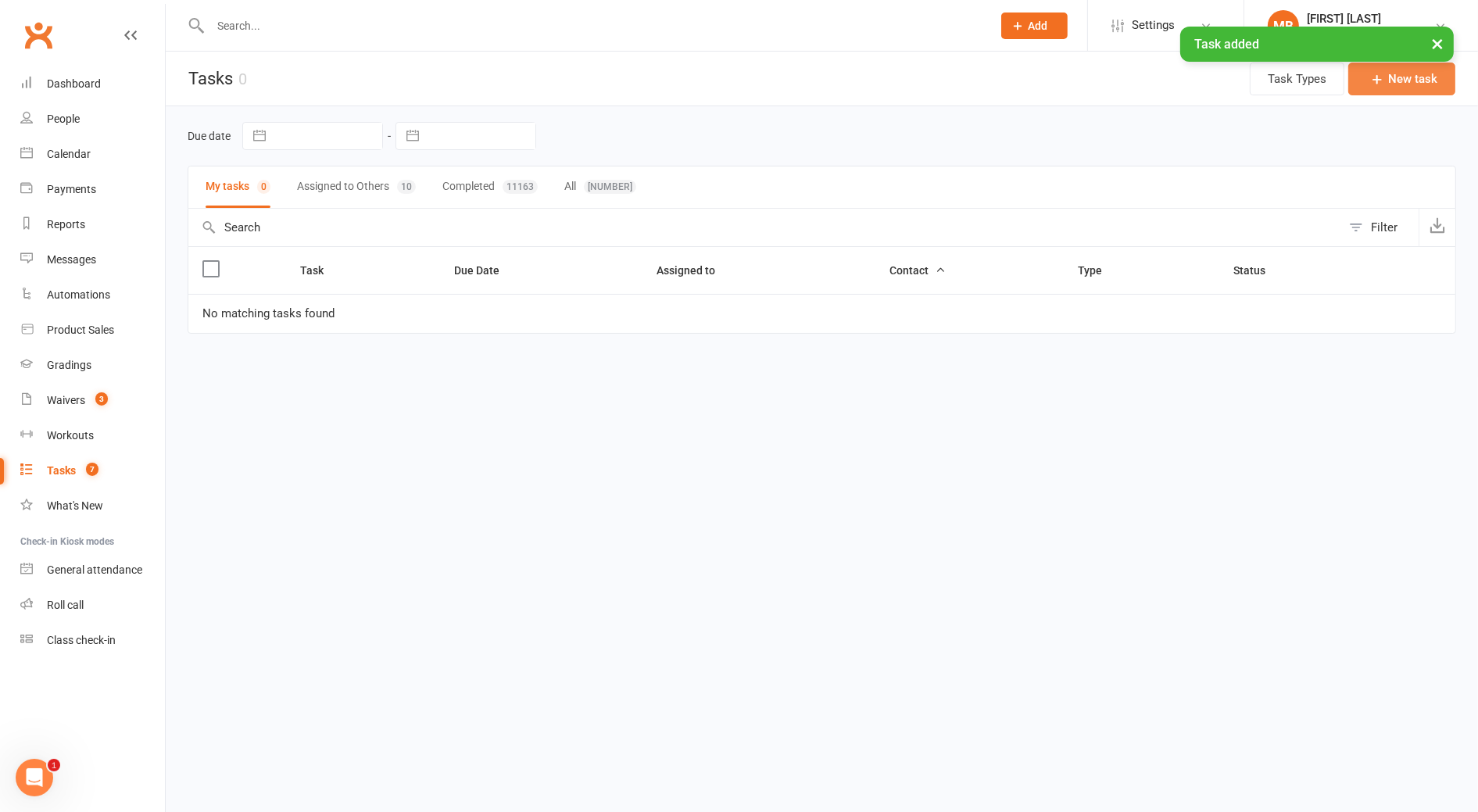 click on "New task" at bounding box center [1401, 79] 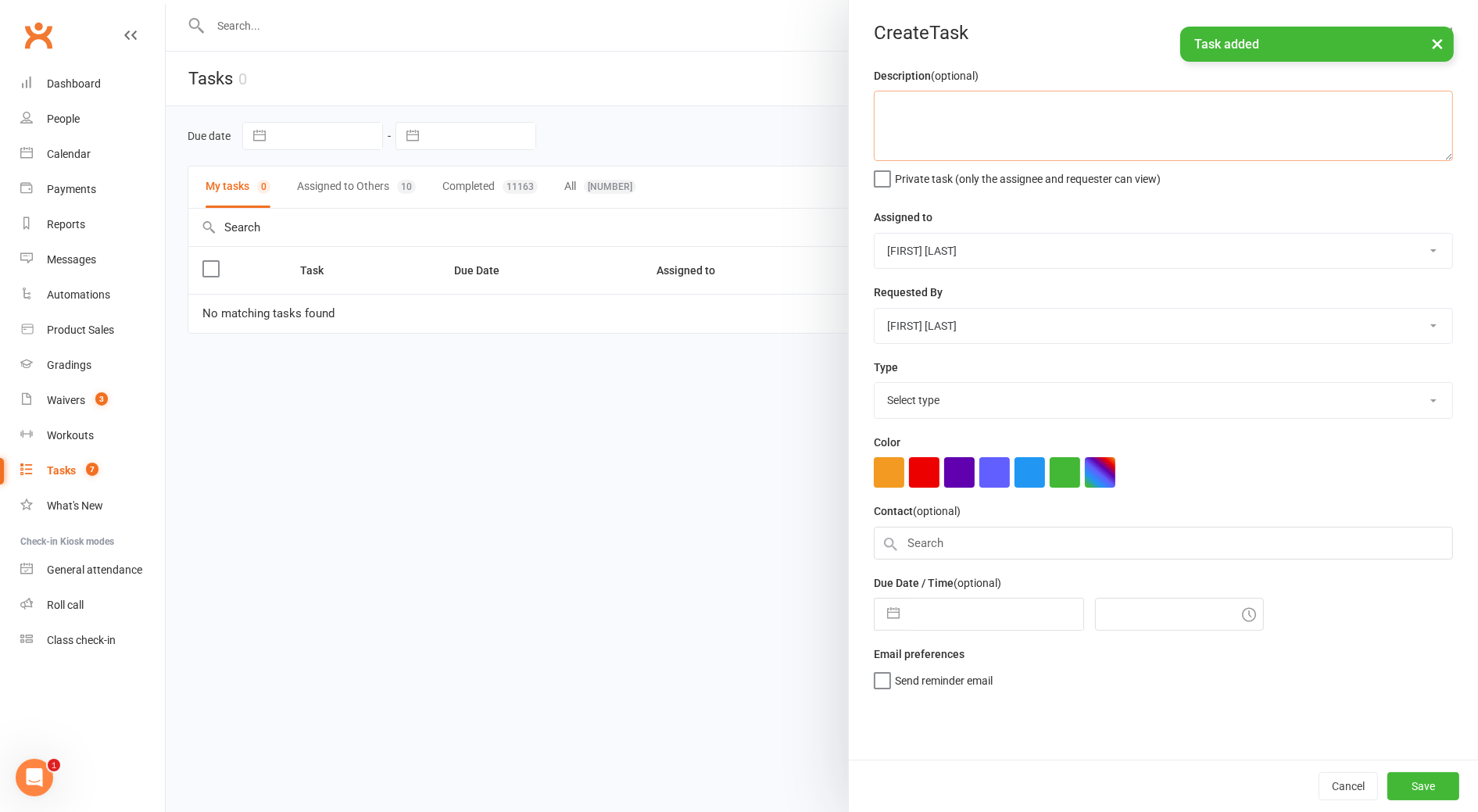 click at bounding box center (1163, 126) 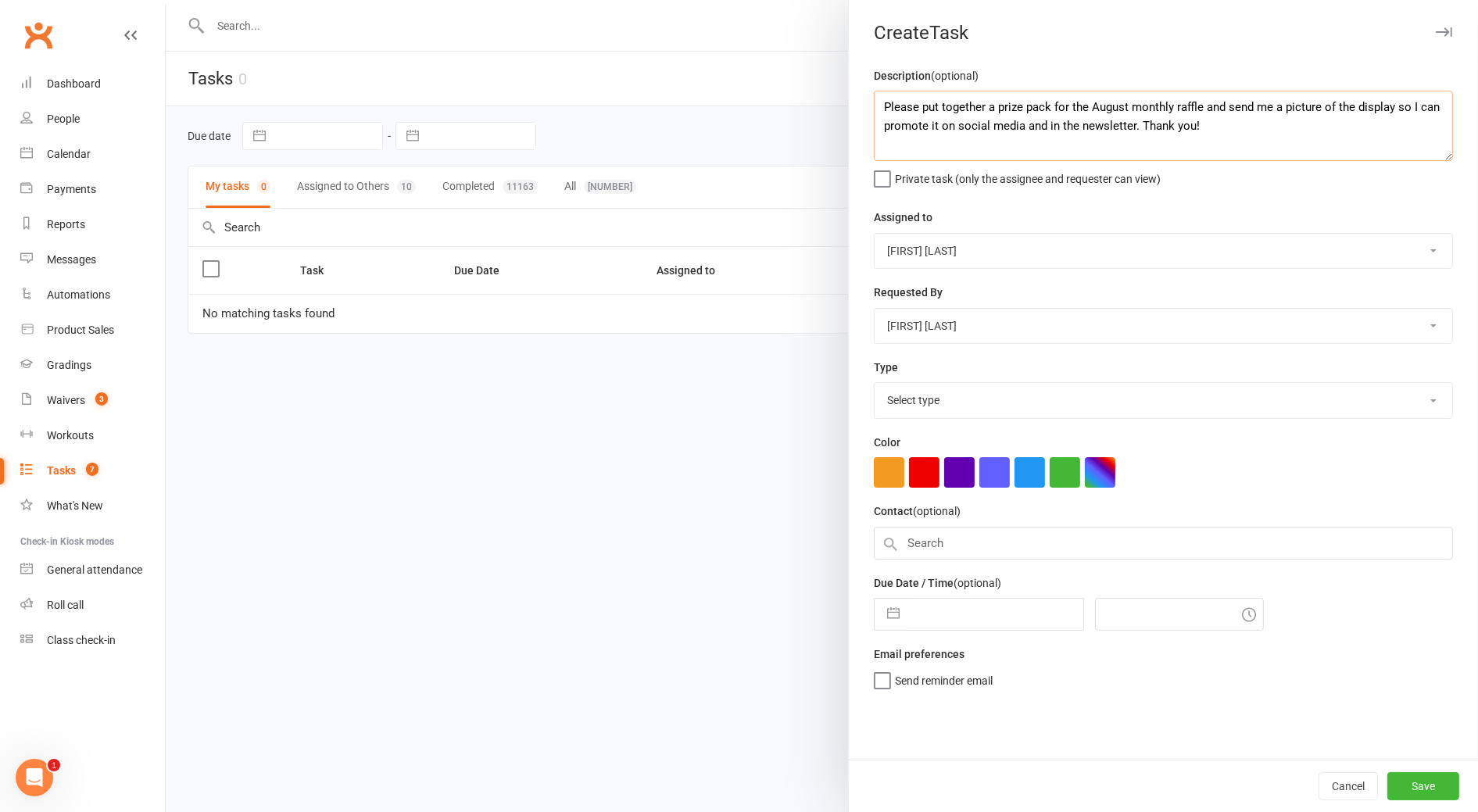 type on "Please put together a prize pack for the August monthly raffle and send me a picture of the display so I can promote it on social media and in the newsletter. Thank you!" 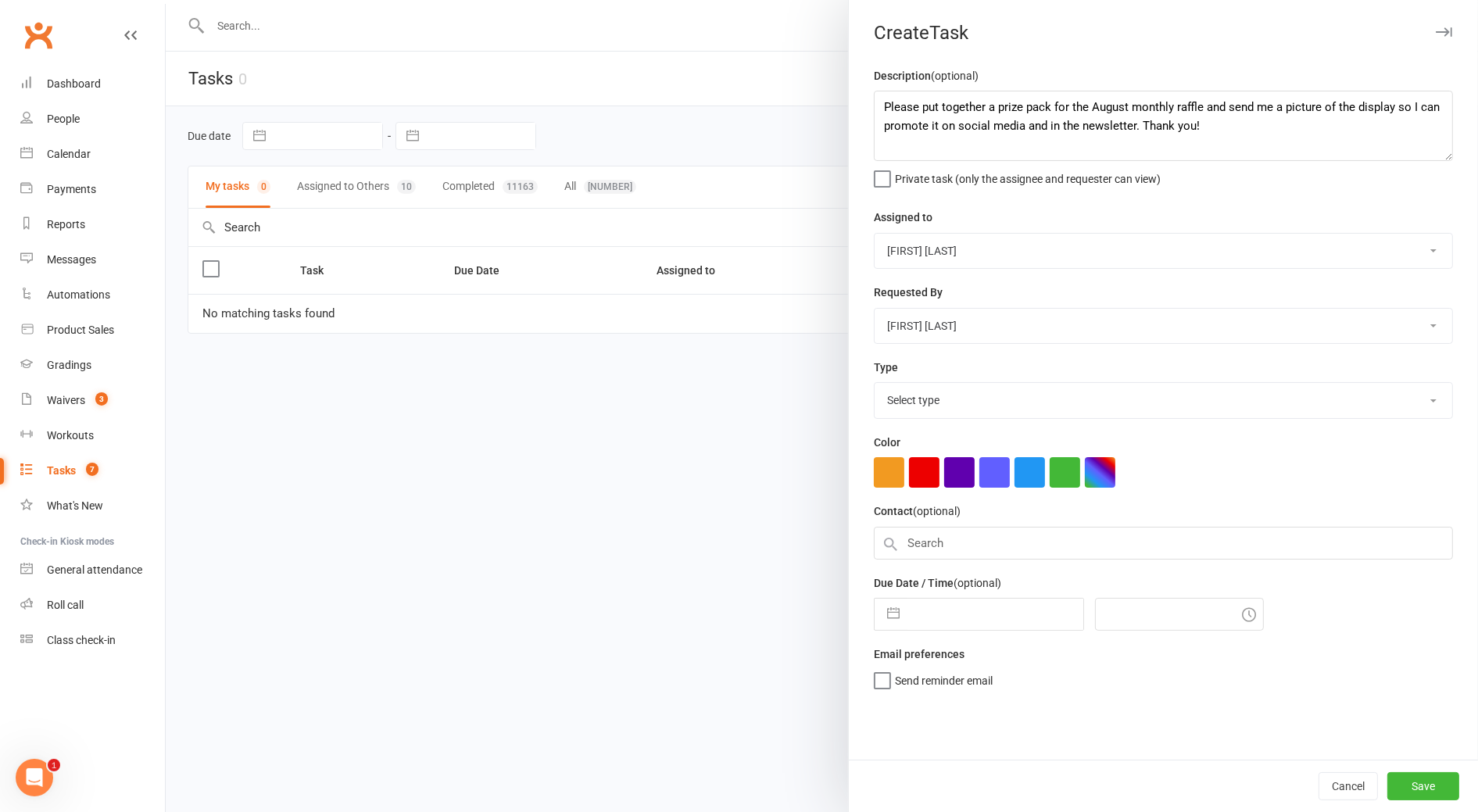 click on "Teagan Henderson The Movement Park Staff Molly Courtney Sahil Shah Kyla Anderson Brandon Courtney Rick King Melissa Benkunsky Taneshia Redmond Camp & Event Staff Receptionist Team Kiosk Login" at bounding box center [1163, 251] 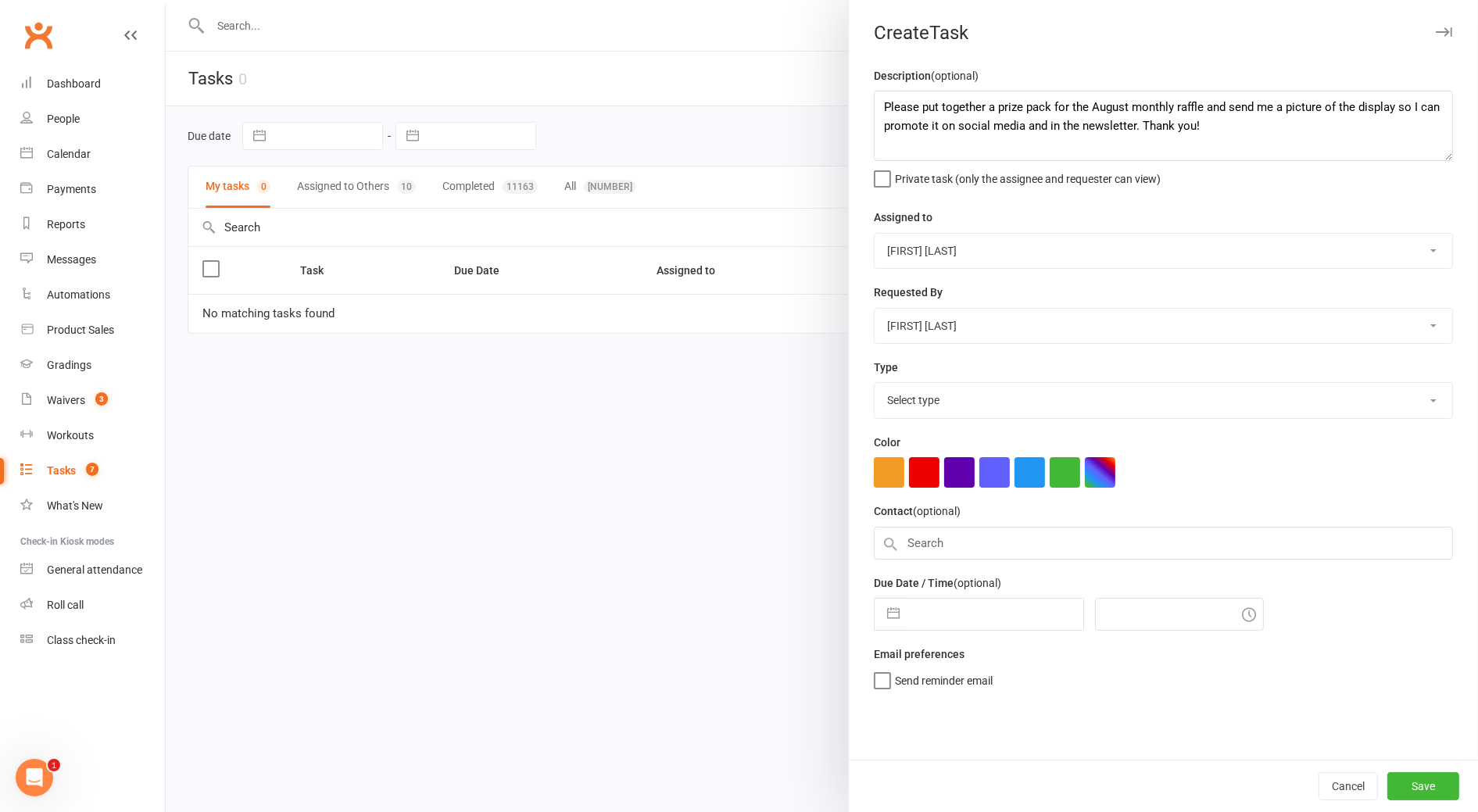 select on "52006" 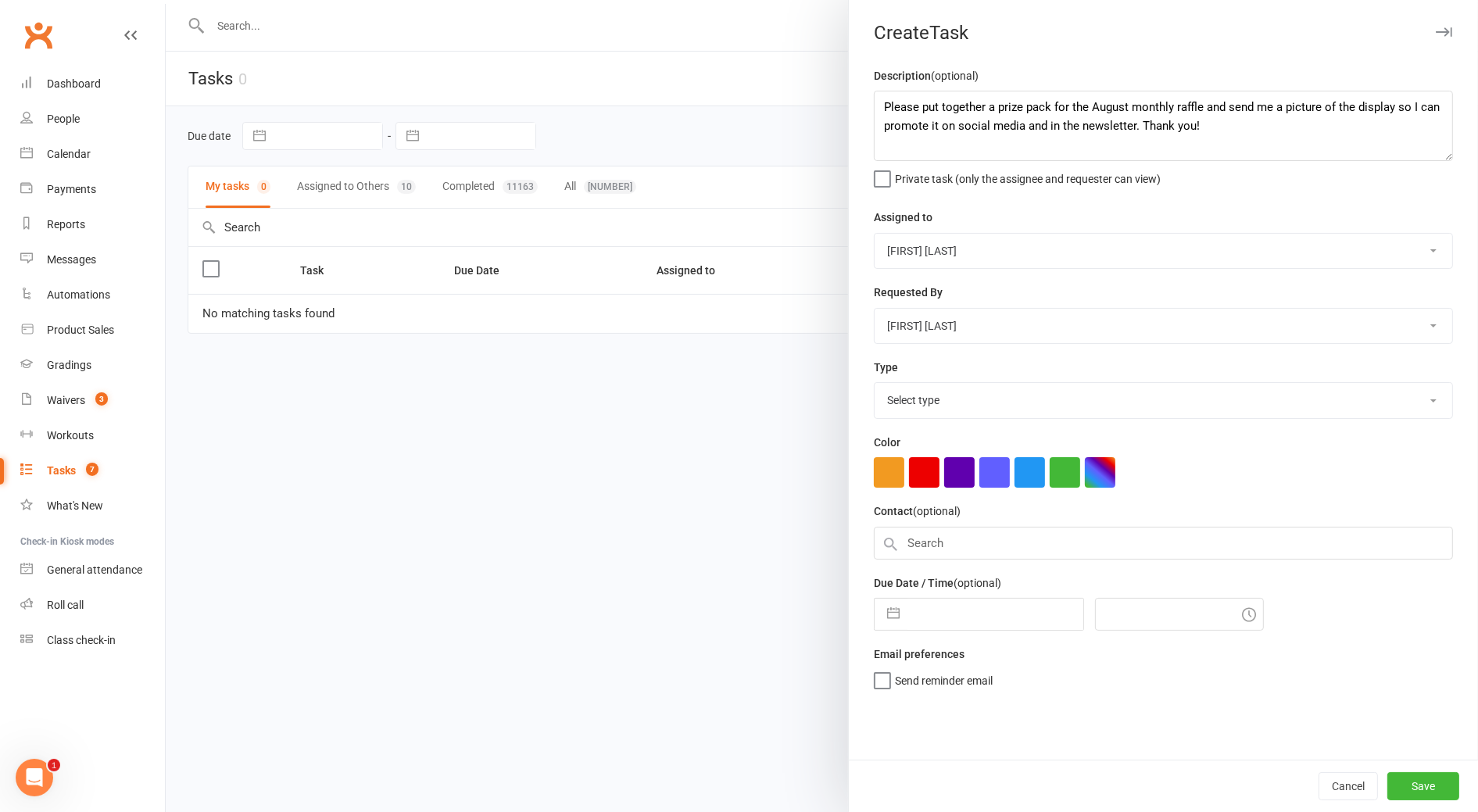 click on "Taneshia Redmond" at bounding box center (0, 0) 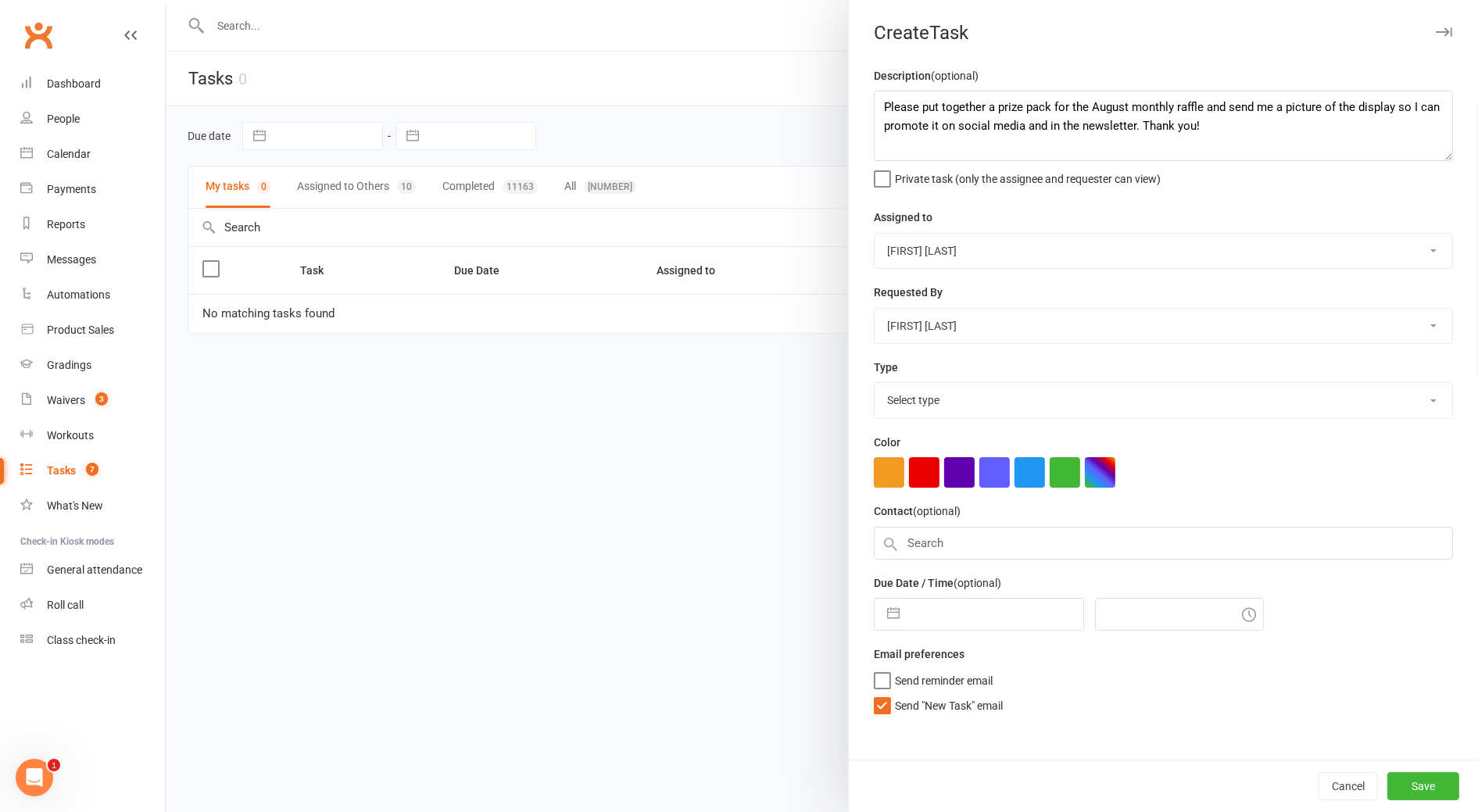 select on "17701" 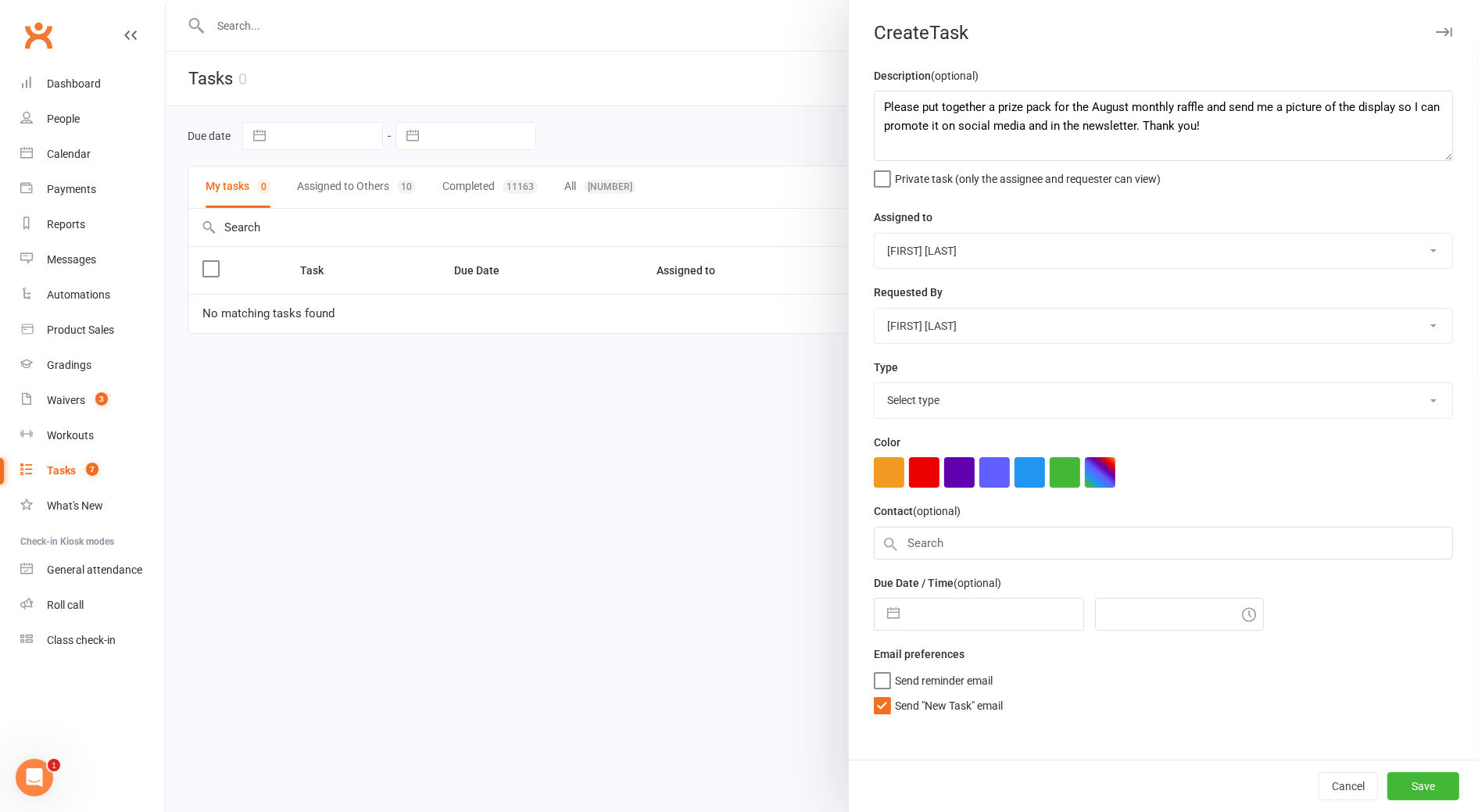 click on "Misc" at bounding box center (0, 0) 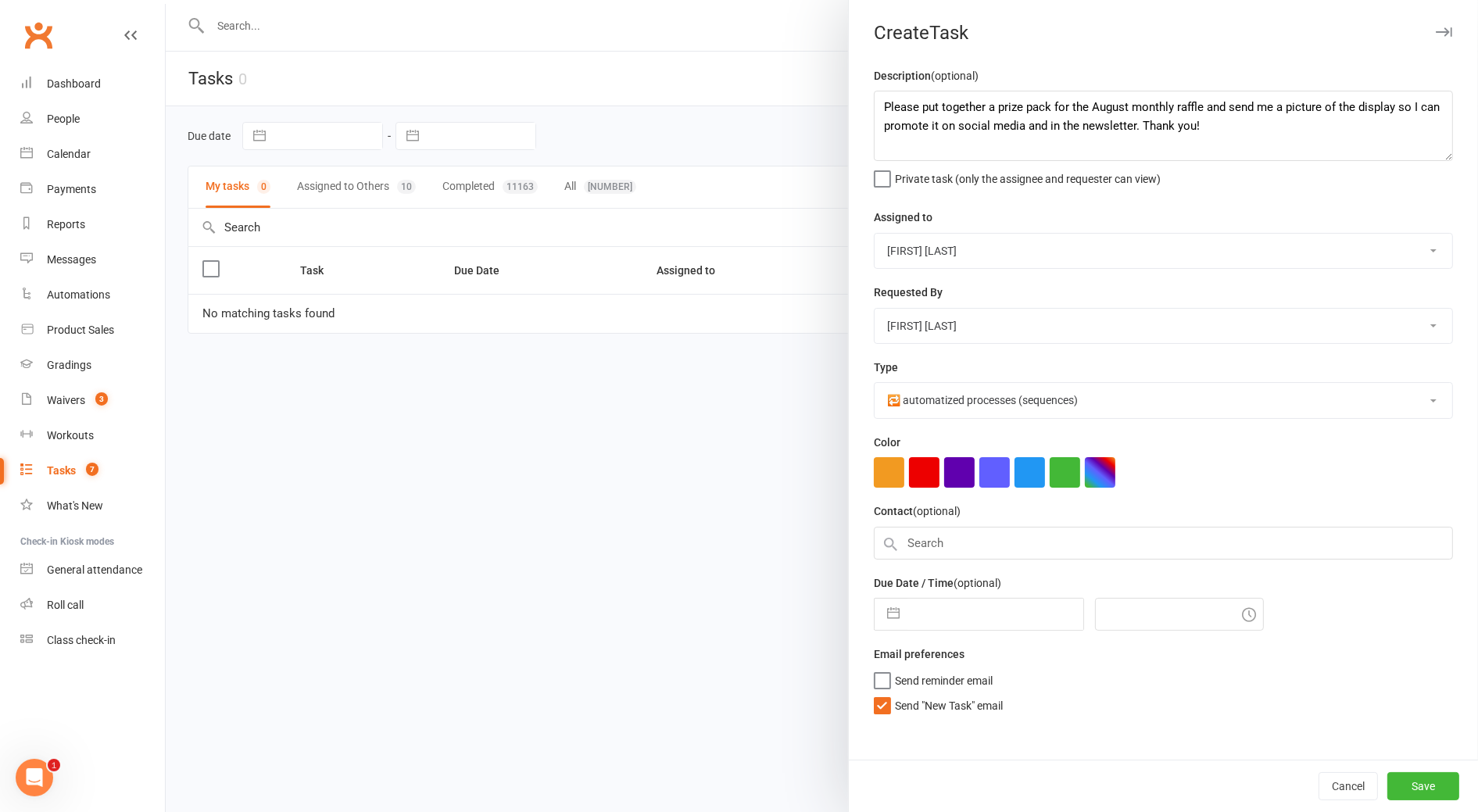 click at bounding box center (995, 614) 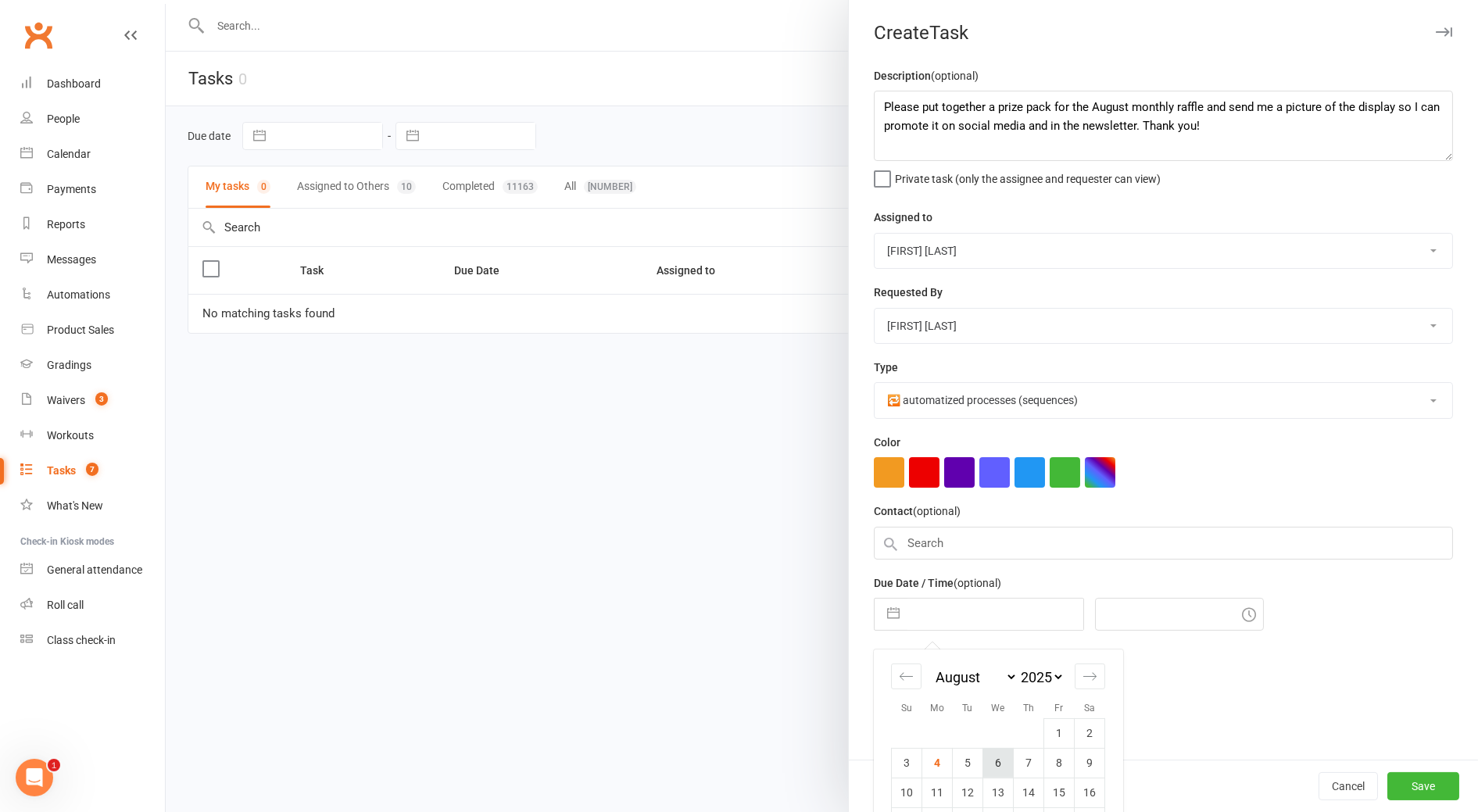 click on "6" at bounding box center [998, 763] 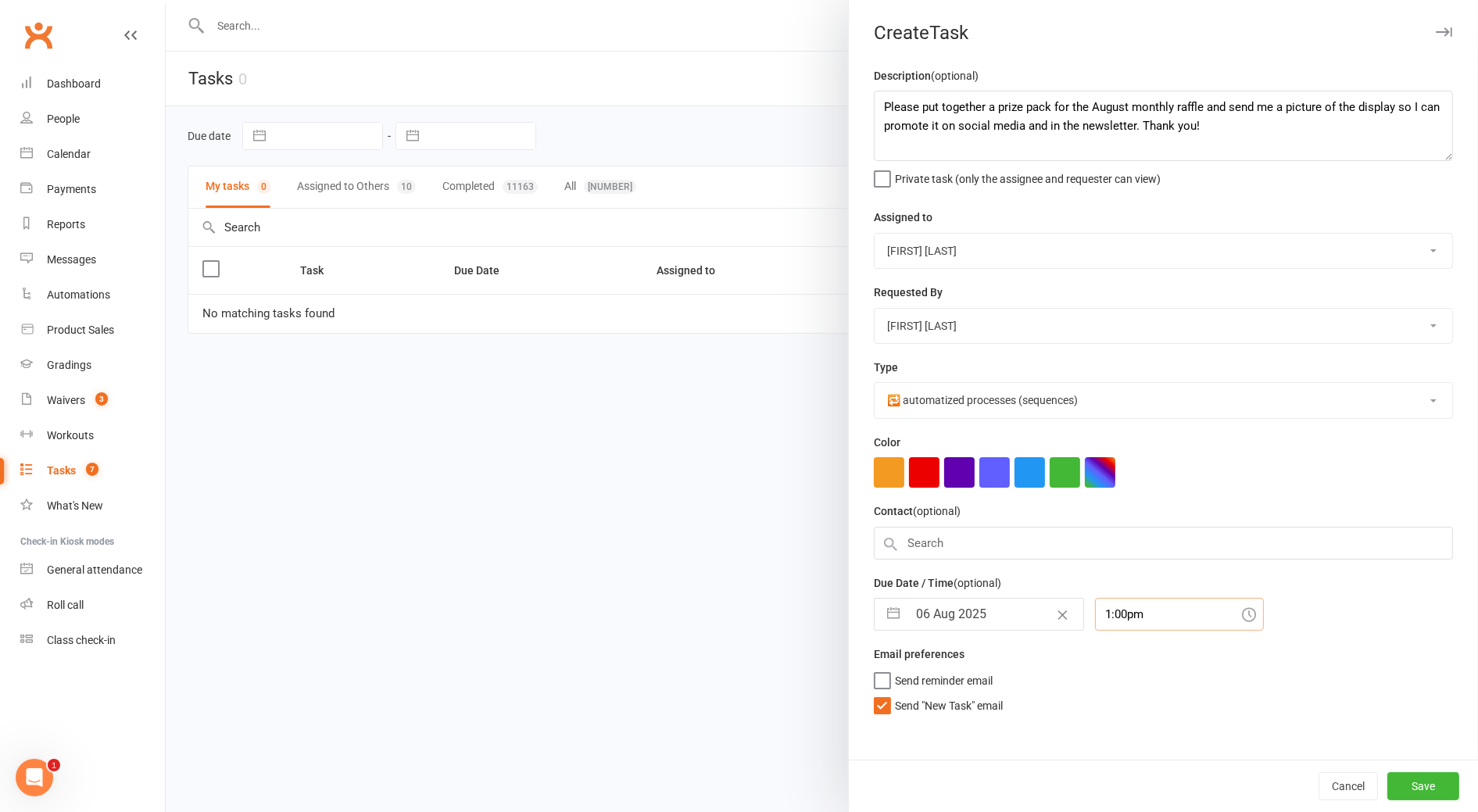 click on "1:00pm" at bounding box center [1179, 614] 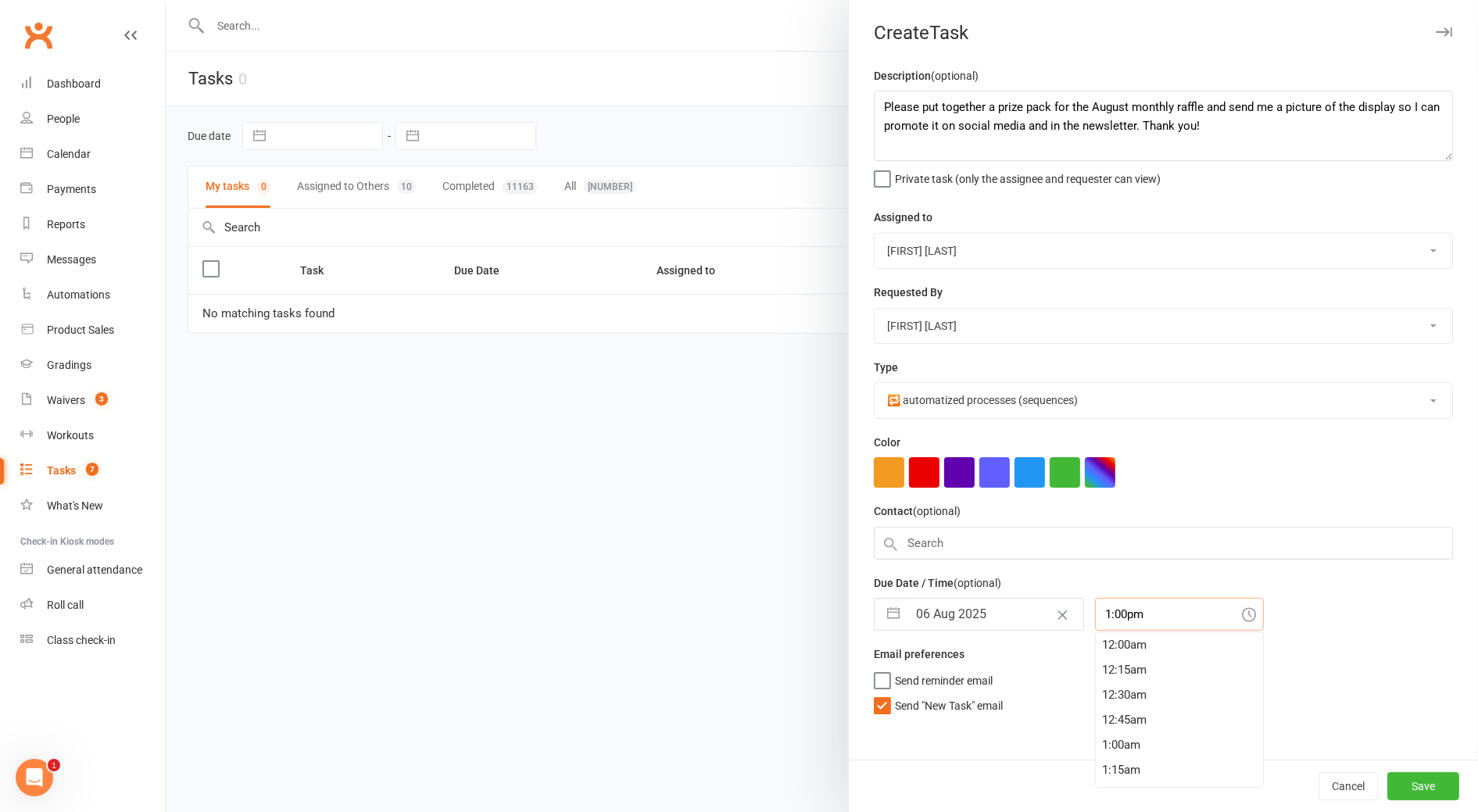 scroll, scrollTop: 1275, scrollLeft: 0, axis: vertical 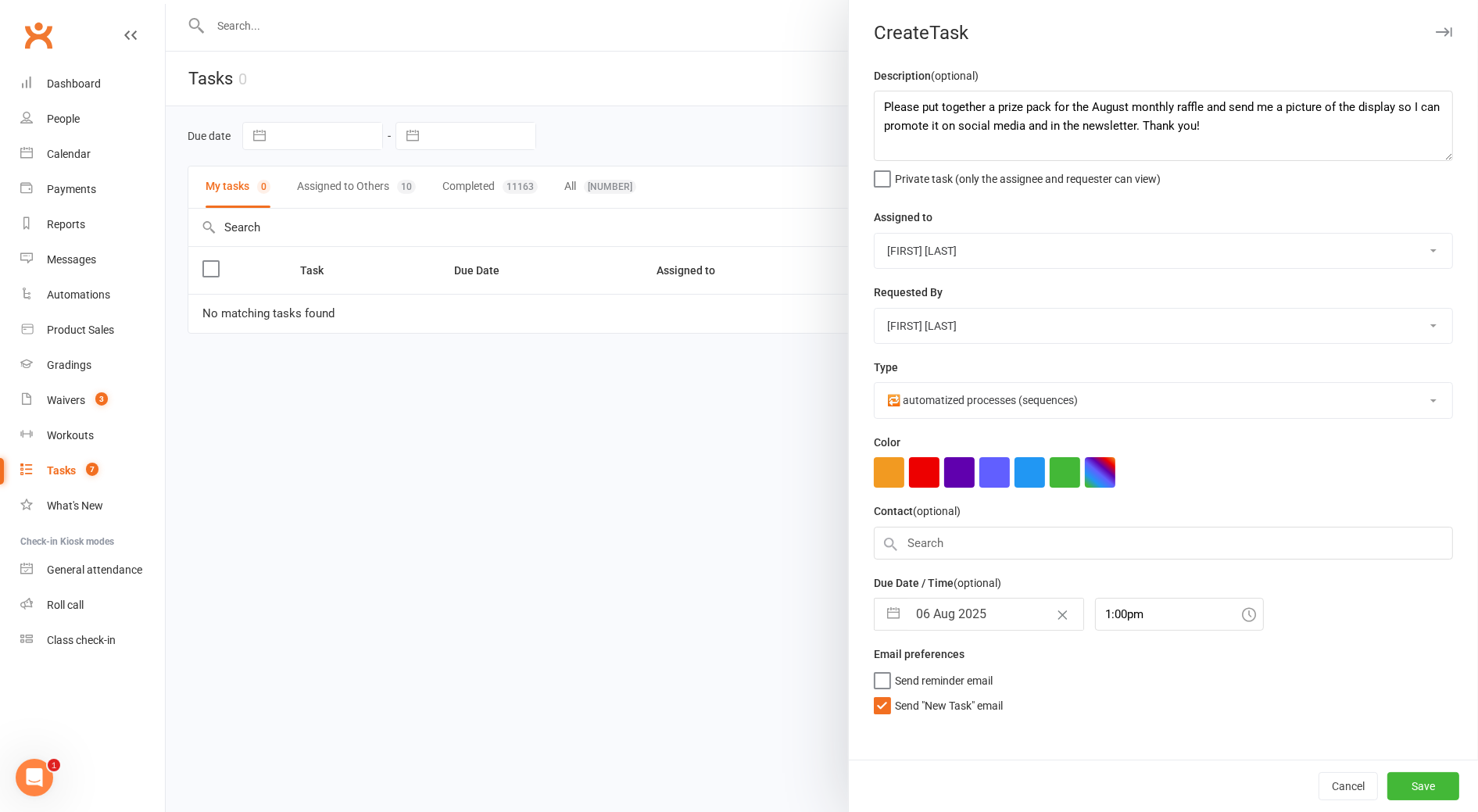 click on "Cancel Save" at bounding box center [1163, 785] 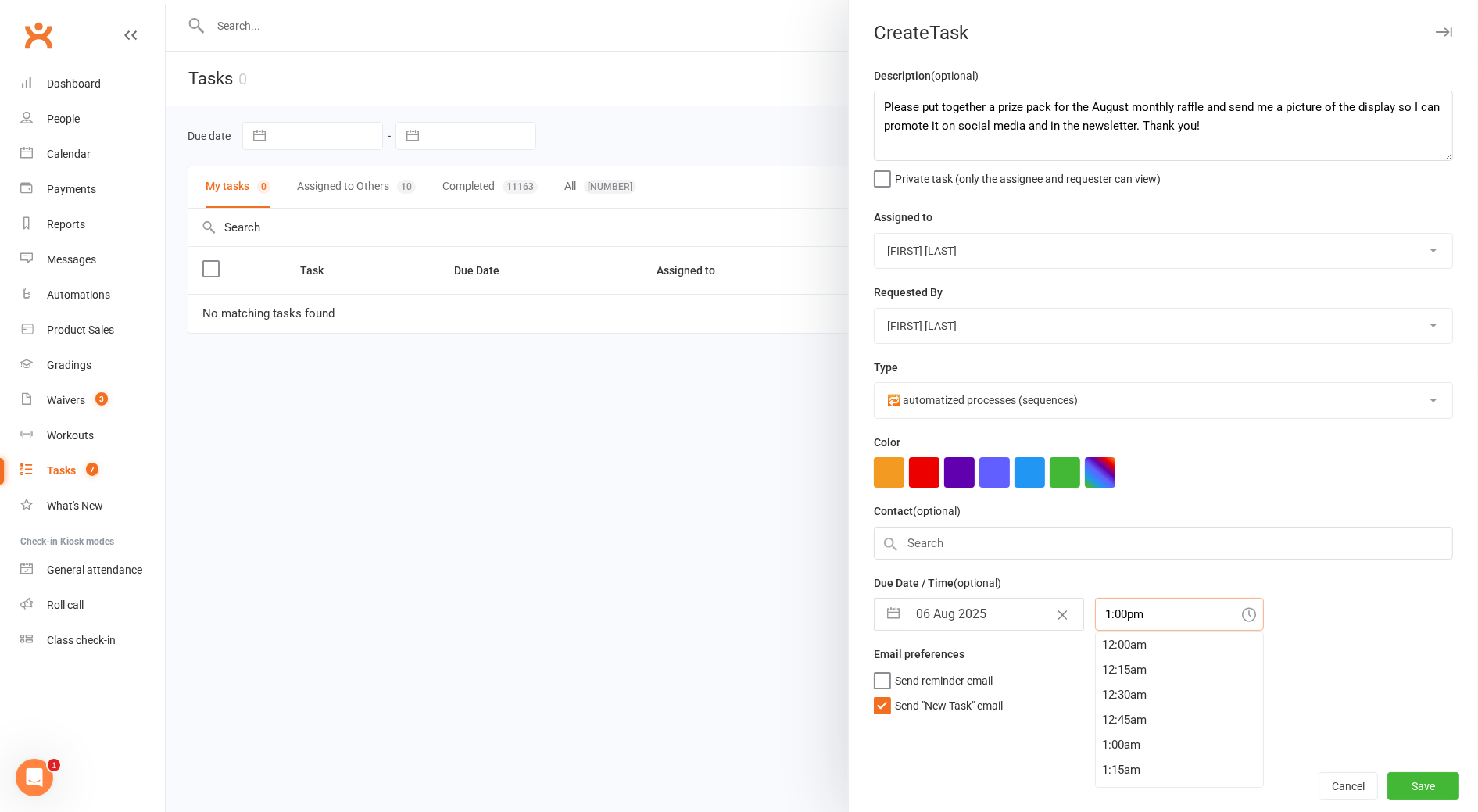 scroll, scrollTop: 1275, scrollLeft: 0, axis: vertical 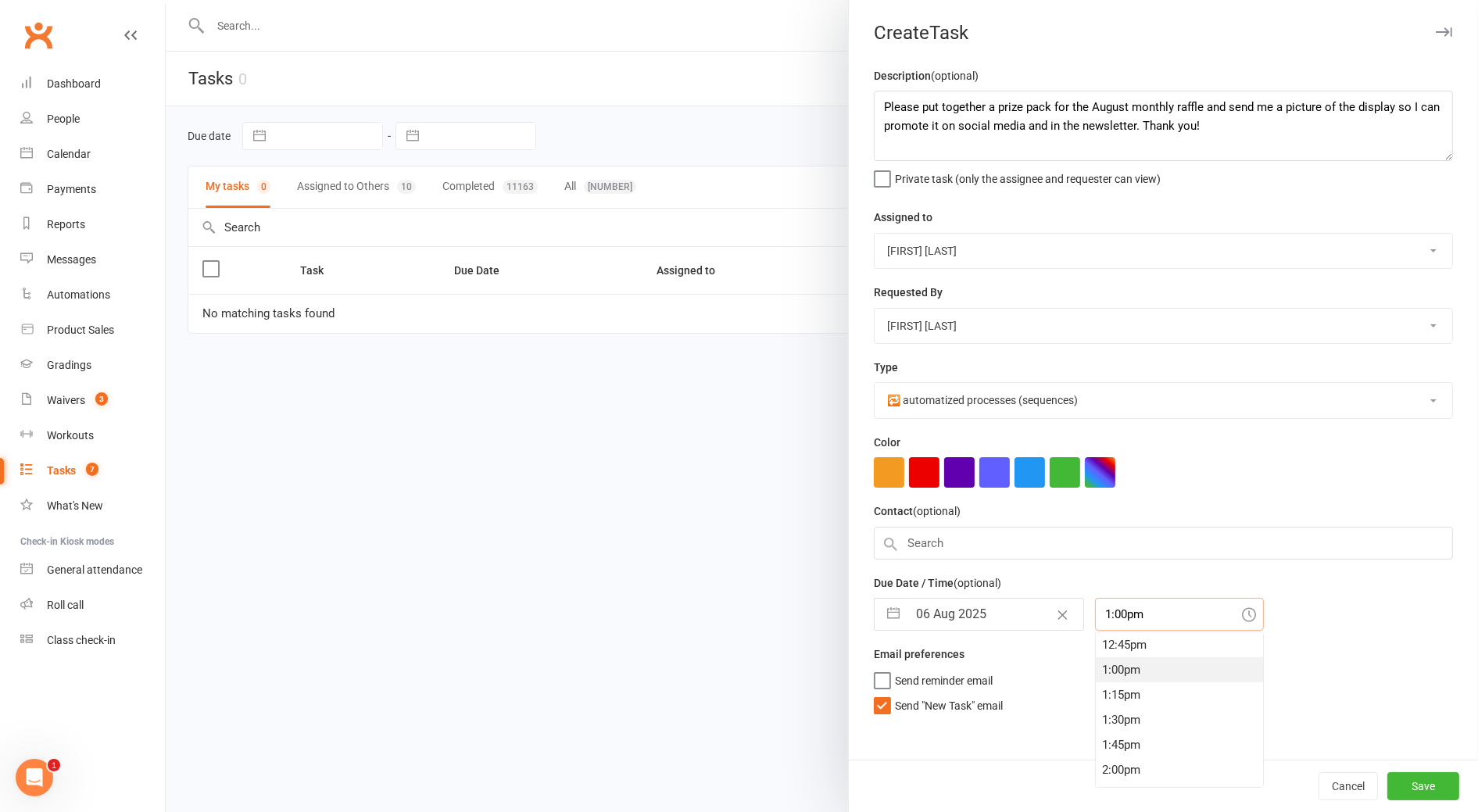 drag, startPoint x: 1103, startPoint y: 618, endPoint x: 1091, endPoint y: 619, distance: 12.041595 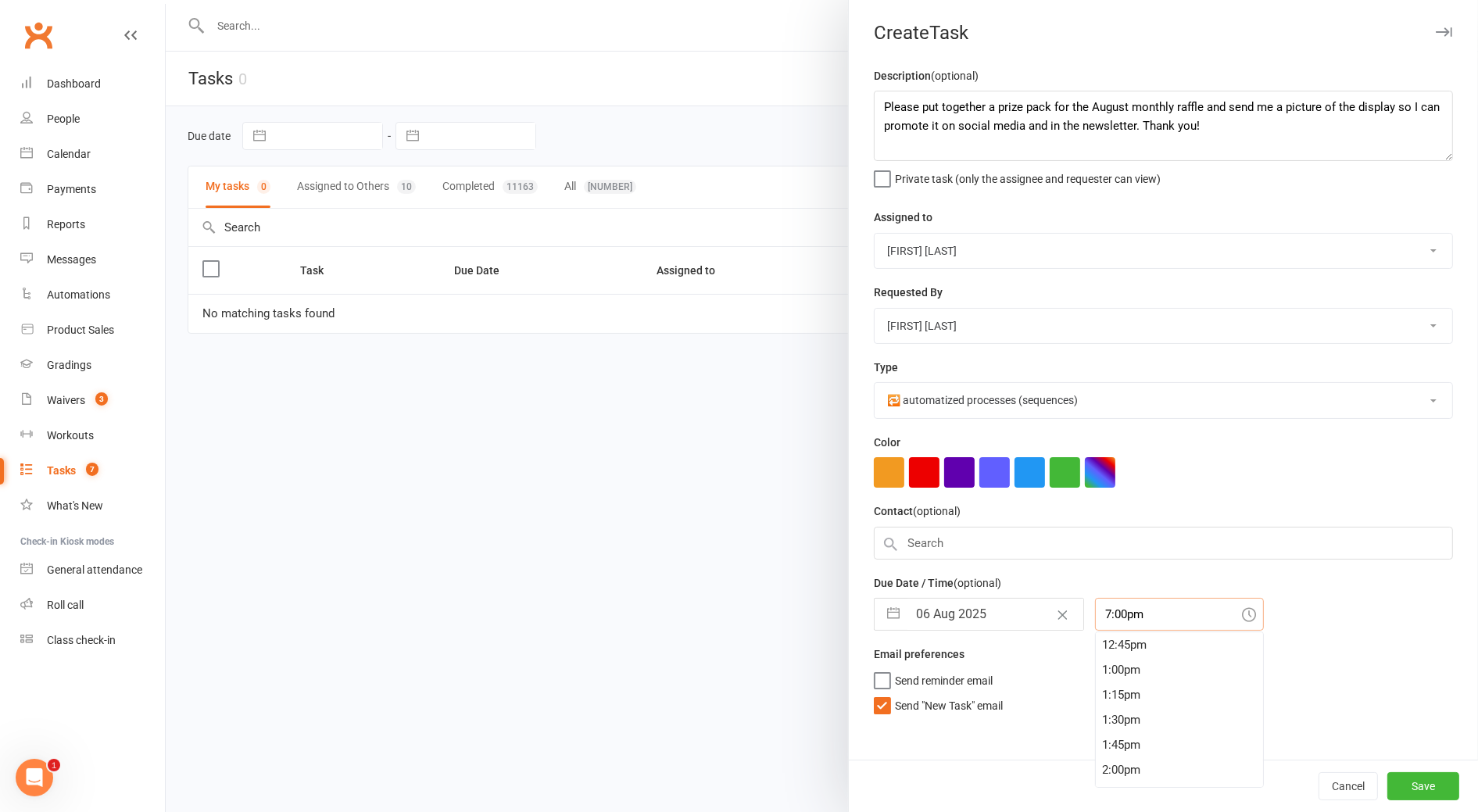 type on "7:00pm" 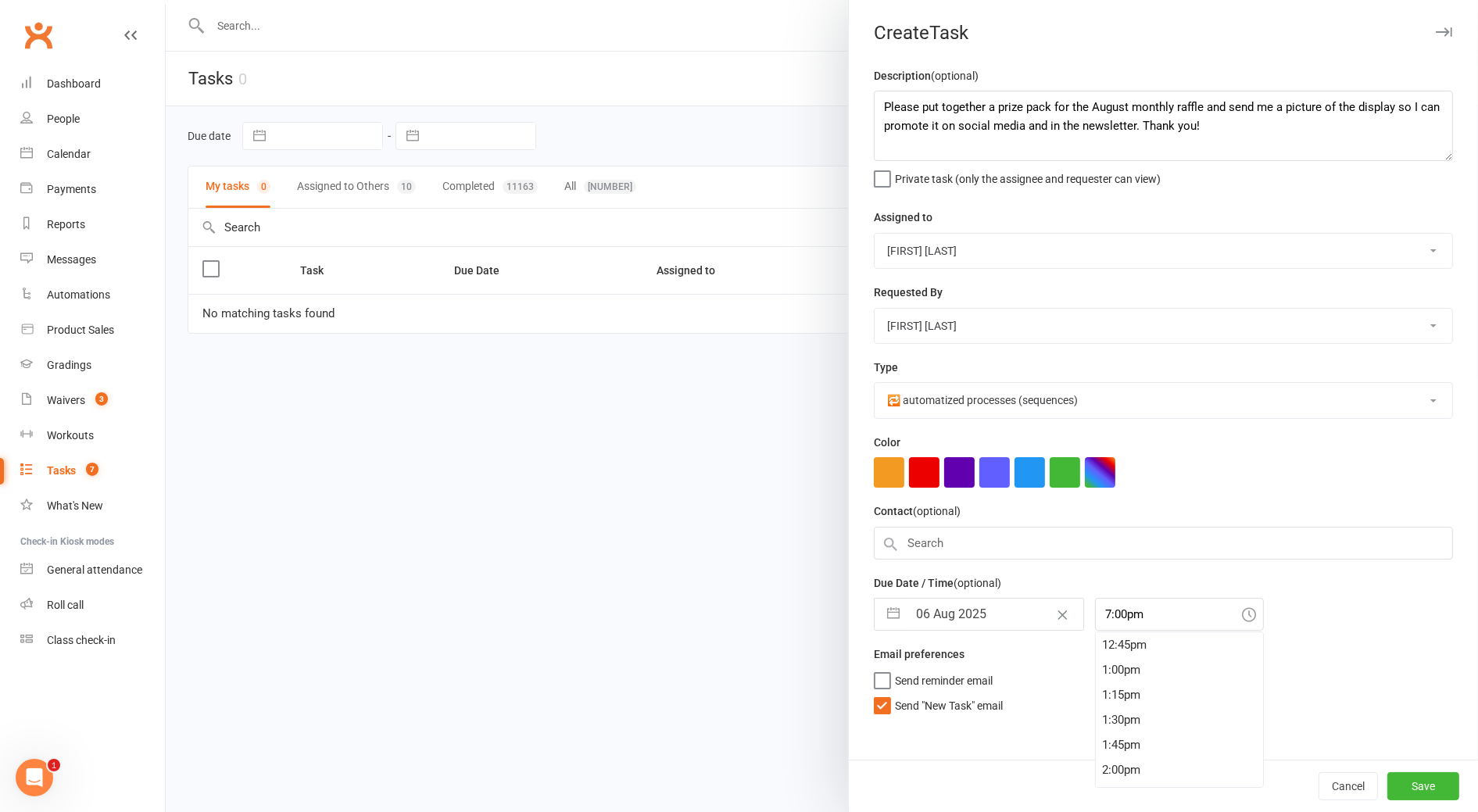 click on "Send reminder email" at bounding box center (1163, 678) 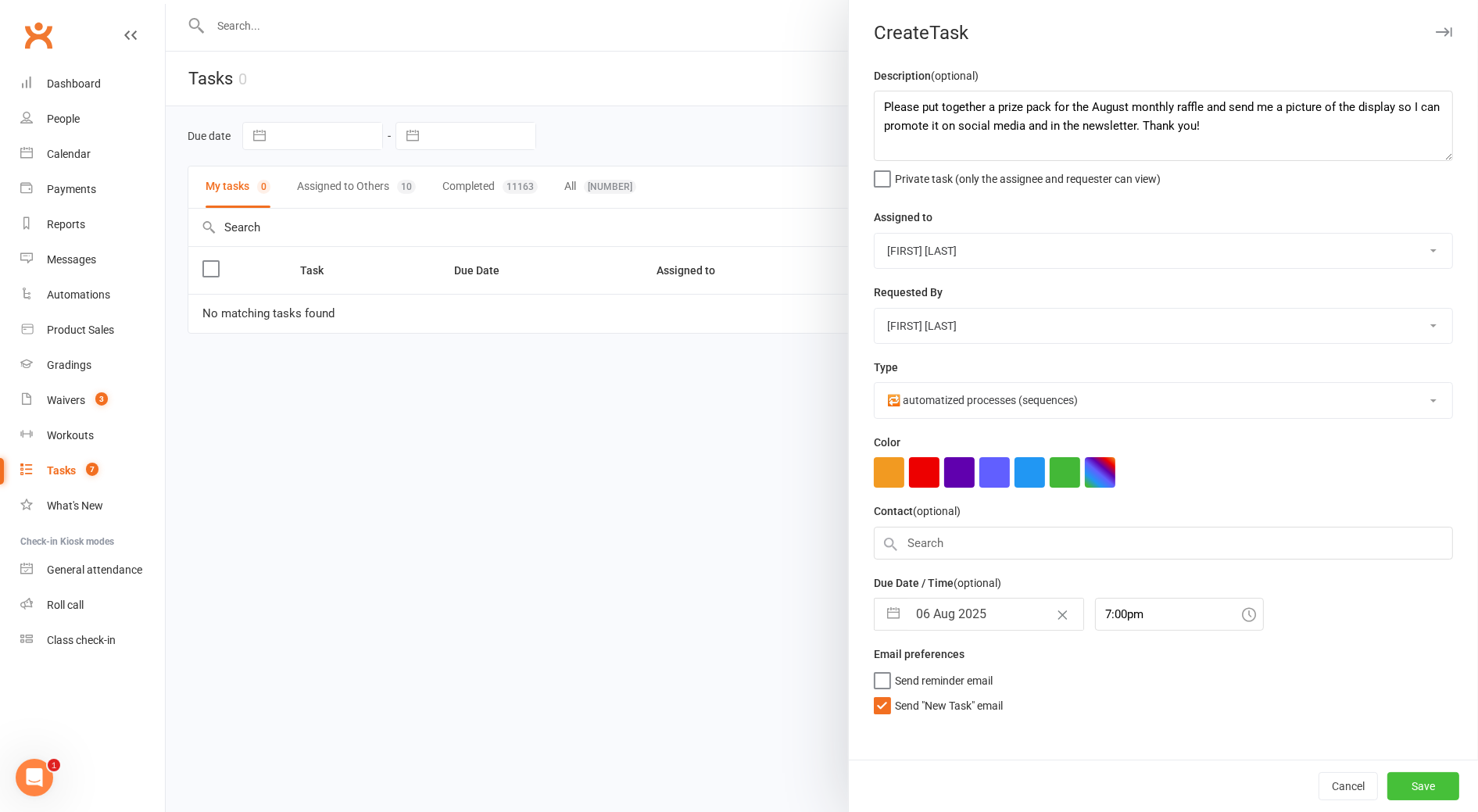 click on "Save" at bounding box center [1423, 786] 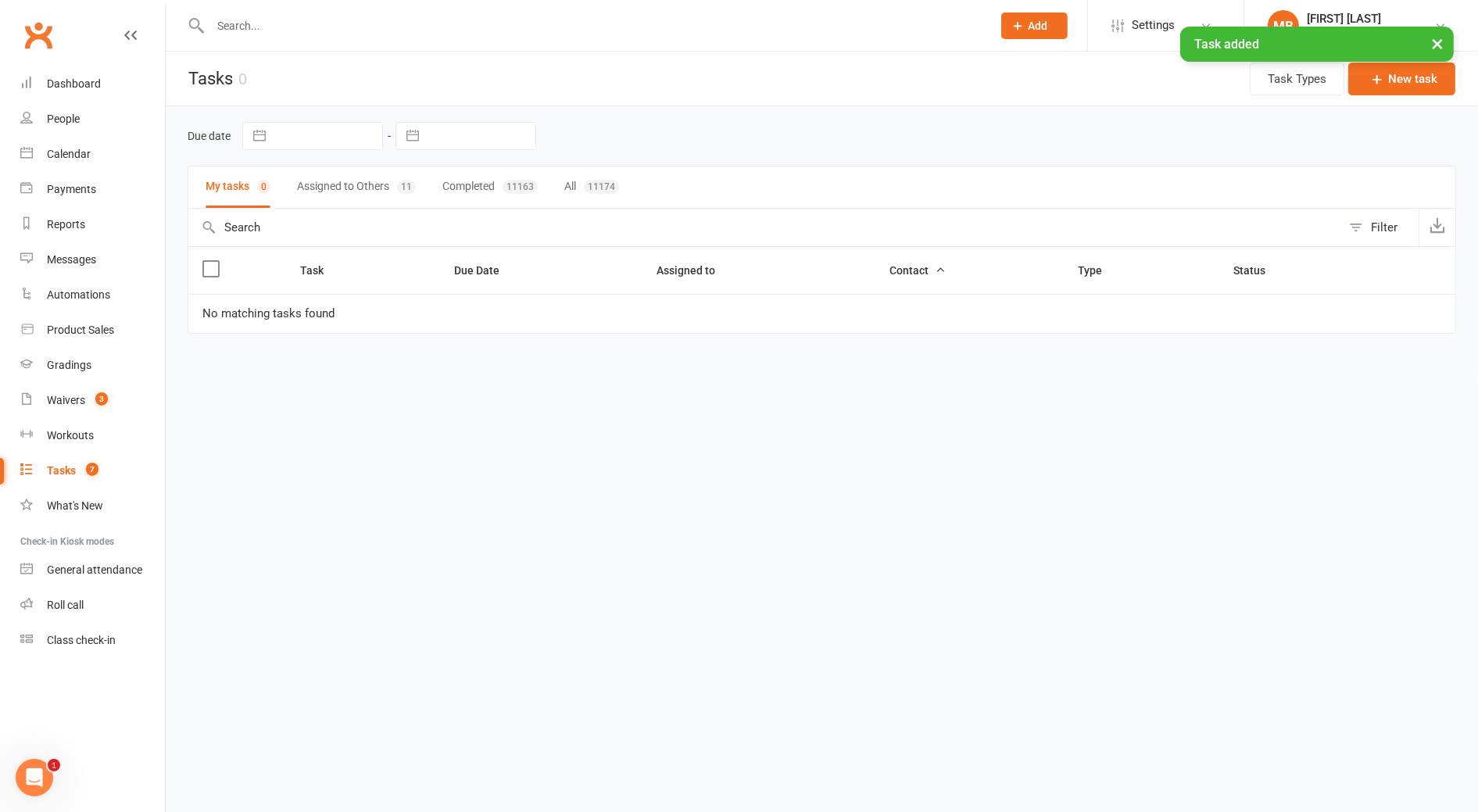 click on "Assigned to Others 11" at bounding box center [356, 187] 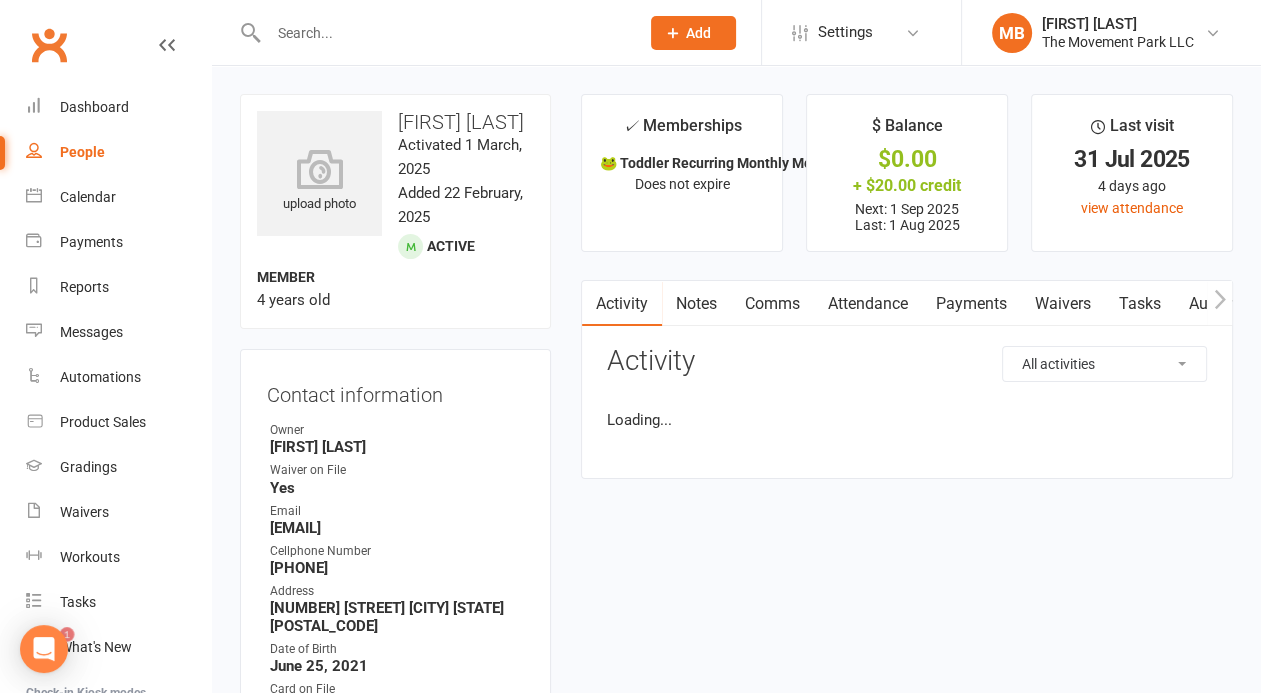 scroll, scrollTop: 0, scrollLeft: 0, axis: both 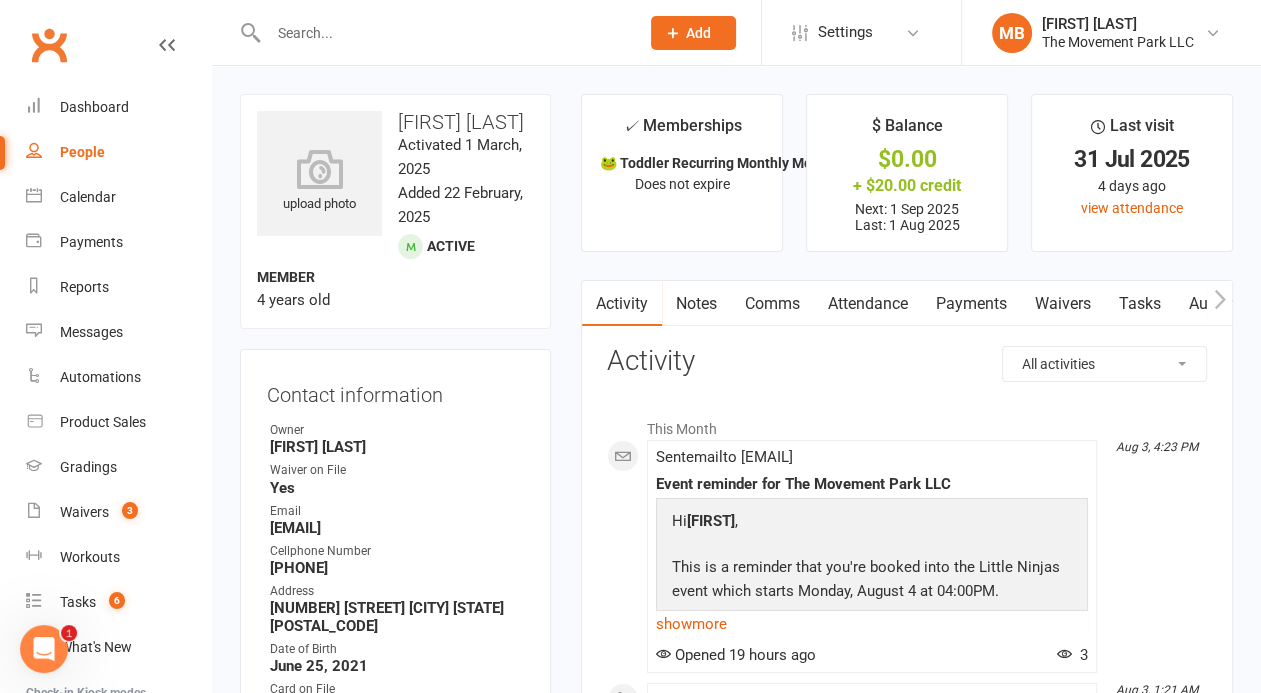 click on "Tasks" at bounding box center [1140, 304] 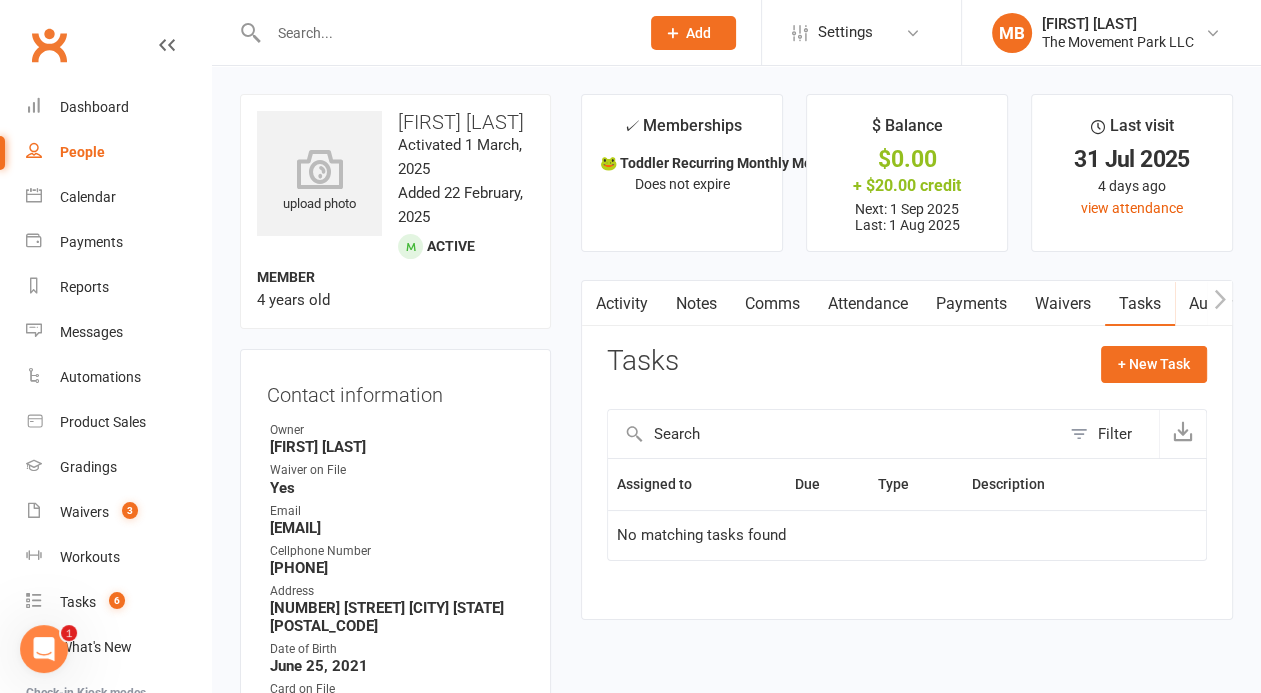 click on "Attendance" at bounding box center (868, 304) 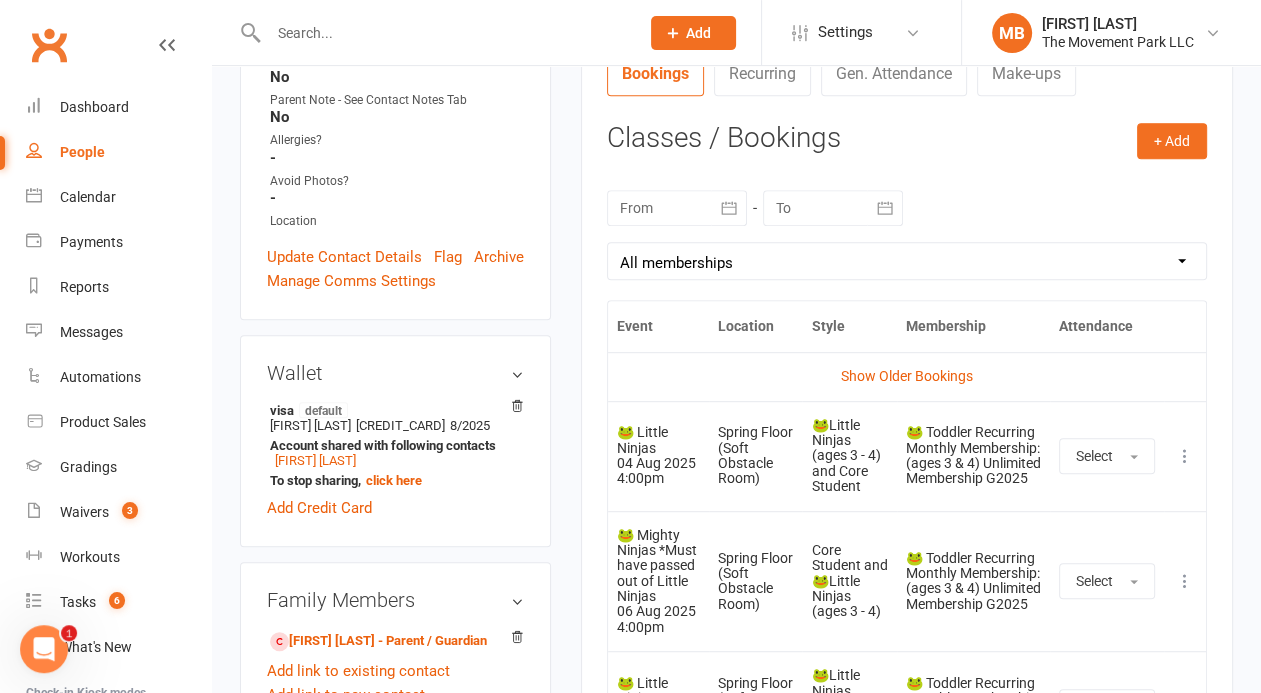 scroll, scrollTop: 794, scrollLeft: 0, axis: vertical 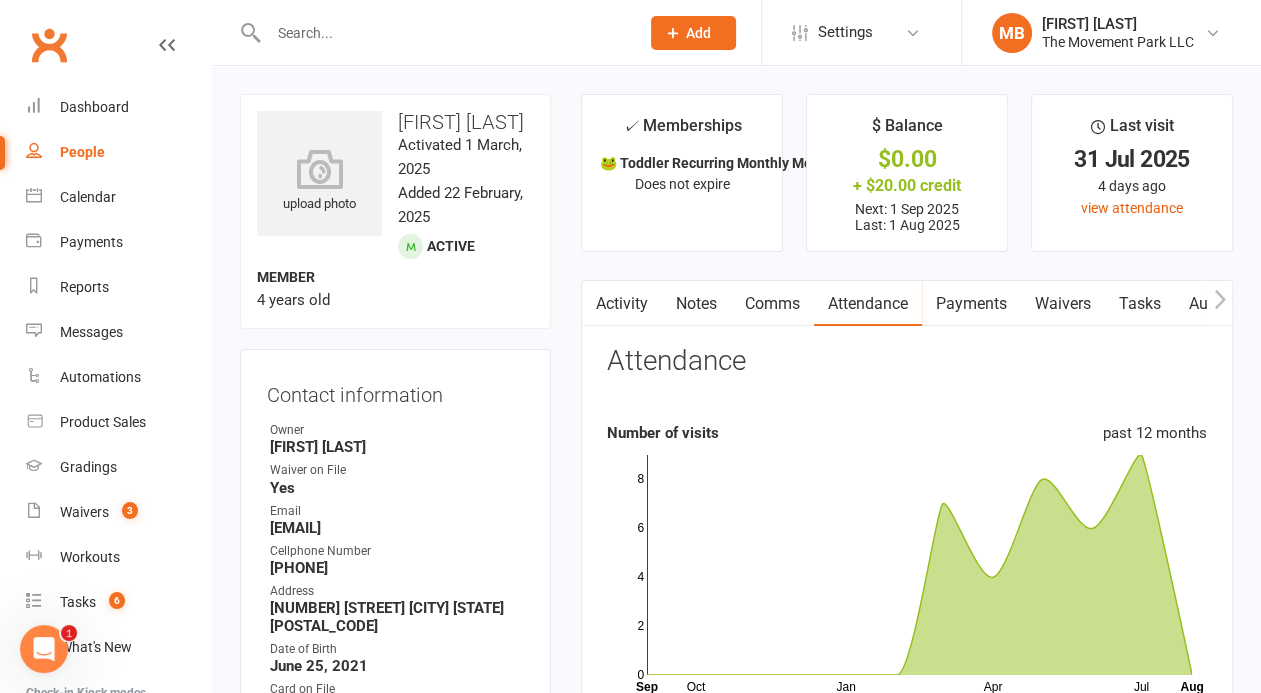 drag, startPoint x: 494, startPoint y: 153, endPoint x: 400, endPoint y: 122, distance: 98.9798 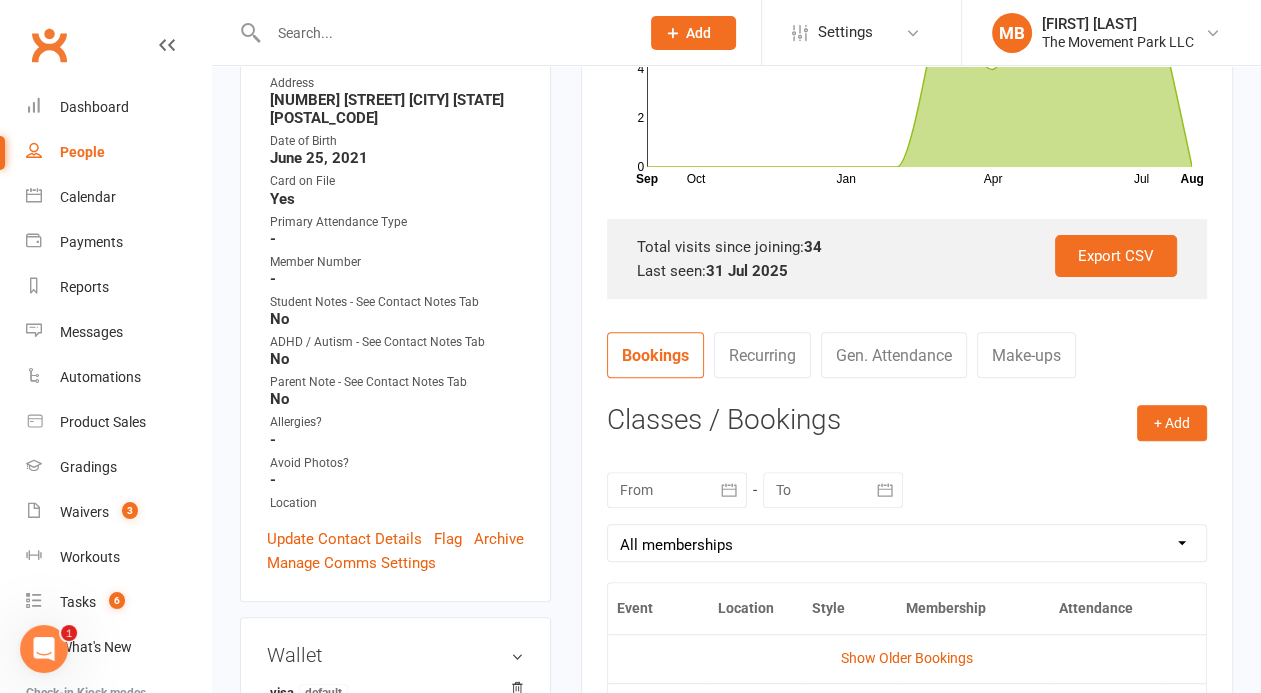 scroll, scrollTop: 820, scrollLeft: 0, axis: vertical 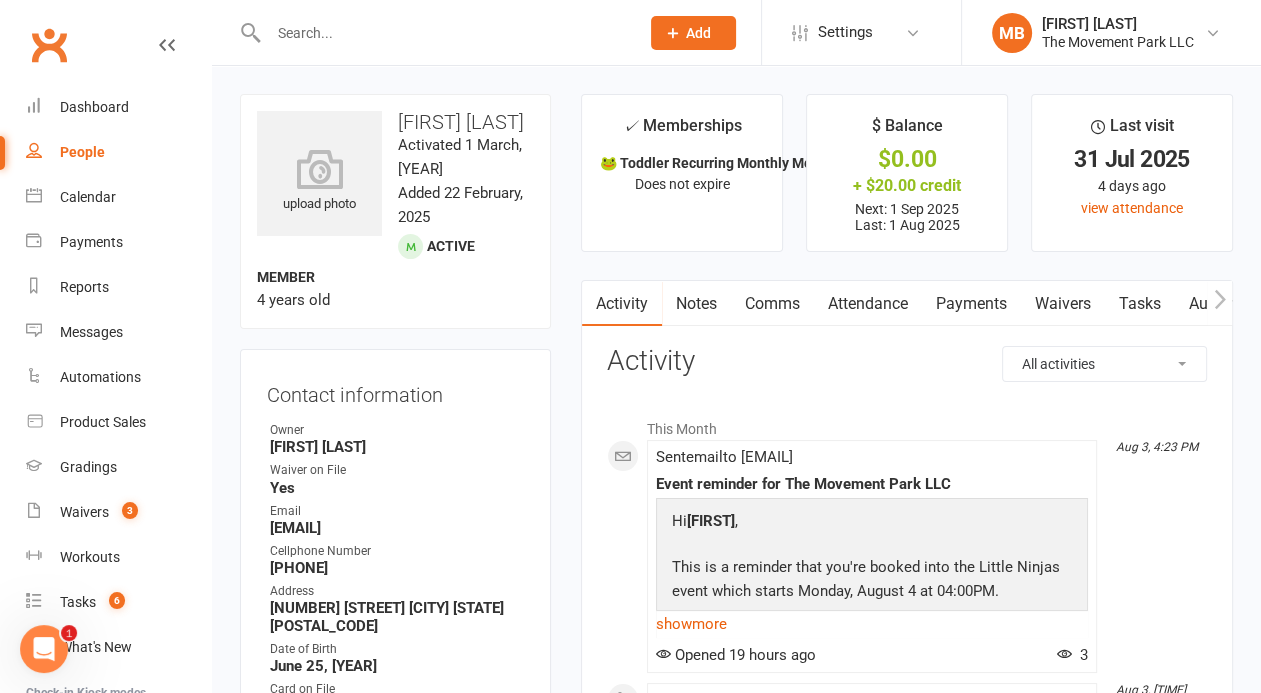 click on "Tasks" at bounding box center [1140, 304] 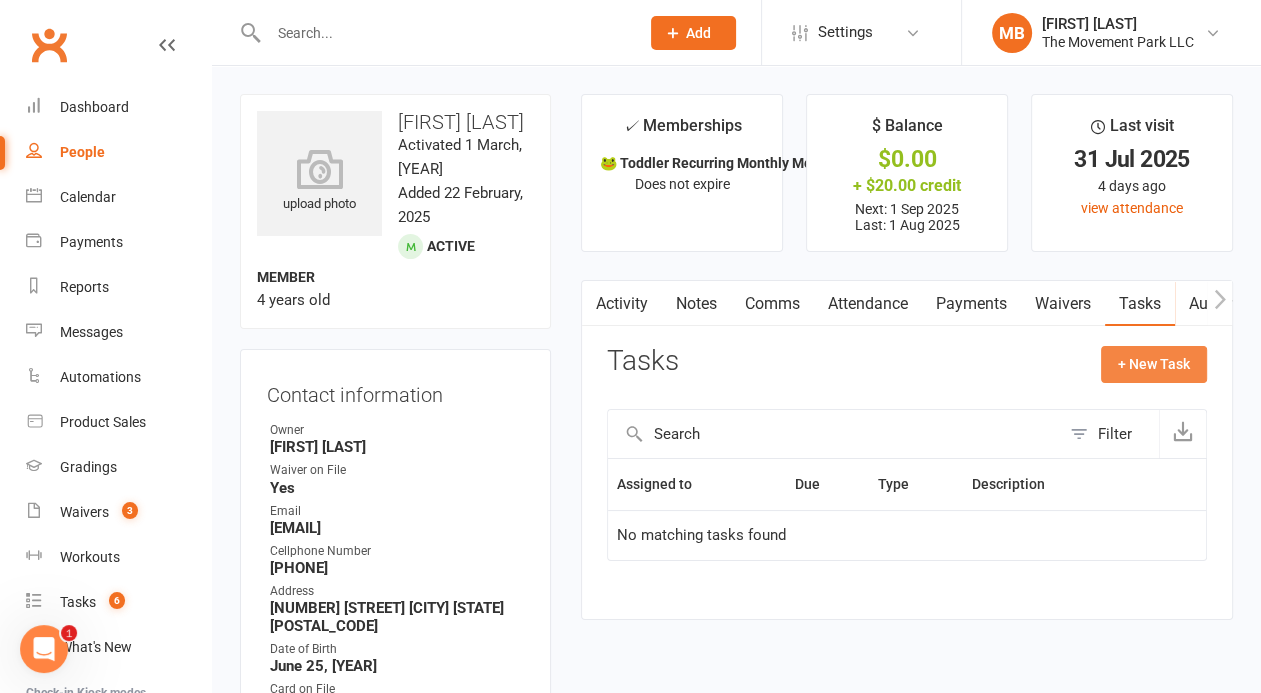 click on "+ New Task" at bounding box center (1154, 364) 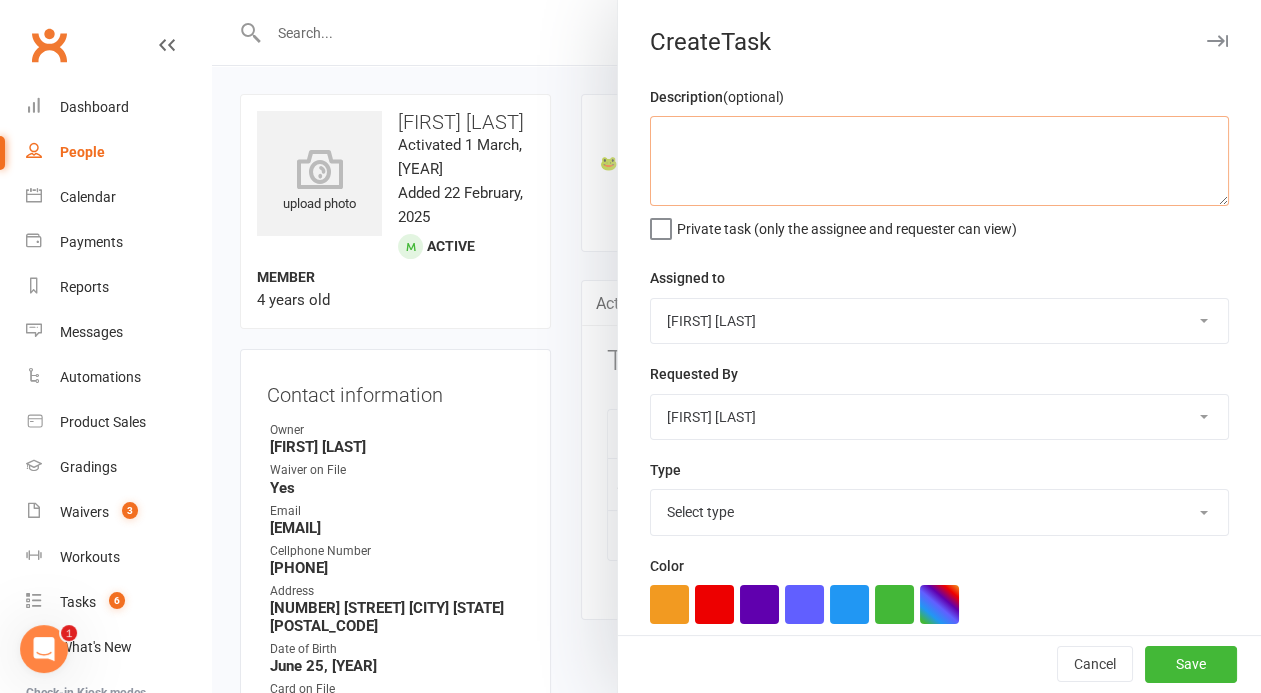 click at bounding box center [939, 161] 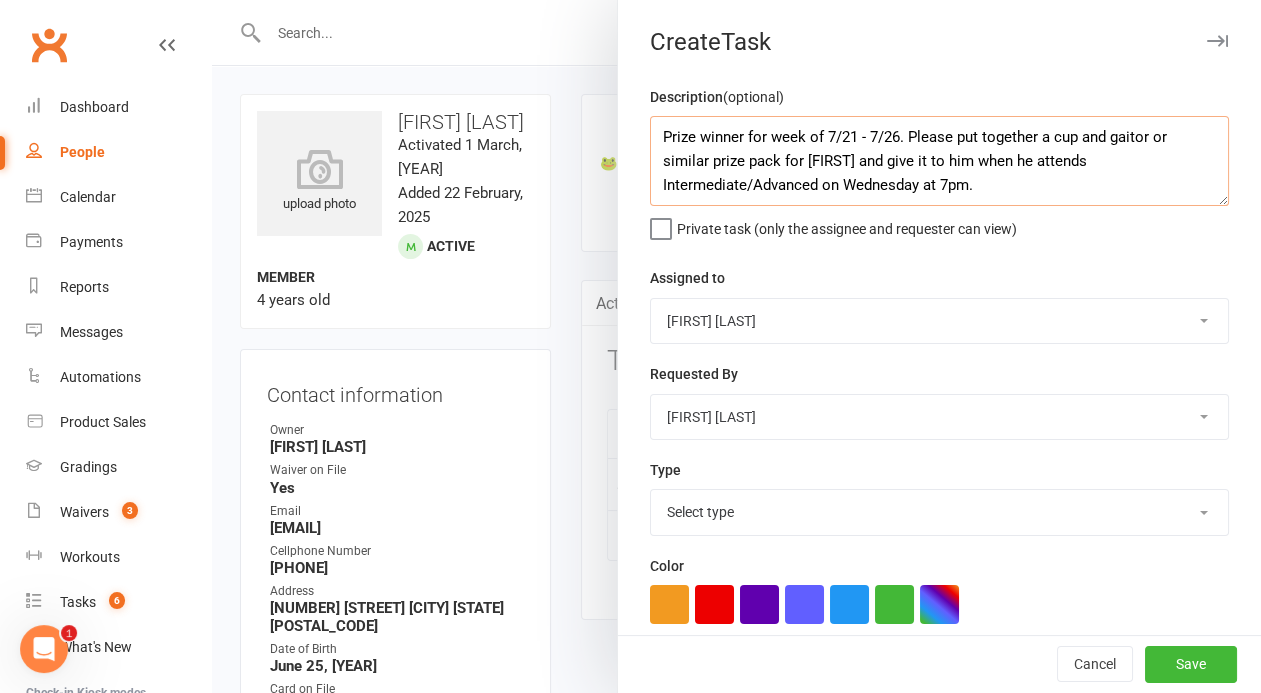 scroll, scrollTop: 13, scrollLeft: 0, axis: vertical 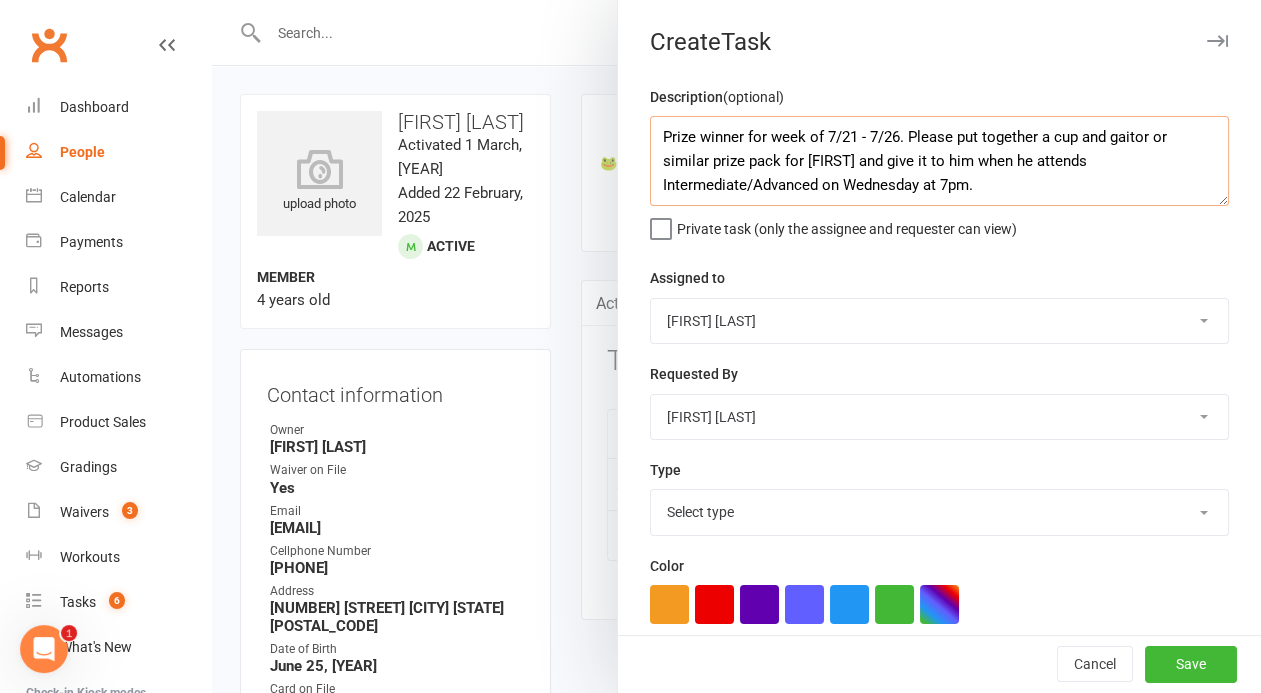 click on "Prize winner for week of 7/21 - 7/26. Please put together a cup and gaitor or similar prize pack for [FIRST] and give it to him when he attends Intermediate/Advanced on Wednesday at 7pm." at bounding box center (939, 161) 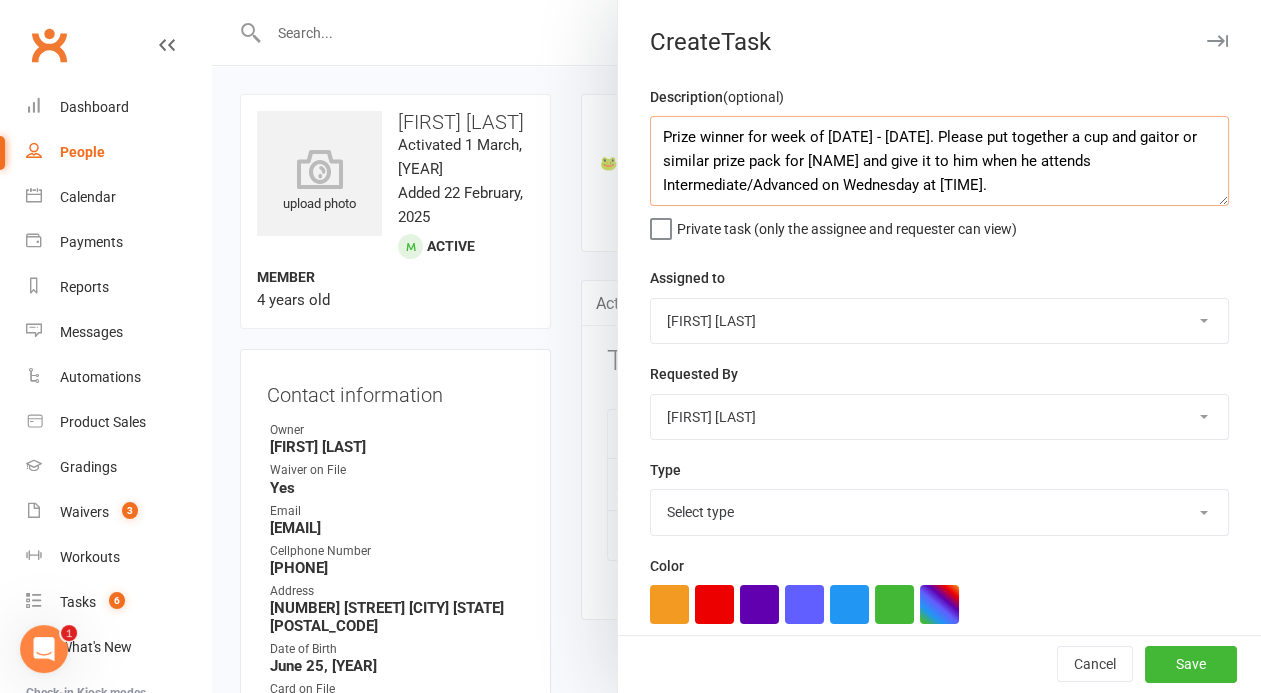 drag, startPoint x: 901, startPoint y: 143, endPoint x: 867, endPoint y: 144, distance: 34.0147 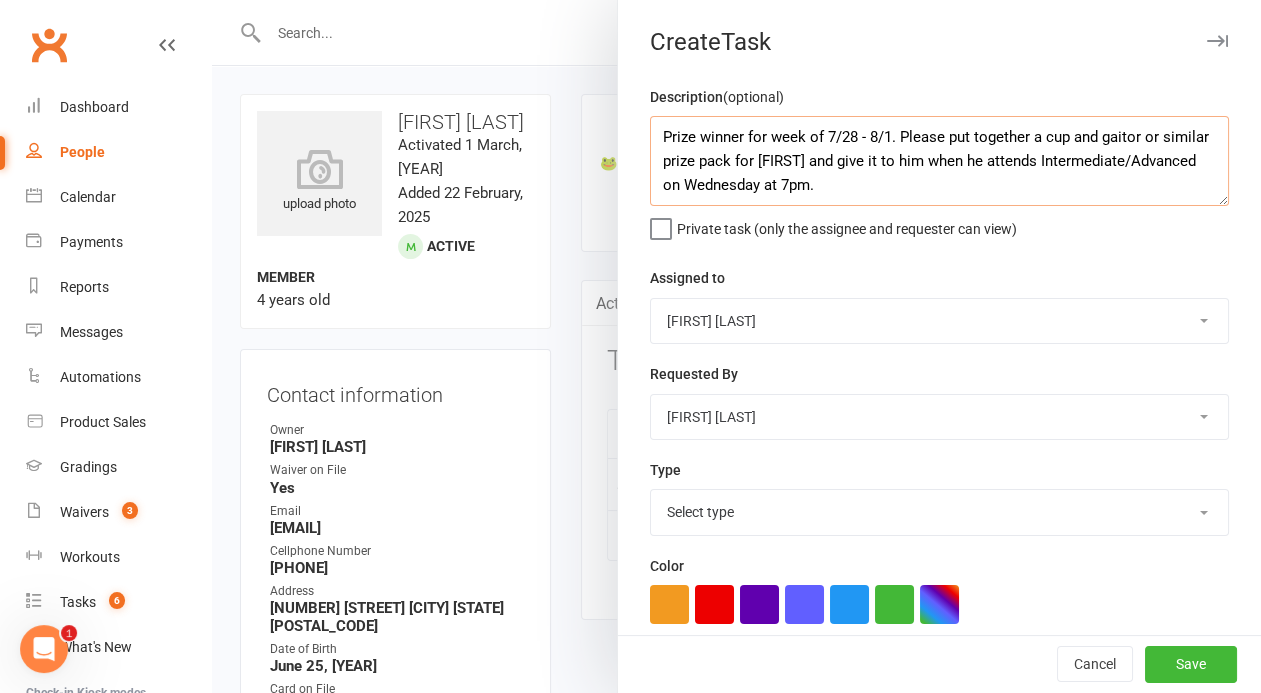 click on "Prize winner for week of 7/28 - 8/1. Please put together a cup and gaitor or similar prize pack for Ian and give it to him when he attends Intermediate/Advanced on Wednesday at 7pm." at bounding box center [939, 161] 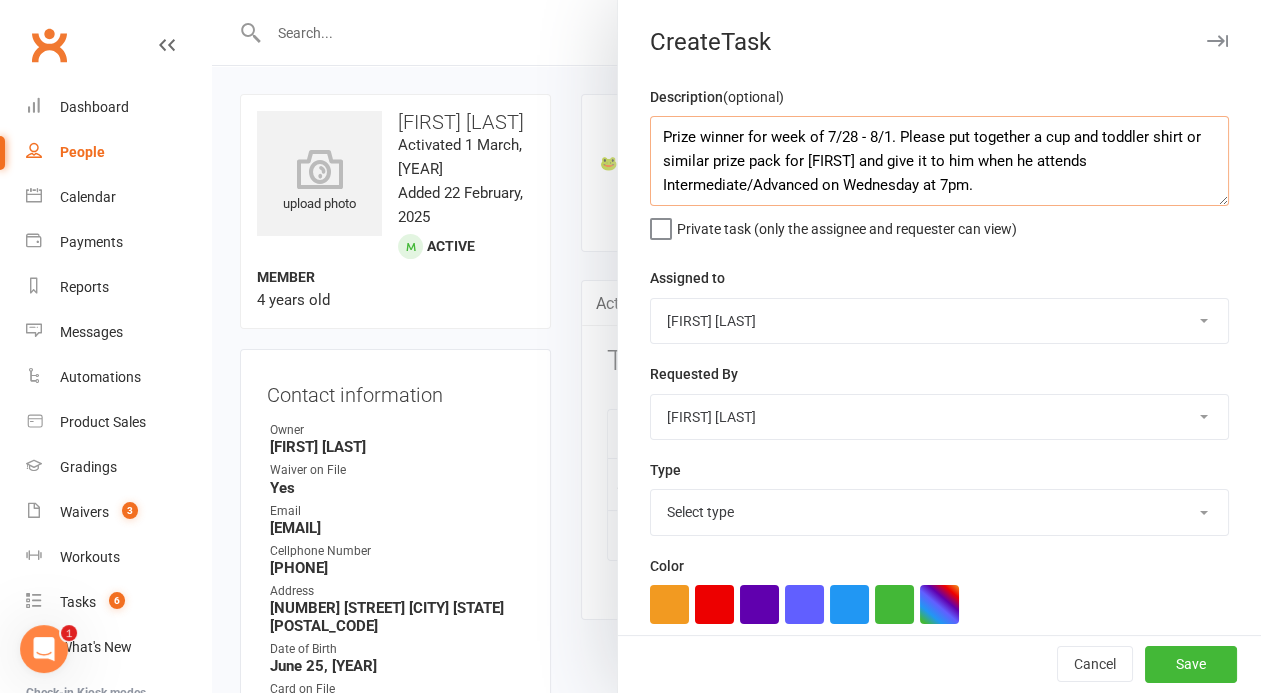 drag, startPoint x: 826, startPoint y: 165, endPoint x: 805, endPoint y: 163, distance: 21.095022 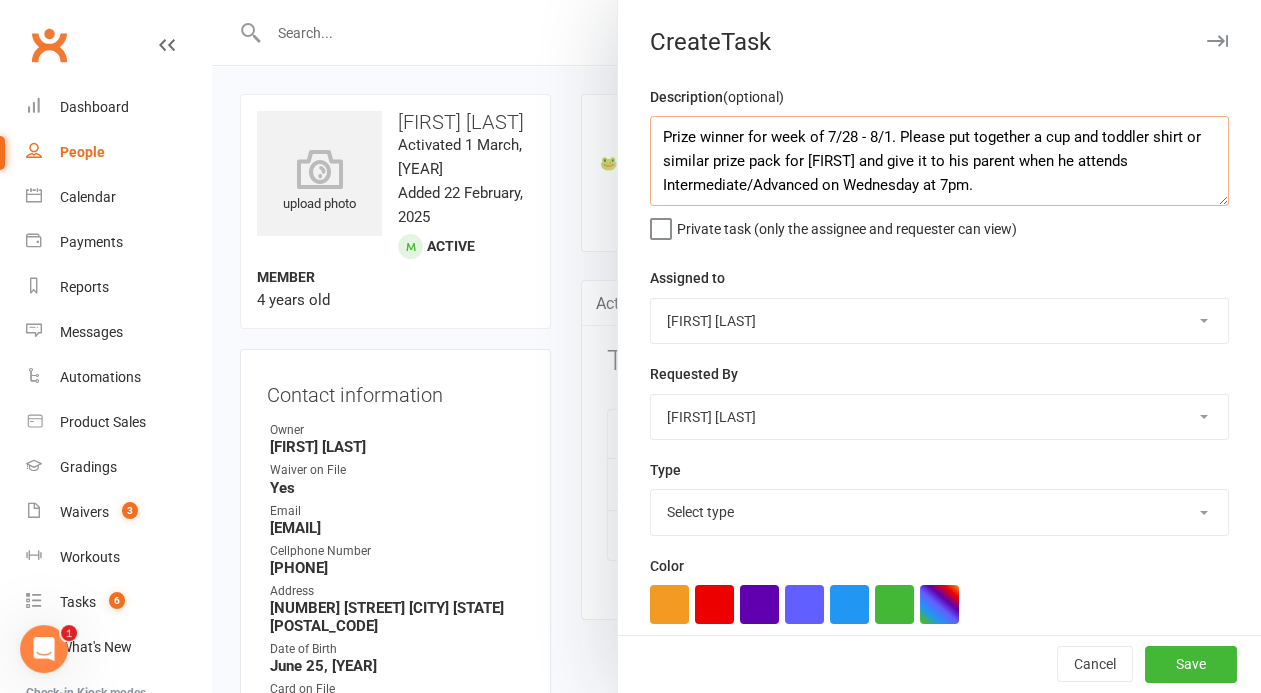 drag, startPoint x: 1122, startPoint y: 158, endPoint x: 1130, endPoint y: 186, distance: 29.12044 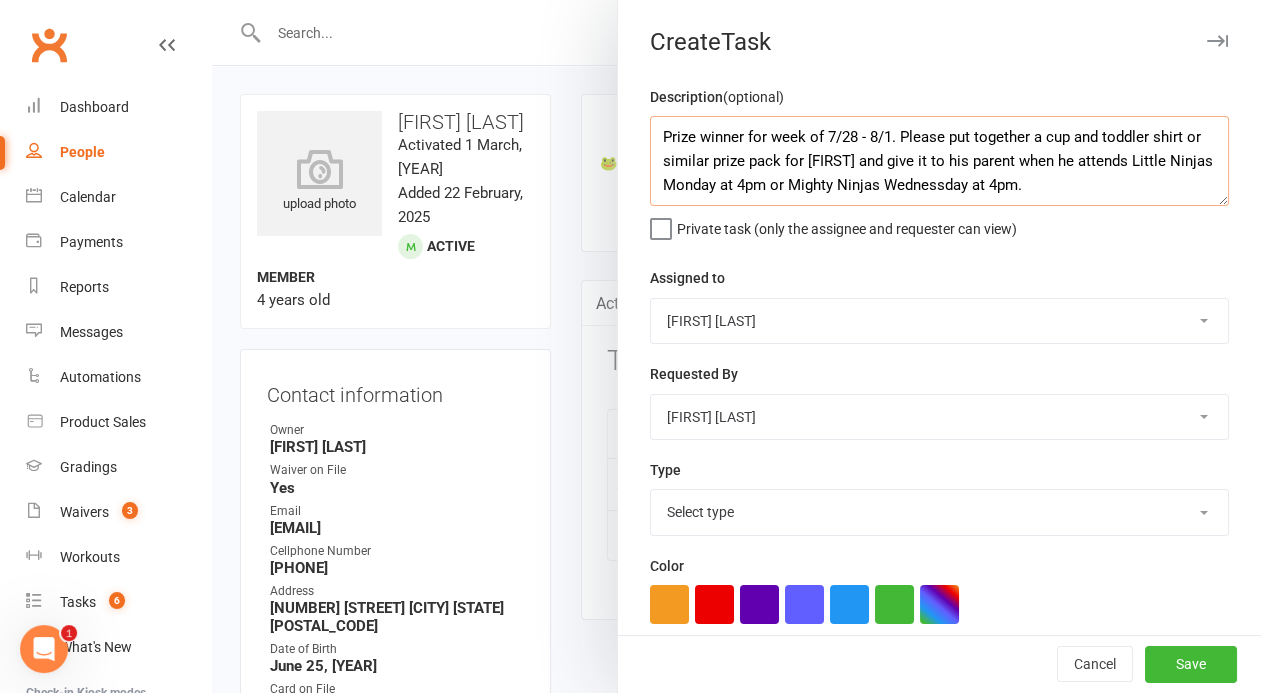 click on "Prize winner for week of 7/28 - 8/1. Please put together a cup and toddler shirt or similar prize pack for Eliljah and give it to his parent when he attends Little Ninjas Monday at 4pm or Mighty Ninjas Wednessday at 4pm." at bounding box center (939, 161) 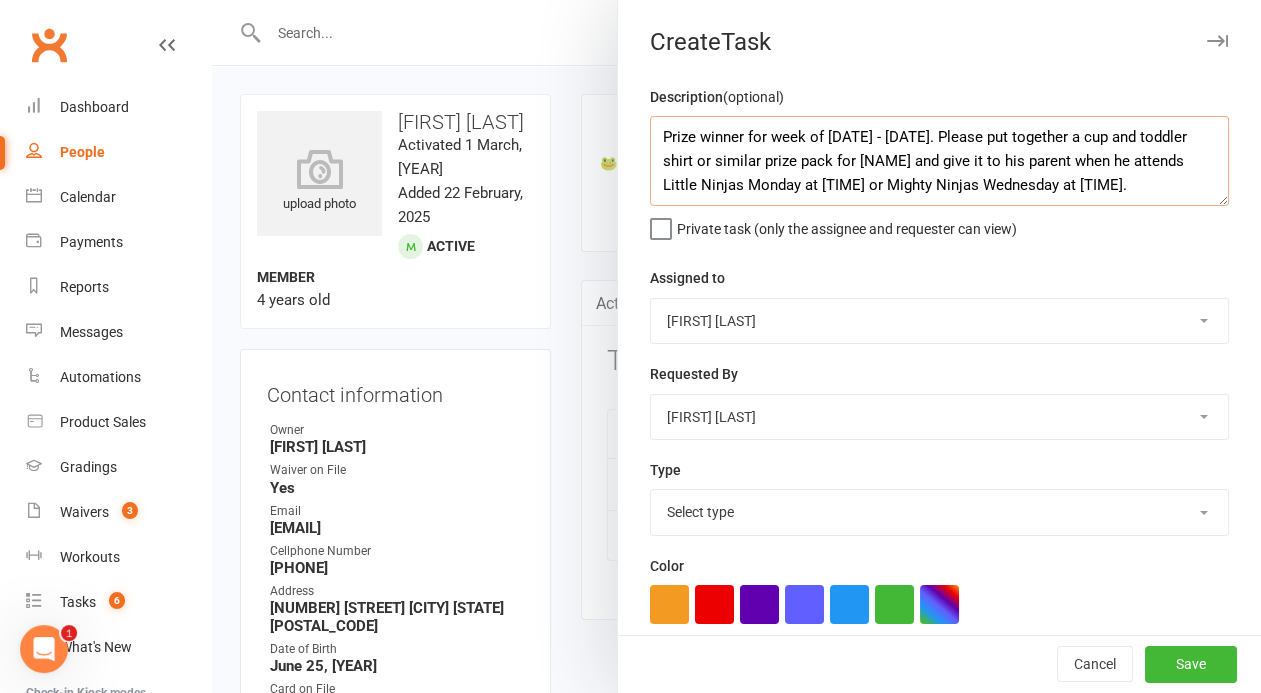 type on "Prize winner for week of 7/28 - 8/1. Please put together a cup and toddler shirt or similar prize pack for Eliljah and give it to his parent when he attends Little Ninjas Monday at 4pm or Mighty Ninjas Wednesday at 4pm." 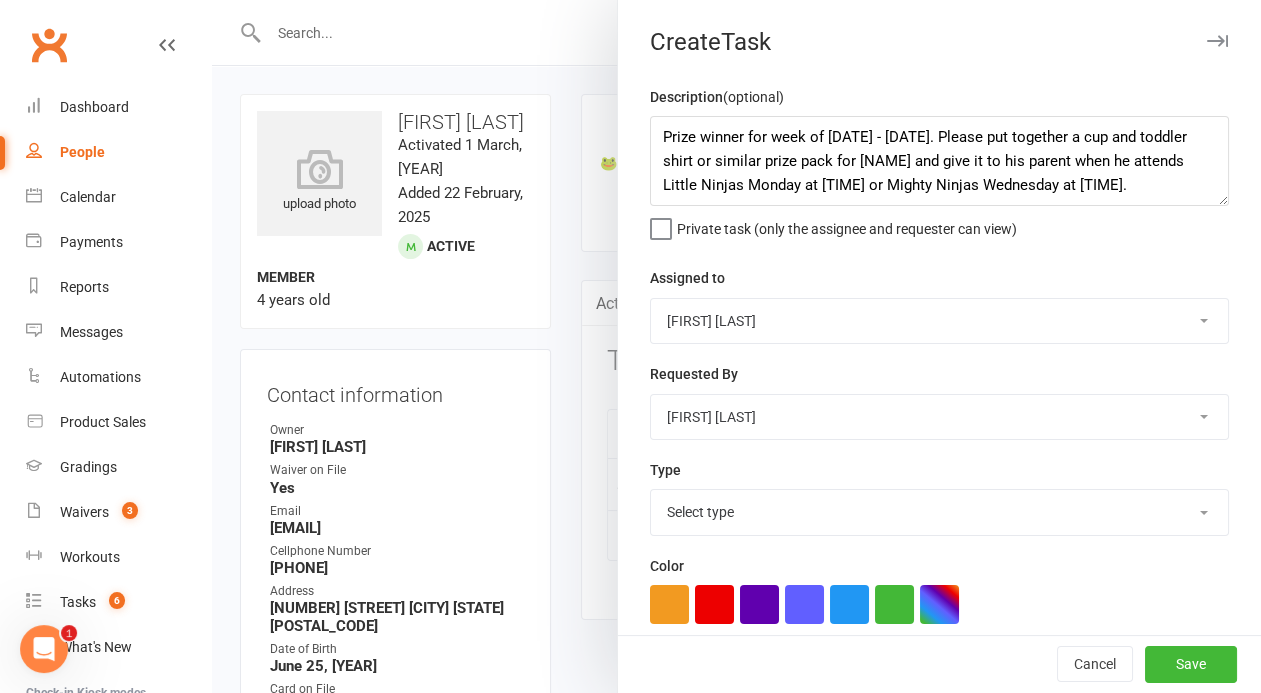 select on "[NUMBER]" 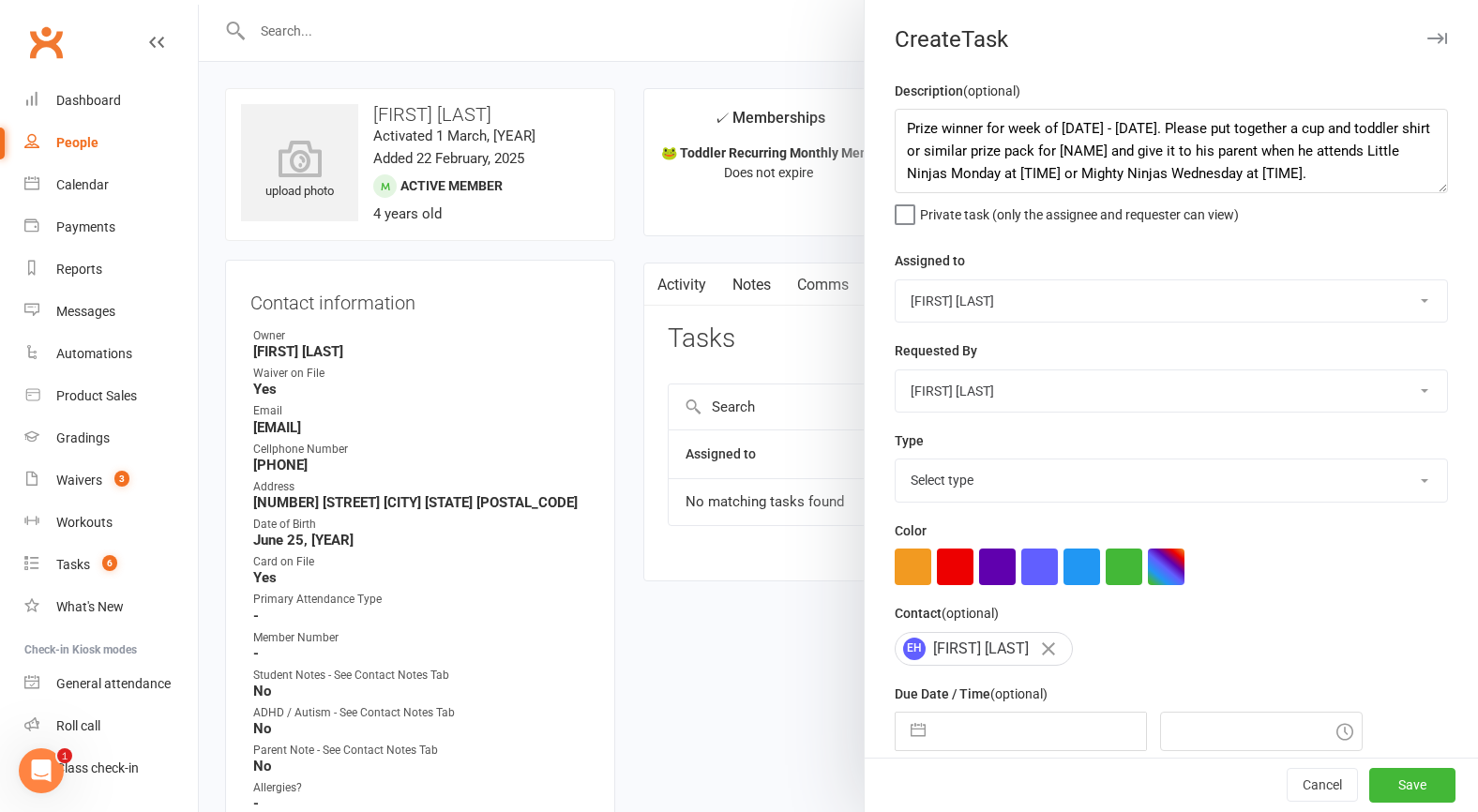 click at bounding box center (1040, 731) 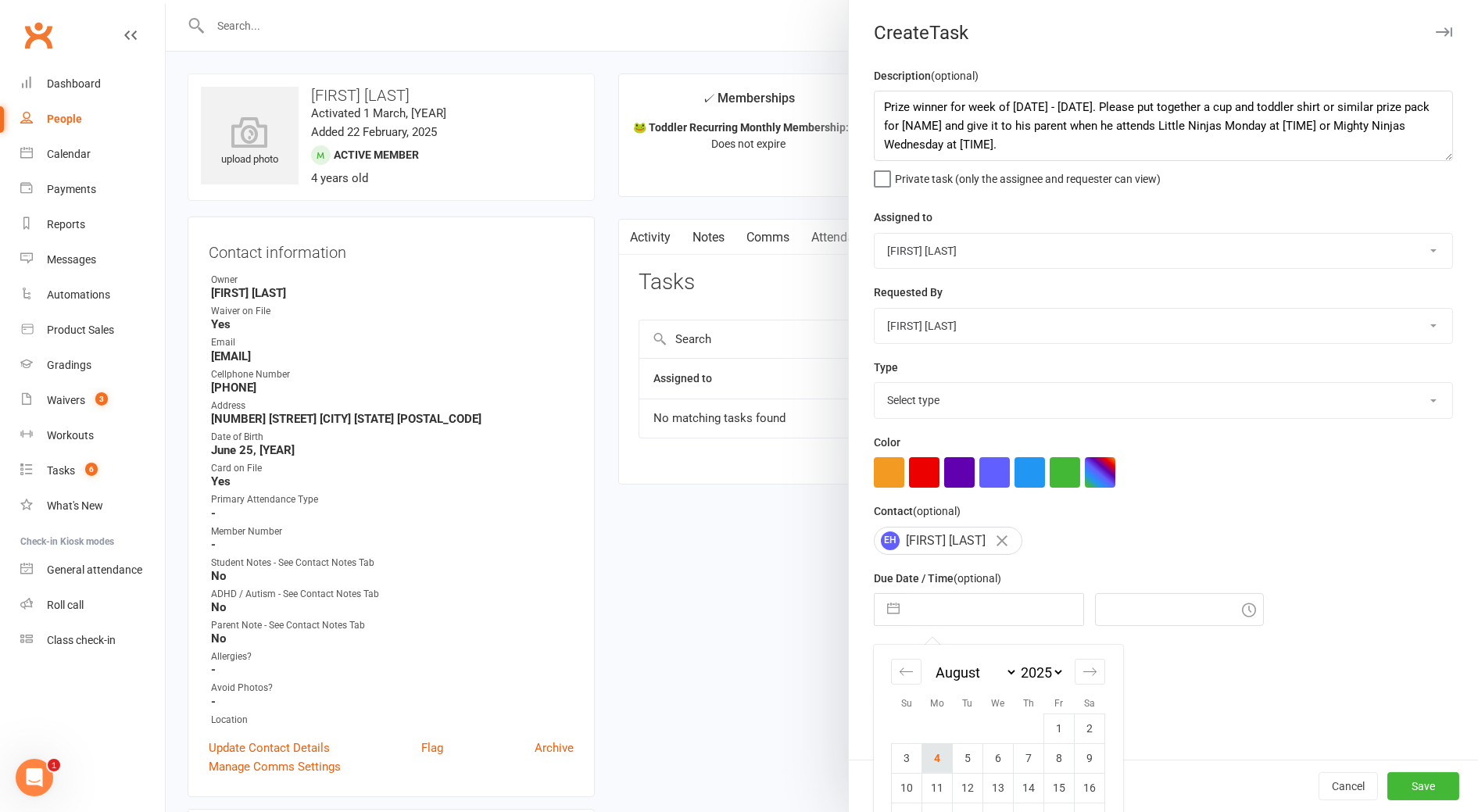 click on "4" at bounding box center [937, 758] 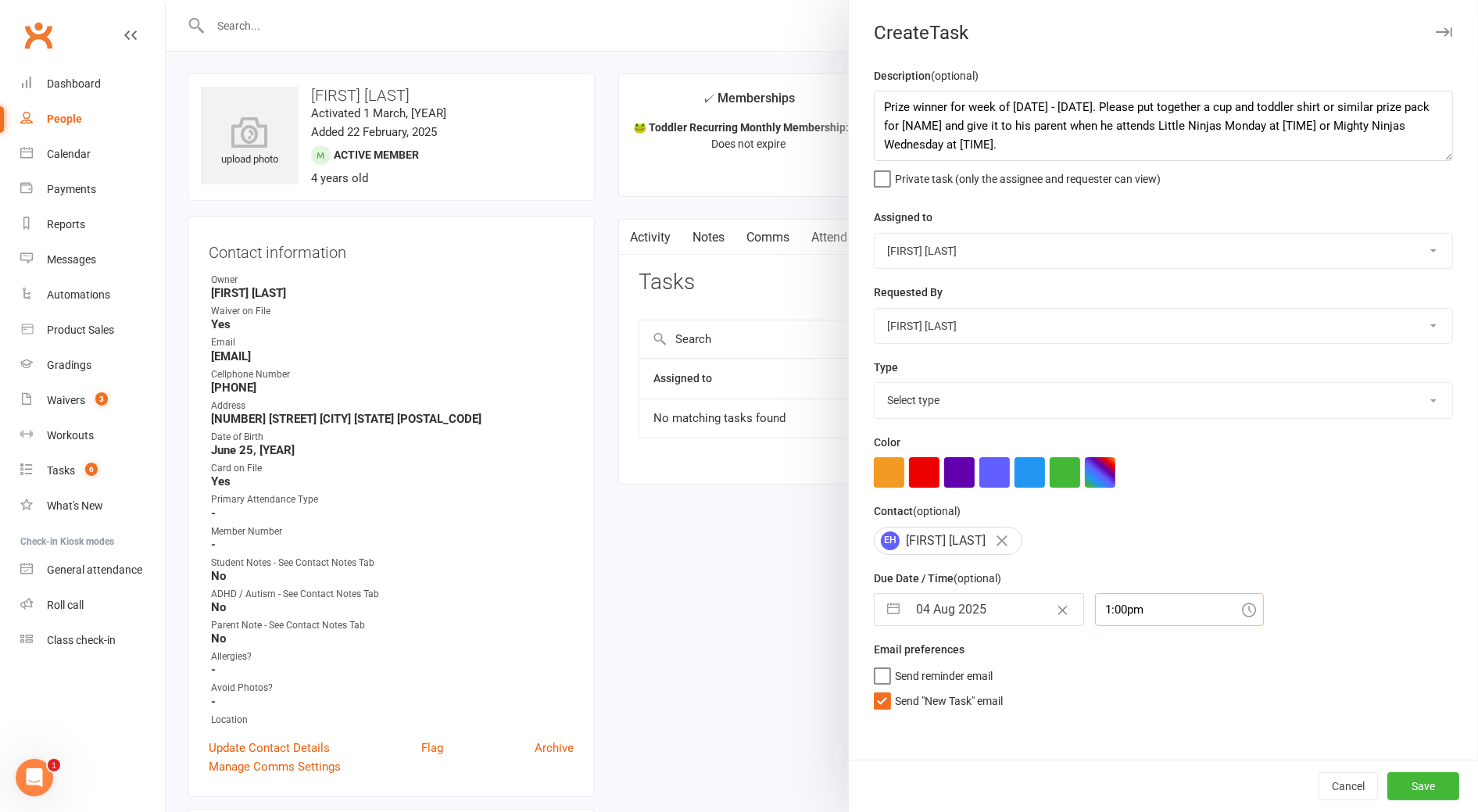 click on "1:00pm" at bounding box center [1179, 610] 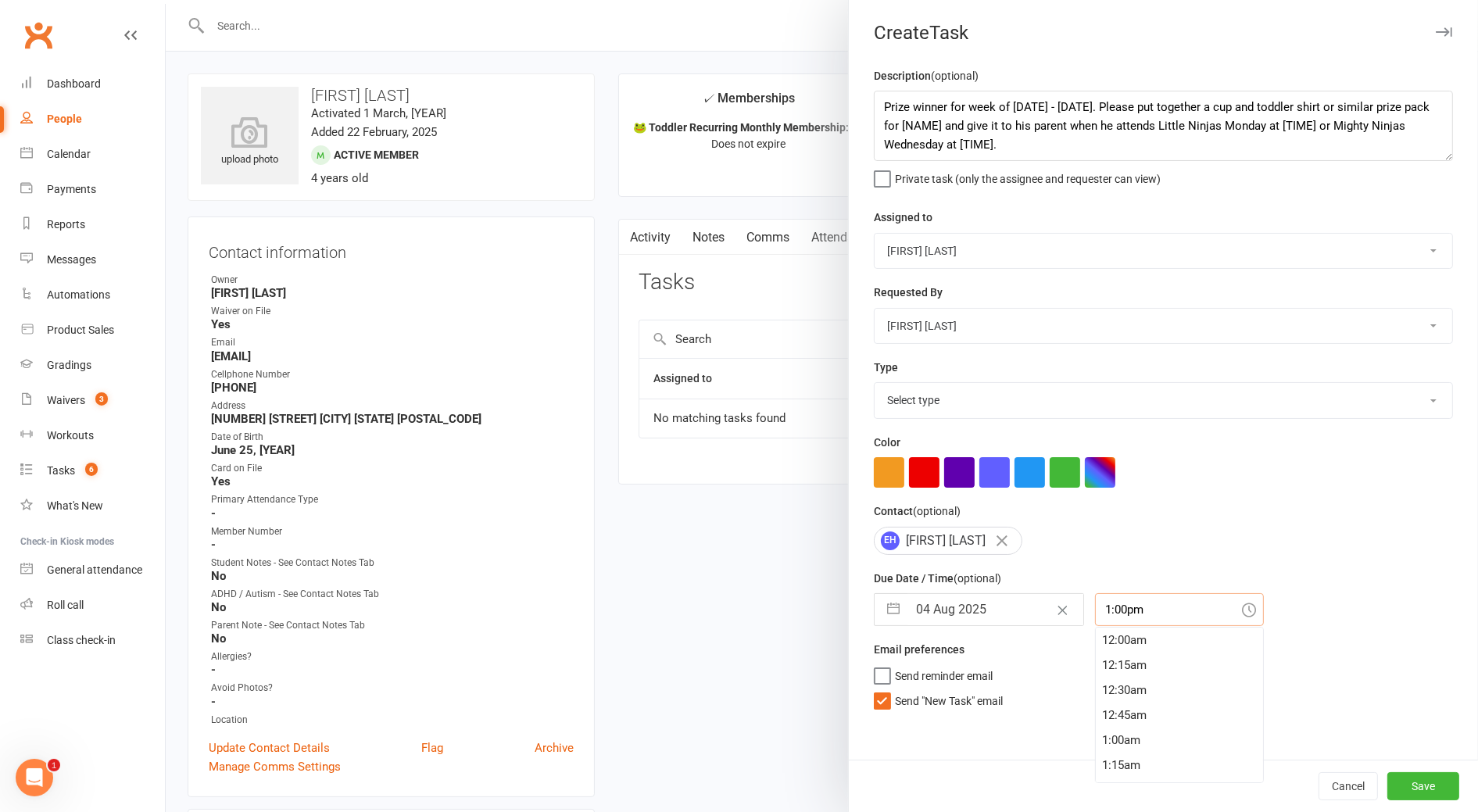 scroll, scrollTop: 1275, scrollLeft: 0, axis: vertical 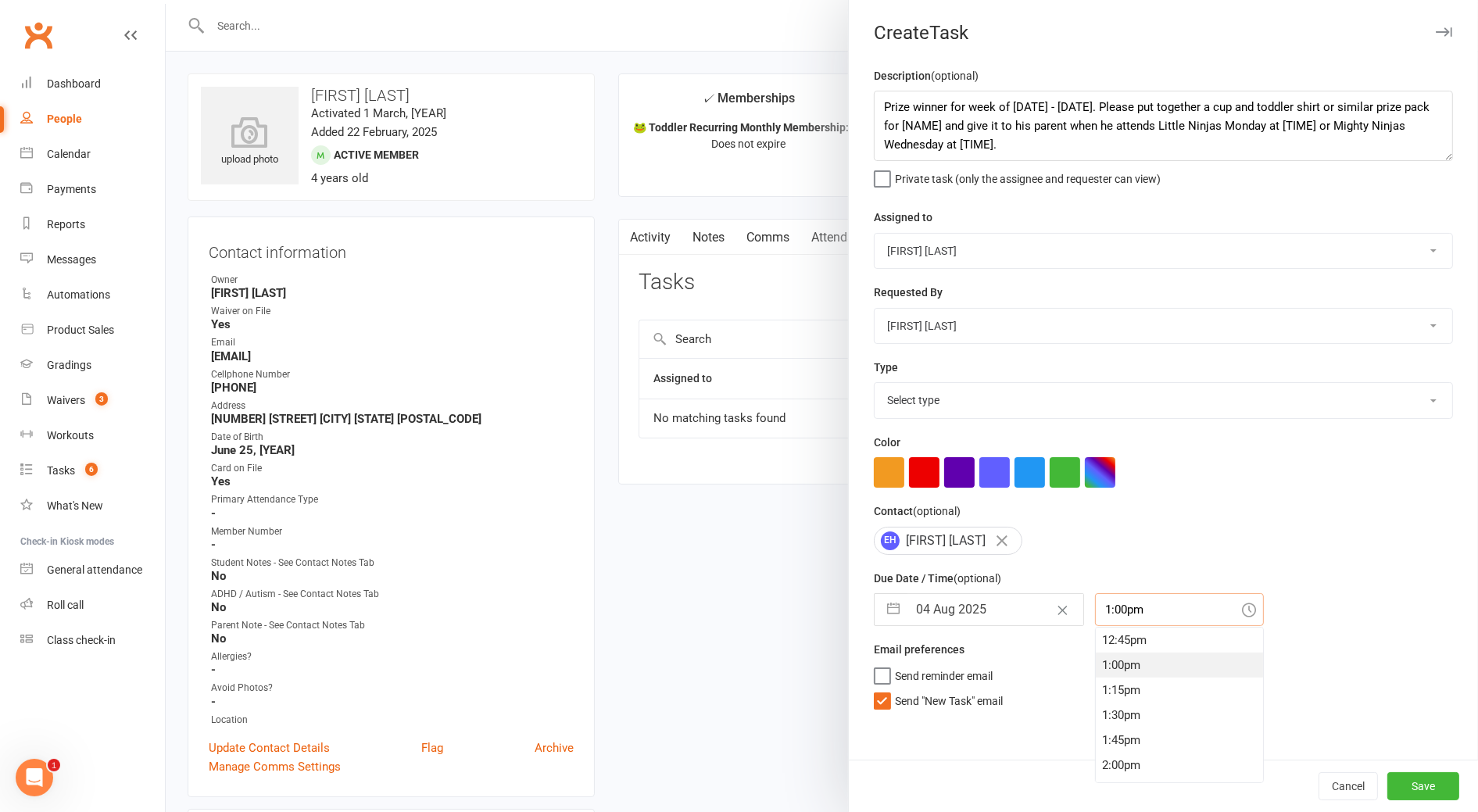 drag, startPoint x: 1102, startPoint y: 617, endPoint x: 1092, endPoint y: 618, distance: 10.049876 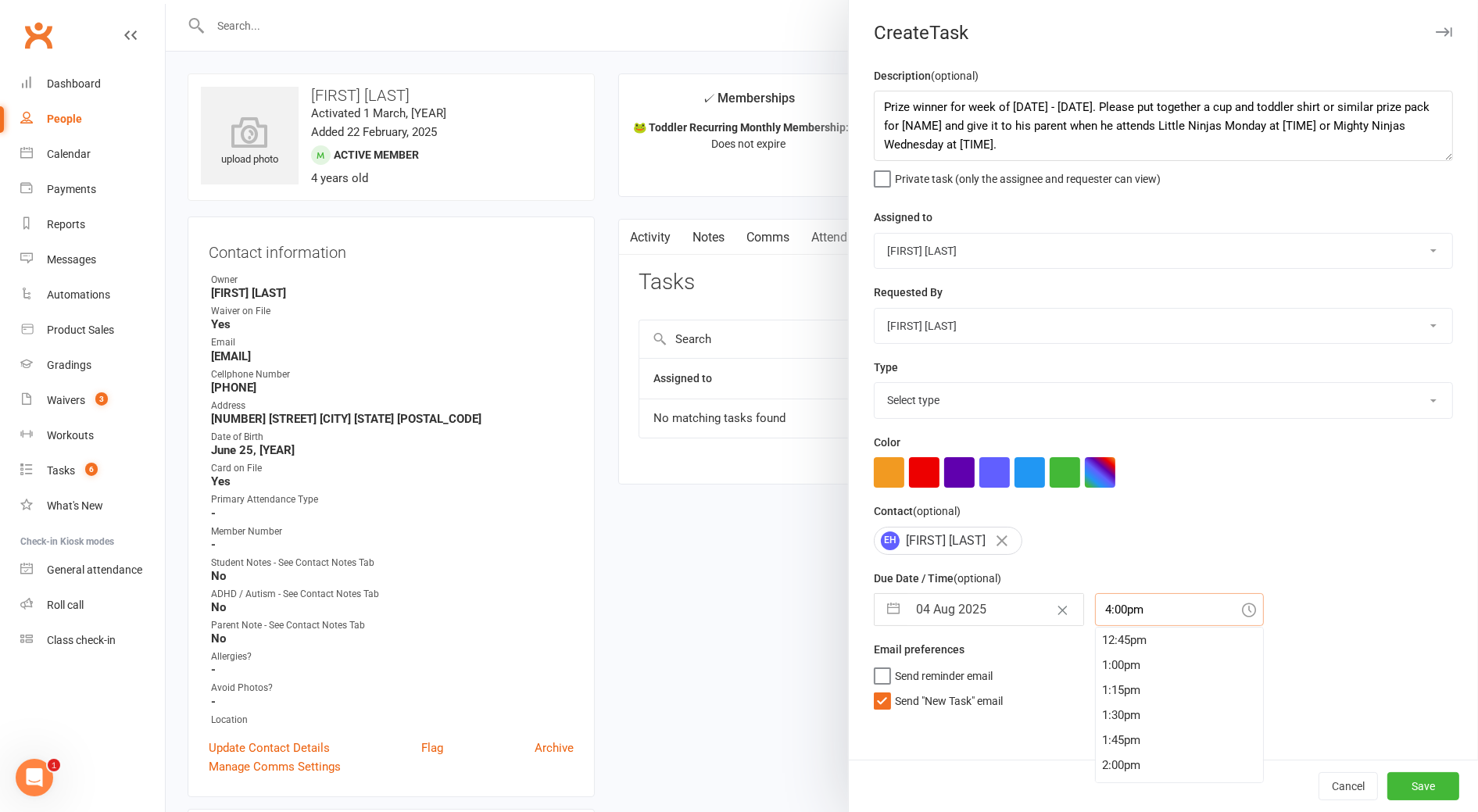 type on "4:00pm" 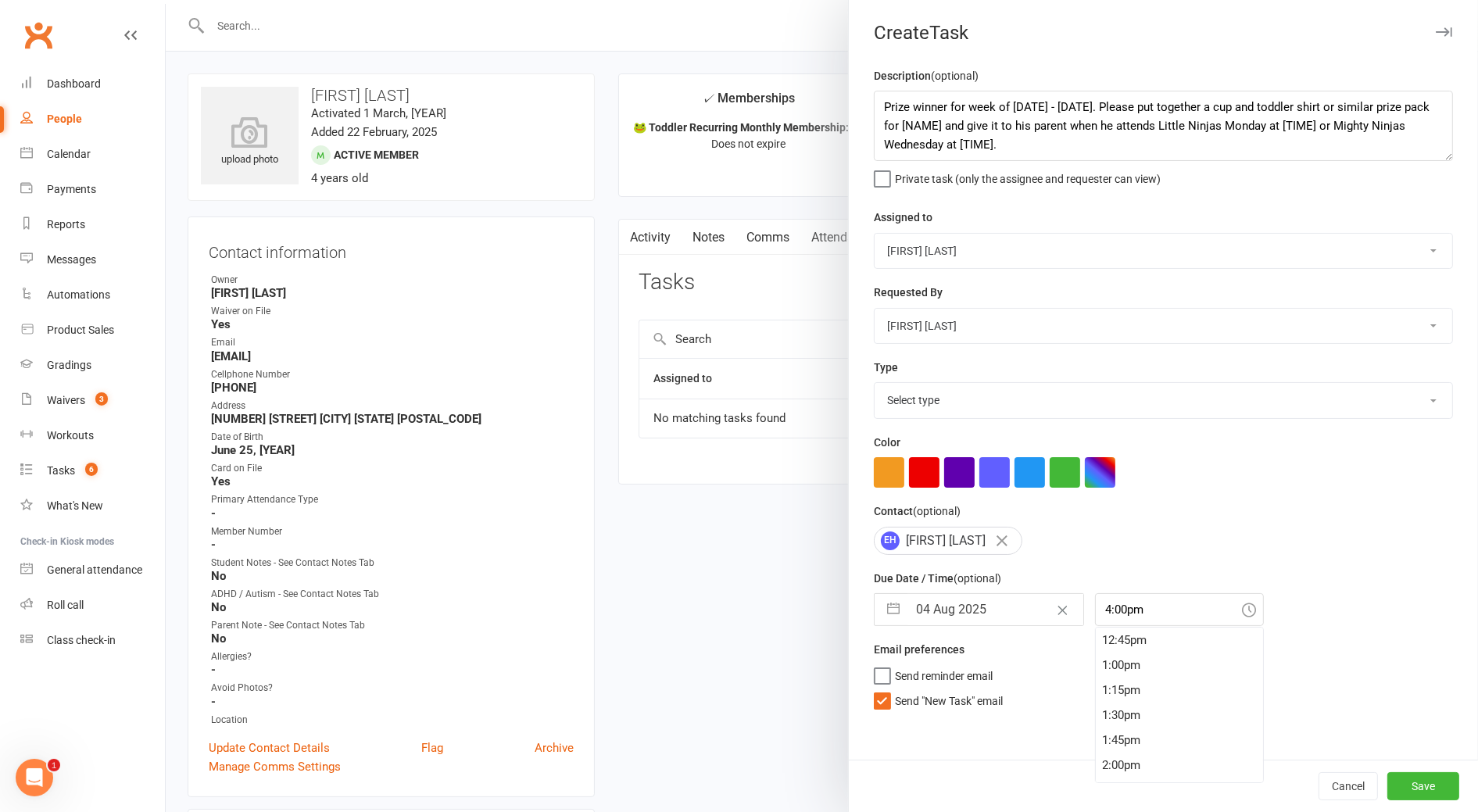 scroll, scrollTop: 0, scrollLeft: 0, axis: both 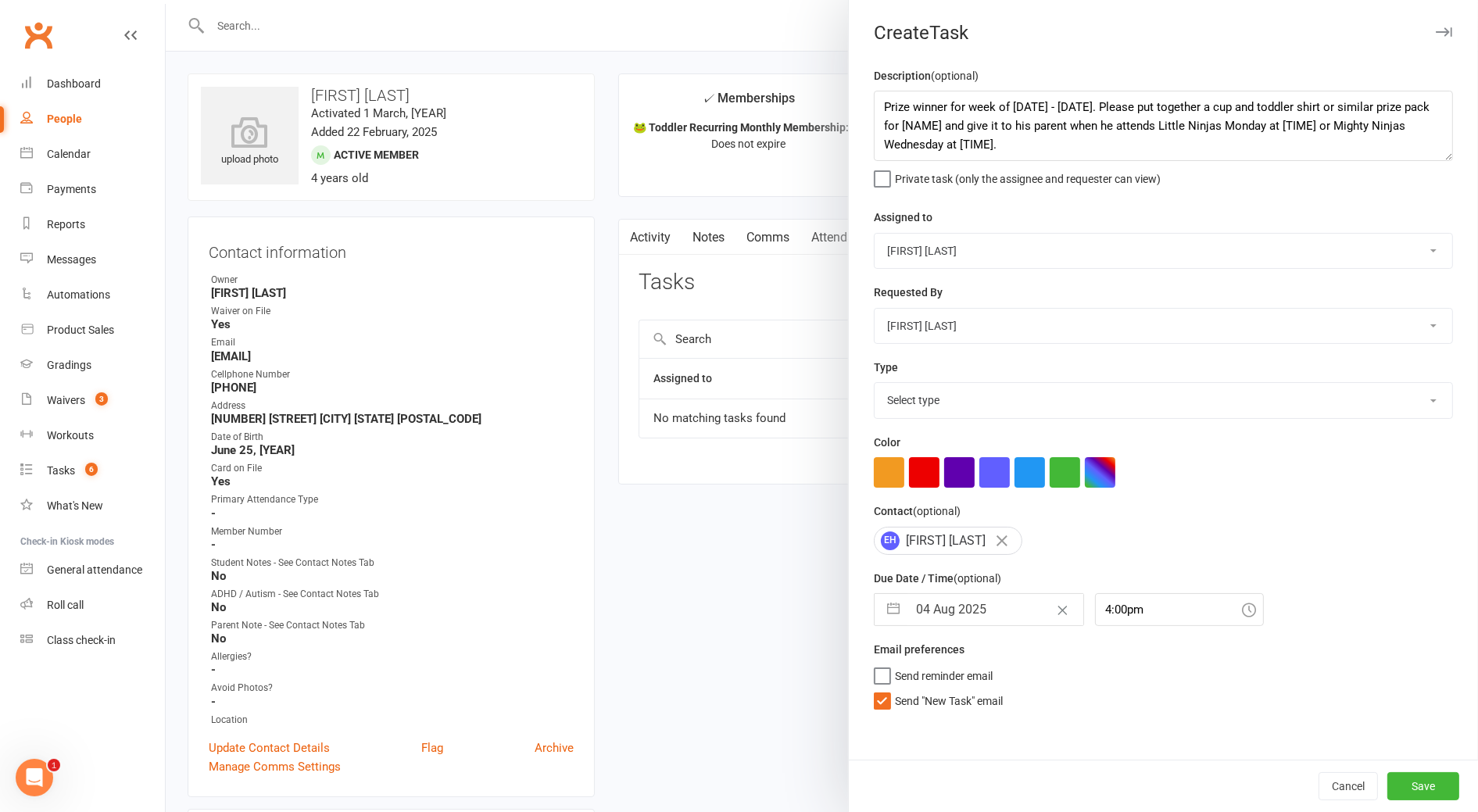 click on "Email preferences  Send reminder email Send "New Task" email" at bounding box center [1163, 674] 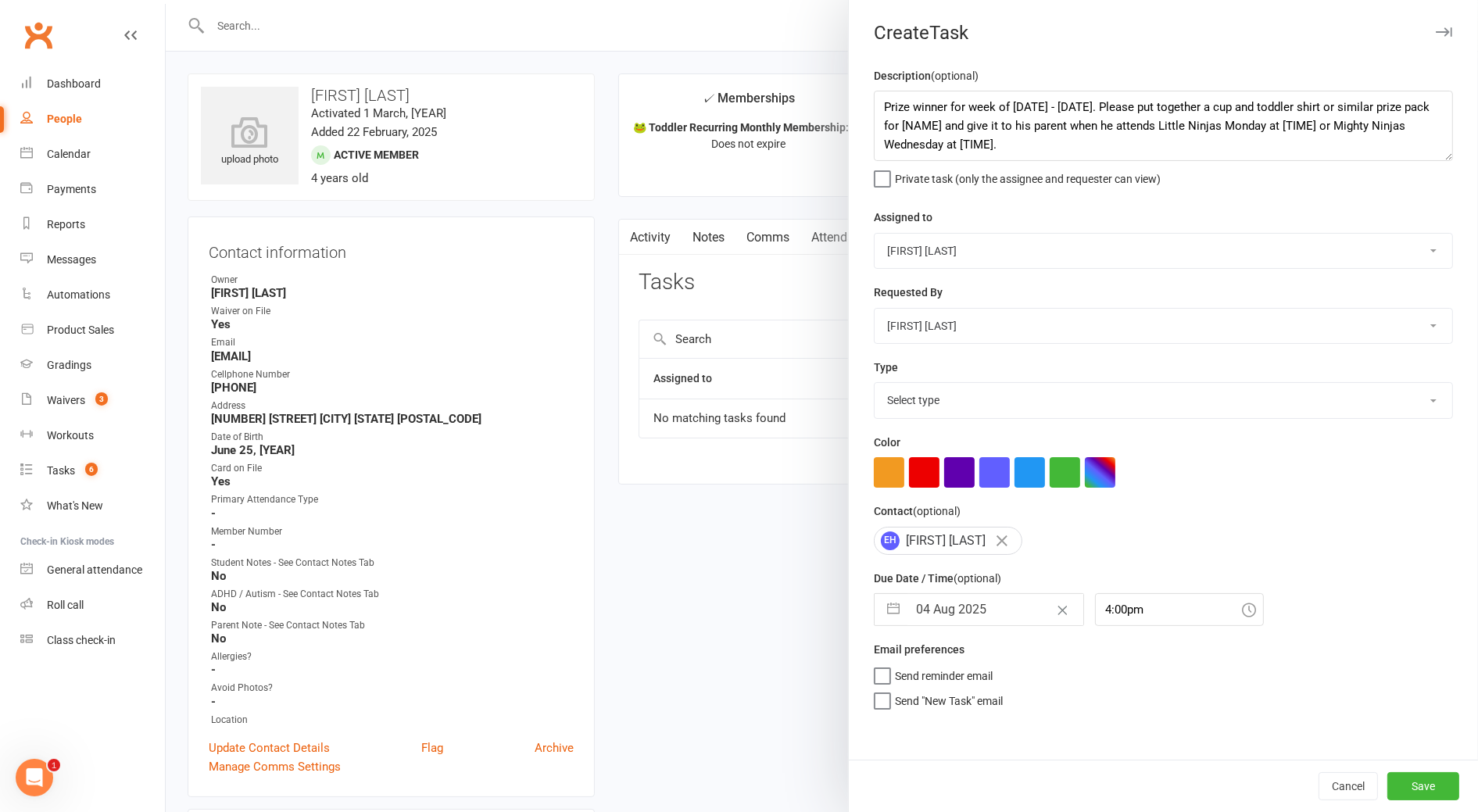 select on "17701" 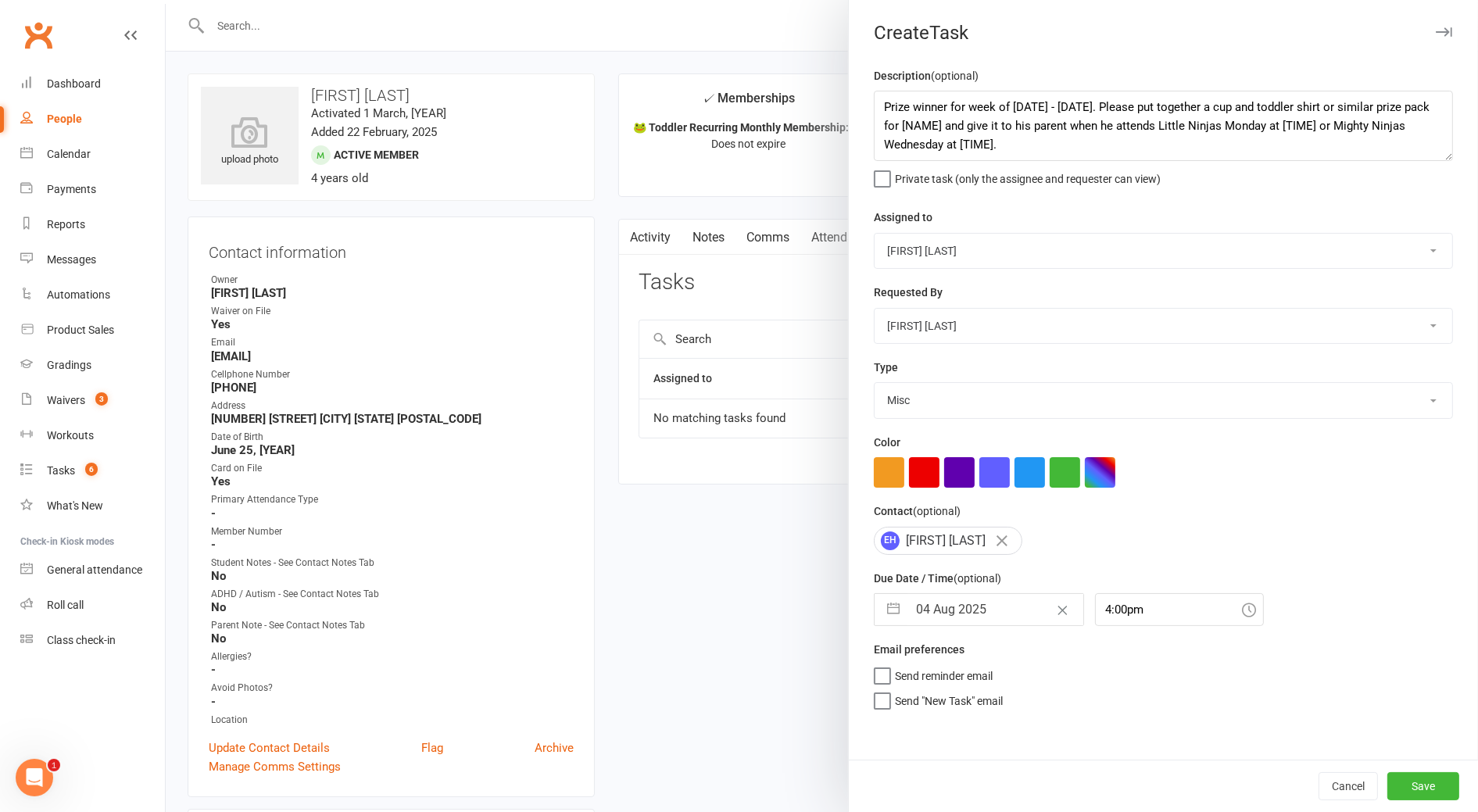 click on "Misc" at bounding box center (0, 0) 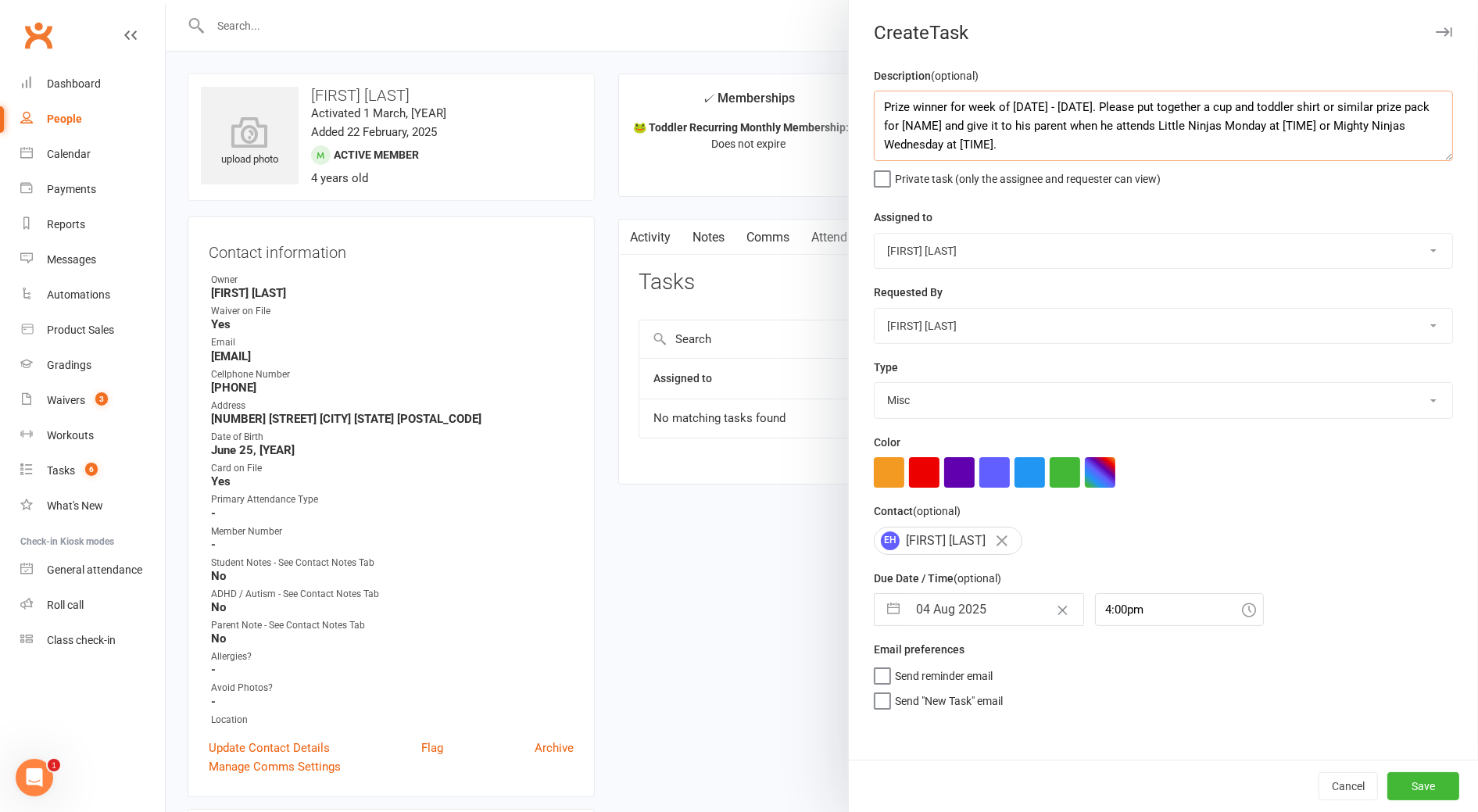 click on "Prize winner for week of 7/28 - 8/1. Please put together a cup and toddler shirt or similar prize pack for Eliljah and give it to his parent when he attends Little Ninjas Monday at 4pm or Mighty Ninjas Wednesday at 4pm." at bounding box center (1163, 126) 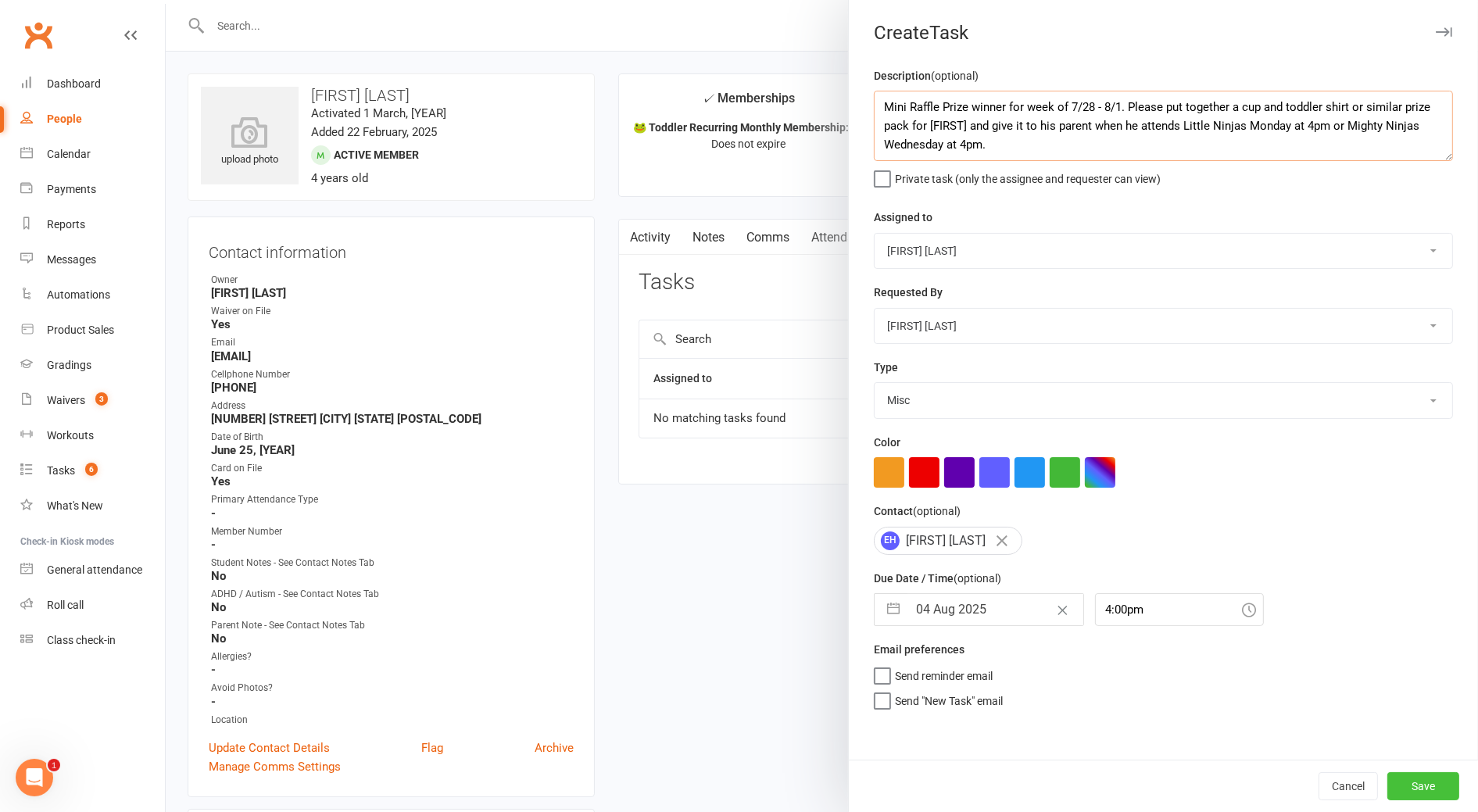 type on "Mini Raffle Prize winner for week of 7/28 - 8/1. Please put together a cup and toddler shirt or similar prize pack for Eliljah and give it to his parent when he attends Little Ninjas Monday at 4pm or Mighty Ninjas Wednesday at 4pm." 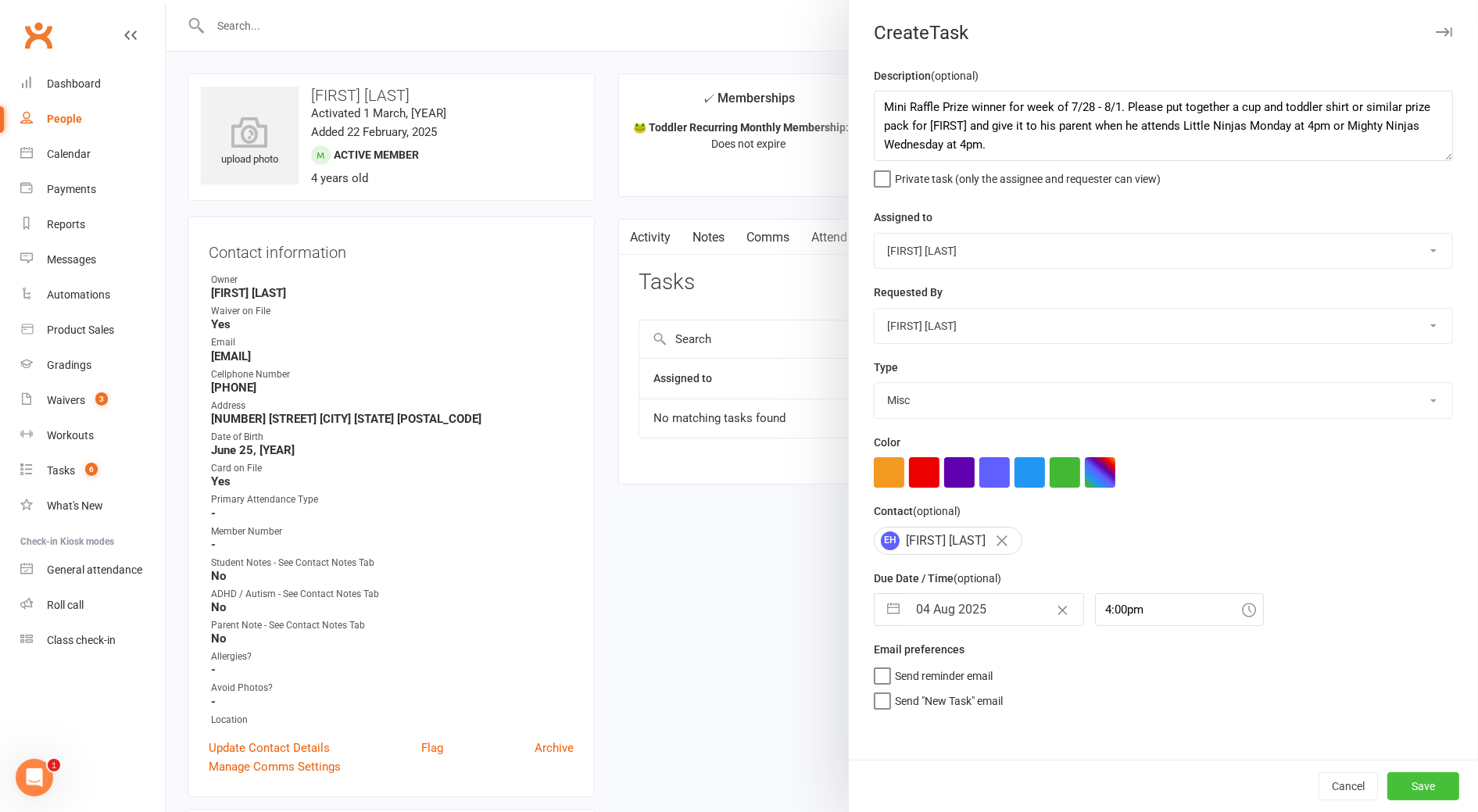 click on "Save" at bounding box center [1423, 786] 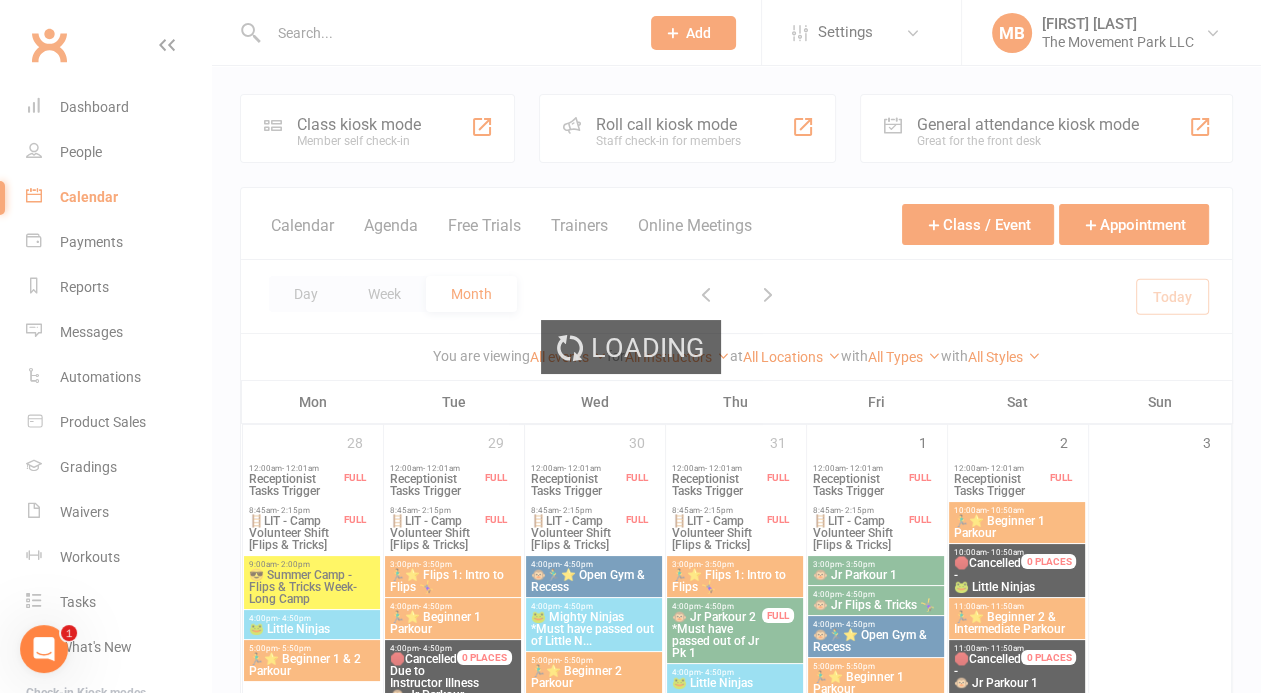 scroll, scrollTop: 0, scrollLeft: 0, axis: both 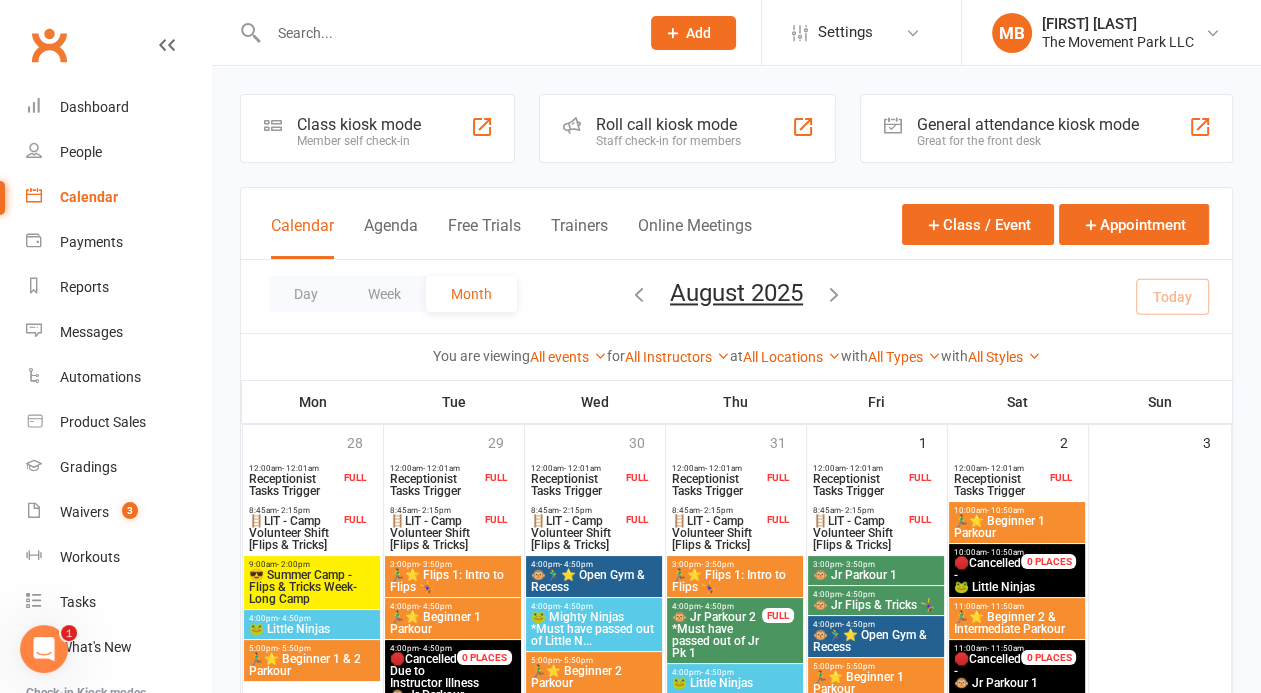 click at bounding box center [443, 33] 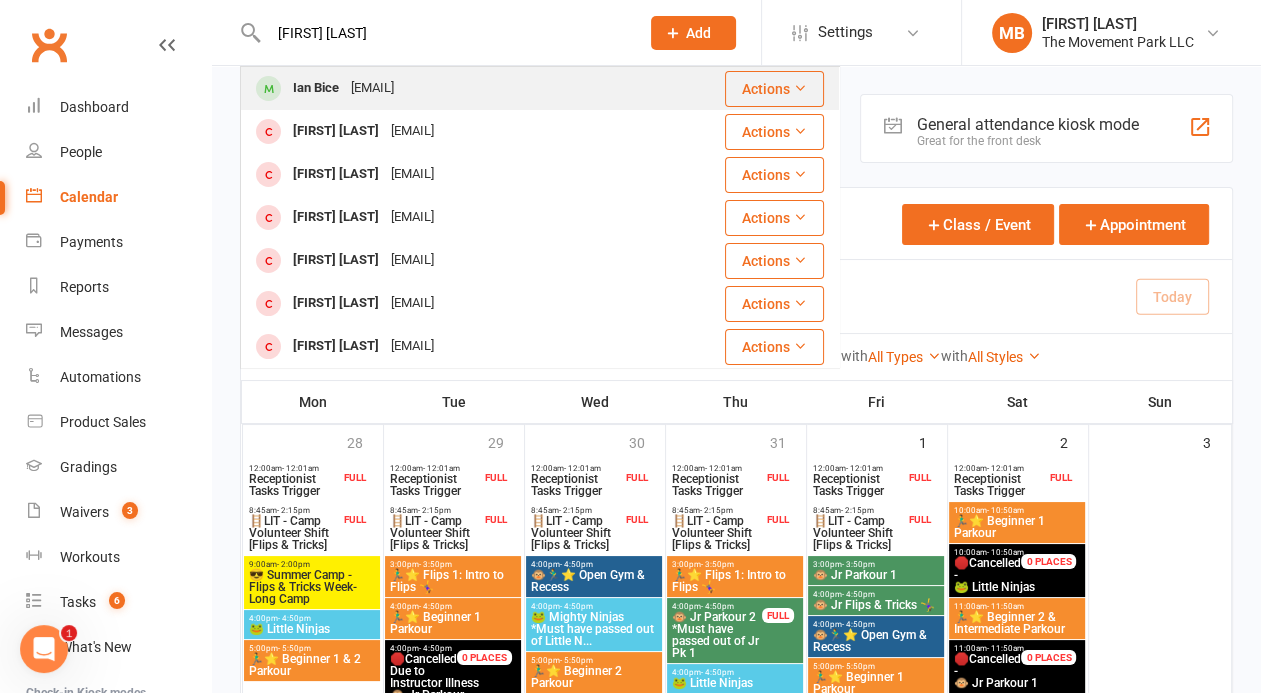 type on "[FIRST] [LAST]" 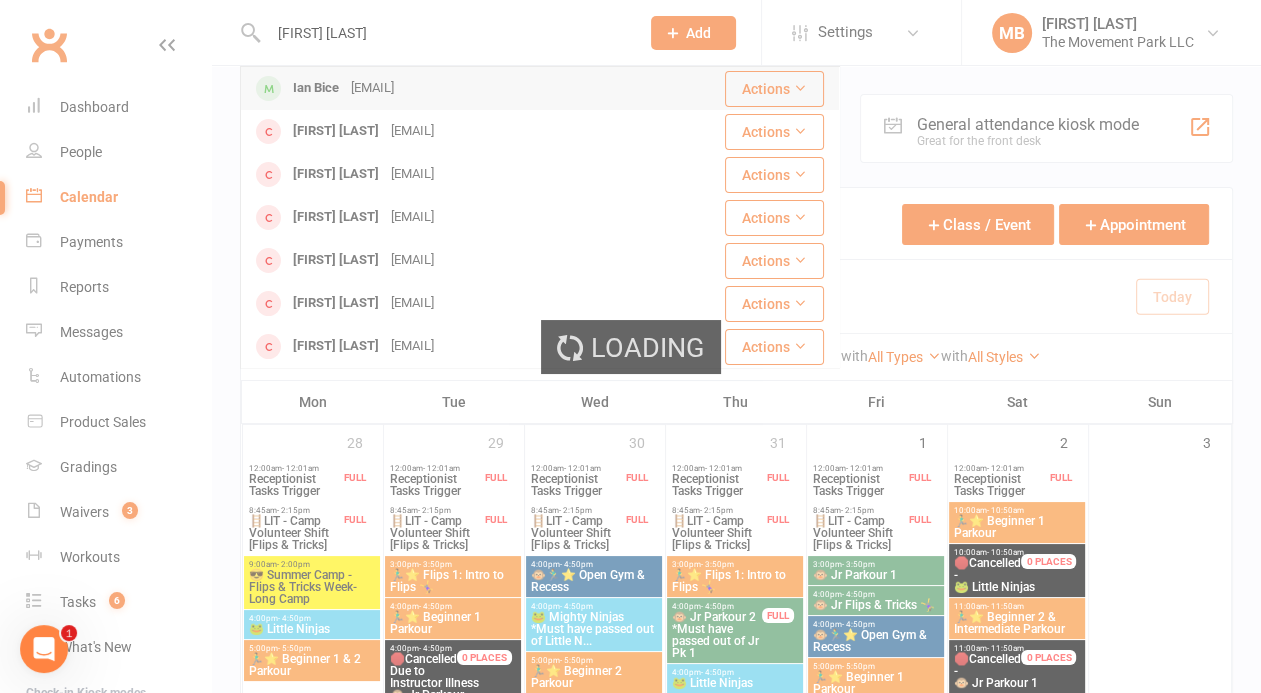 type 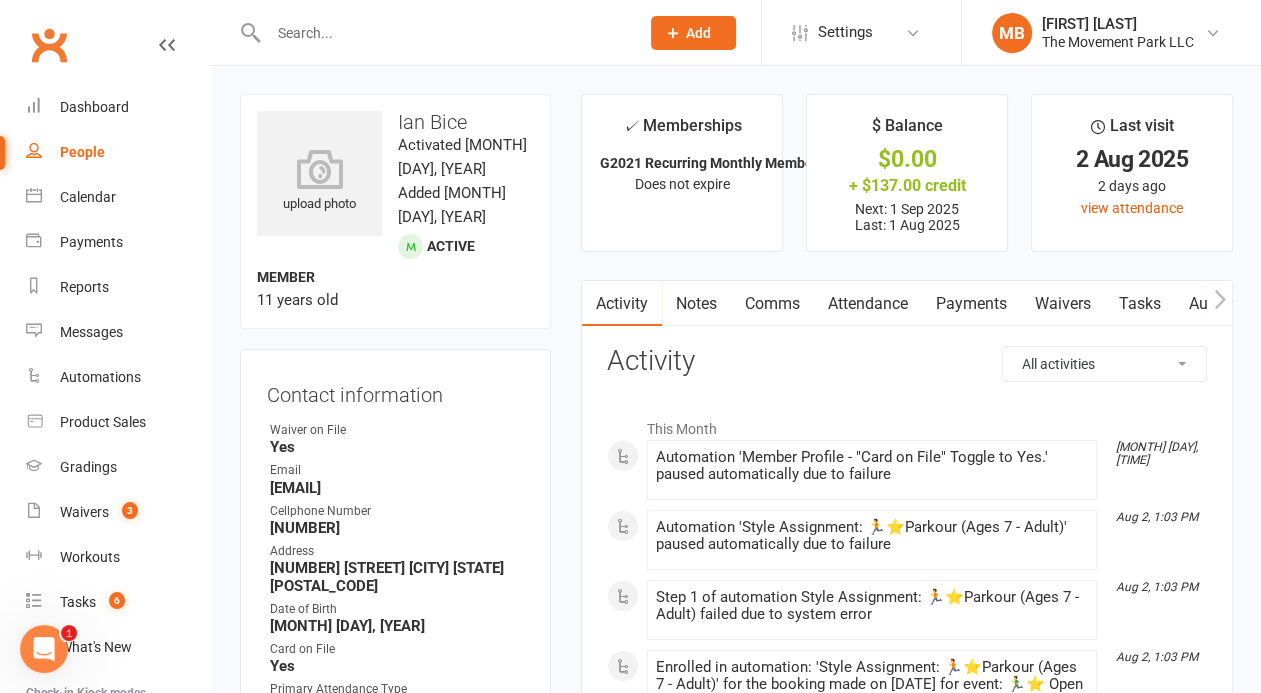 click on "Tasks" at bounding box center [1140, 304] 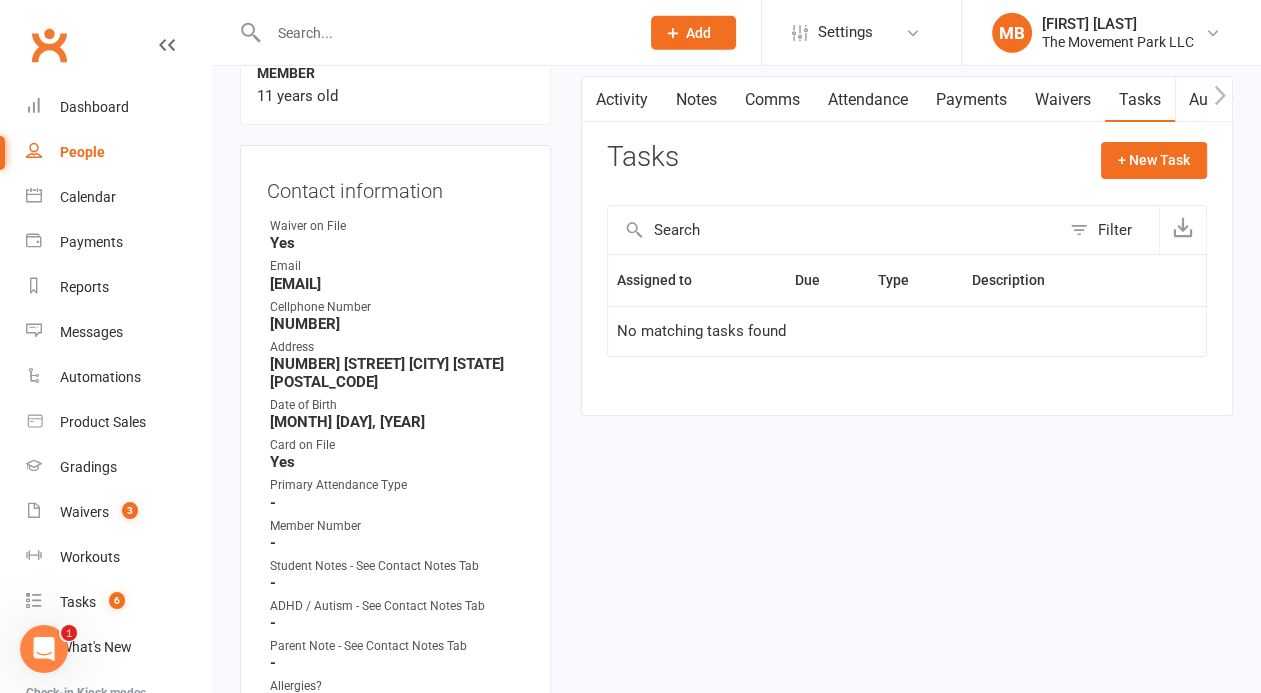 scroll, scrollTop: 215, scrollLeft: 0, axis: vertical 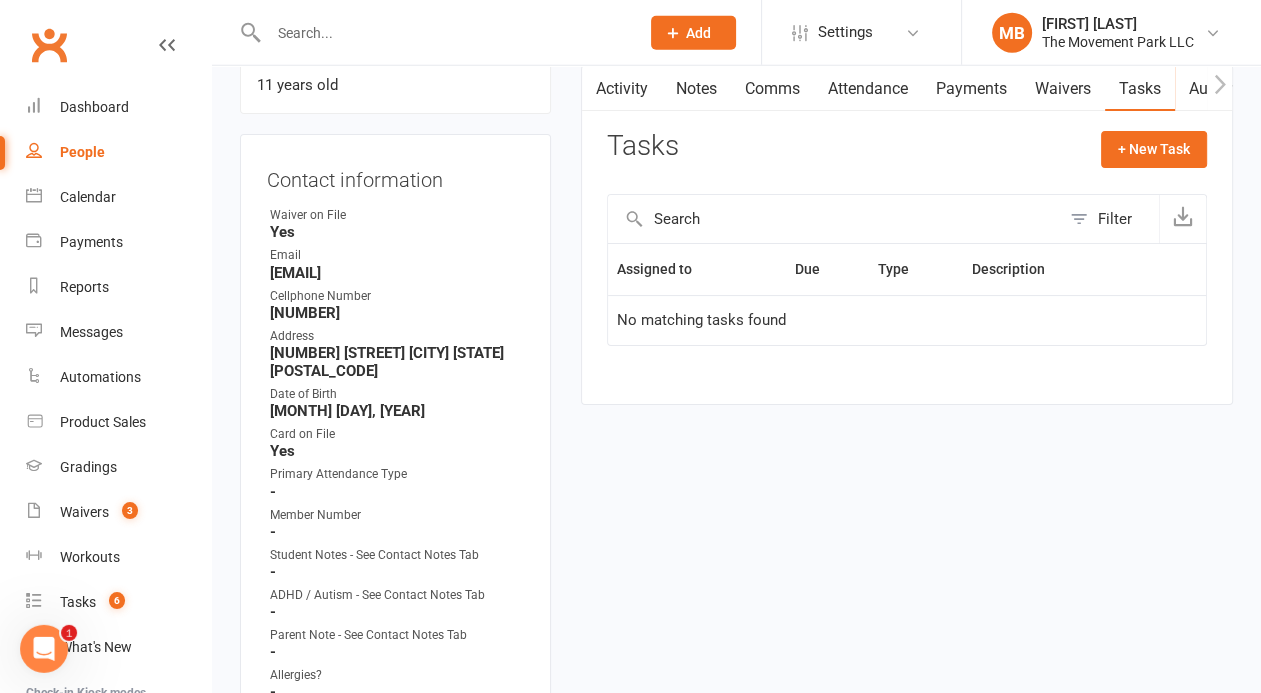 click on "Filter" at bounding box center (1115, 219) 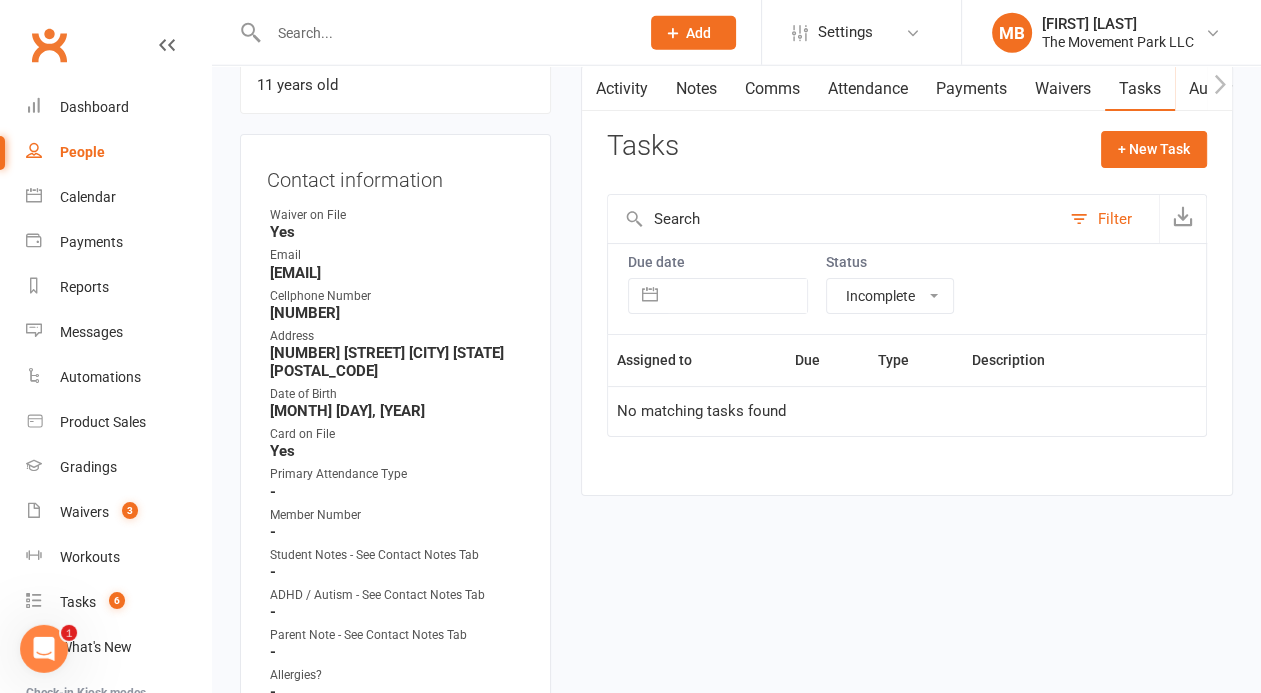 click on "All statuses Incomplete Not Started In Progress Waiting Complete" at bounding box center [890, 296] 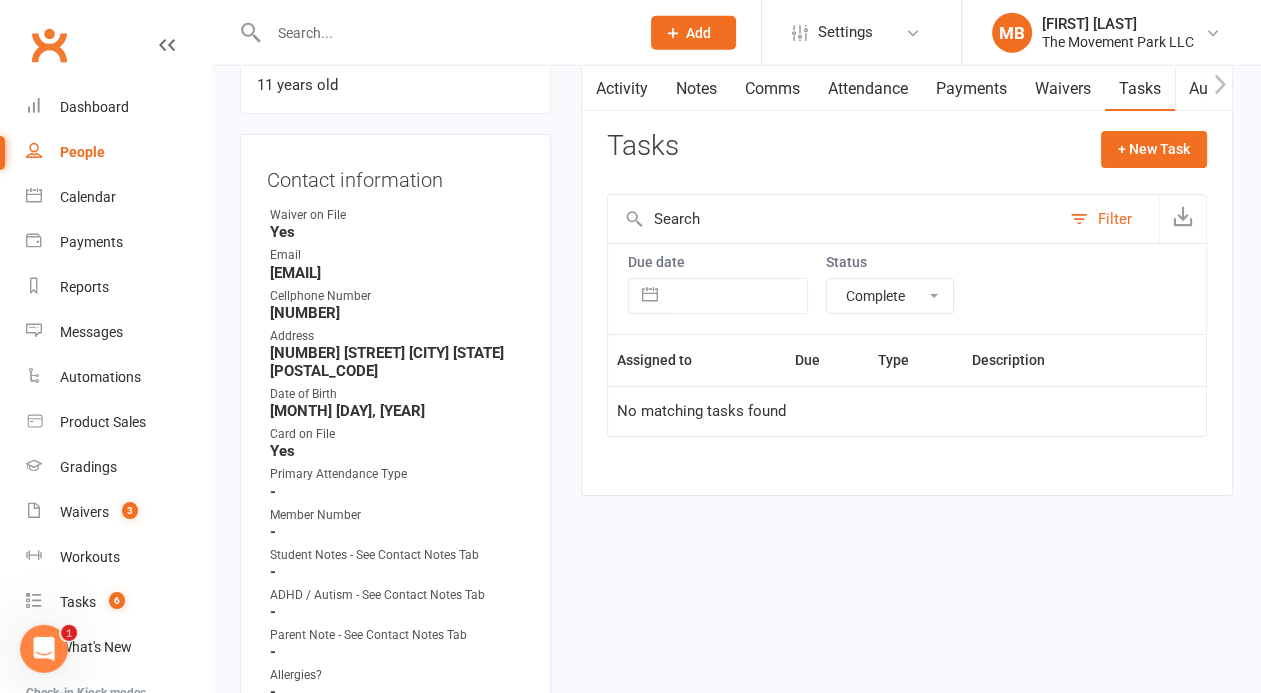 click on "Complete" at bounding box center (0, 0) 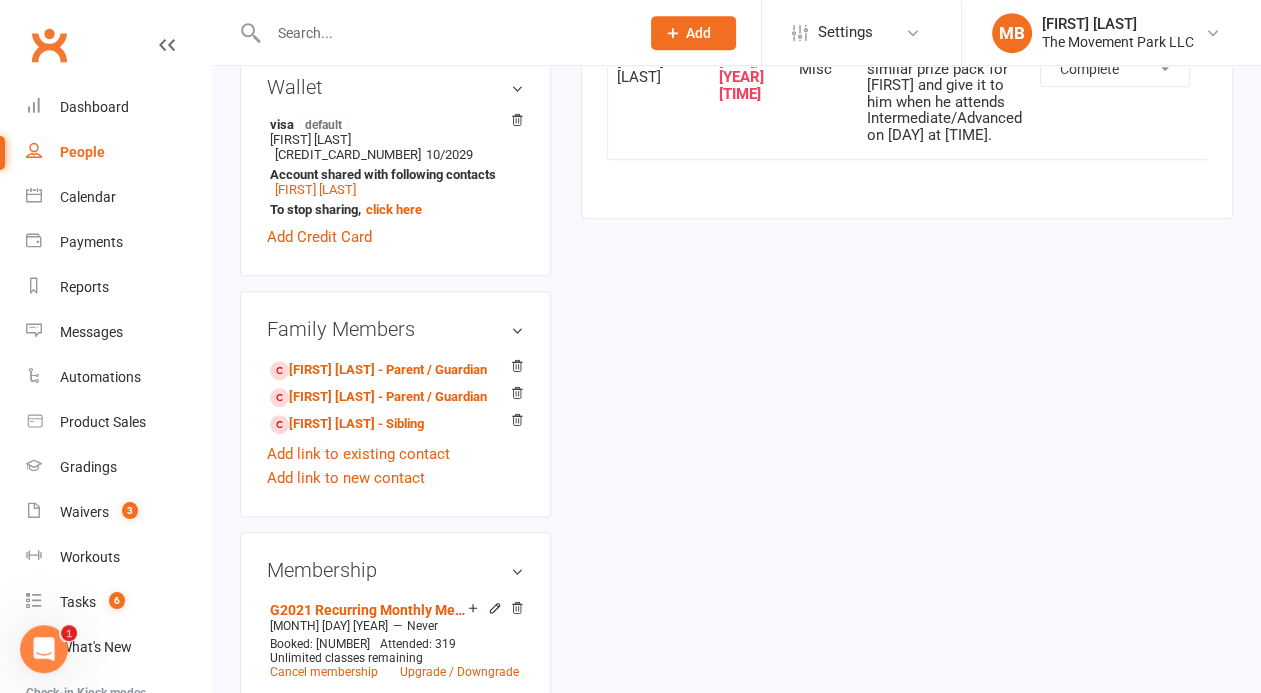 scroll, scrollTop: 1081, scrollLeft: 0, axis: vertical 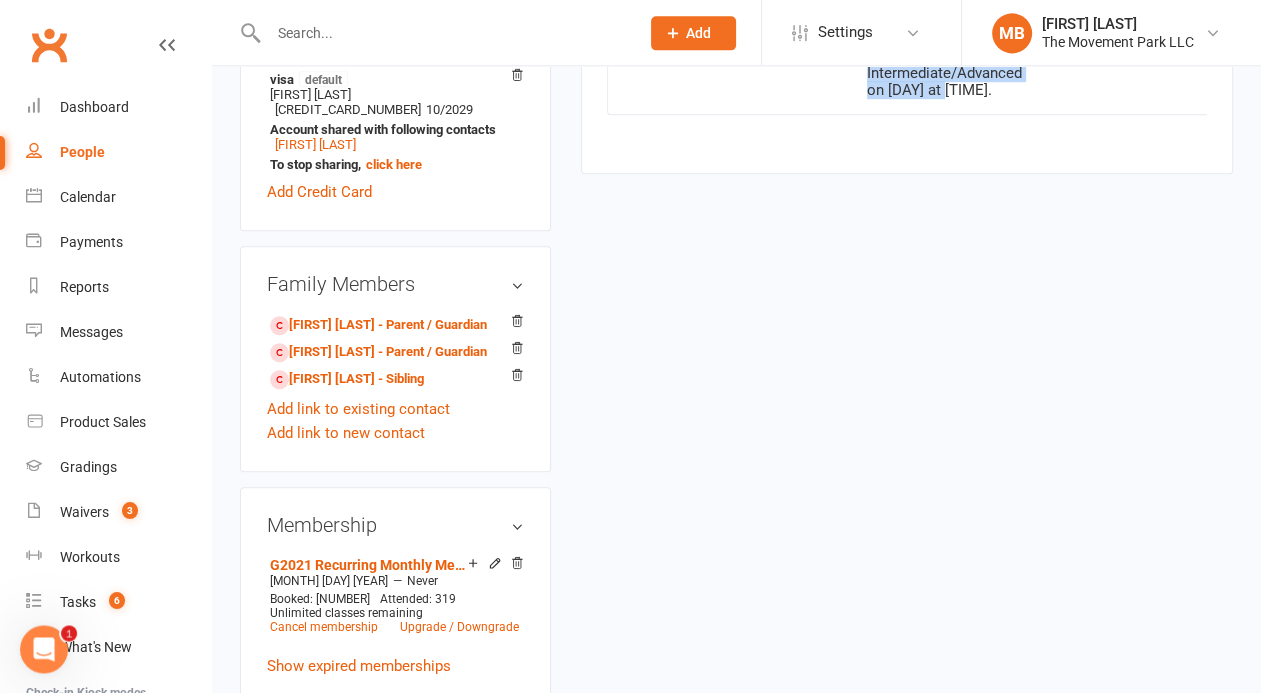drag, startPoint x: 909, startPoint y: 368, endPoint x: 845, endPoint y: 150, distance: 227.20035 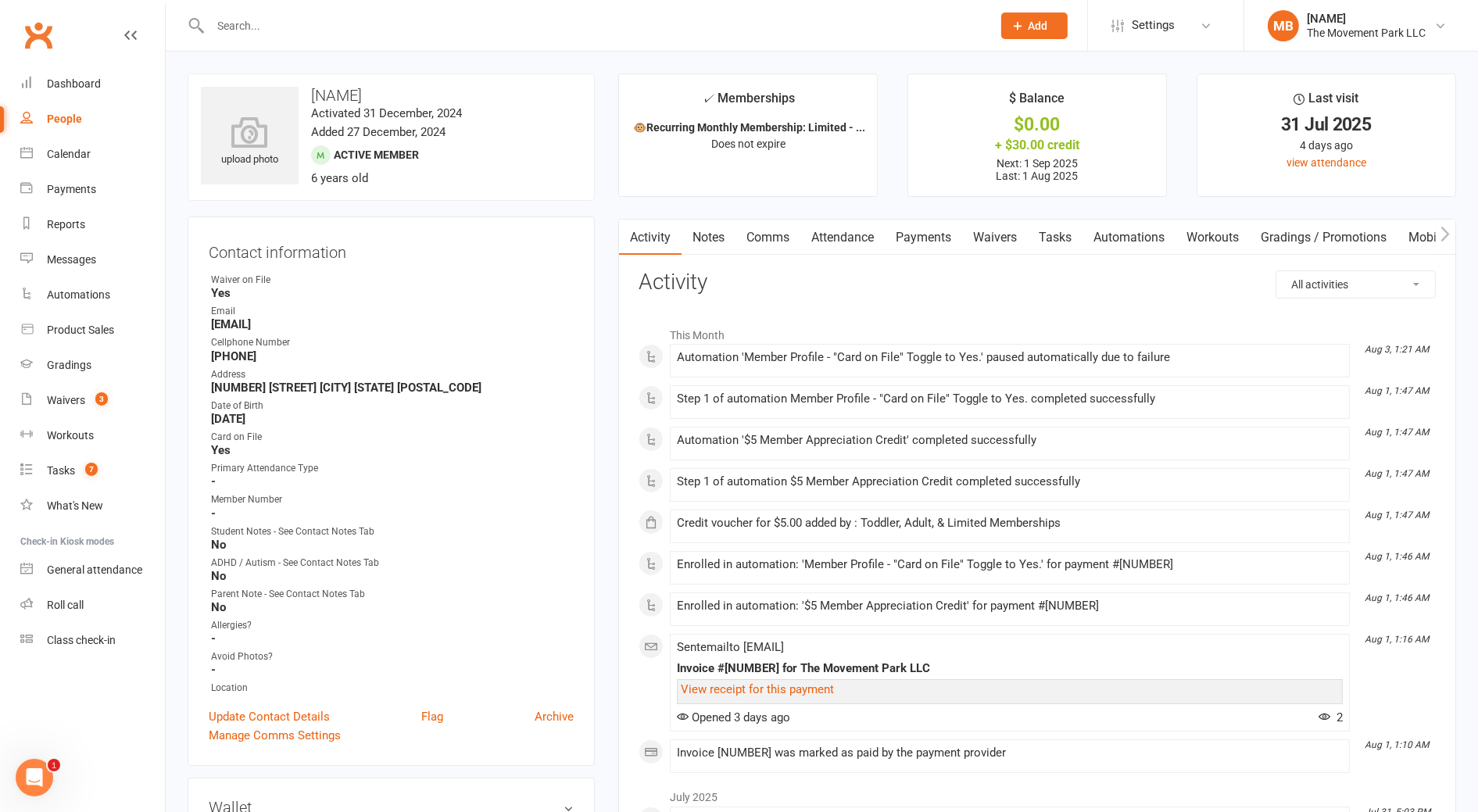 scroll, scrollTop: 0, scrollLeft: 0, axis: both 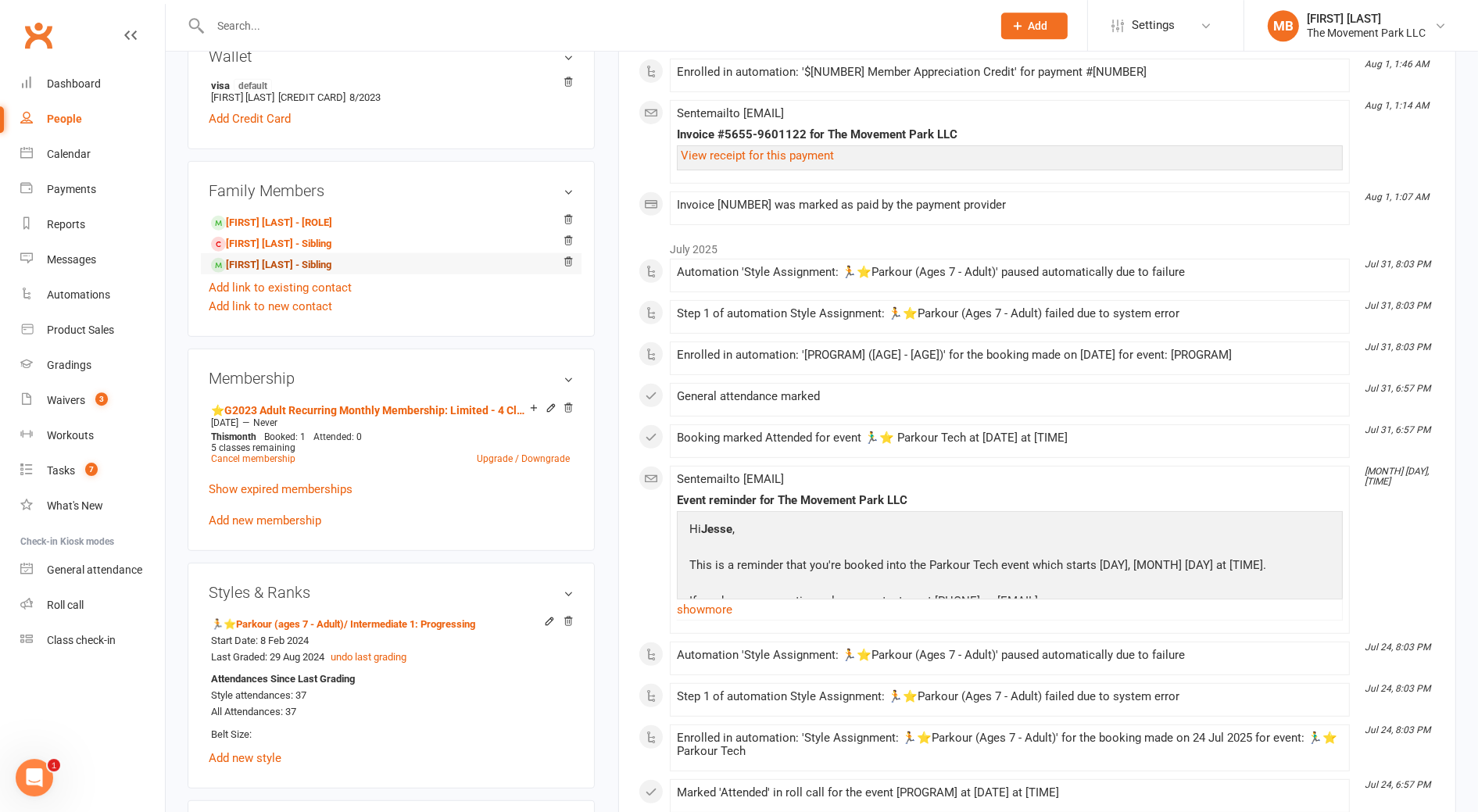 click on "[FIRST] [LAST] - Sibling" at bounding box center [271, 265] 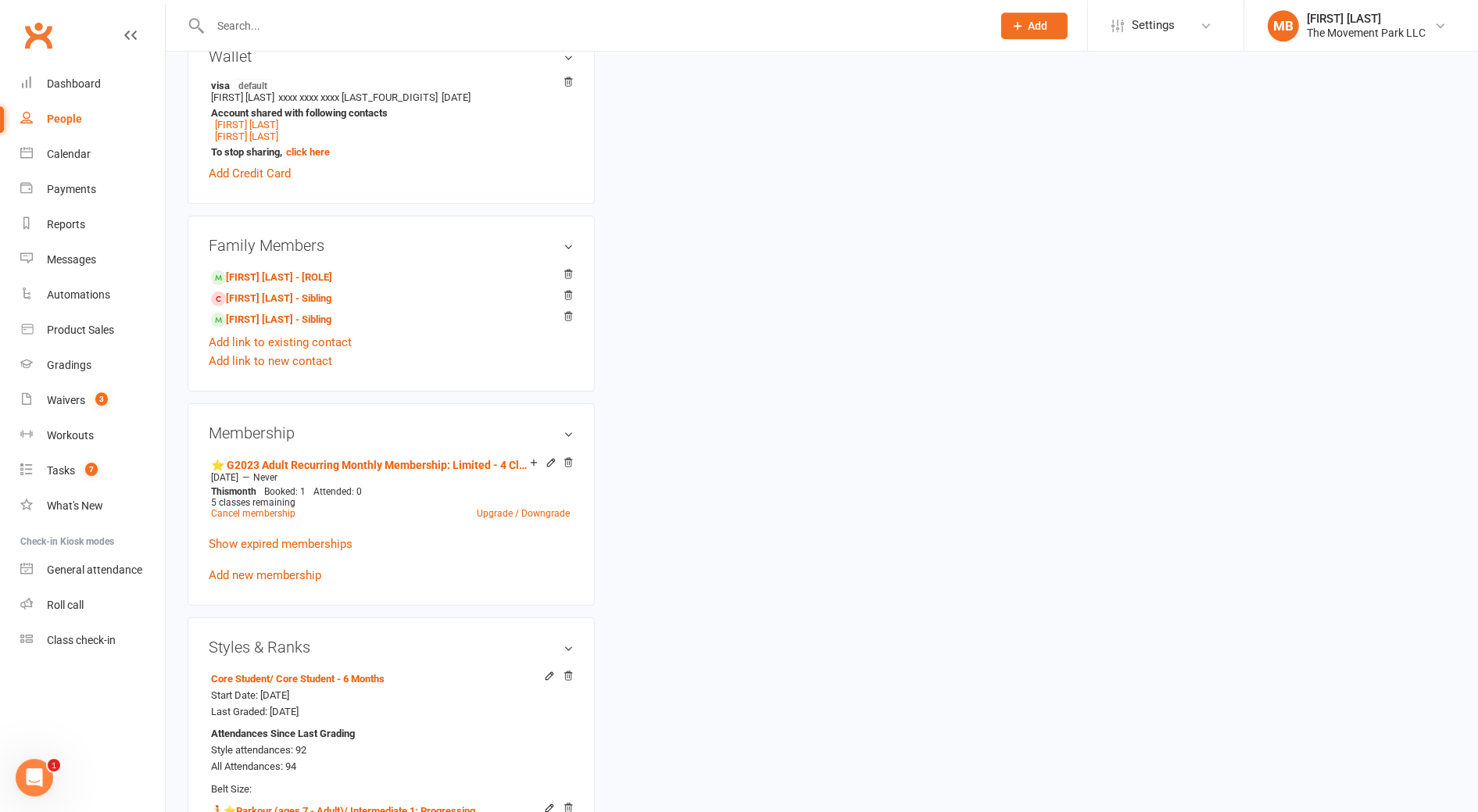 scroll, scrollTop: 0, scrollLeft: 0, axis: both 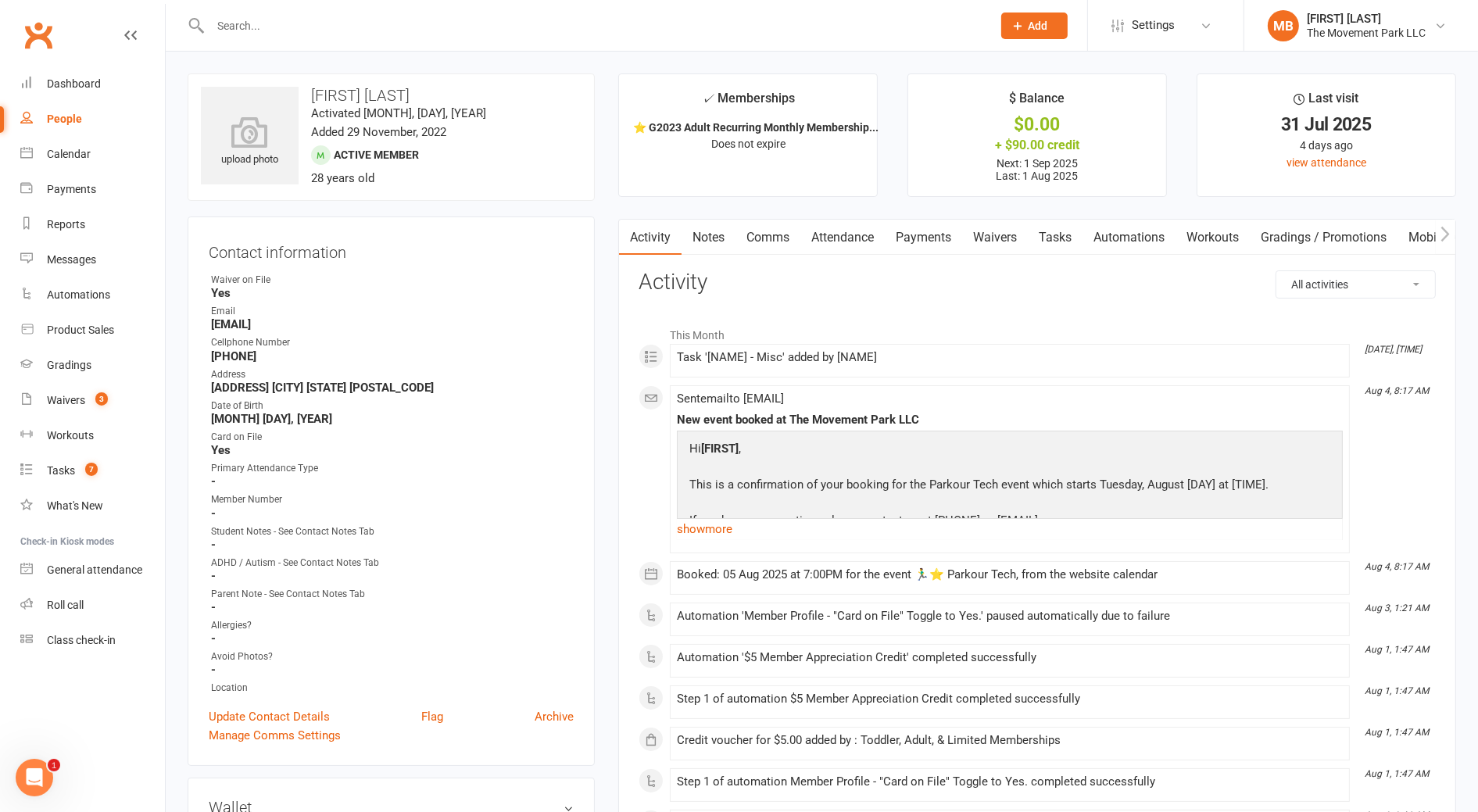 click on "Attendance" at bounding box center [843, 238] 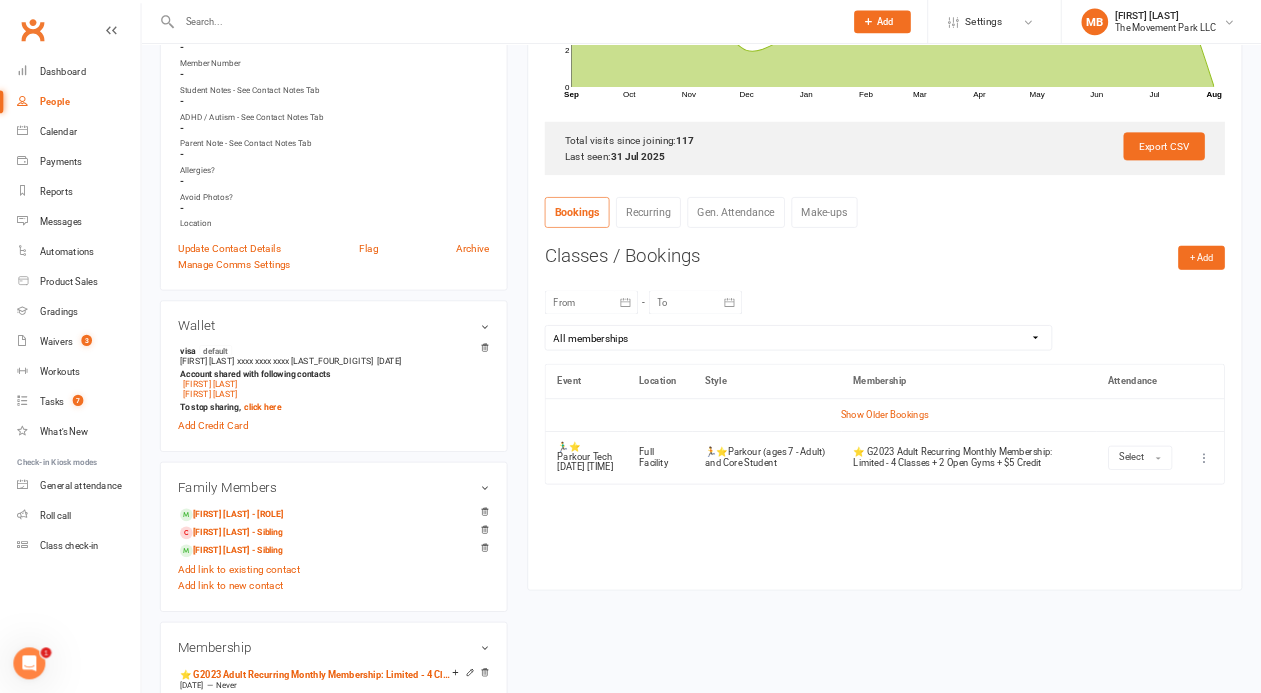 scroll, scrollTop: 0, scrollLeft: 0, axis: both 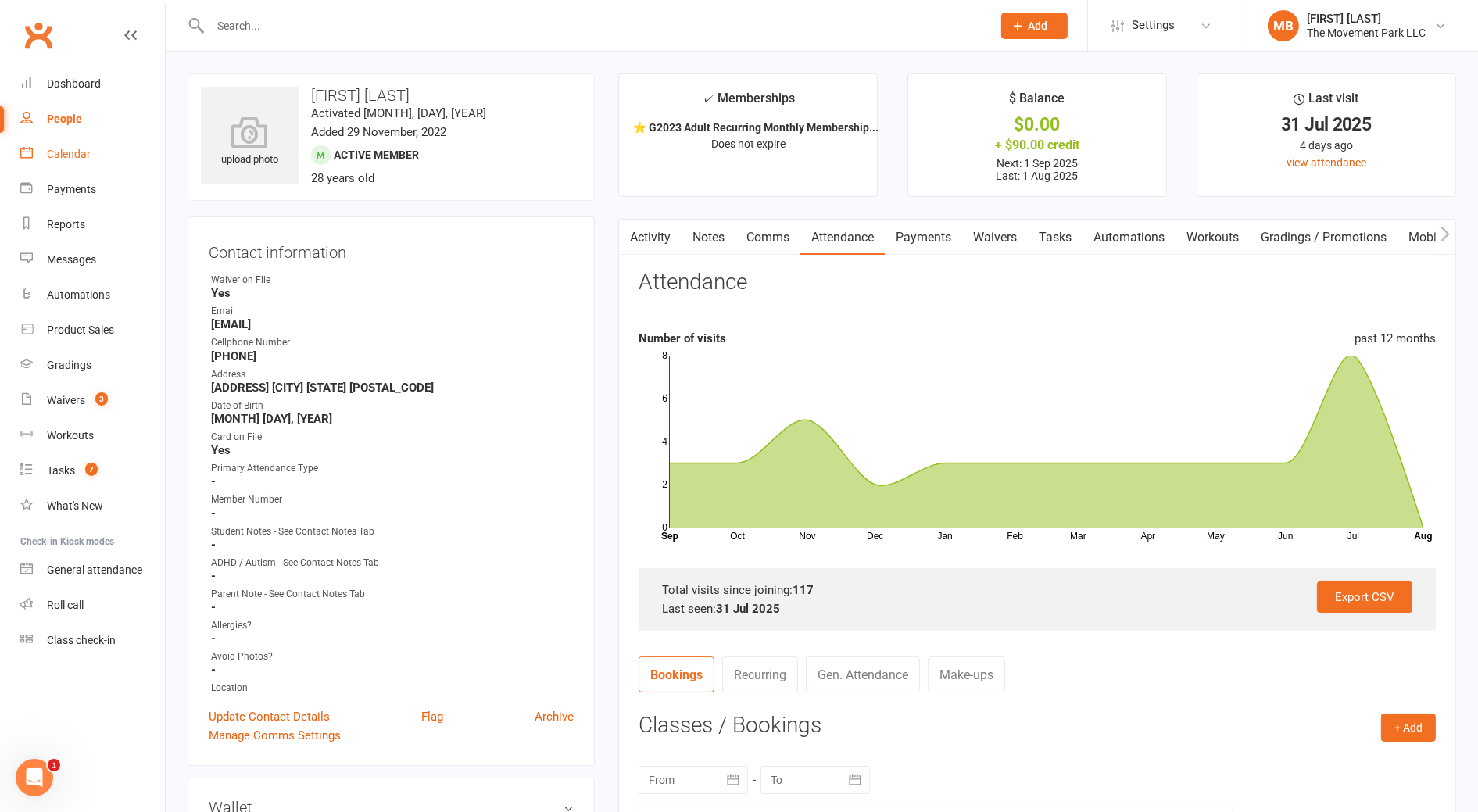 click on "Calendar" at bounding box center (92, 154) 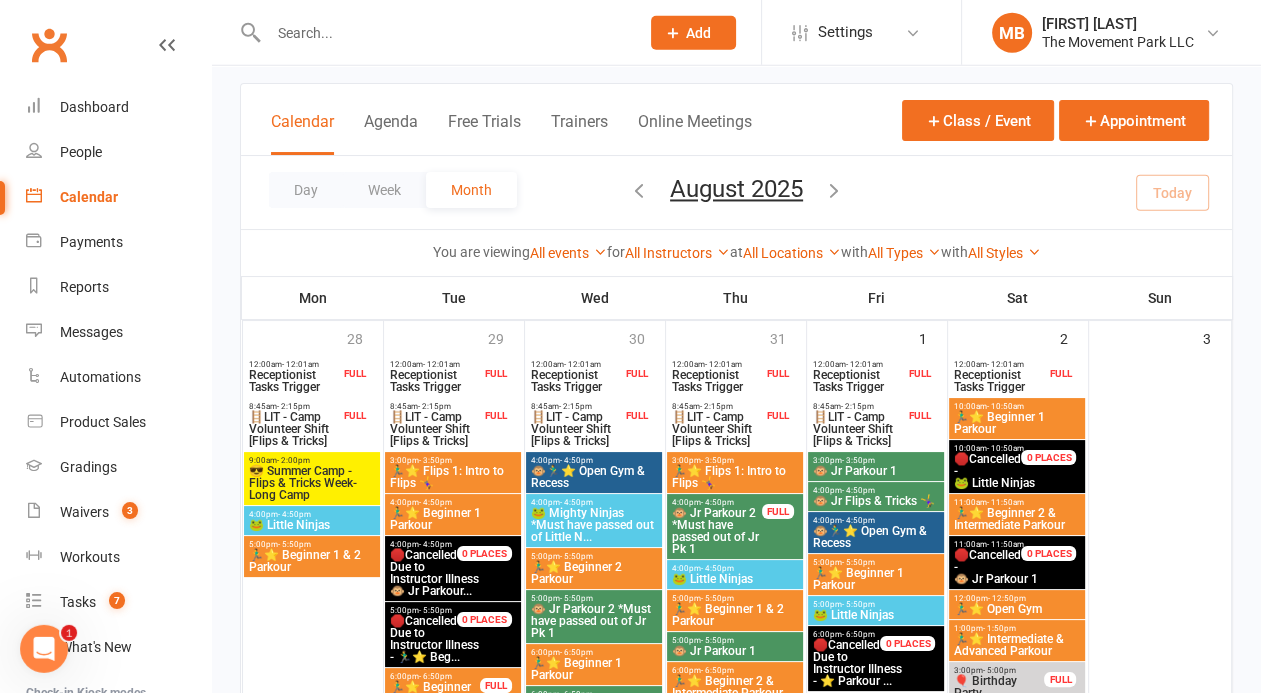 scroll, scrollTop: 146, scrollLeft: 0, axis: vertical 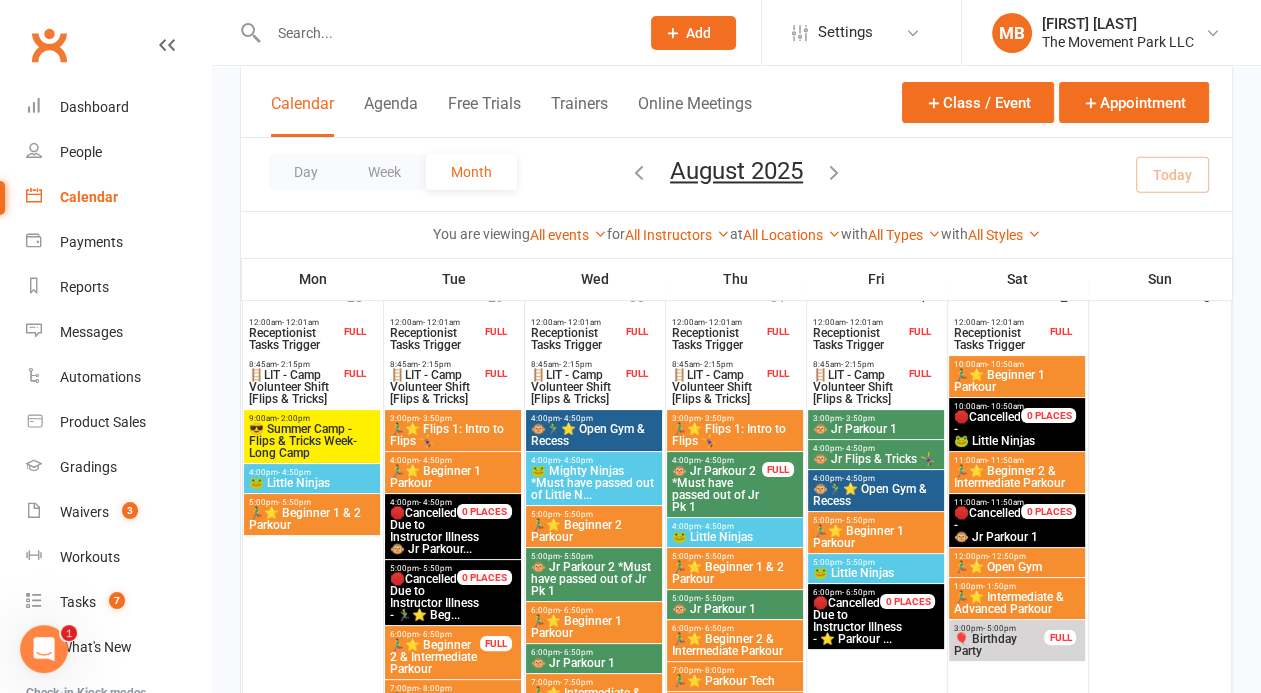 click on "😎 Summer Camp - Flips & Tricks Week-Long Camp" at bounding box center [312, 441] 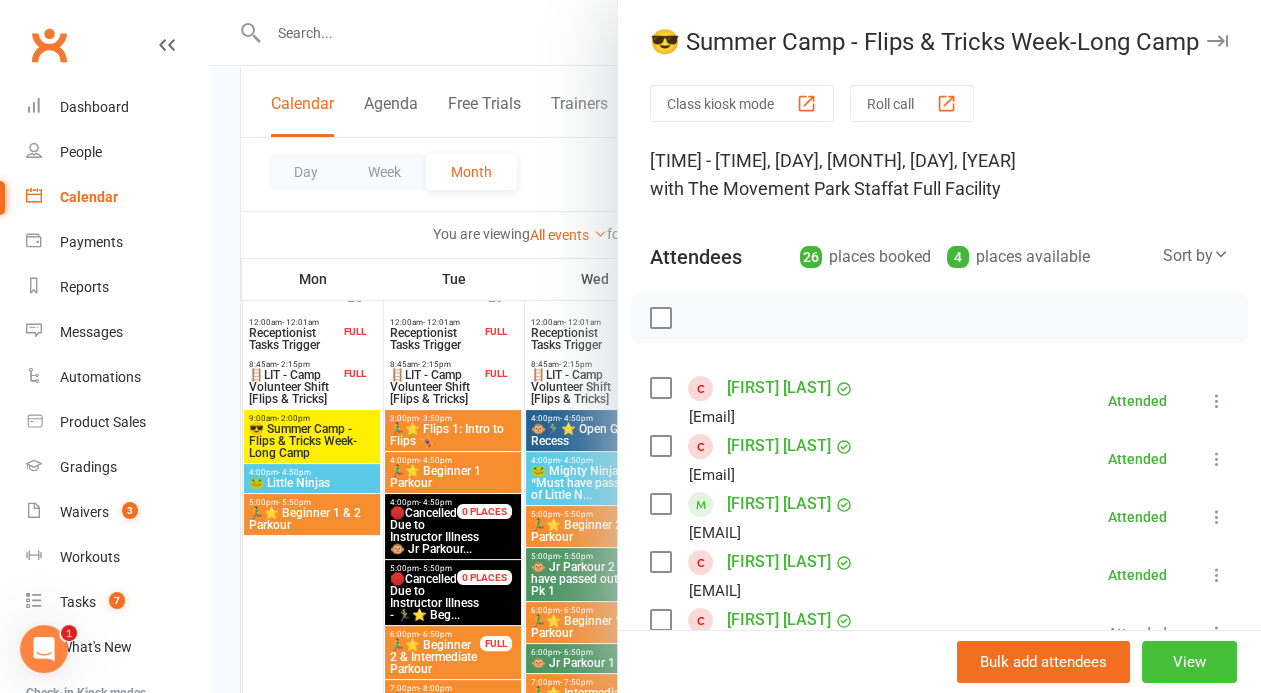 click on "View" at bounding box center (1189, 662) 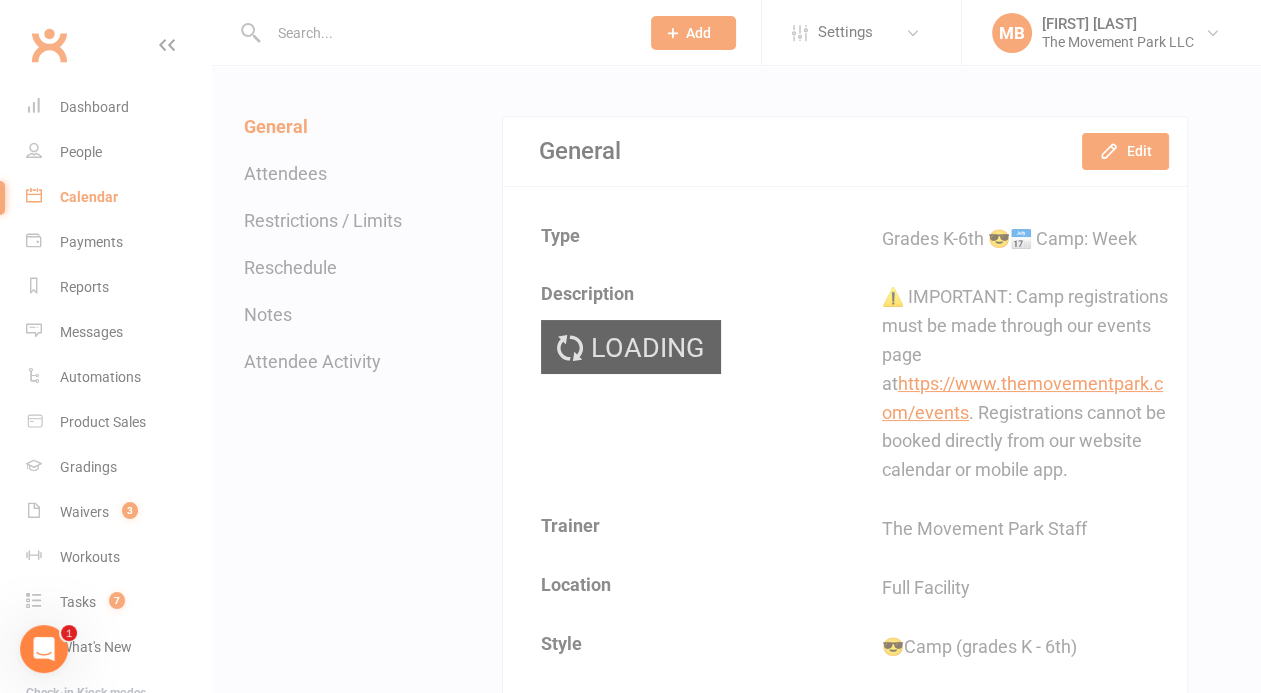 scroll, scrollTop: 0, scrollLeft: 0, axis: both 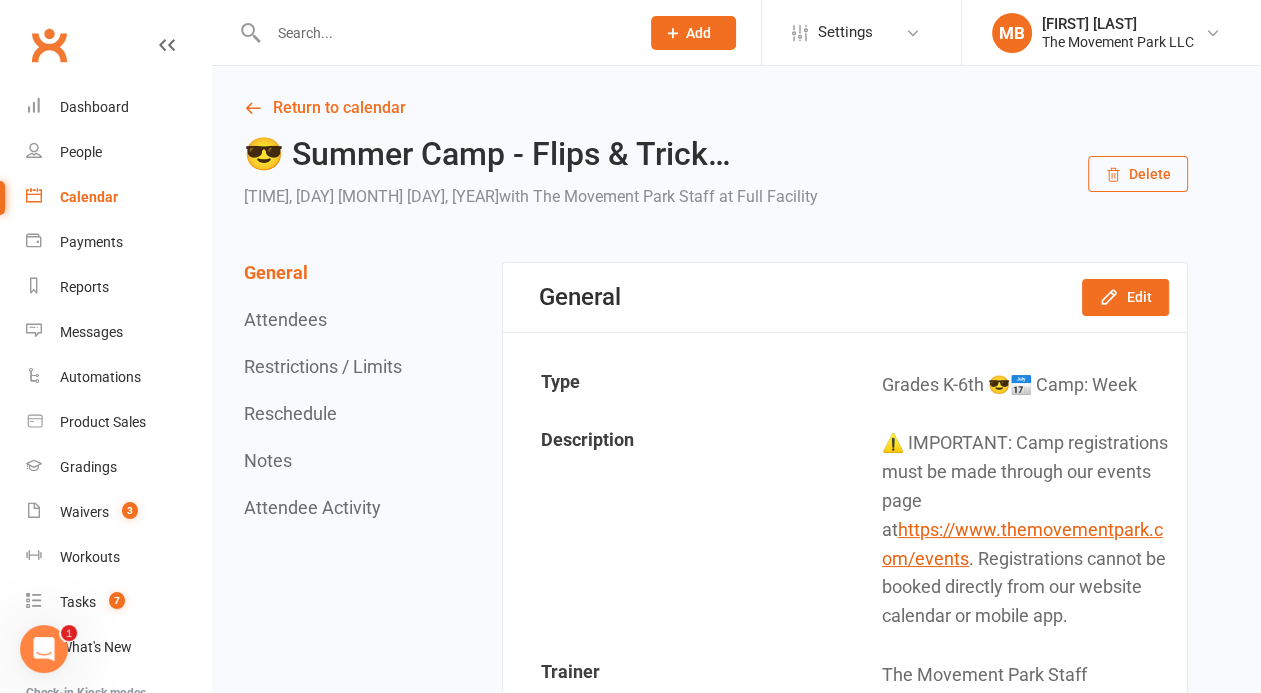 click on "Attendees" at bounding box center [285, 319] 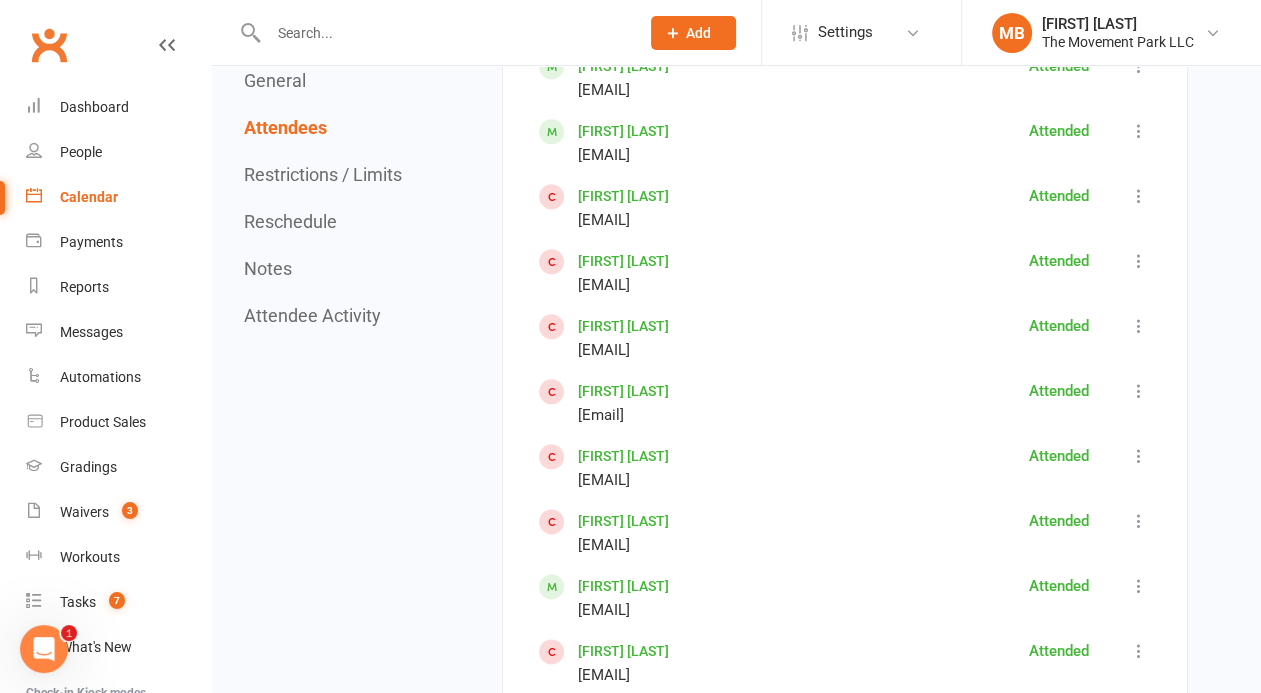 scroll, scrollTop: 1920, scrollLeft: 0, axis: vertical 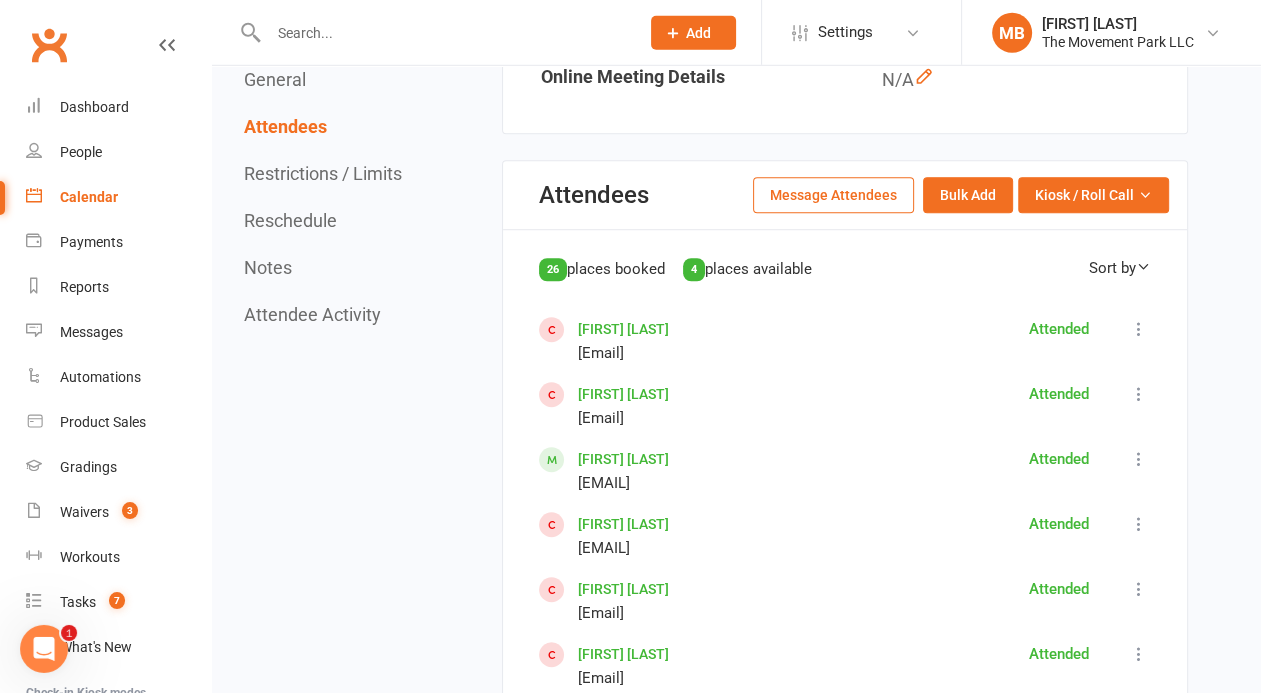 click on "Message Attendees" at bounding box center [833, 195] 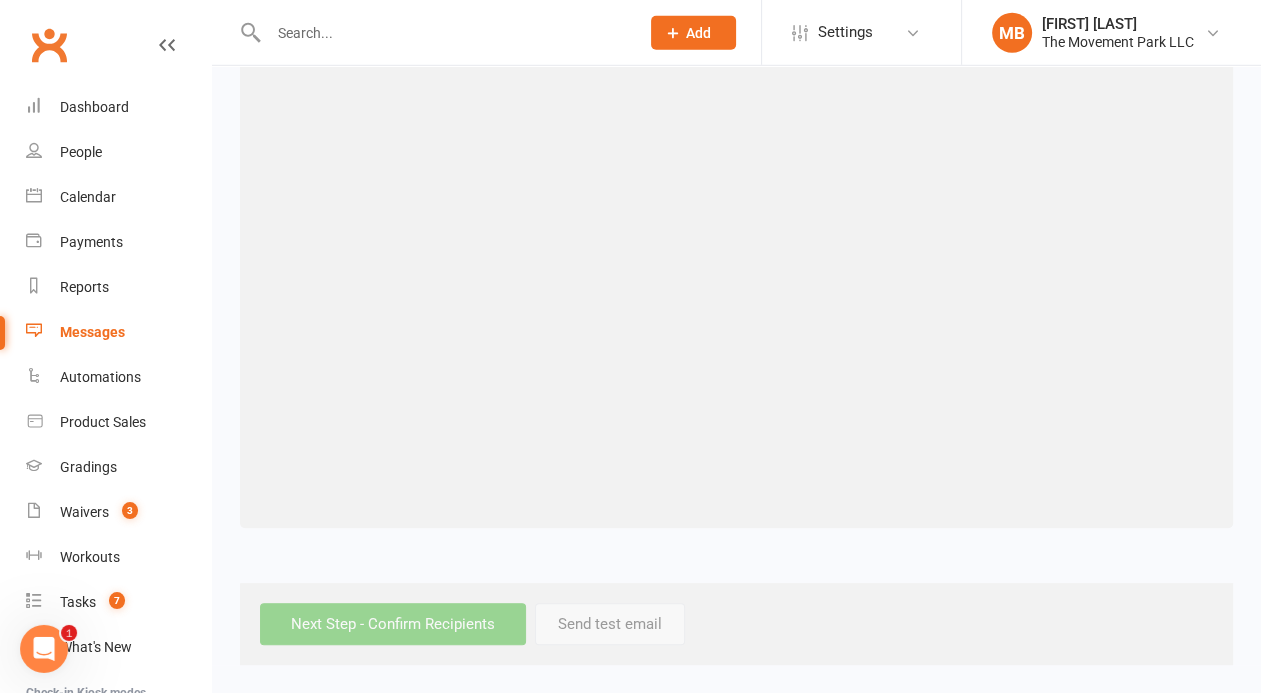 scroll, scrollTop: 0, scrollLeft: 0, axis: both 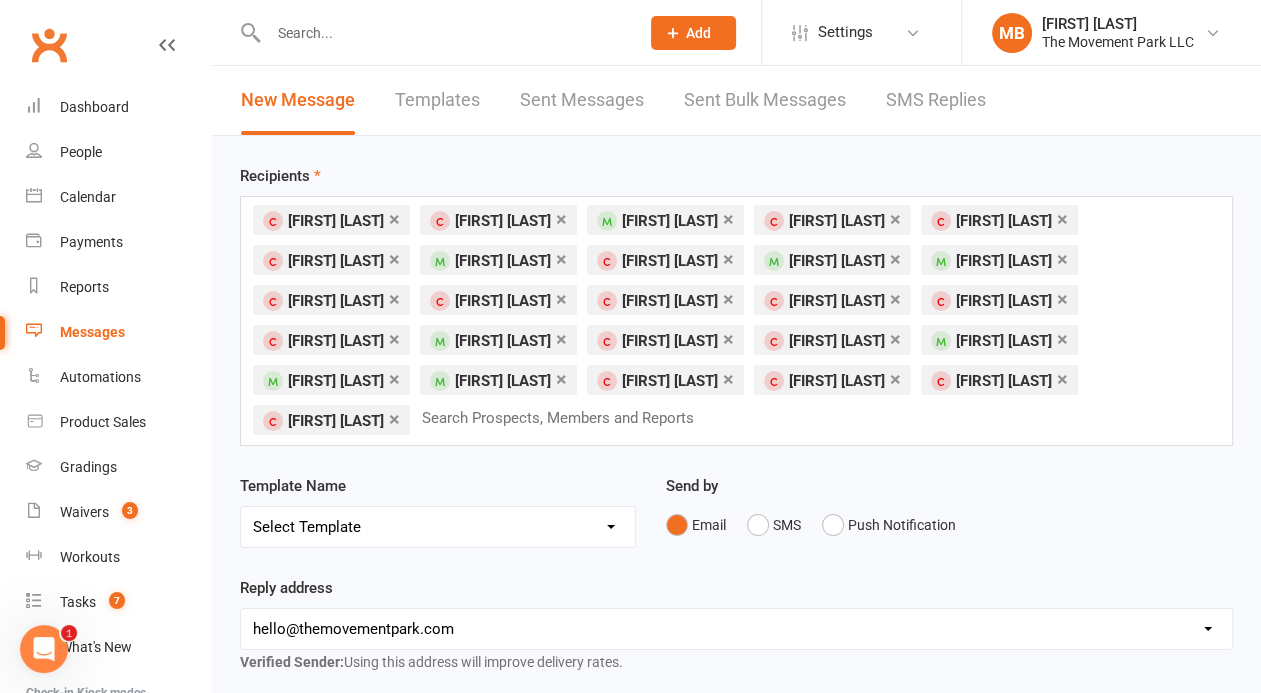 click on "Select Template [Email] 📱Trial Class App Request [Email] Initial Response to Complaint/Grievance [Email] Response to Angry Customer [Email] [FIRST] [LAST] Signature [Email] Feedback Wanted on Flips Class Schedule Change [Email] Keeping Distance During Cold & Flu Season [Email] Cancellation / Suspension Request or Inquiry [Email] Cold Membership - Hasn't attended in over 3 months [Email] Membership Available Credits [Email] Membership Change Request Follow Up [Email] Membership Contract - No Payment [Email] Membership Unsuspended [Email] Welcome to The Movement Park [Email] Nerf Pre-PNO Parent Email [Email] PNO Available on Account [Email] Post-PNO Email [Email] POST PNO Feedback Form [Email] PRE Chess PNO Email [Email] Standard Pre-PNO Parent Email [Email] Refund Processed - Full Amount [Email] Refund Processed - Late Membership Cancelation Fee $25 [Email] Class Reminder [Email] Full Class No Shows - Reminder to Remove Booking [Email] New Student Waiver Request [Email] Aging Up Mistake" at bounding box center [438, 527] 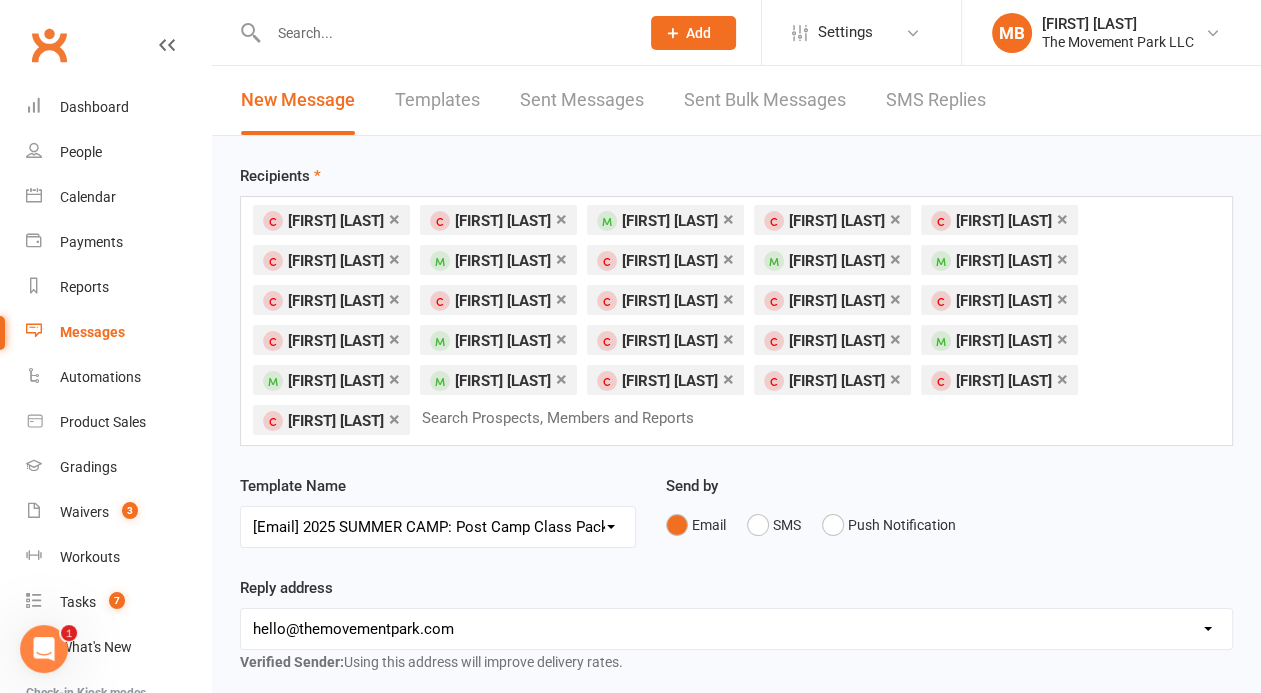 click on "[Email] 2025 SUMMER CAMP: Post Camp Class Pack Offer" at bounding box center (0, 0) 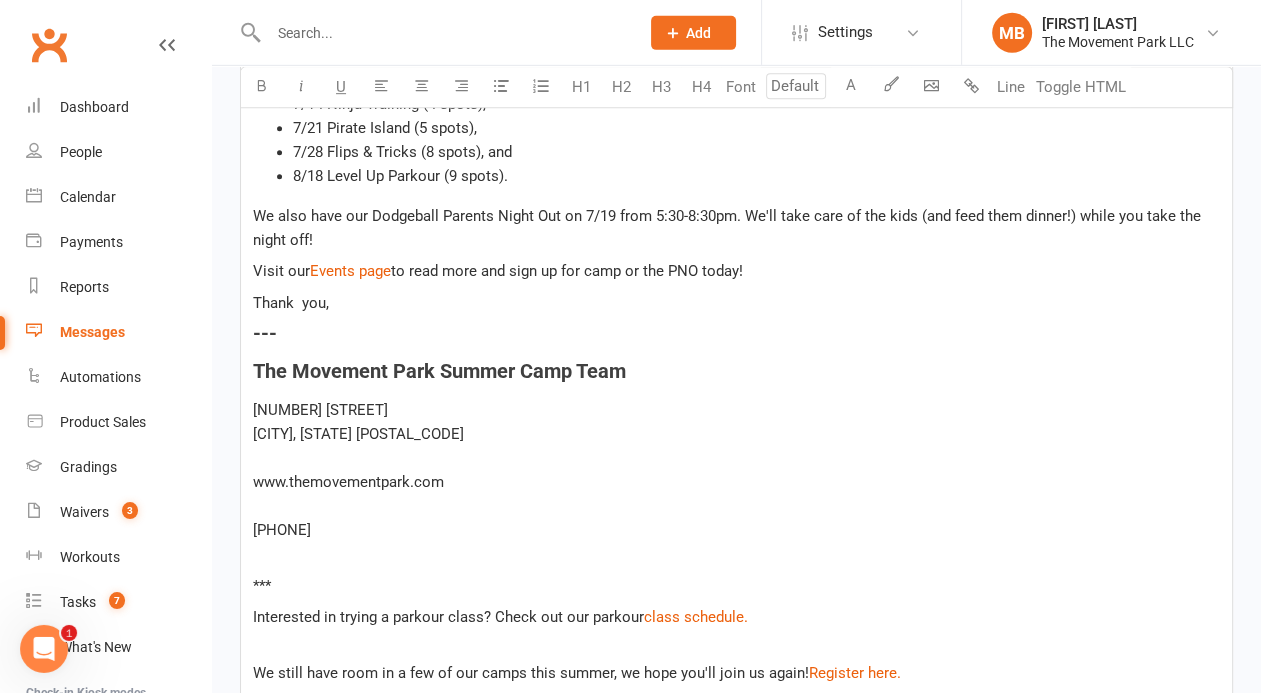 scroll, scrollTop: 1183, scrollLeft: 0, axis: vertical 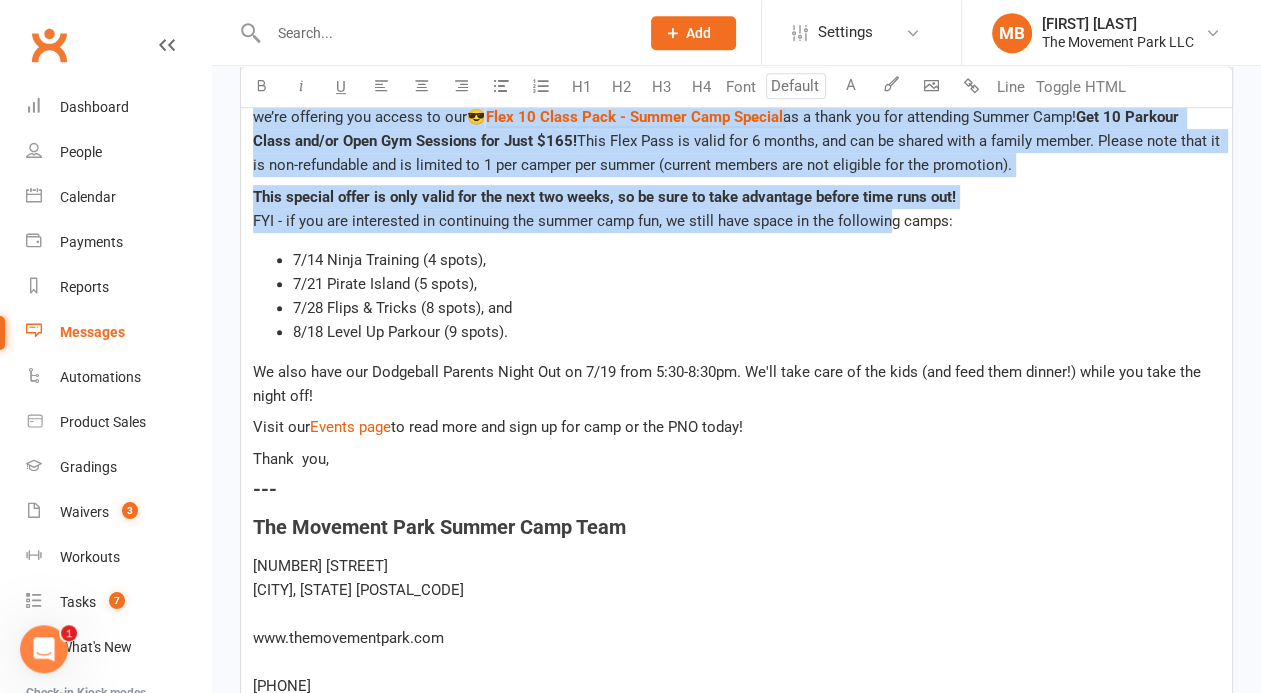 drag, startPoint x: 966, startPoint y: 202, endPoint x: 878, endPoint y: 221, distance: 90.02777 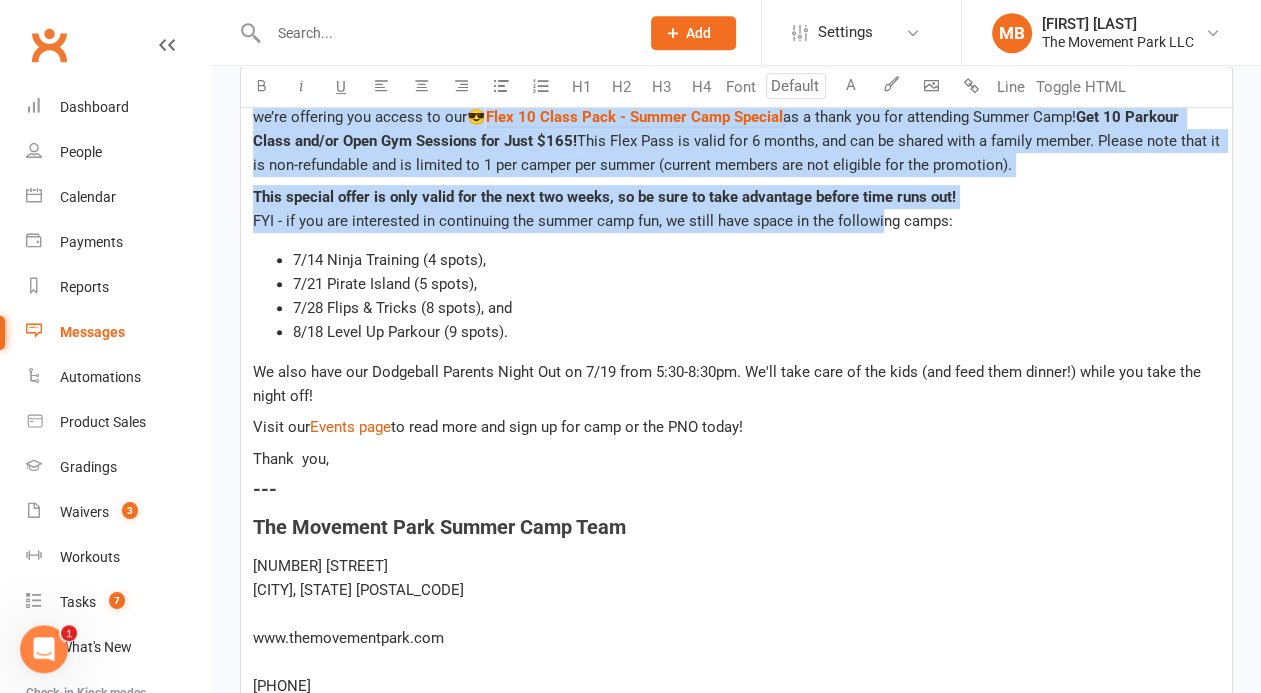 click on "FYI - if you are interested in continuing the summer camp fun, we still have space in the following camps:" at bounding box center [603, 221] 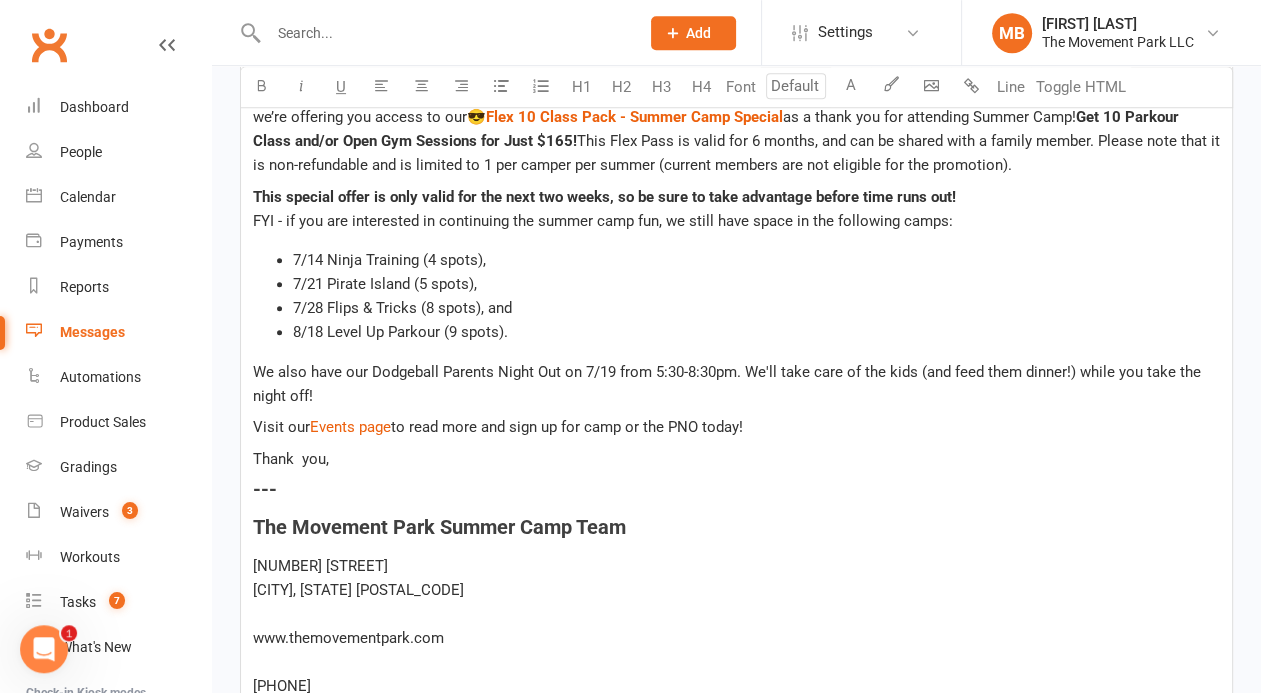 click on "FYI - if you are interested in continuing the summer camp fun, we still have space in the following camps:" at bounding box center [603, 221] 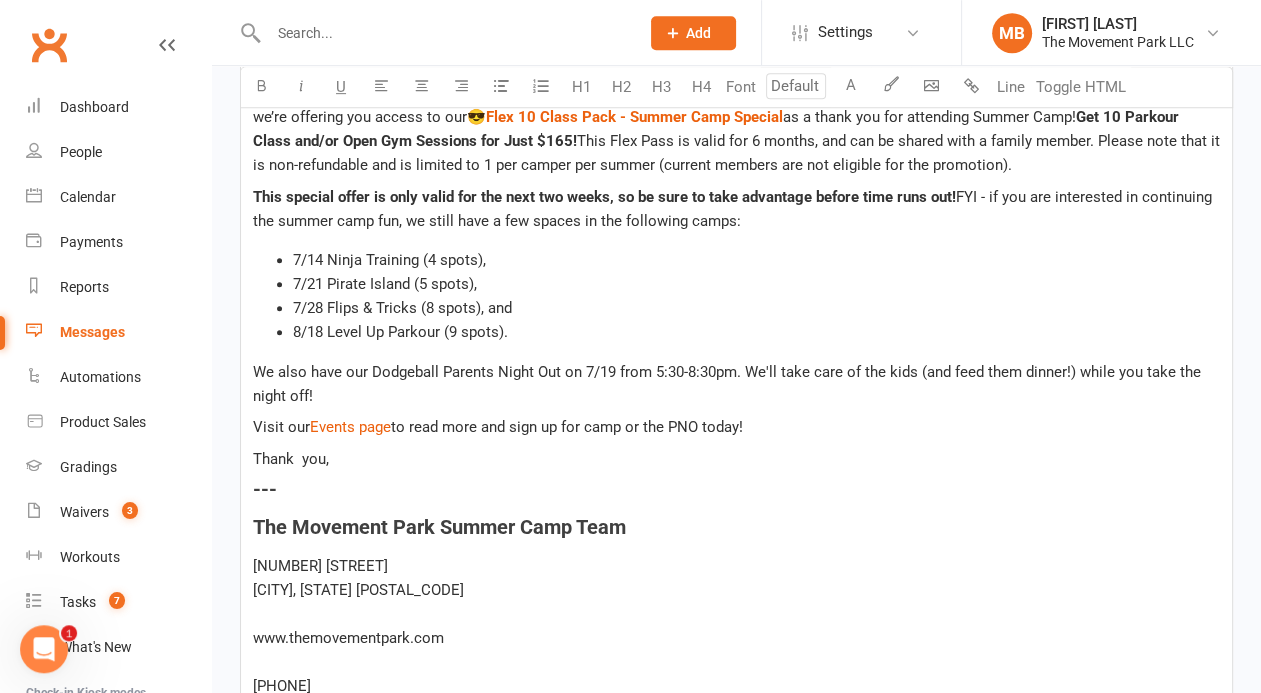 drag, startPoint x: 1013, startPoint y: 216, endPoint x: 854, endPoint y: 208, distance: 159.20113 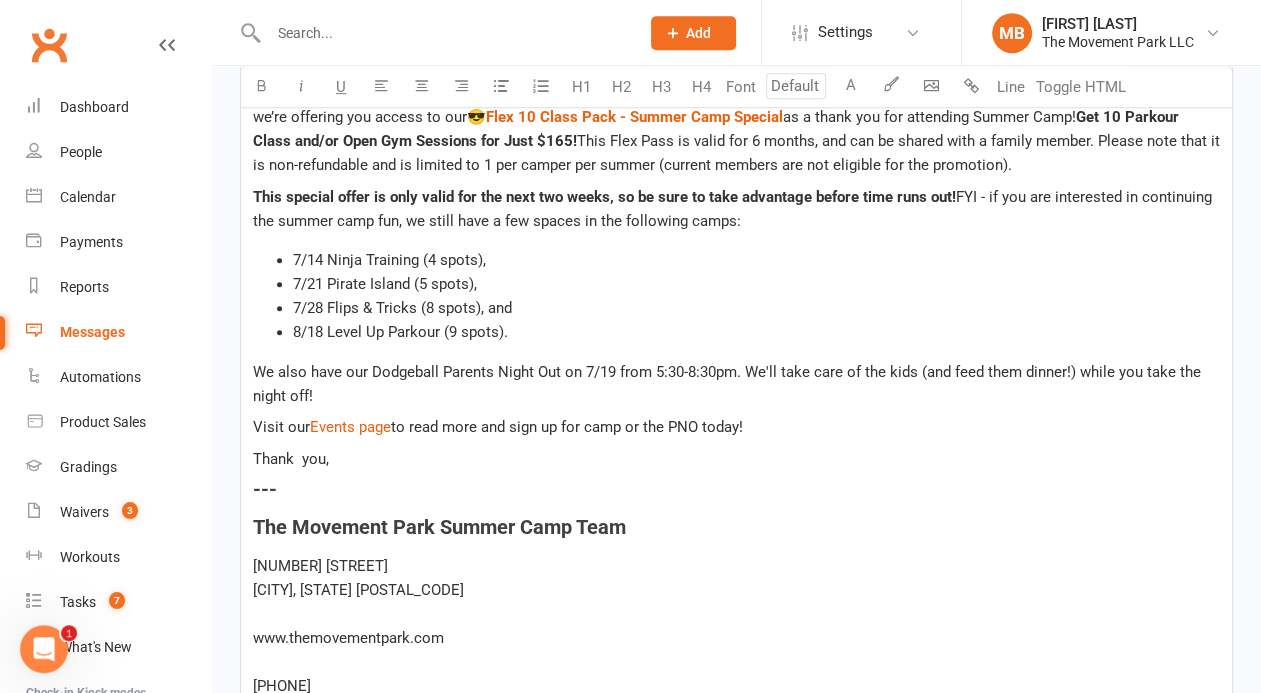 click on "This special offer is only valid for the next two weeks, so be sure to take advantage before time runs out!
FYI - if you are interested in continuing the summer camp fun, we still have a few spaces in the following camps:" at bounding box center [736, 209] 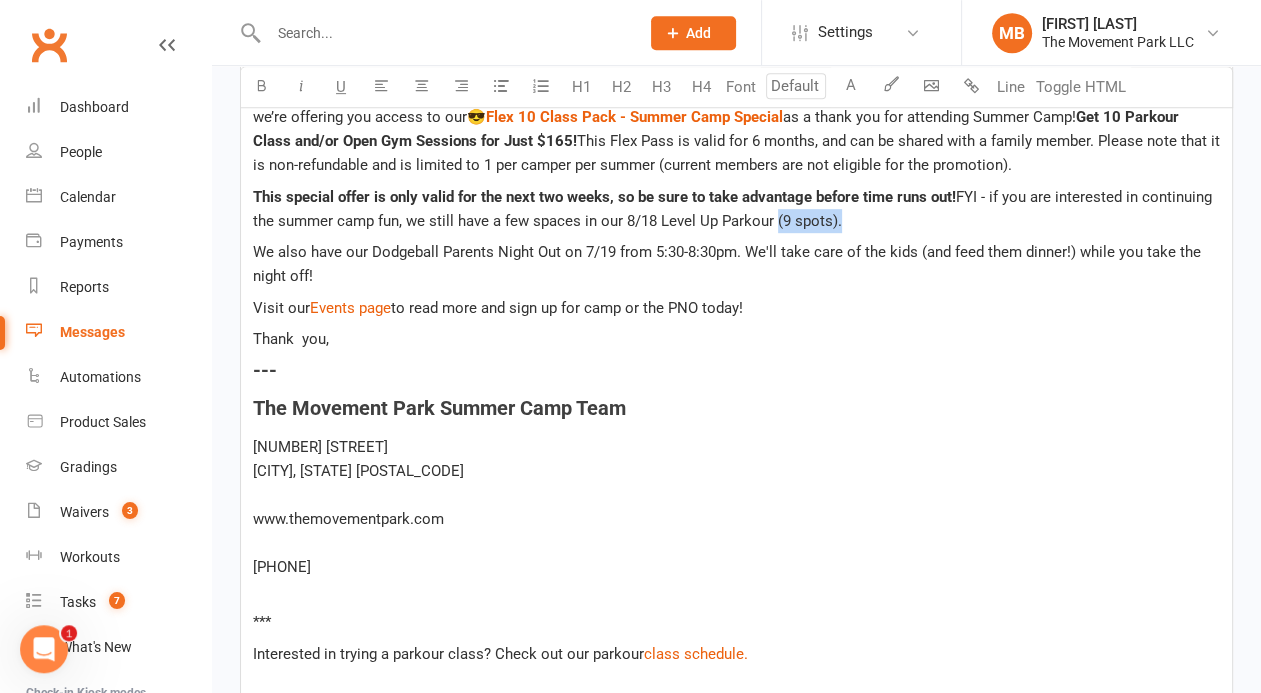 drag, startPoint x: 1091, startPoint y: 215, endPoint x: 1030, endPoint y: 214, distance: 61.008198 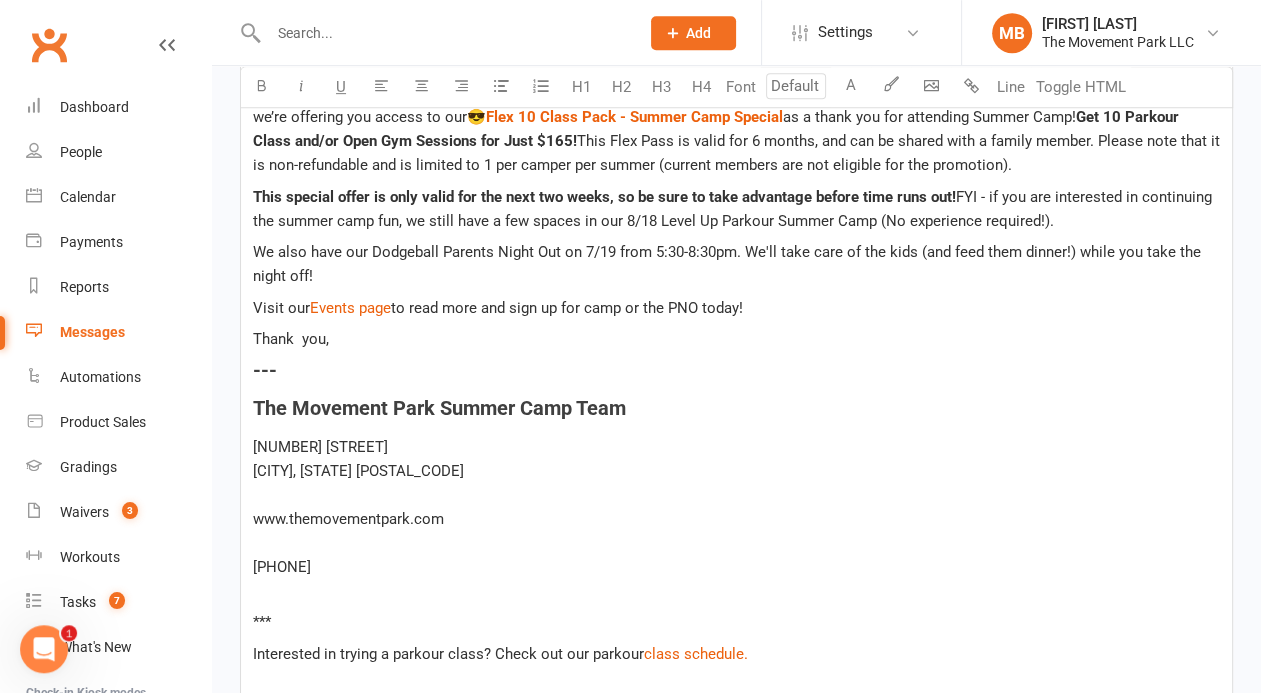 click on "This special offer is only valid for the next two weeks, so be sure to take advantage before time runs out! FYI - if you are interested in continuing the summer camp fun, we still have a few spaces in our [YEAR] Level Up Parkour Summer Camp (No experience required!)." at bounding box center (736, 209) 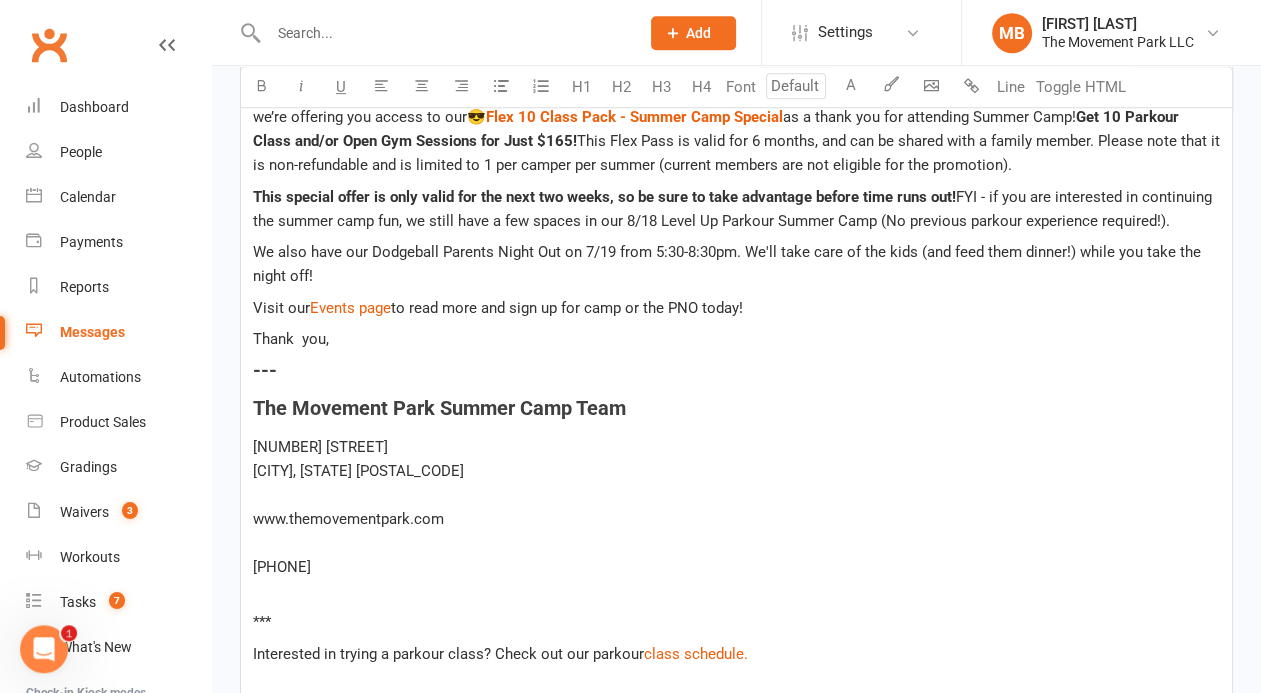 click on "FYI - if you are interested in continuing the summer camp fun, we still have a few spaces in our 8/18 Level Up Parkour Summer Camp (No previous parkour experience required!)." at bounding box center (734, 209) 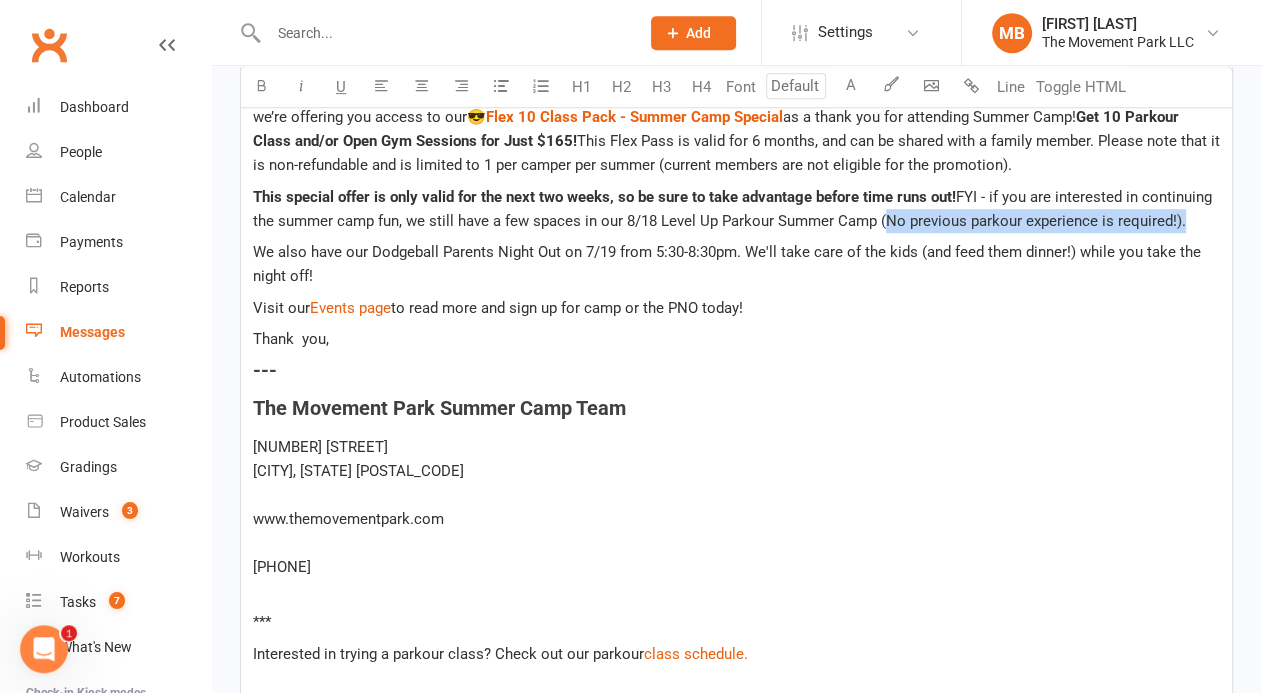 drag, startPoint x: 1136, startPoint y: 212, endPoint x: 522, endPoint y: 233, distance: 614.359 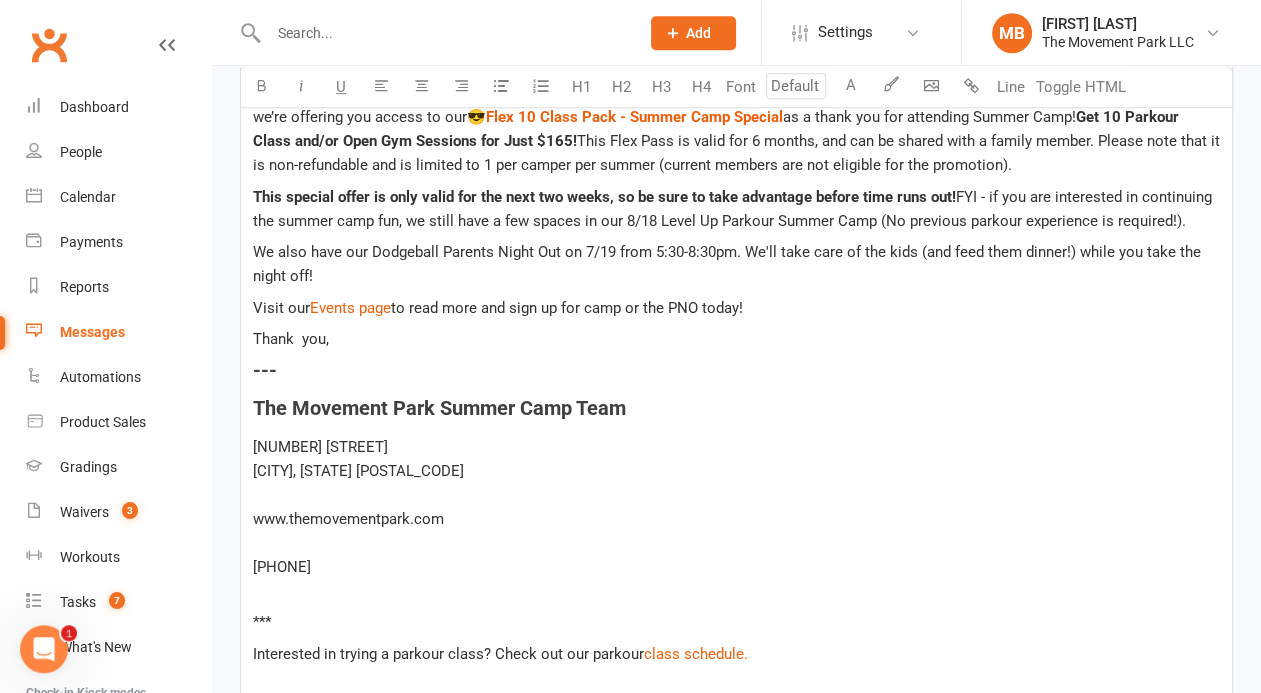 click on "This special offer is only valid for the next two weeks, so be sure to take advantage before time runs out! FYI - if you are interested in continuing the summer camp fun, we still have a few spaces in our [YEAR] Level Up Parkour Summer Camp (No previous parkour experience is required!)." at bounding box center [736, 209] 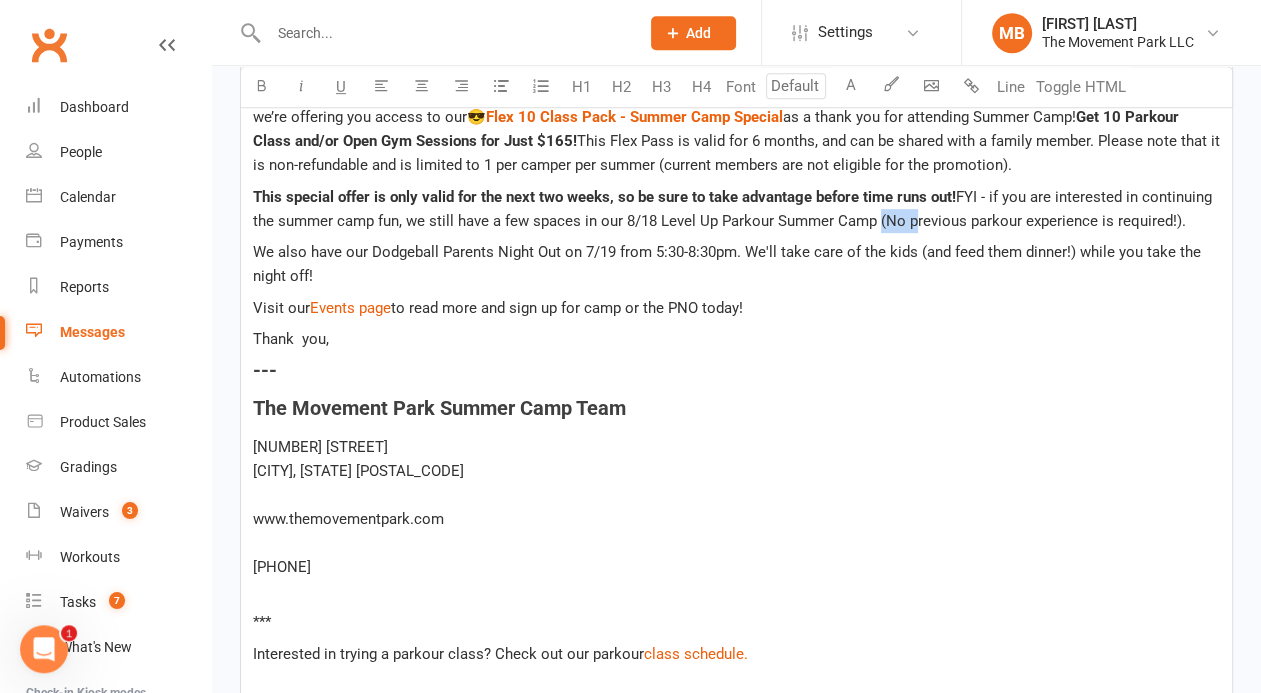 drag, startPoint x: 1172, startPoint y: 214, endPoint x: 1130, endPoint y: 220, distance: 42.426407 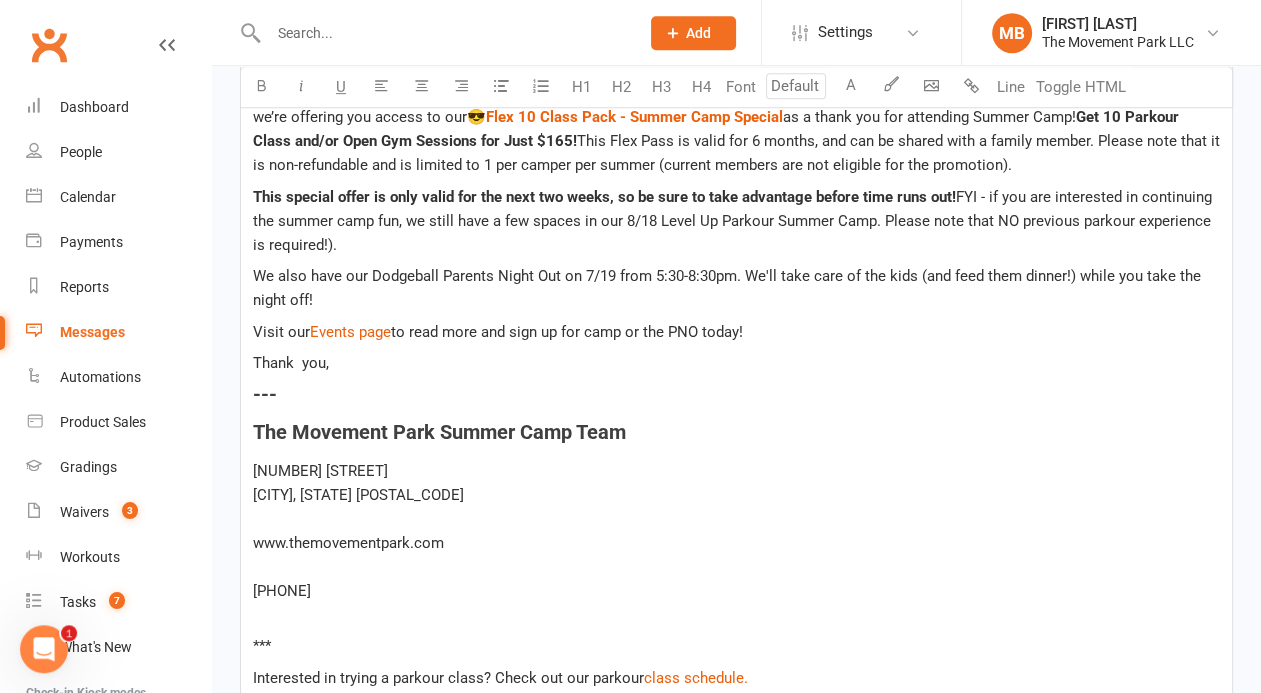 click on "This special offer is only valid for the next two weeks, so be sure to take advantage before time runs out!
FYI - if you are interested in continuing the summer camp fun, we still have a few spaces in our 8/18 Level Up Parkour Summer Camp. Please note that NO previous parkour experience is required!)." at bounding box center [736, 221] 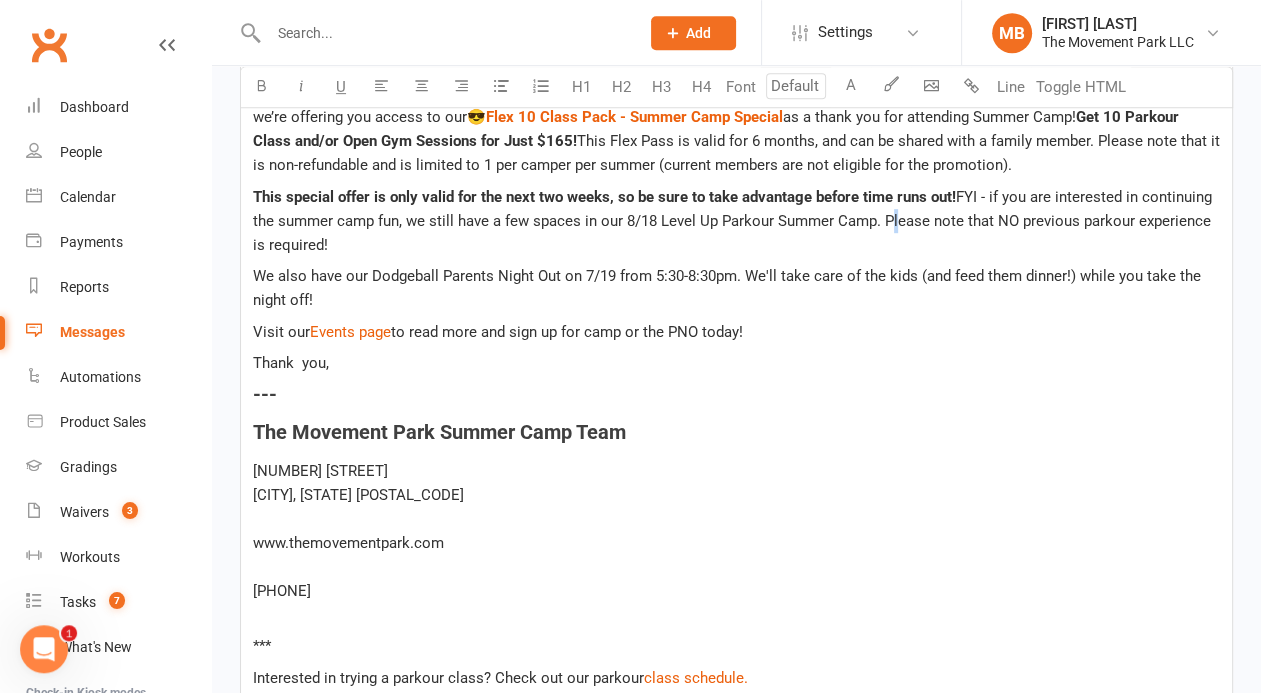 drag, startPoint x: 1141, startPoint y: 209, endPoint x: 1148, endPoint y: 217, distance: 10.630146 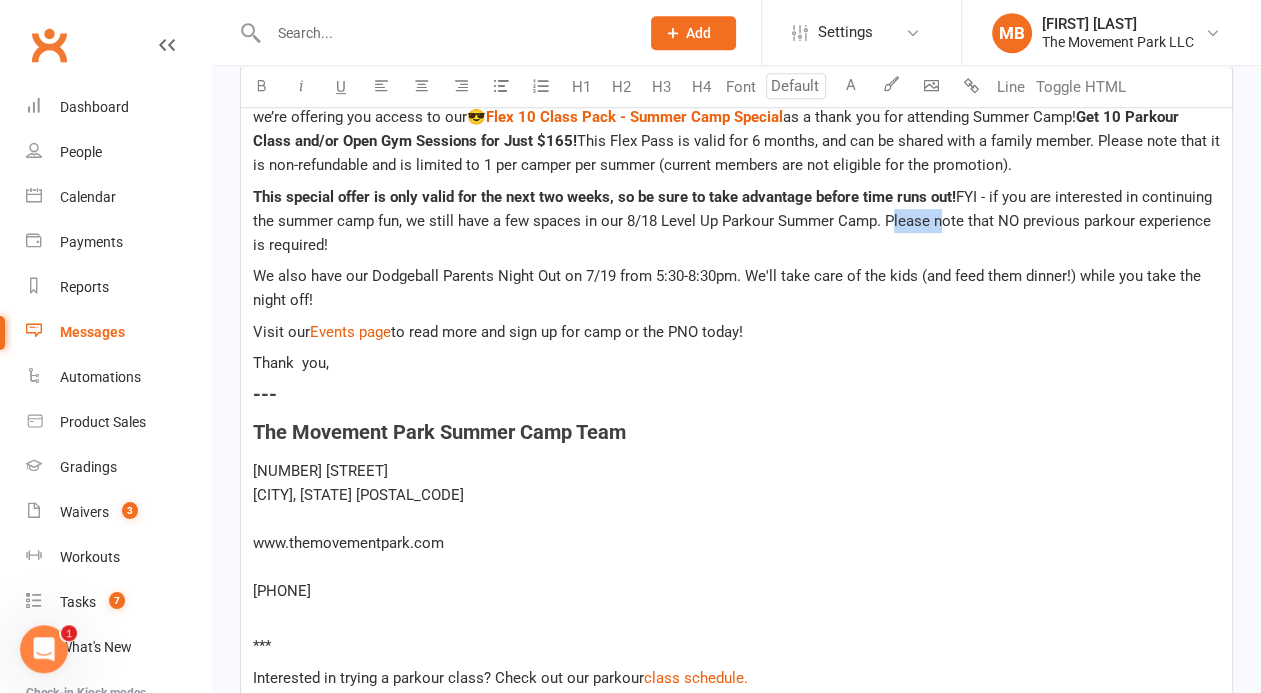 click on "FYI - if you are interested in continuing the summer camp fun, we still have a few spaces in our 8/18 Level Up Parkour Summer Camp. Please note that NO previous parkour experience is required!" at bounding box center [734, 221] 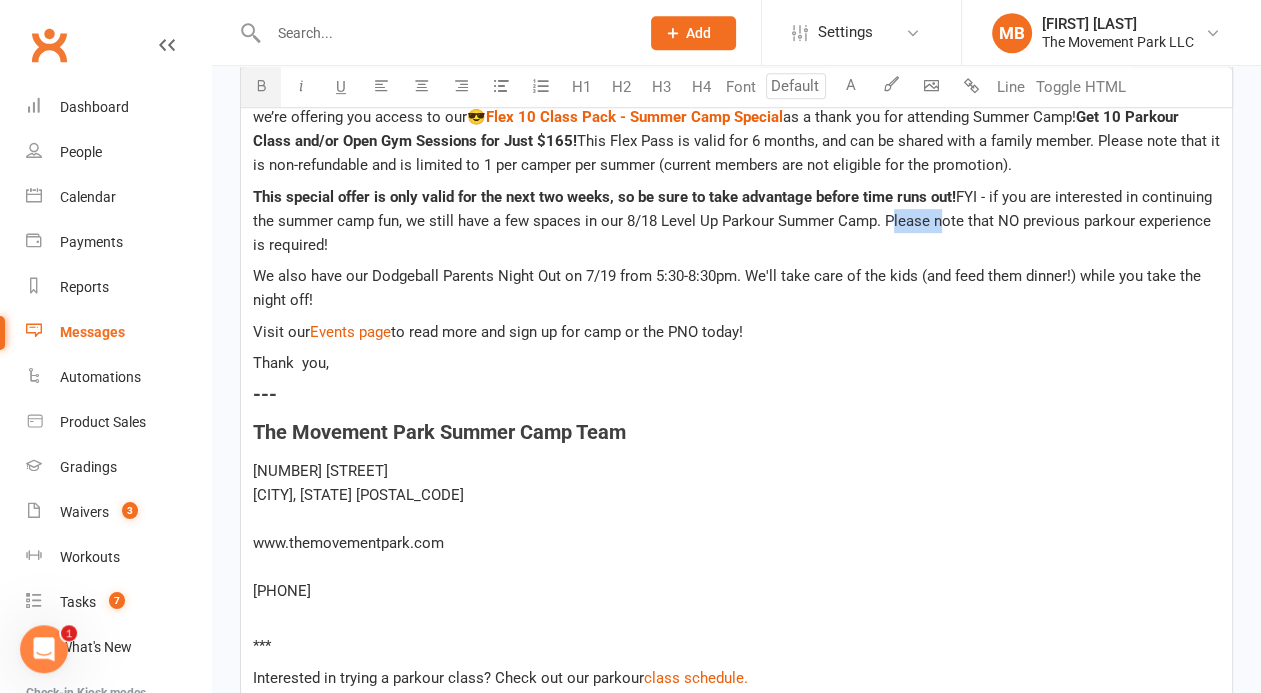 click on "FYI - if you are interested in continuing the summer camp fun, we still have a few spaces in our 8/18 Level Up Parkour Summer Camp. Please note that NO previous parkour experience is required!" at bounding box center [734, 221] 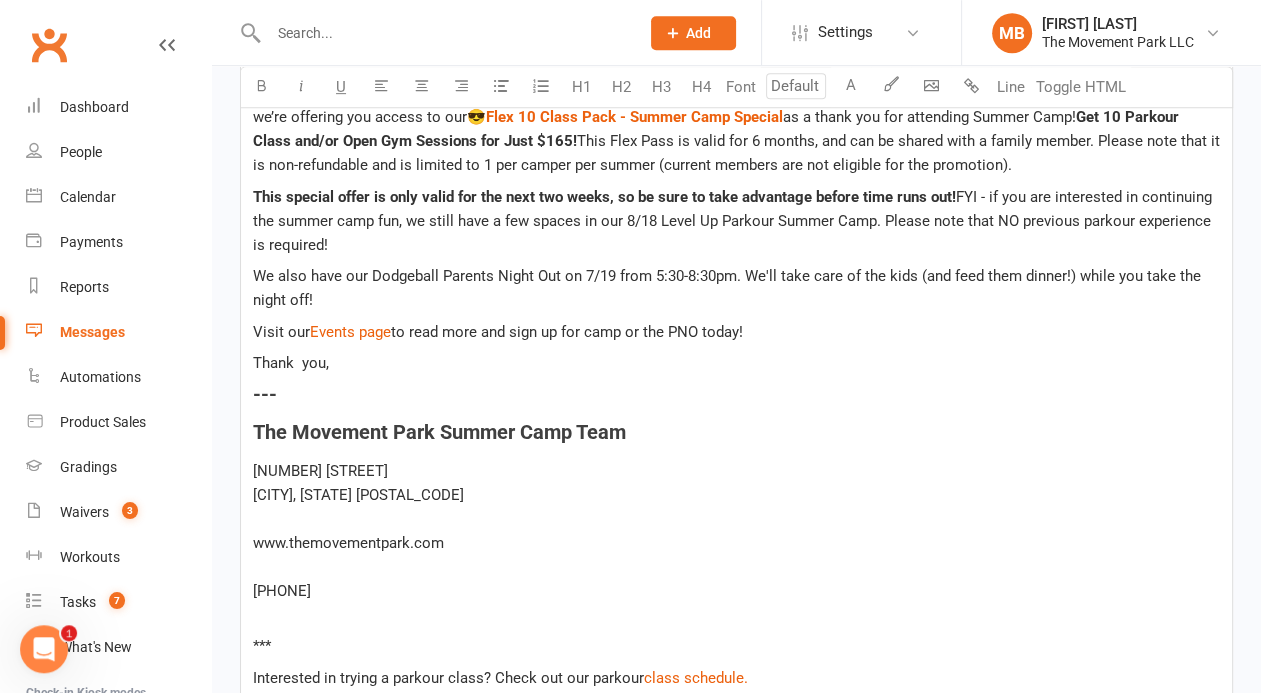 drag, startPoint x: 1153, startPoint y: 236, endPoint x: 1142, endPoint y: 215, distance: 23.70654 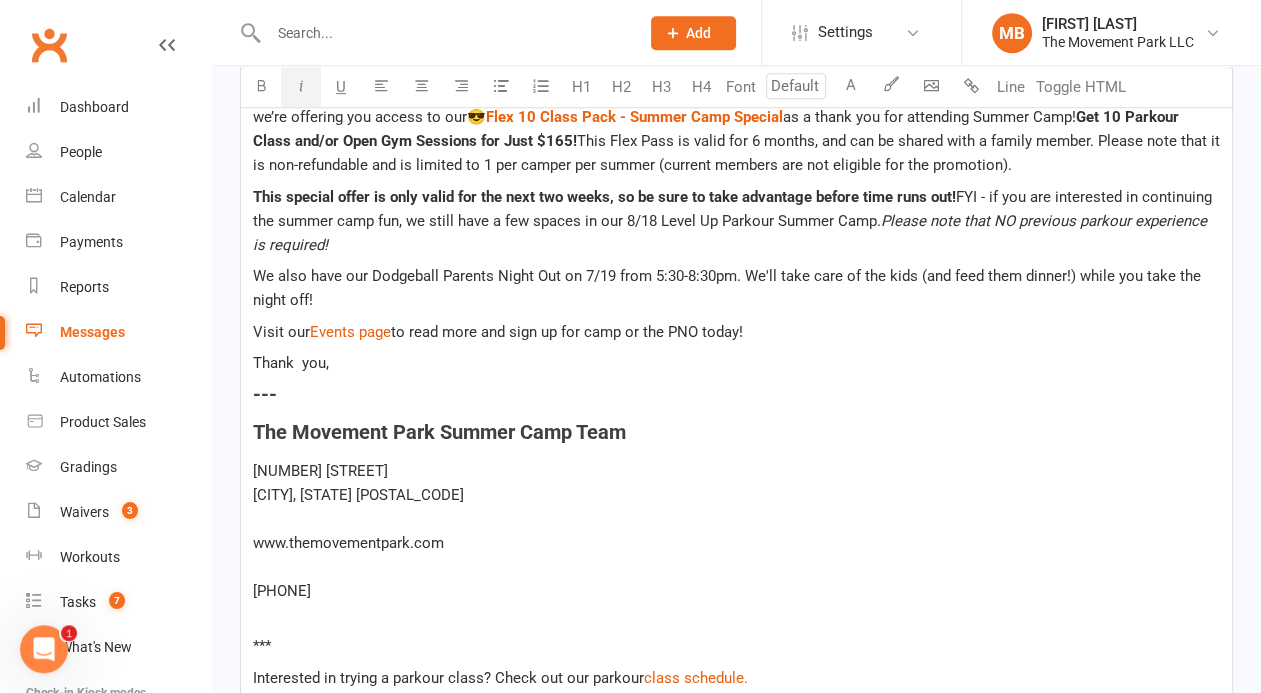 click at bounding box center (301, 85) 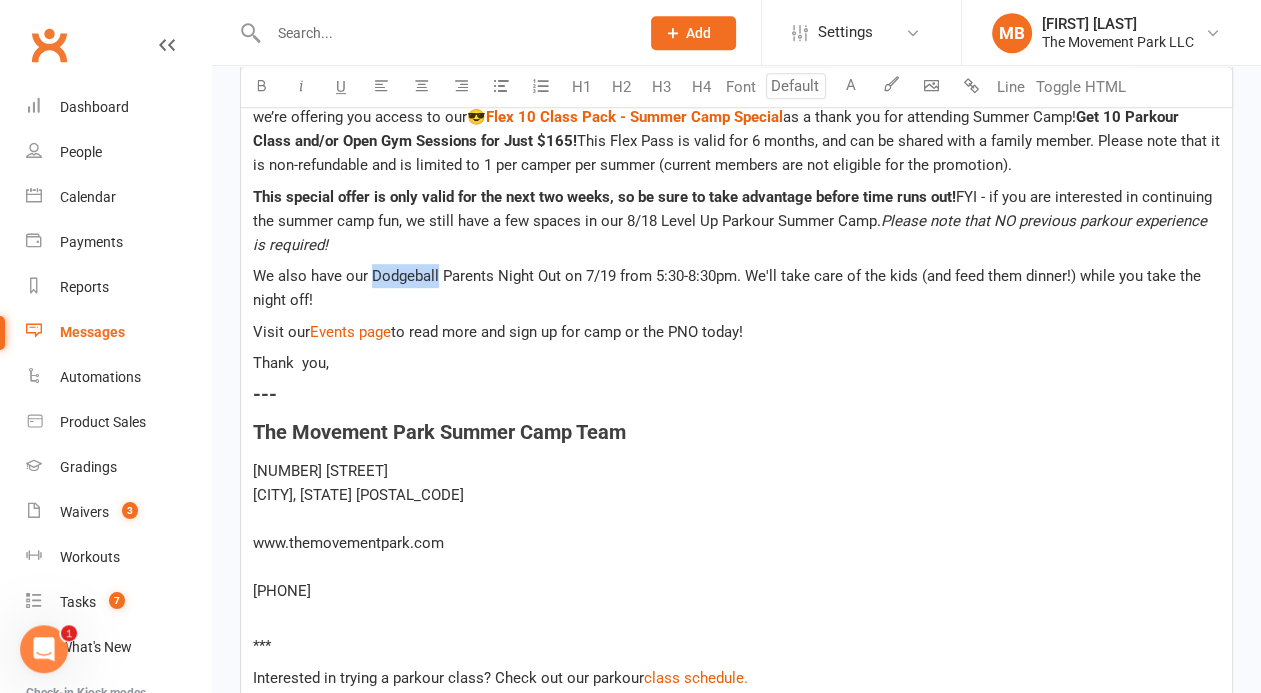 drag, startPoint x: 436, startPoint y: 268, endPoint x: 372, endPoint y: 273, distance: 64.195015 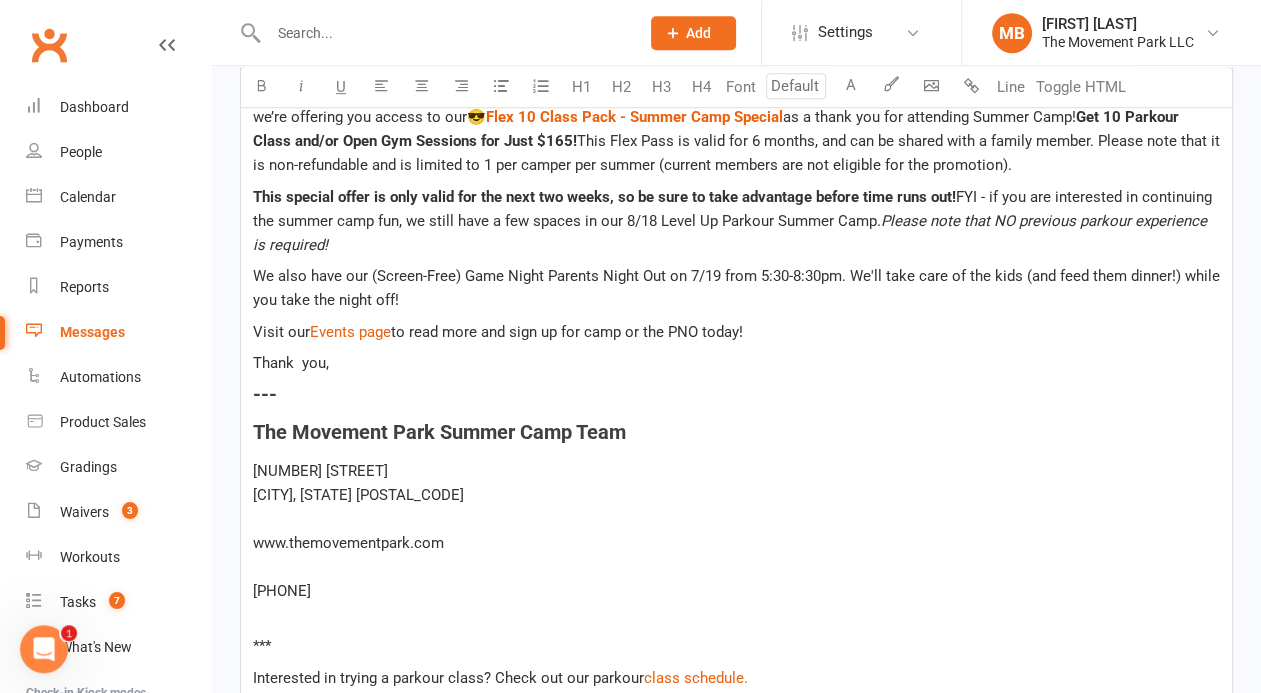 click on "We also have our (Screen-Free) Game Night Parents Night Out on 7/19 from 5:30-8:30pm. We'll take care of the kids (and feed them dinner!) while you take the night off!" at bounding box center [738, 288] 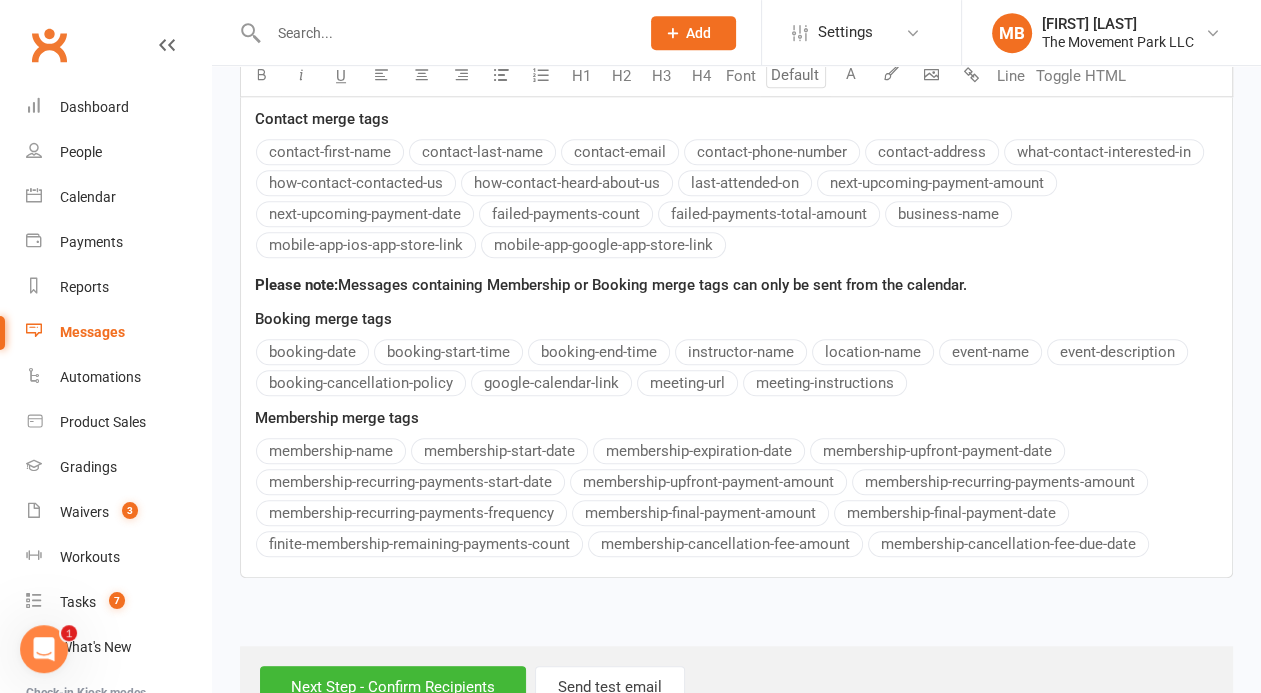 scroll, scrollTop: 1582, scrollLeft: 0, axis: vertical 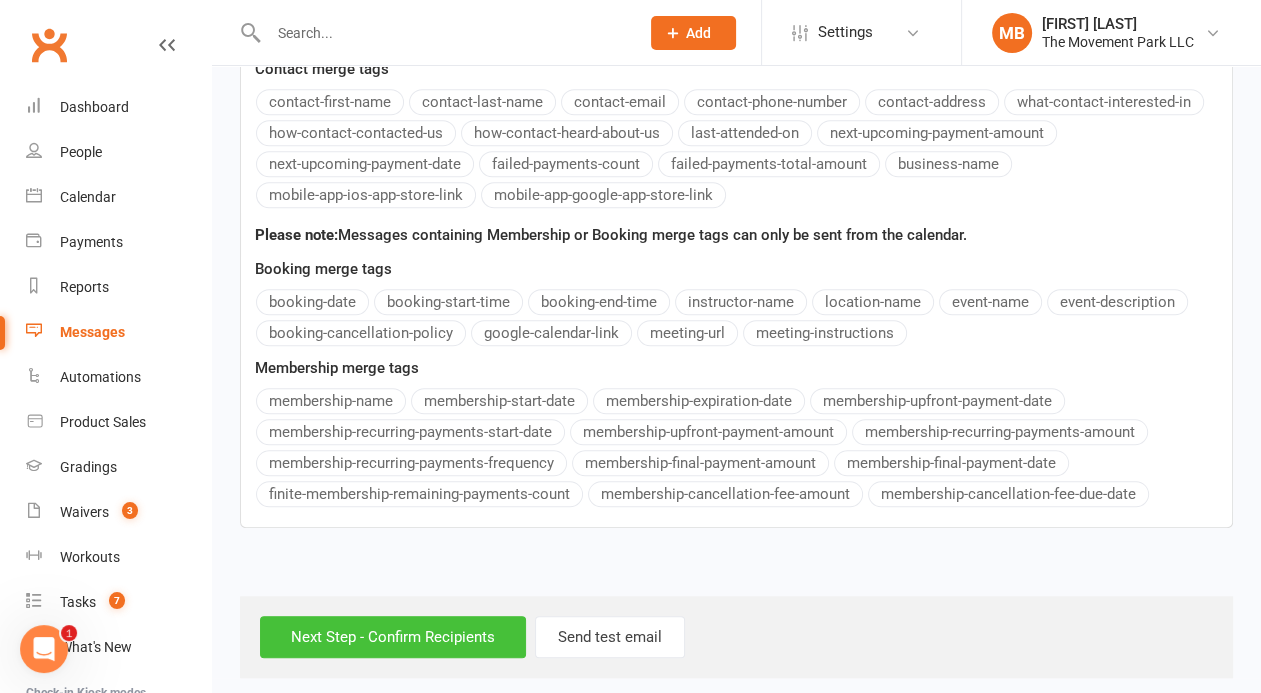 click on "Next Step - Confirm Recipients" at bounding box center (393, 637) 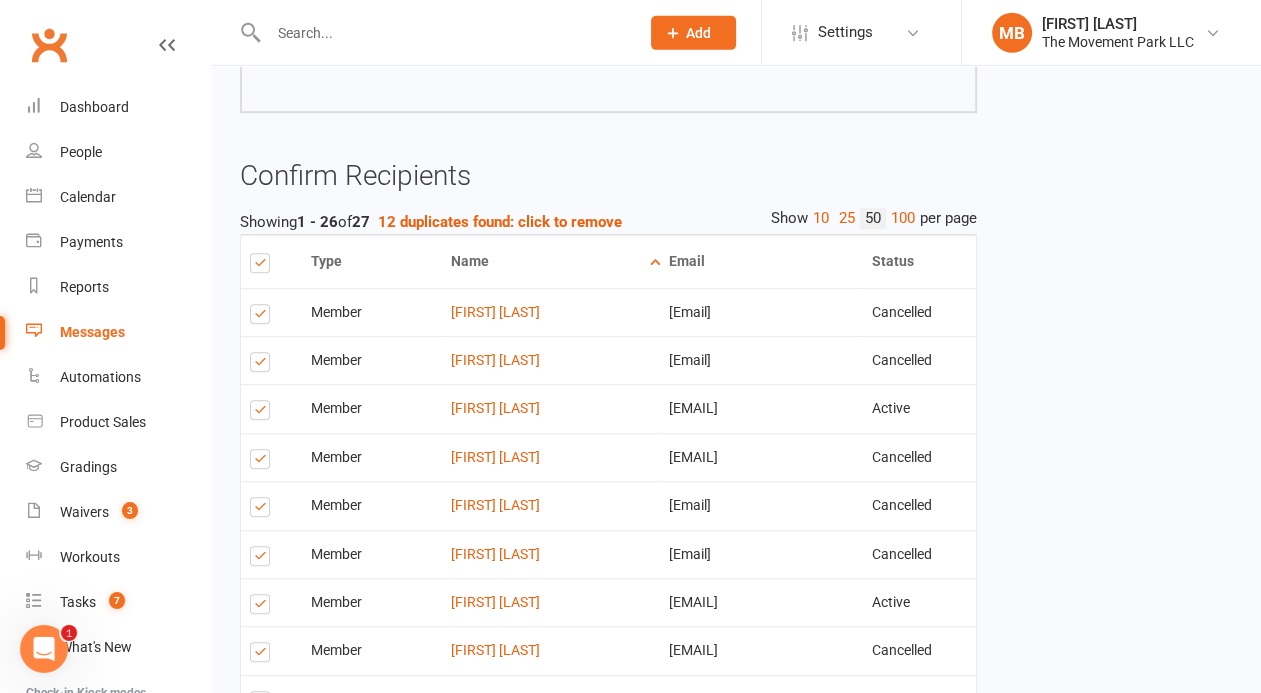 scroll, scrollTop: 975, scrollLeft: 0, axis: vertical 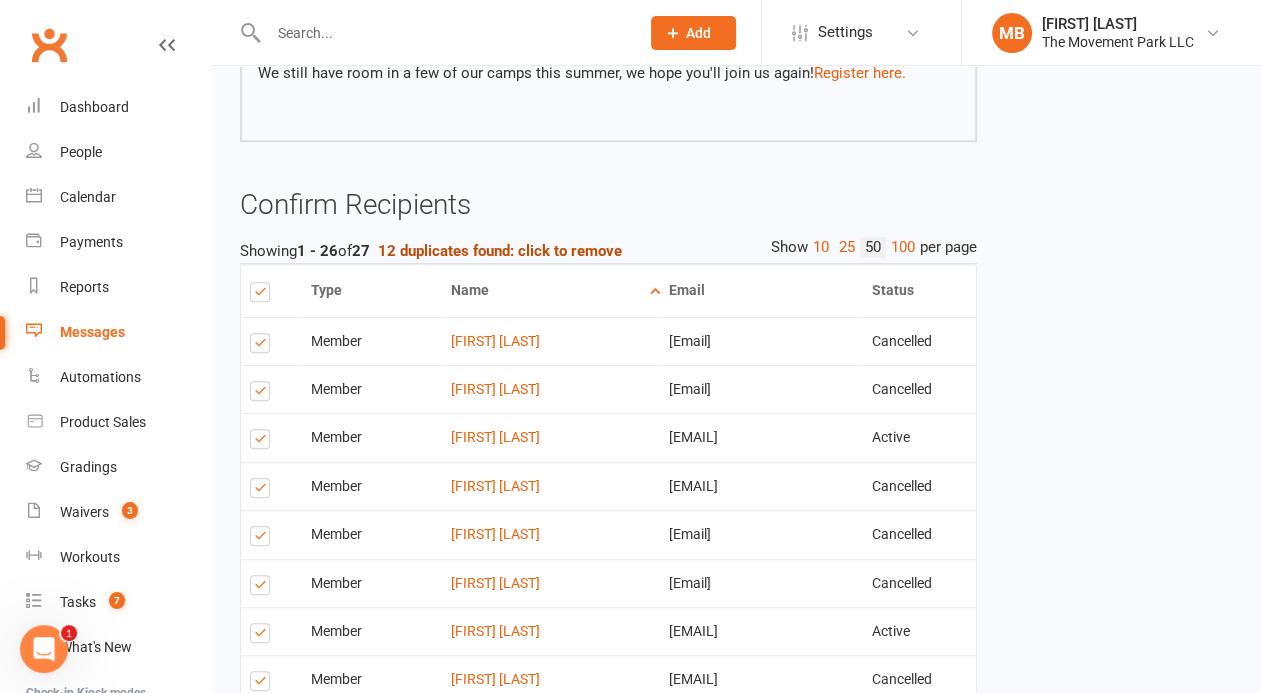 click on "12 duplicates found: click to remove" at bounding box center (500, 251) 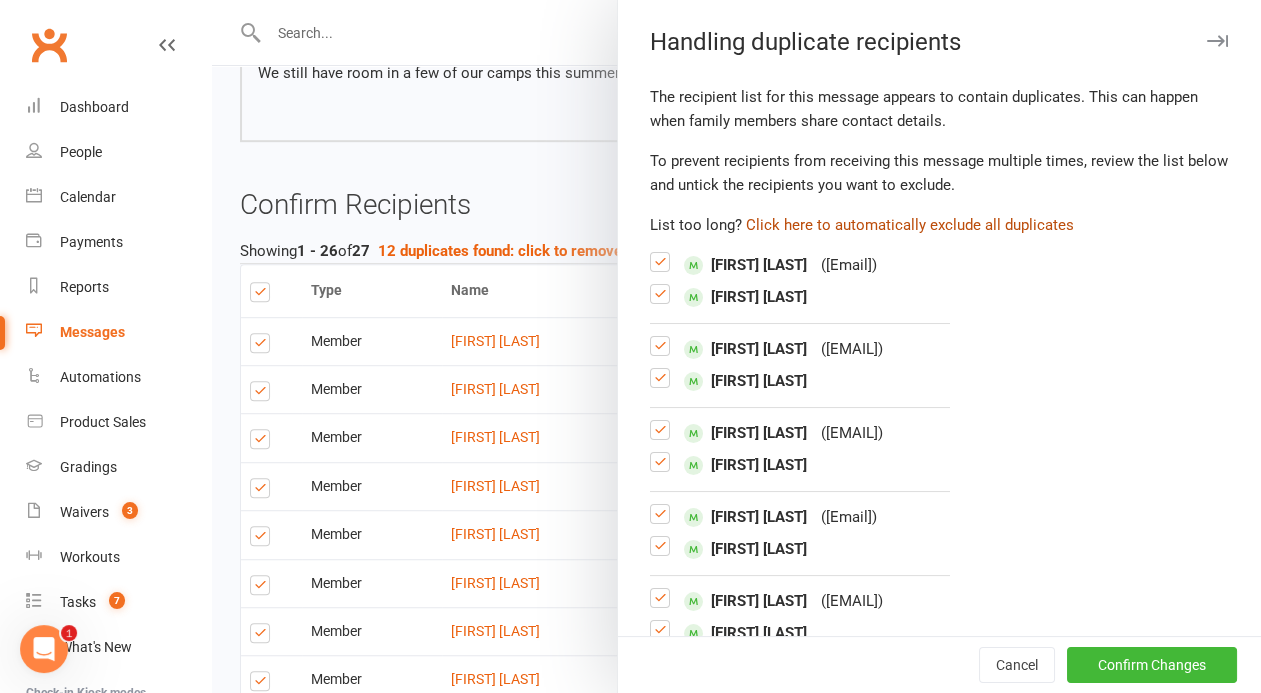 click on "Click here to automatically exclude all duplicates" at bounding box center (910, 225) 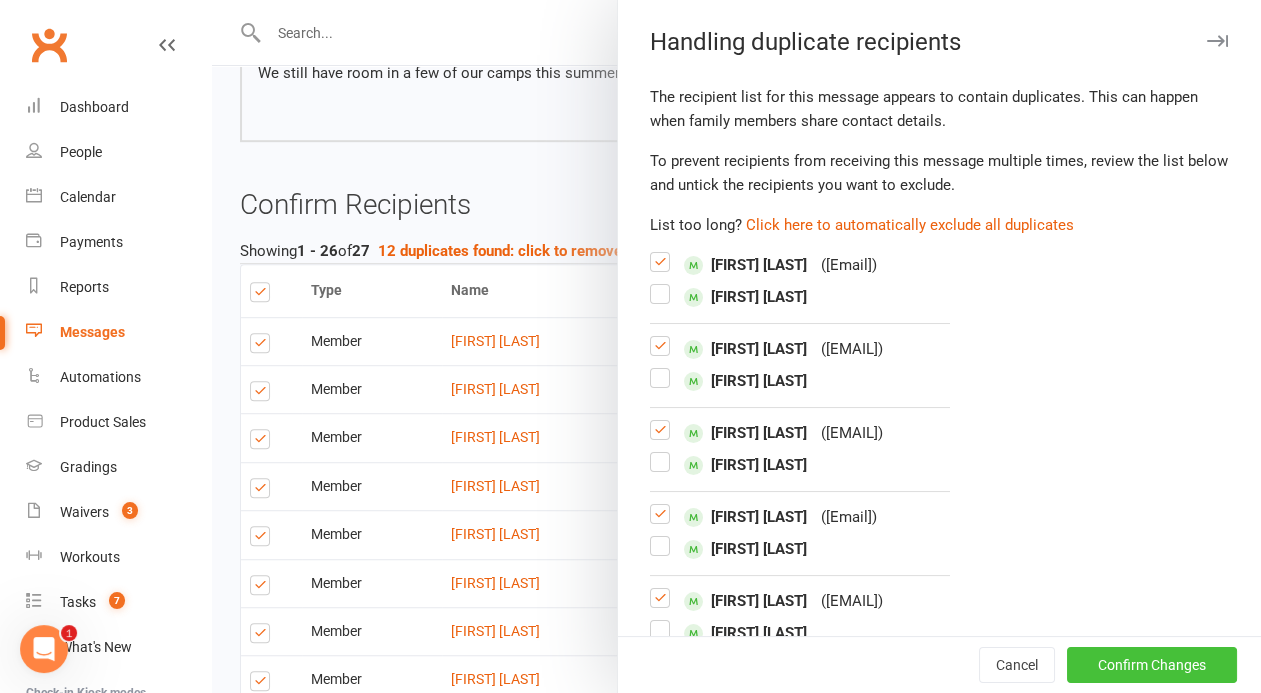 click on "Confirm Changes" at bounding box center (1152, 665) 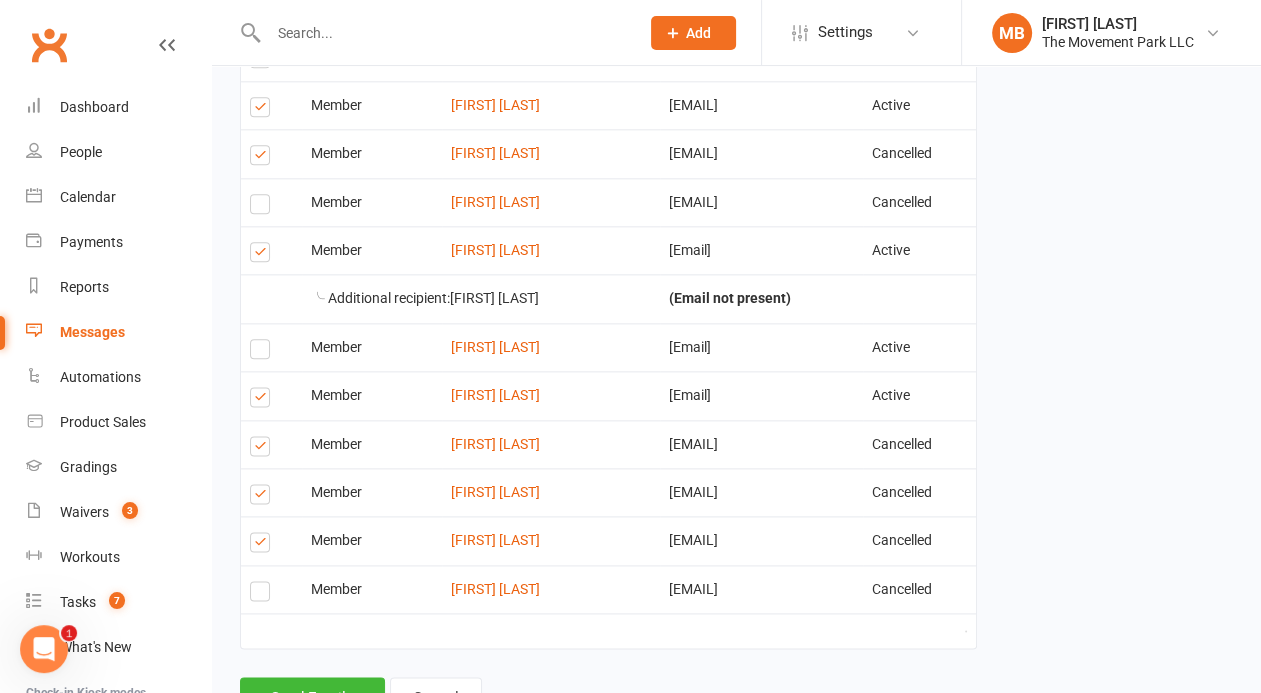 scroll, scrollTop: 2060, scrollLeft: 0, axis: vertical 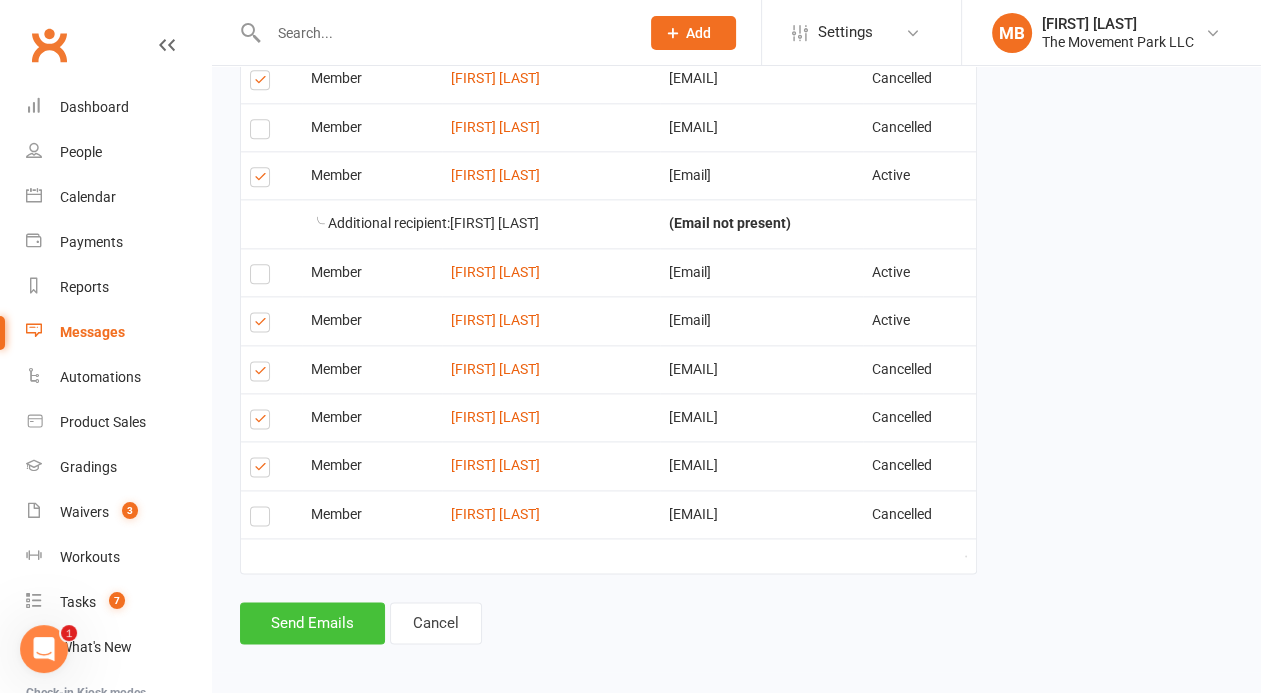 click on "Send Emails" at bounding box center (312, 623) 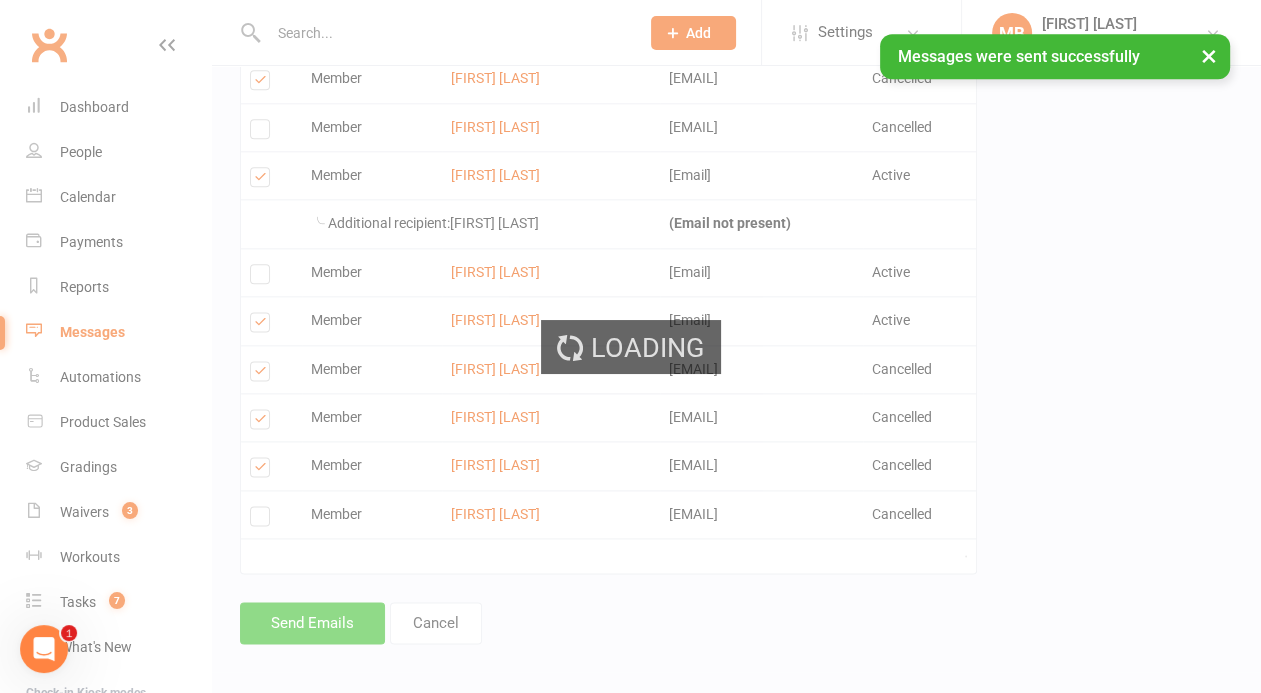 scroll, scrollTop: 0, scrollLeft: 0, axis: both 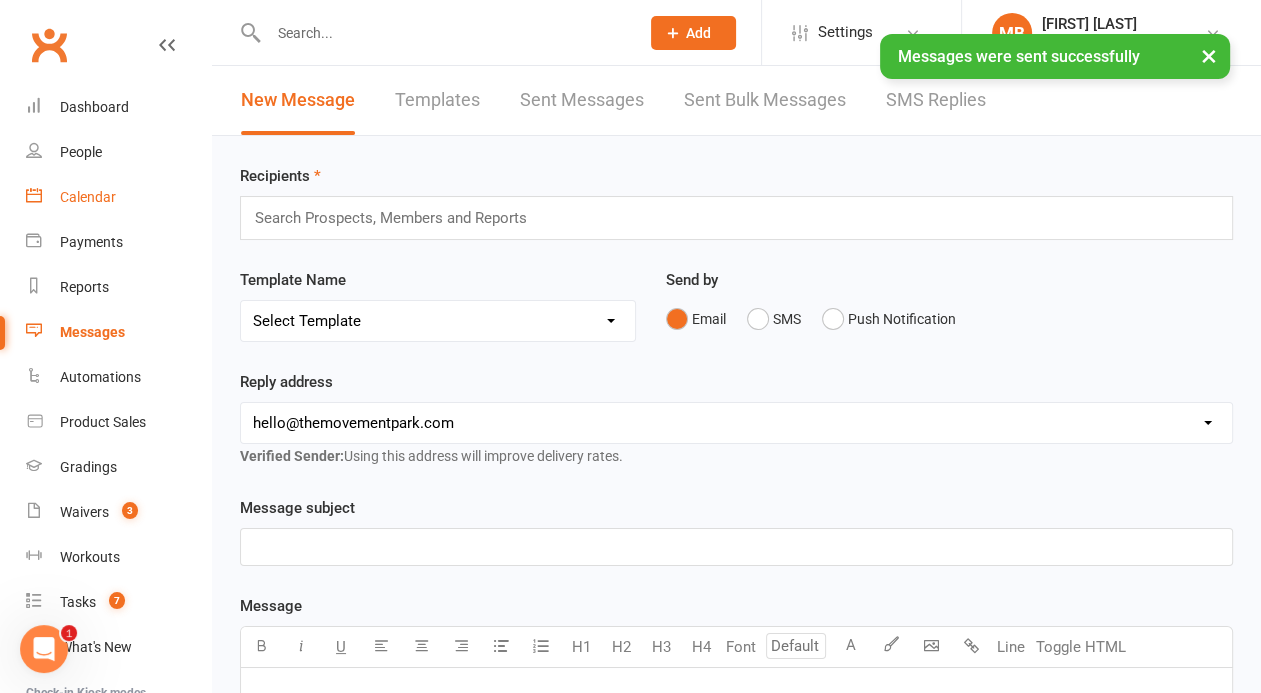 click on "Calendar" at bounding box center [118, 197] 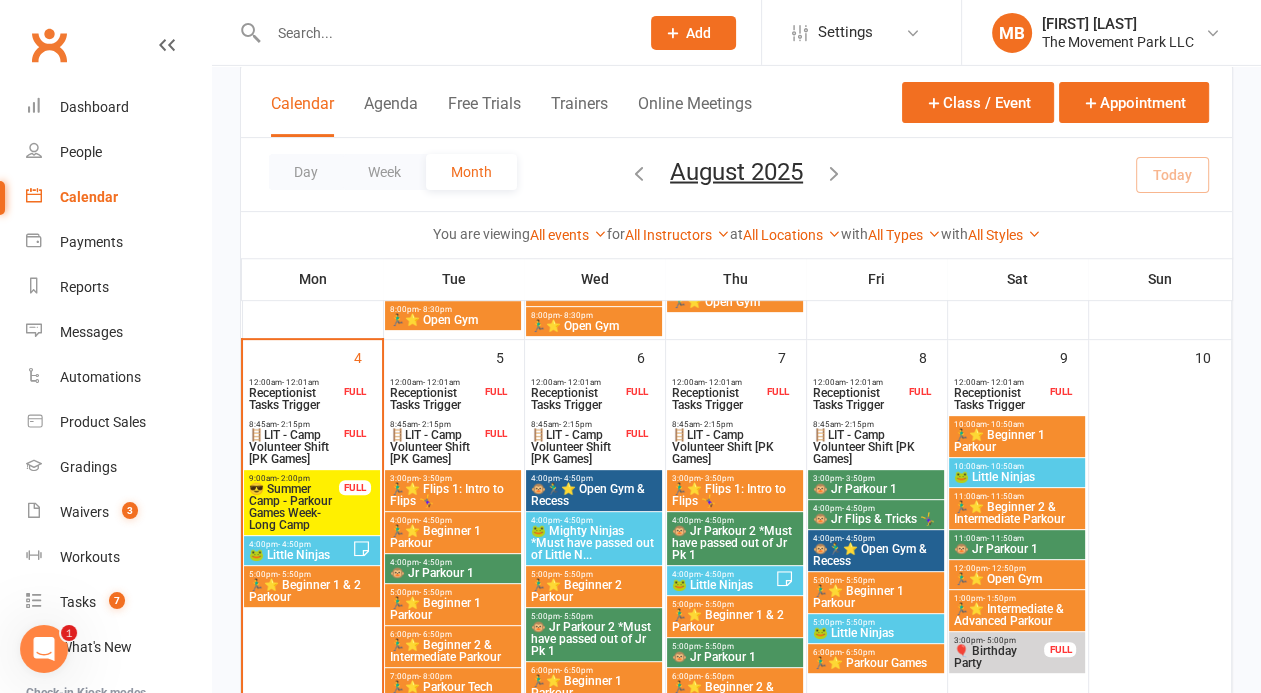 scroll, scrollTop: 581, scrollLeft: 0, axis: vertical 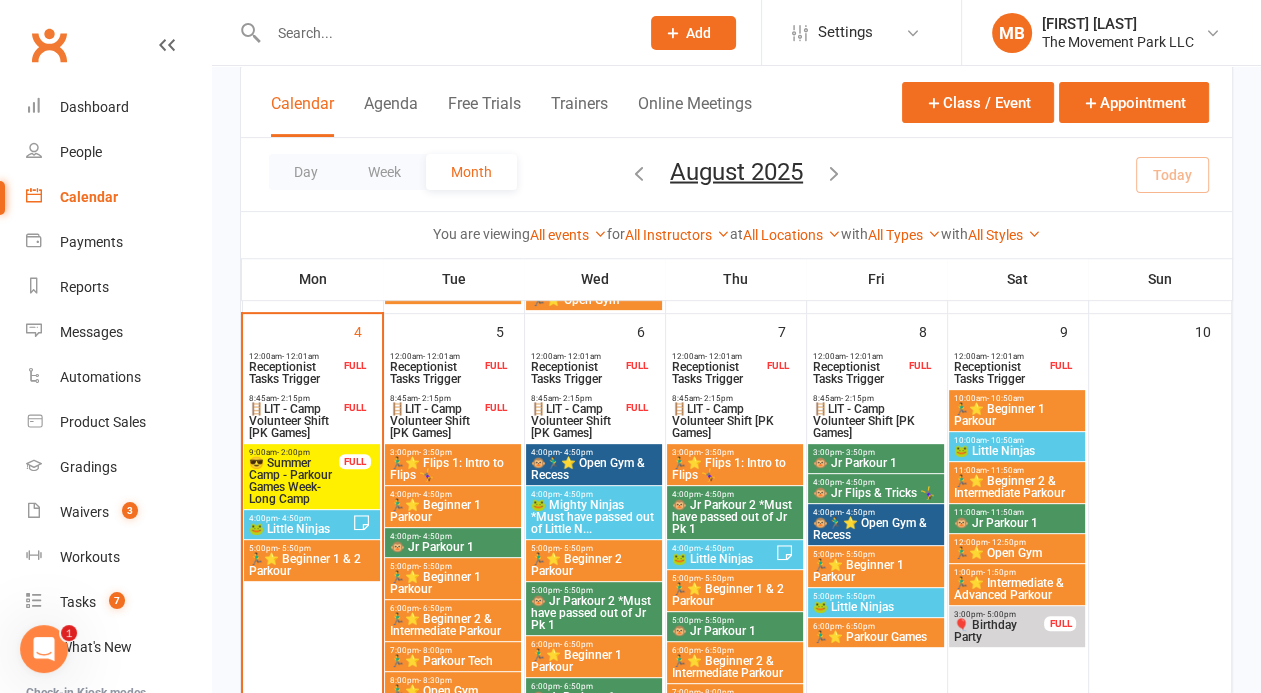 click on "Class kiosk mode Member self check-in Roll call kiosk mode Staff check-in for members General attendance kiosk mode Great for the front desk Kiosk modes:  General attendance  General attendance Class Roll call
Calendar Agenda Free Trials Trainers Online Meetings
Class / Event  Appointment Day Week Month August 2025
August 2025
Sun Mon Tue Wed Thu Fri Sat
27
28
29
30
31
01
02
03
04
05
06
07
08
09
10
11
12
13
14
15
16
17
18" at bounding box center (736, 1033) 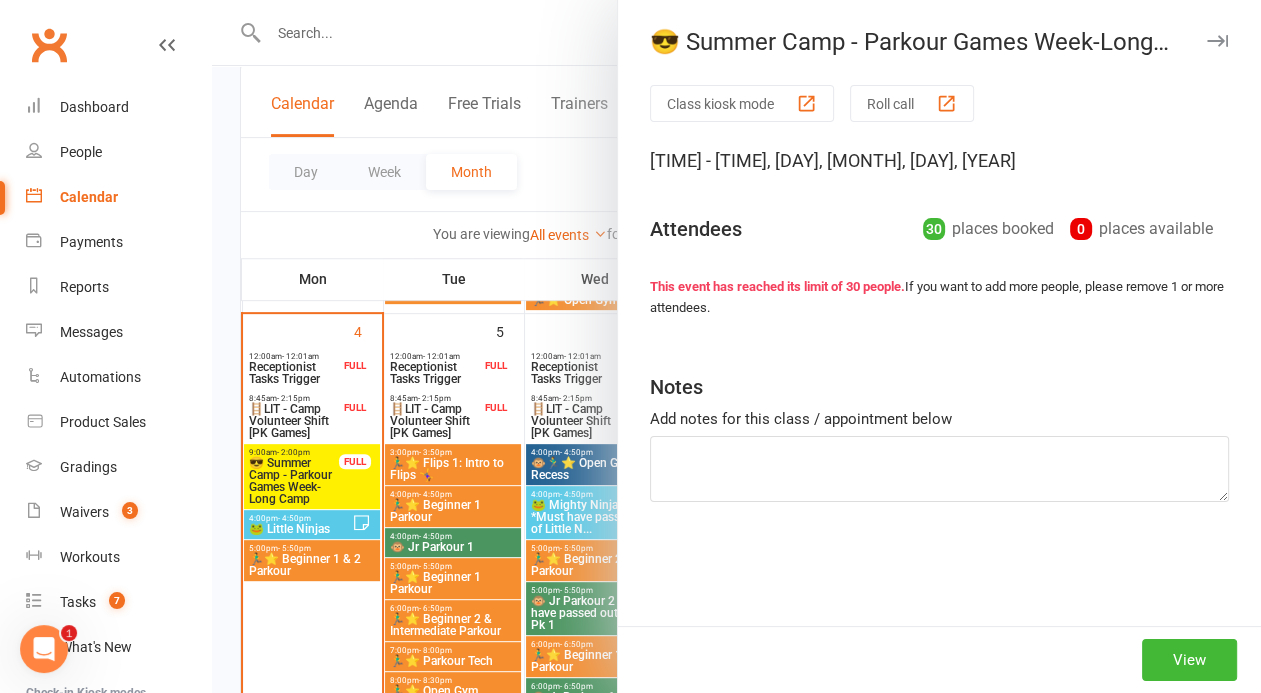 click at bounding box center [736, 346] 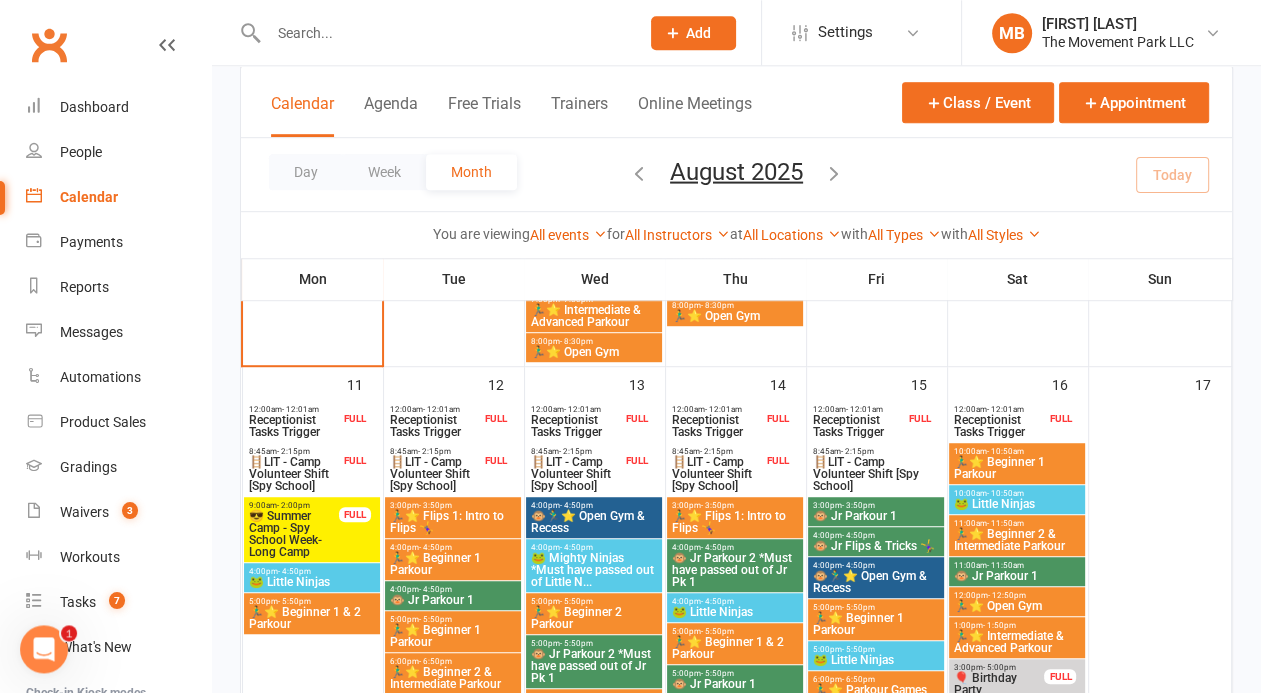 scroll, scrollTop: 1047, scrollLeft: 0, axis: vertical 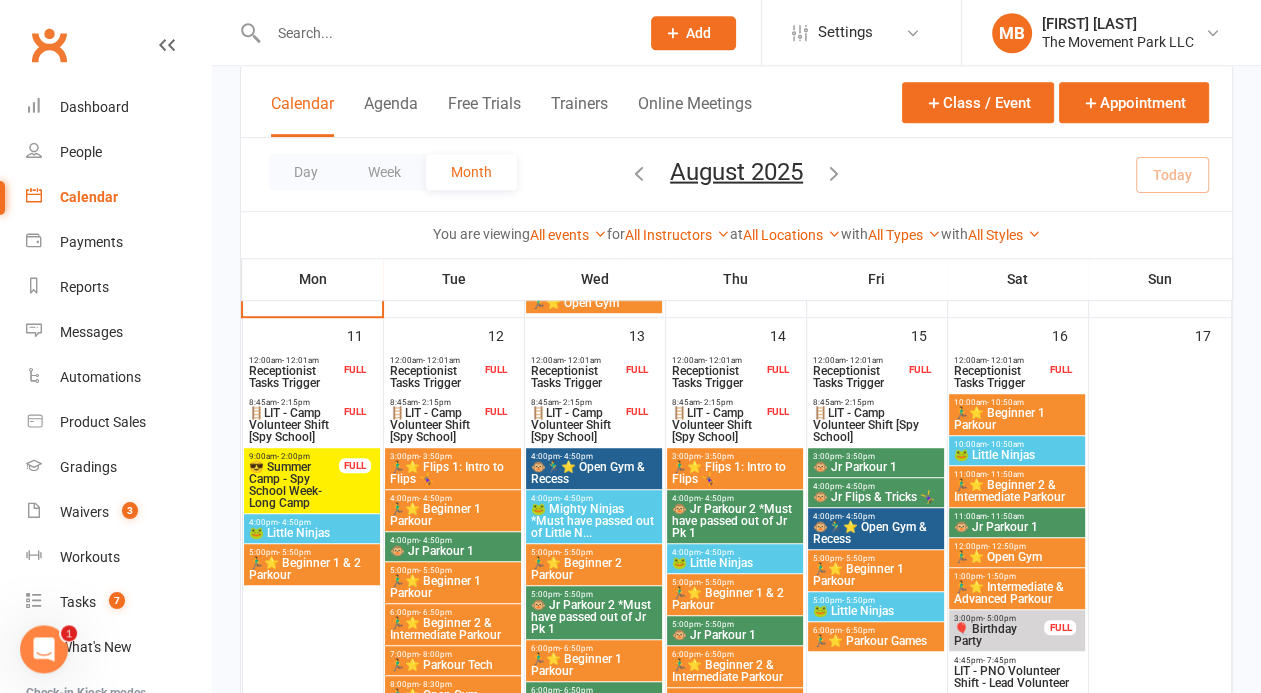 click on "😎 Summer Camp - Spy School Week-Long Camp" at bounding box center [294, 485] 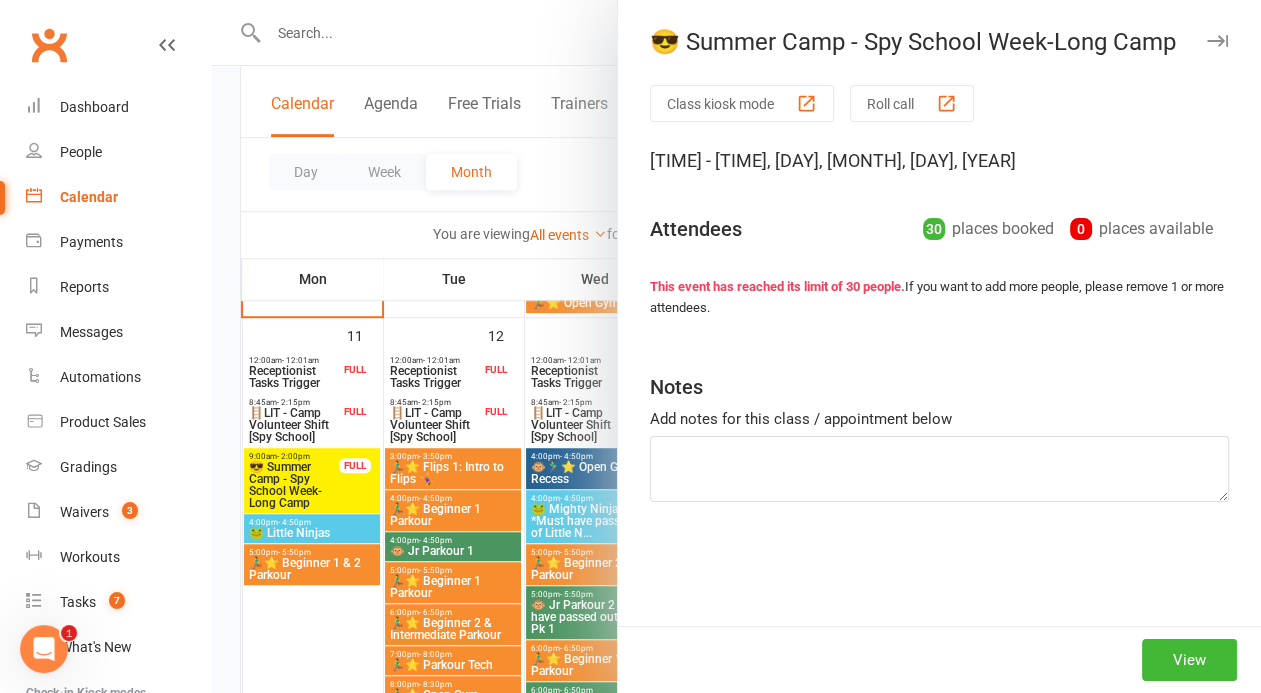 click at bounding box center (736, 346) 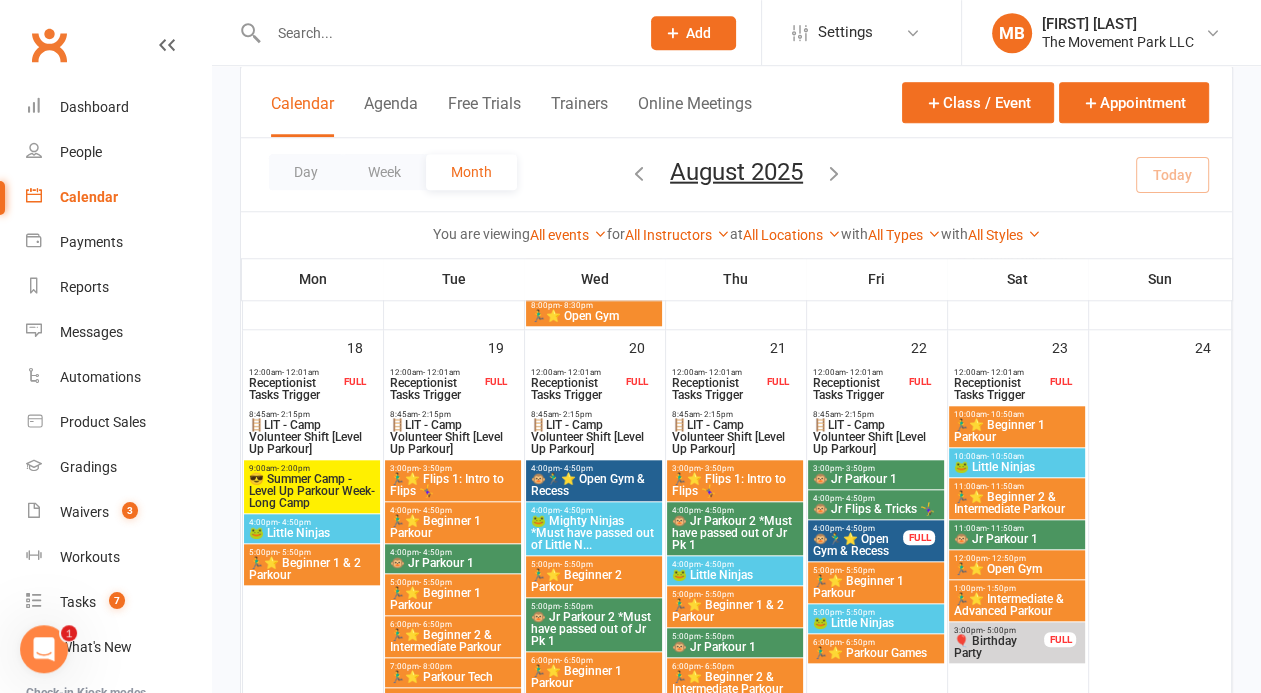 scroll, scrollTop: 1534, scrollLeft: 0, axis: vertical 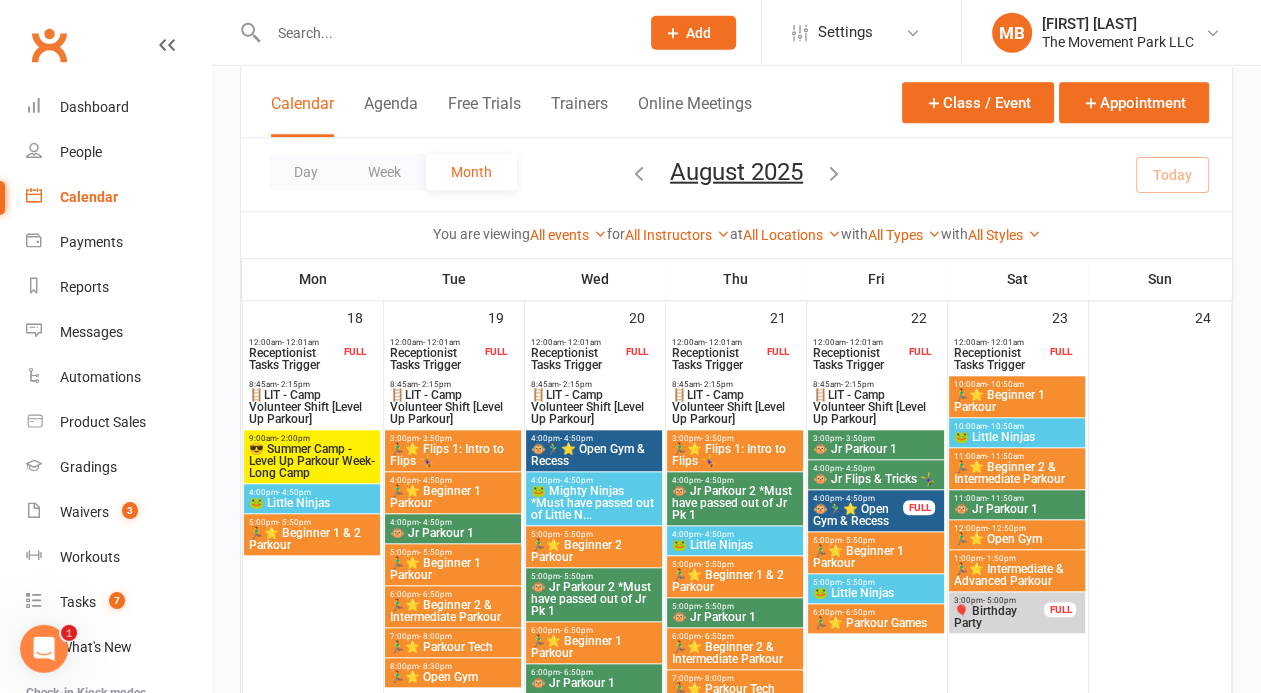 click on "😎 Summer Camp - Level Up Parkour Week-Long Camp" at bounding box center (312, 461) 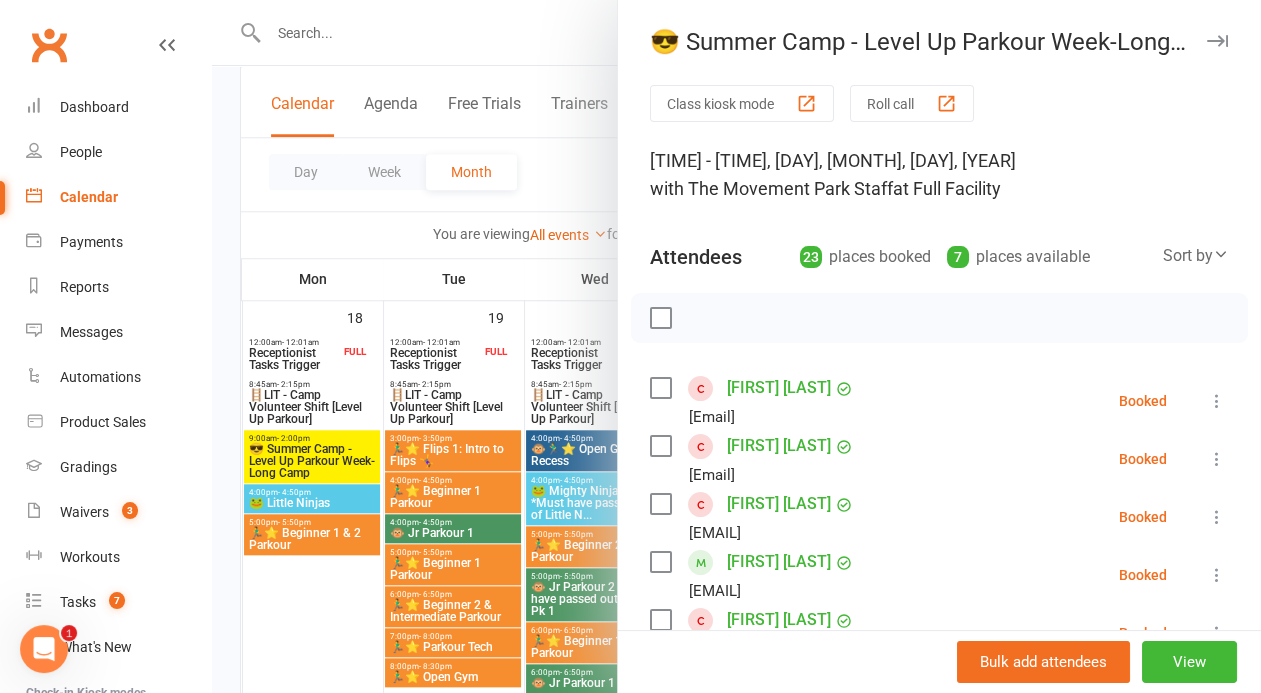click at bounding box center (736, 346) 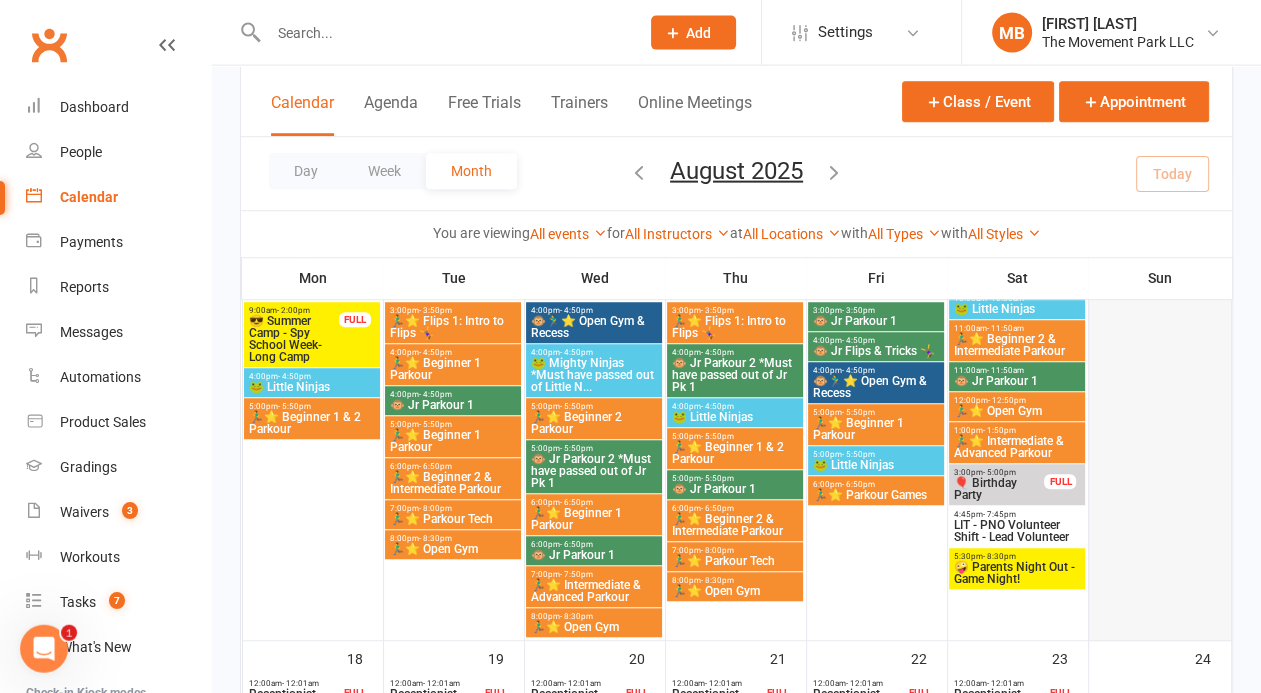 scroll, scrollTop: 1223, scrollLeft: 0, axis: vertical 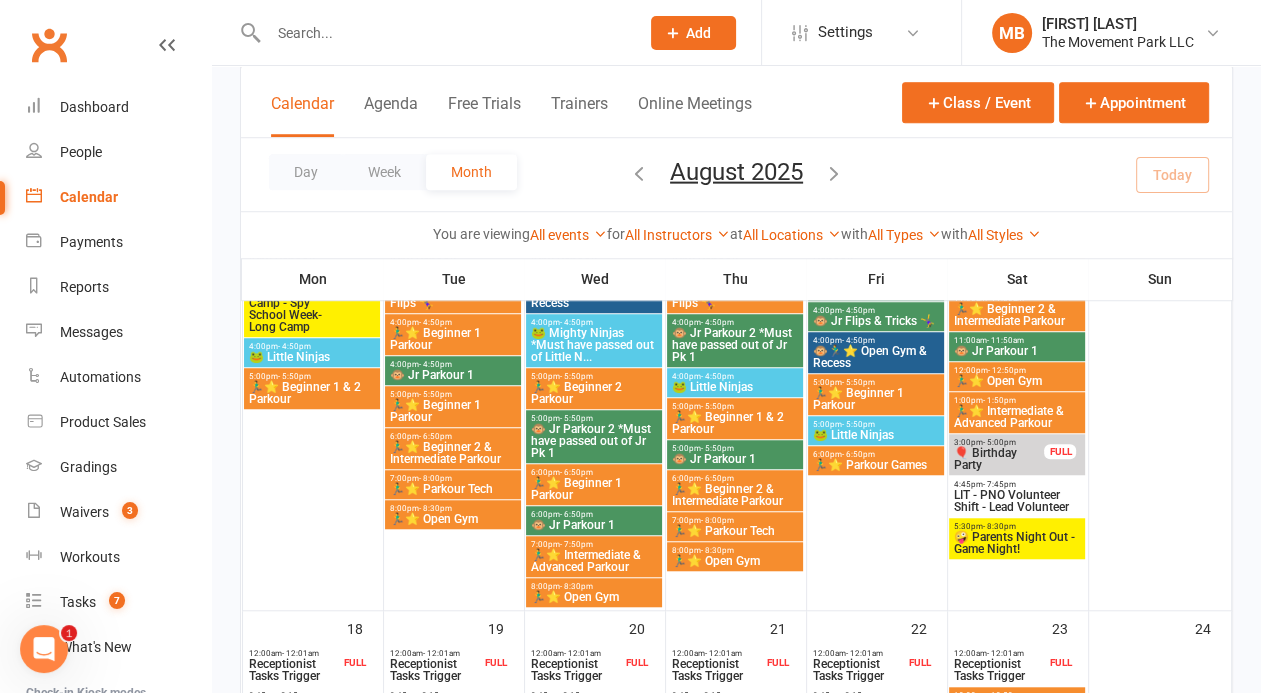 click on "🤪 Parents Night Out - Game Night!" at bounding box center [1017, 543] 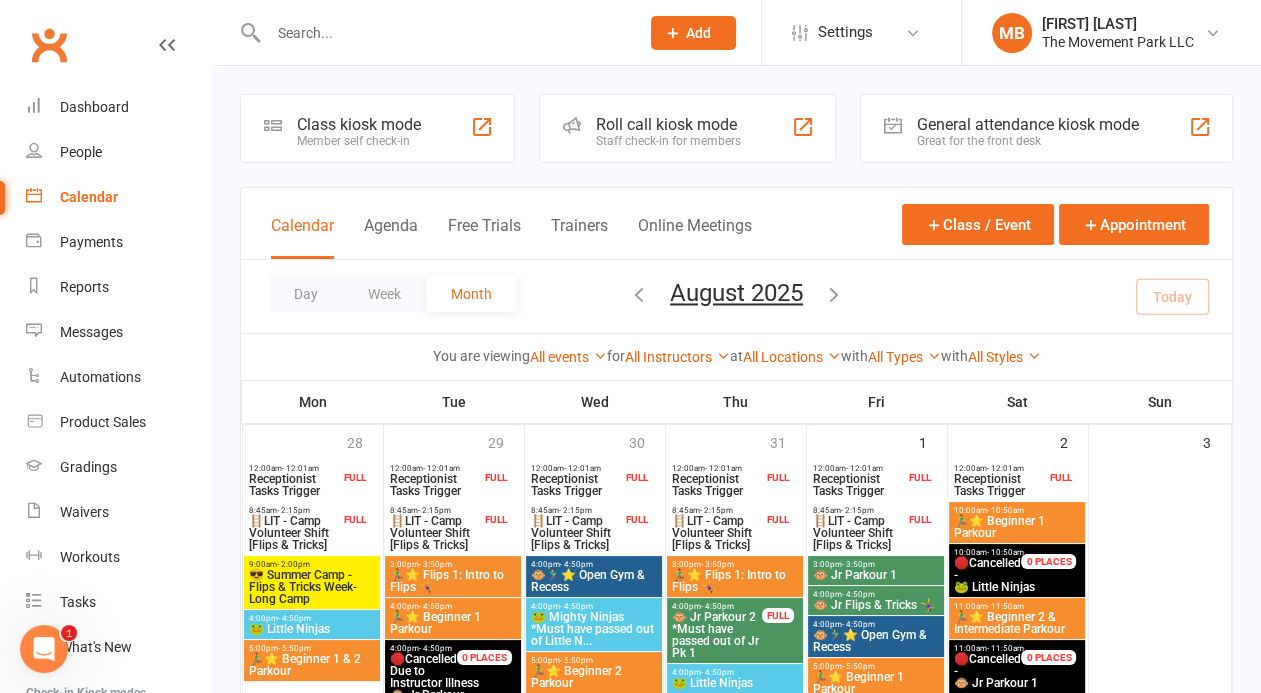 scroll, scrollTop: 0, scrollLeft: 0, axis: both 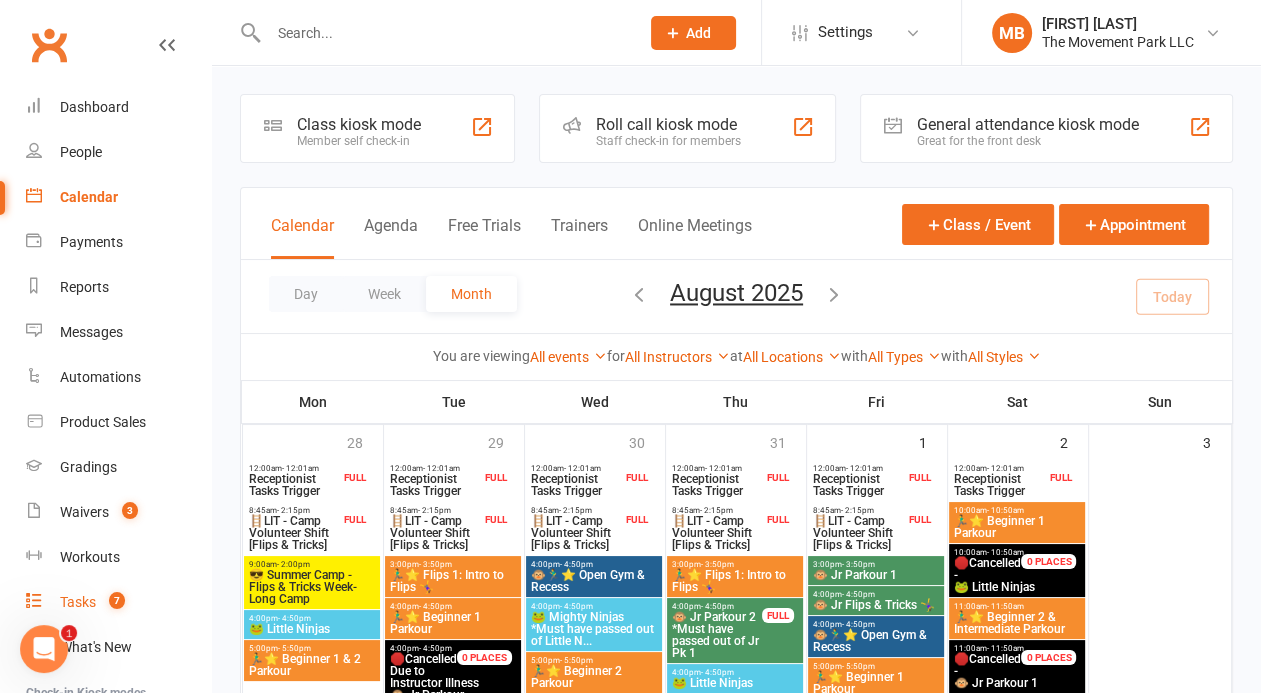 click on "Tasks" at bounding box center [78, 602] 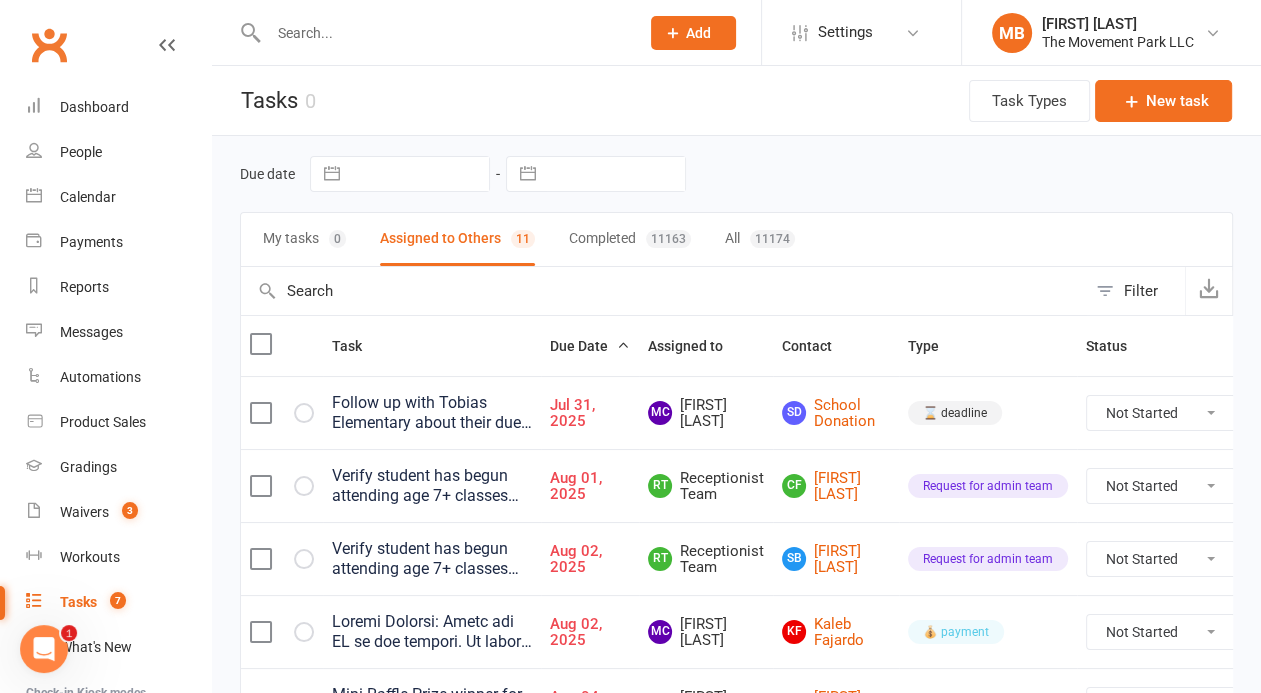 click on "Filter" at bounding box center (1141, 291) 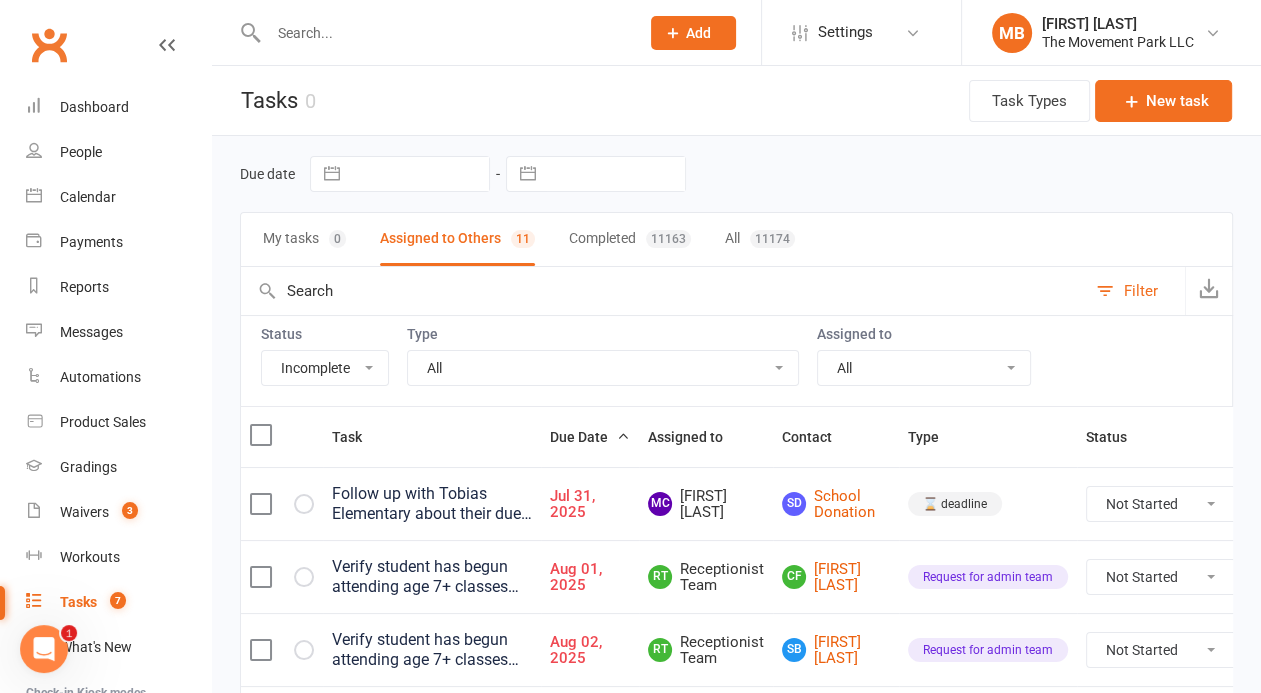 click on "All 🔁 automatized processes (sequences) 🎈 birthday party 😎 camp 💡correction/clarity/coaching ⌛ deadline 📺digital signage update 👬 duplicate account 💻 enrollment issue 🔁follow-up 📑 future/project ⛑️injury follow up 🛑membership cancelation request ☑️ membership issue Misc 🖋️❔note or question for management - make private! 💵payment/credit card 🤪 pno 🖨️printing 💰 refund request 🎗️ reminder Request for admin team 🔁 shift tasks 📝 waiver" at bounding box center (603, 368) 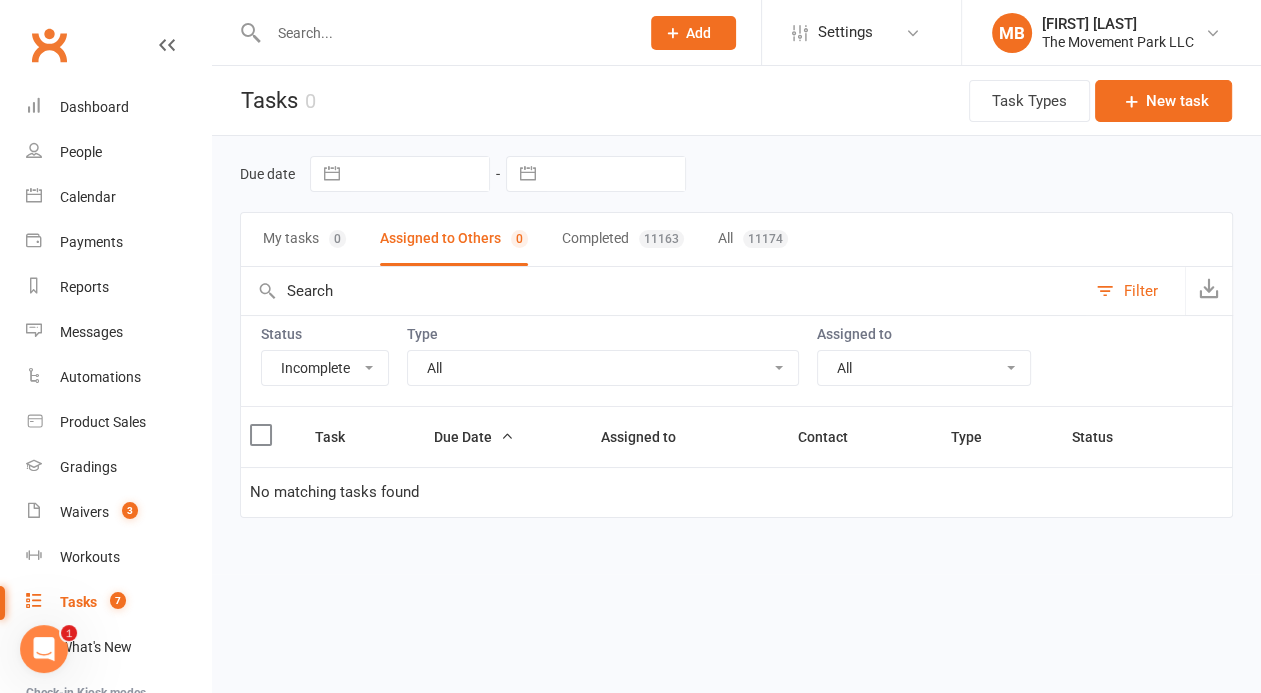 click on "All Incomplete Not Started In Progress Waiting Complete" at bounding box center (325, 368) 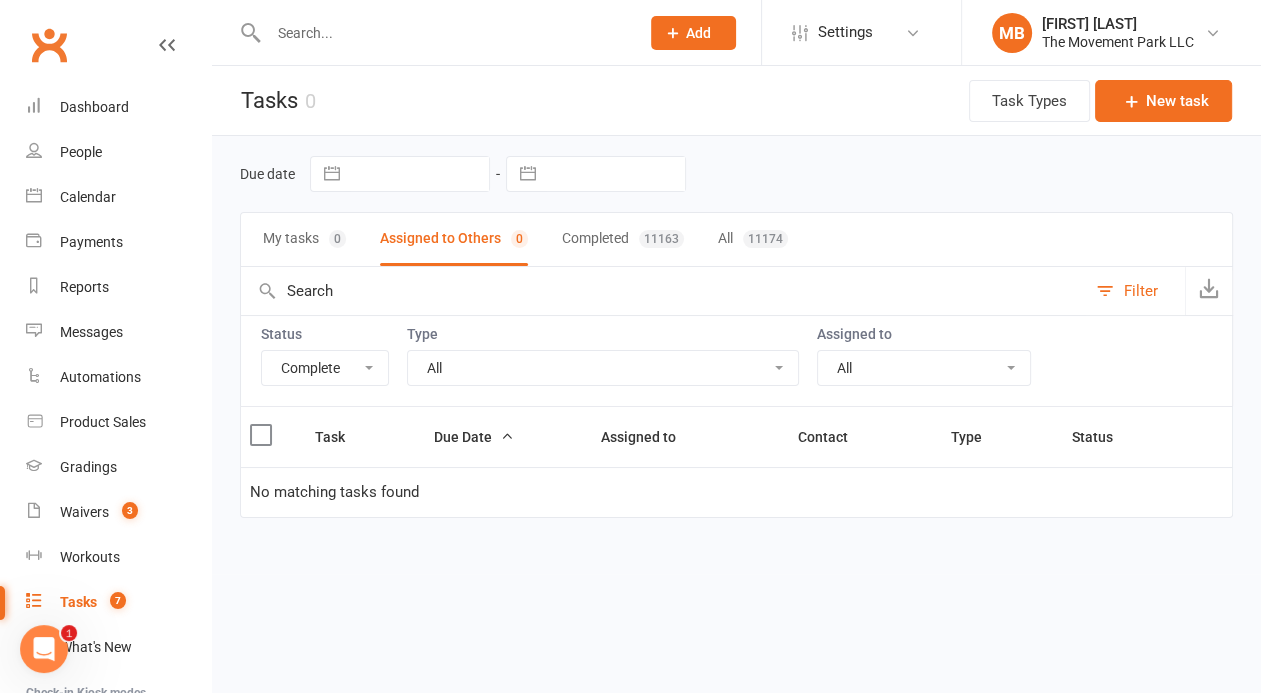 click on "Complete" at bounding box center [0, 0] 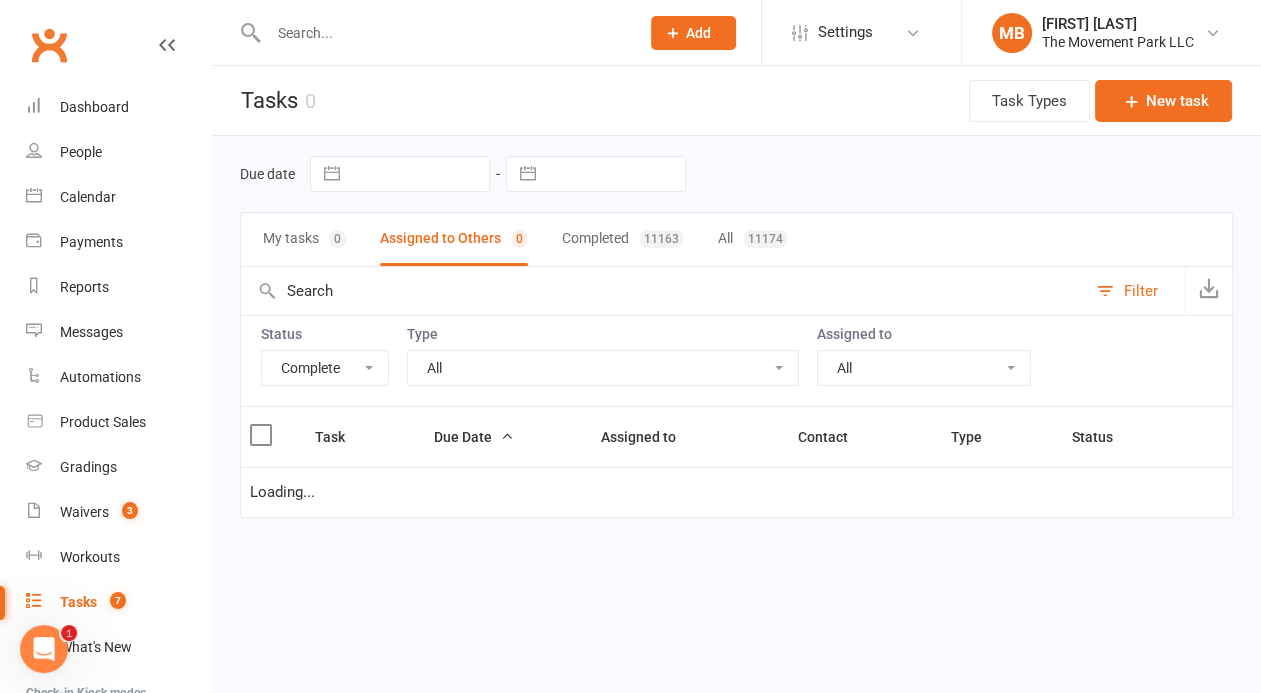 select on "finished" 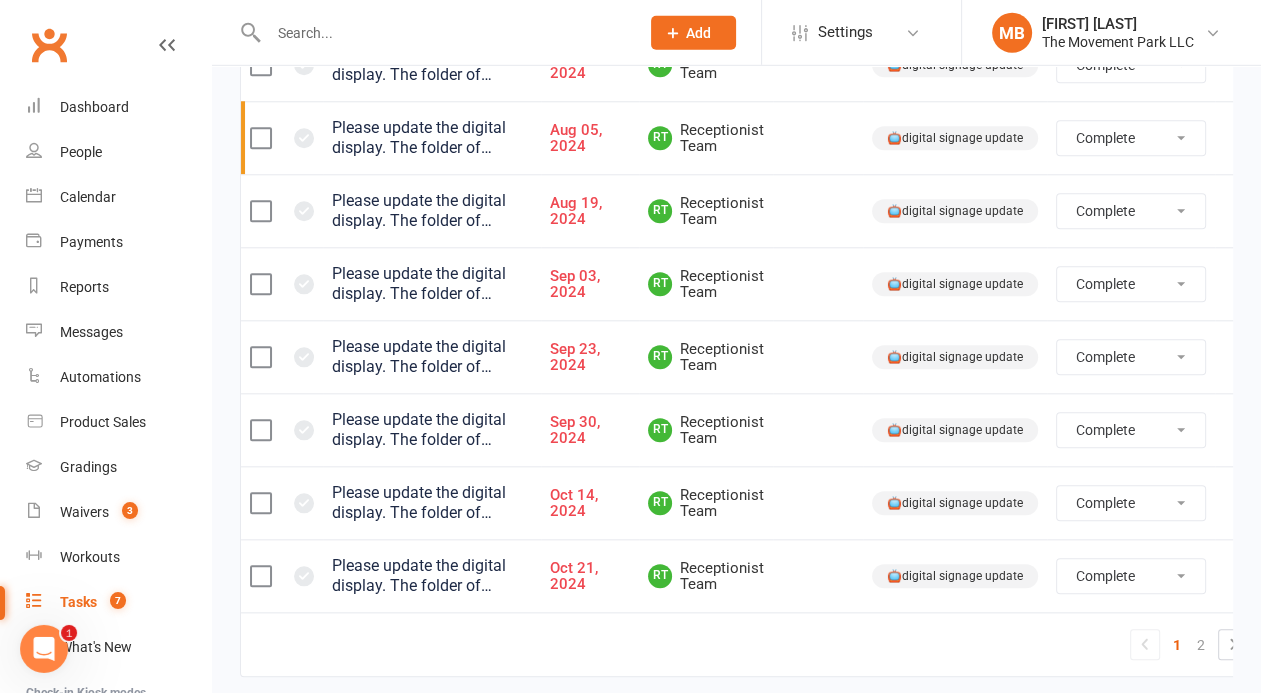 scroll, scrollTop: 1740, scrollLeft: 0, axis: vertical 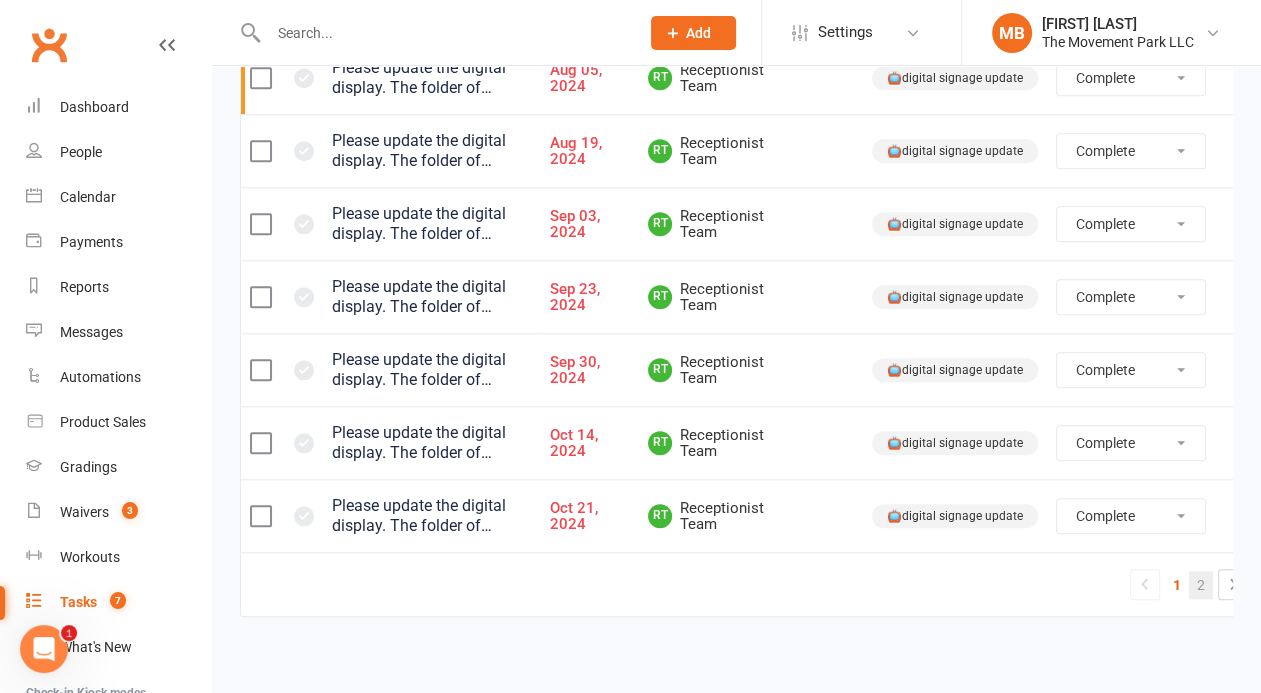 click on "2" at bounding box center [1201, 585] 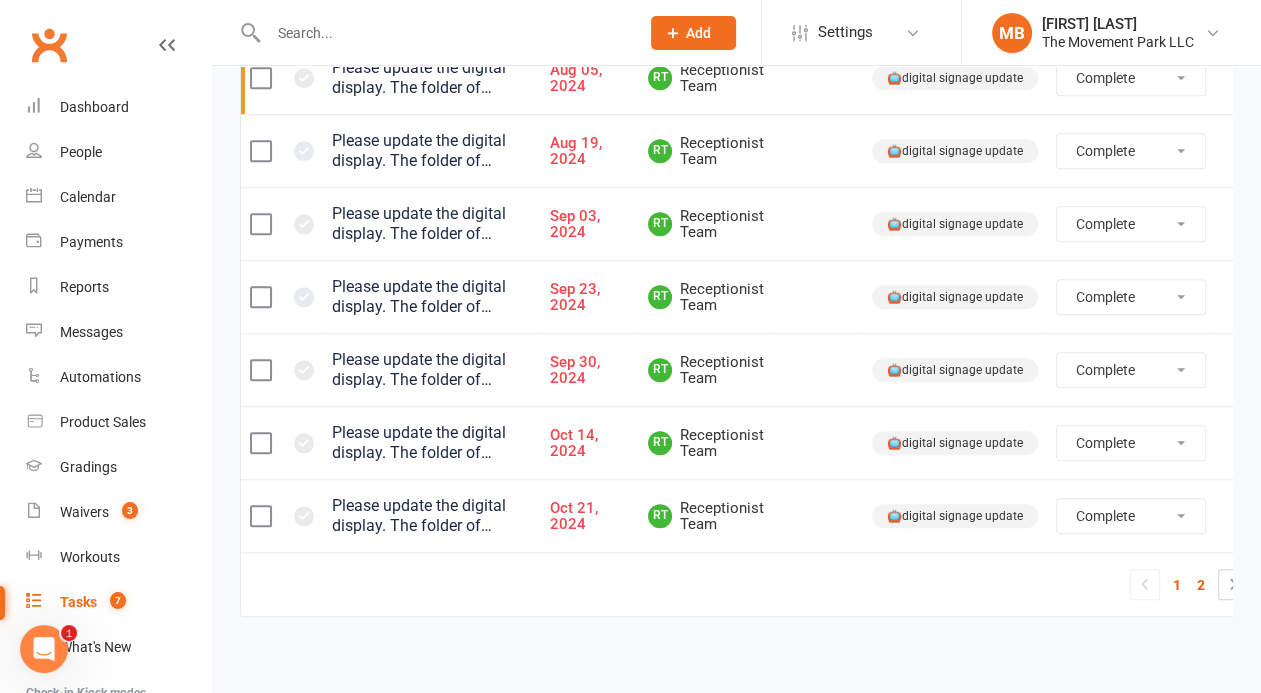 select on "finished" 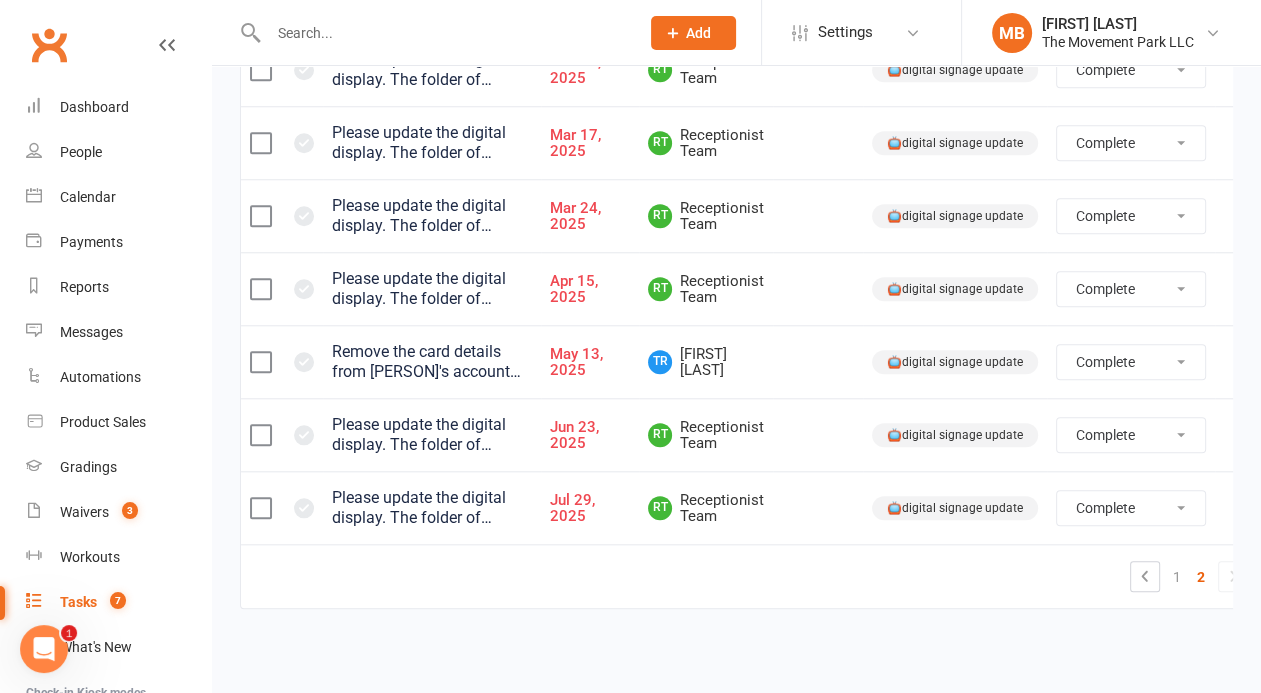 scroll, scrollTop: 1521, scrollLeft: 0, axis: vertical 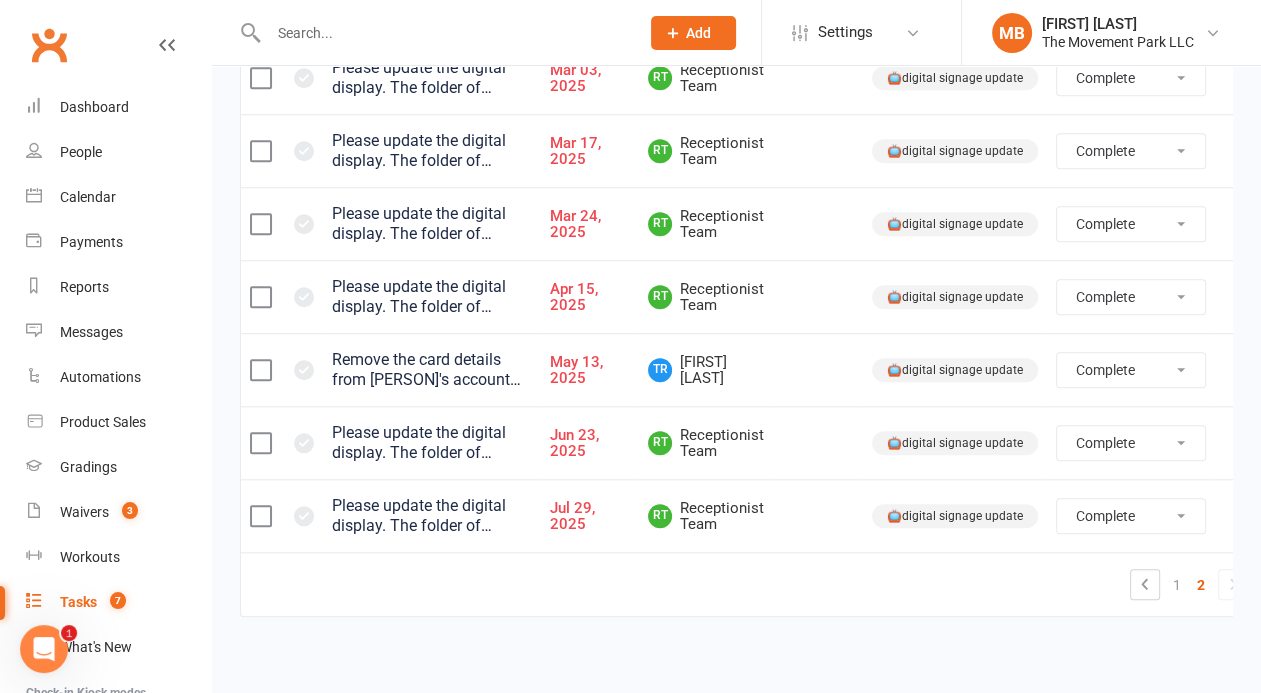 click at bounding box center [1236, 516] 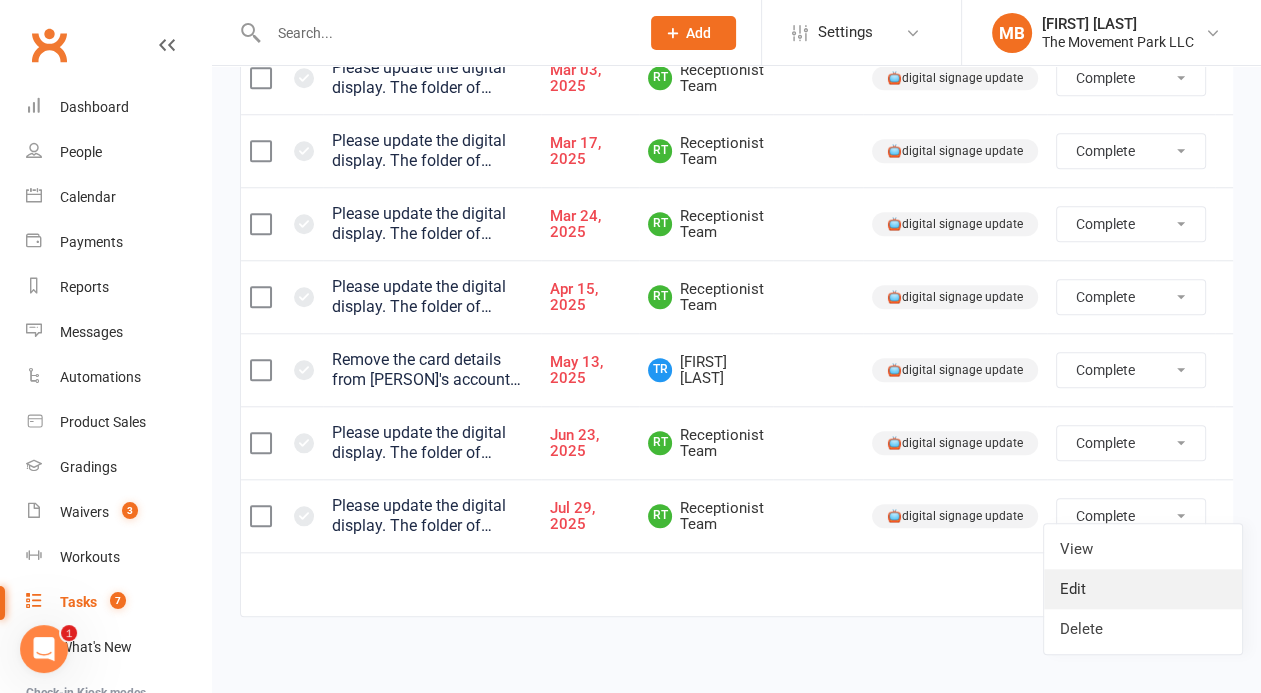 click on "Edit" at bounding box center [1143, 589] 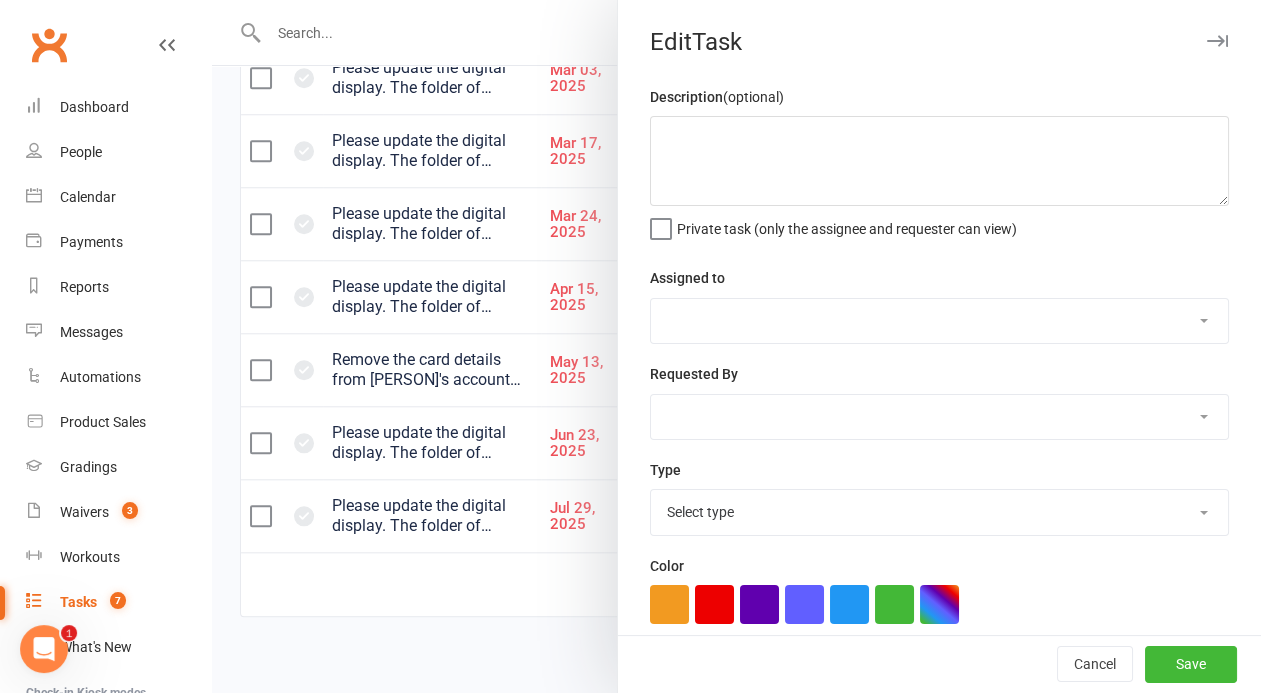 type on "Please update the digital display. The folder of content can be found in the Admin My Drive -> 📢Digital Signage -> ▶7.29.25 Digital Signage Update. Thank you! Tango for reference if needed: https://app.tango.us/app/workflow/How-To-Update-Digital-Signage-Display-22f64a81cb014718a330750c732fc74a" 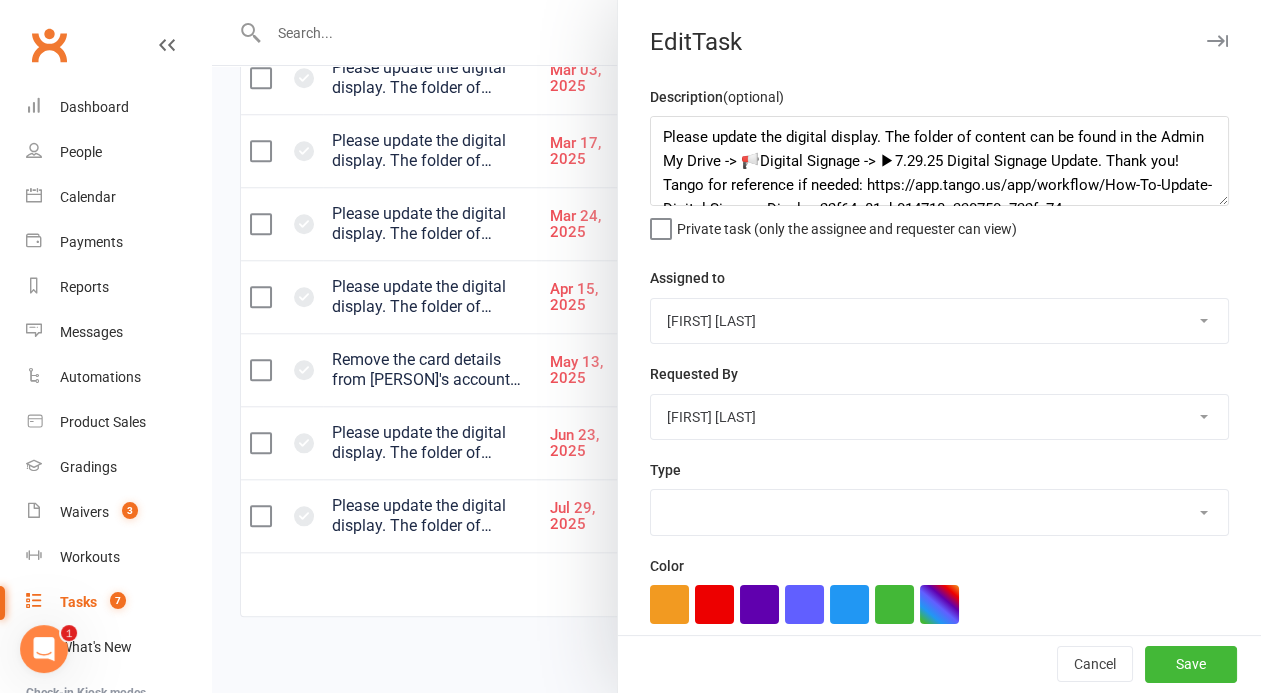 select on "28231" 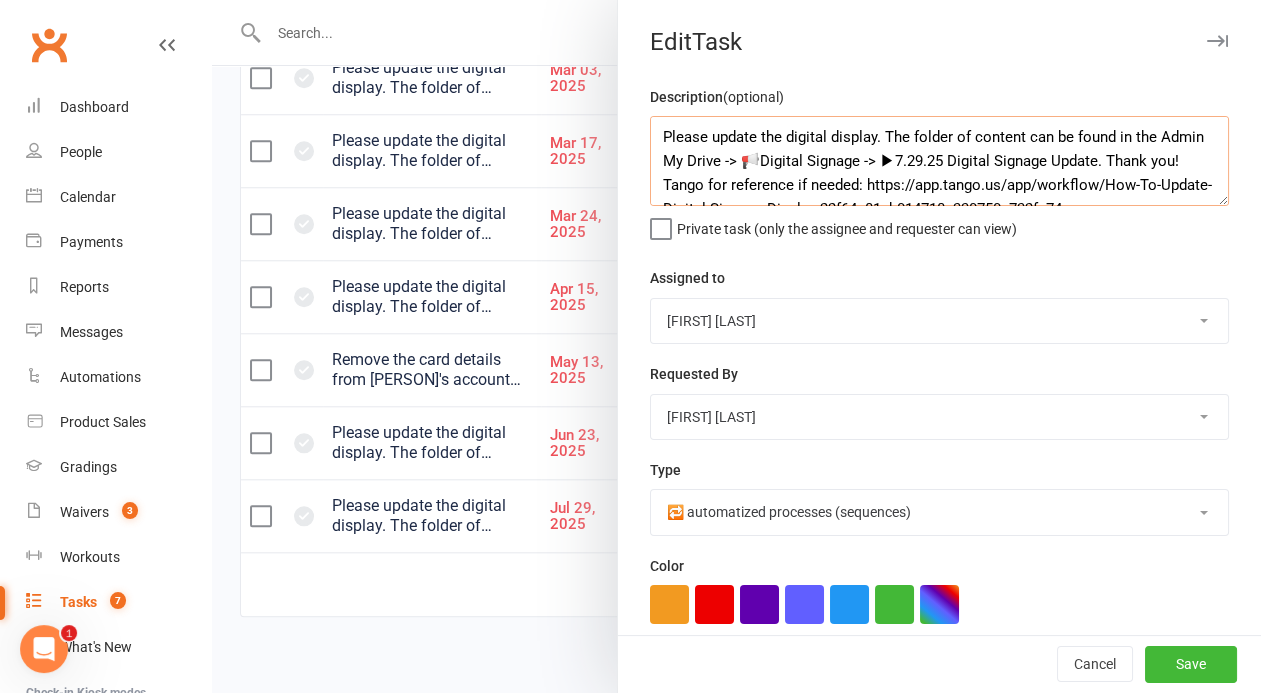 drag, startPoint x: 918, startPoint y: 166, endPoint x: 895, endPoint y: 166, distance: 23 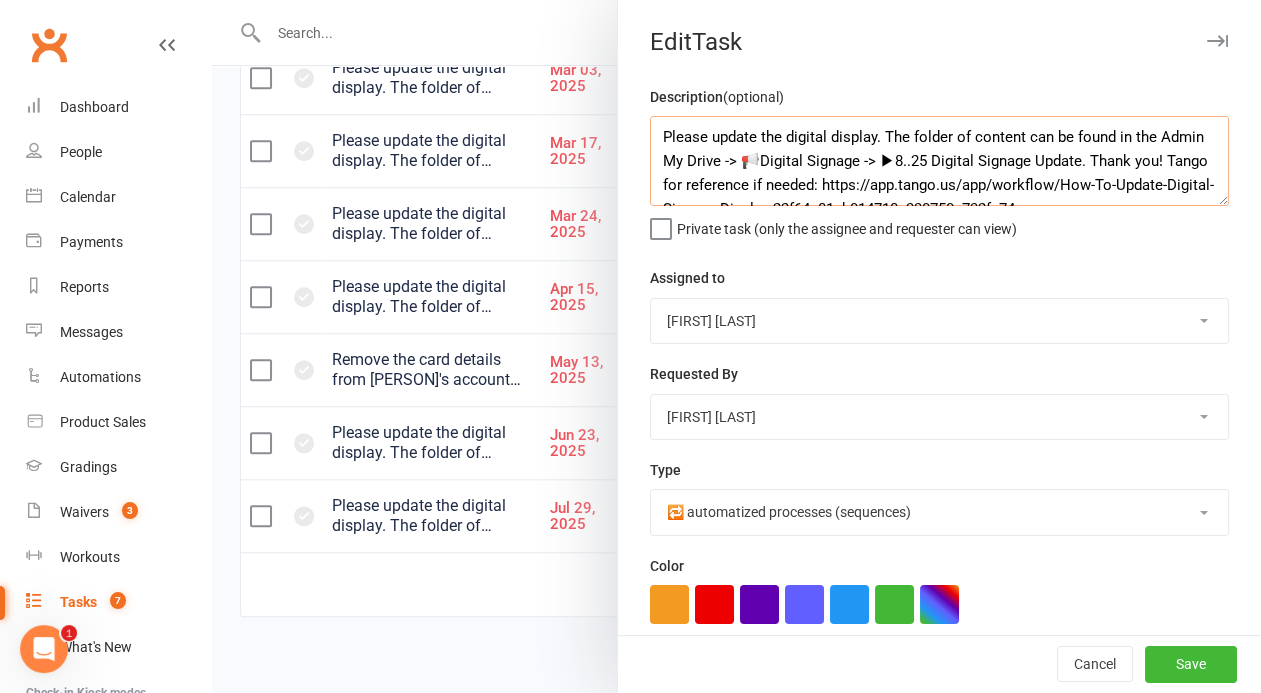 type on "Please update the digital display. The folder of content can be found in the Admin My Drive -> 📢Digital Signage -> ▶8.4.25 Digital Signage Update. Thank you! Tango for reference if needed: https://app.tango.us/app/workflow/How-To-Update-Digital-Signage-Display-22f64a81cb014718a330750c732fc74a" 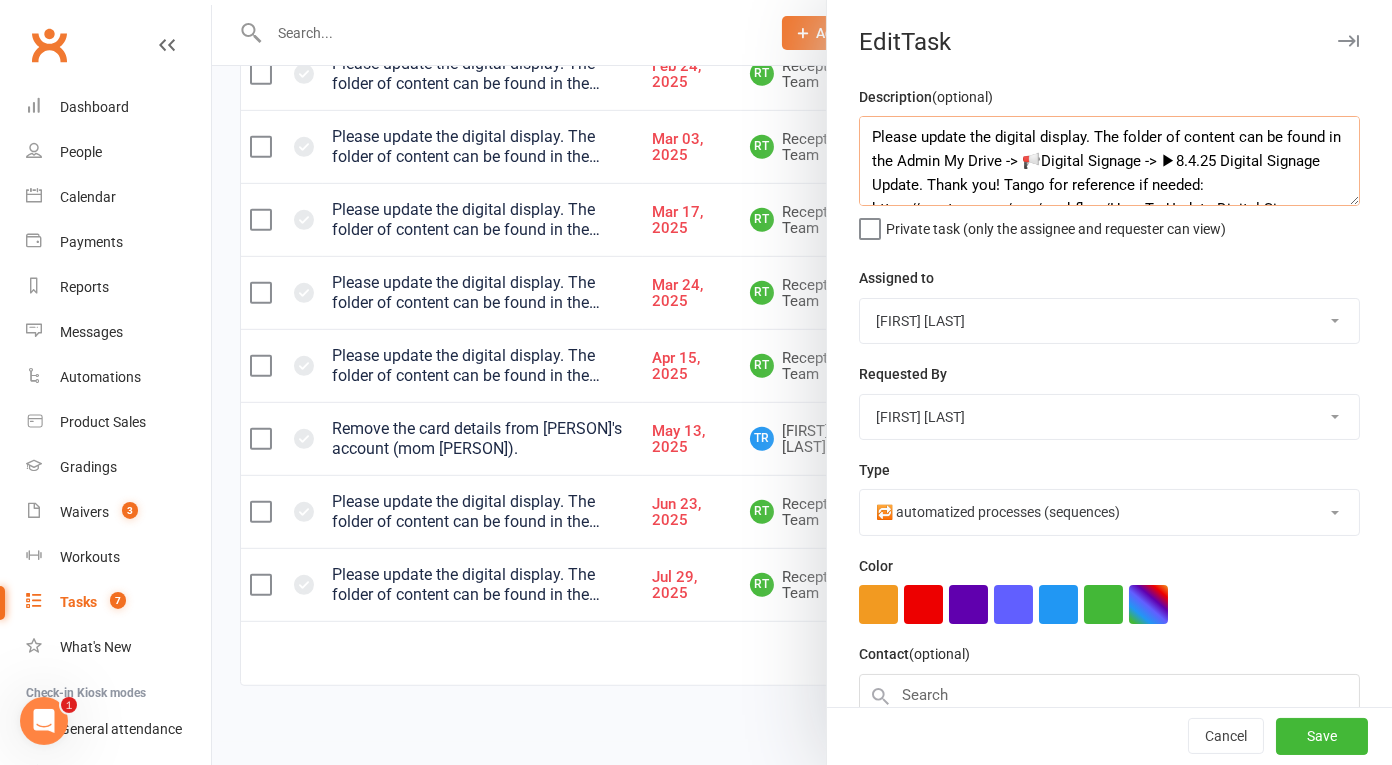 select on "finished" 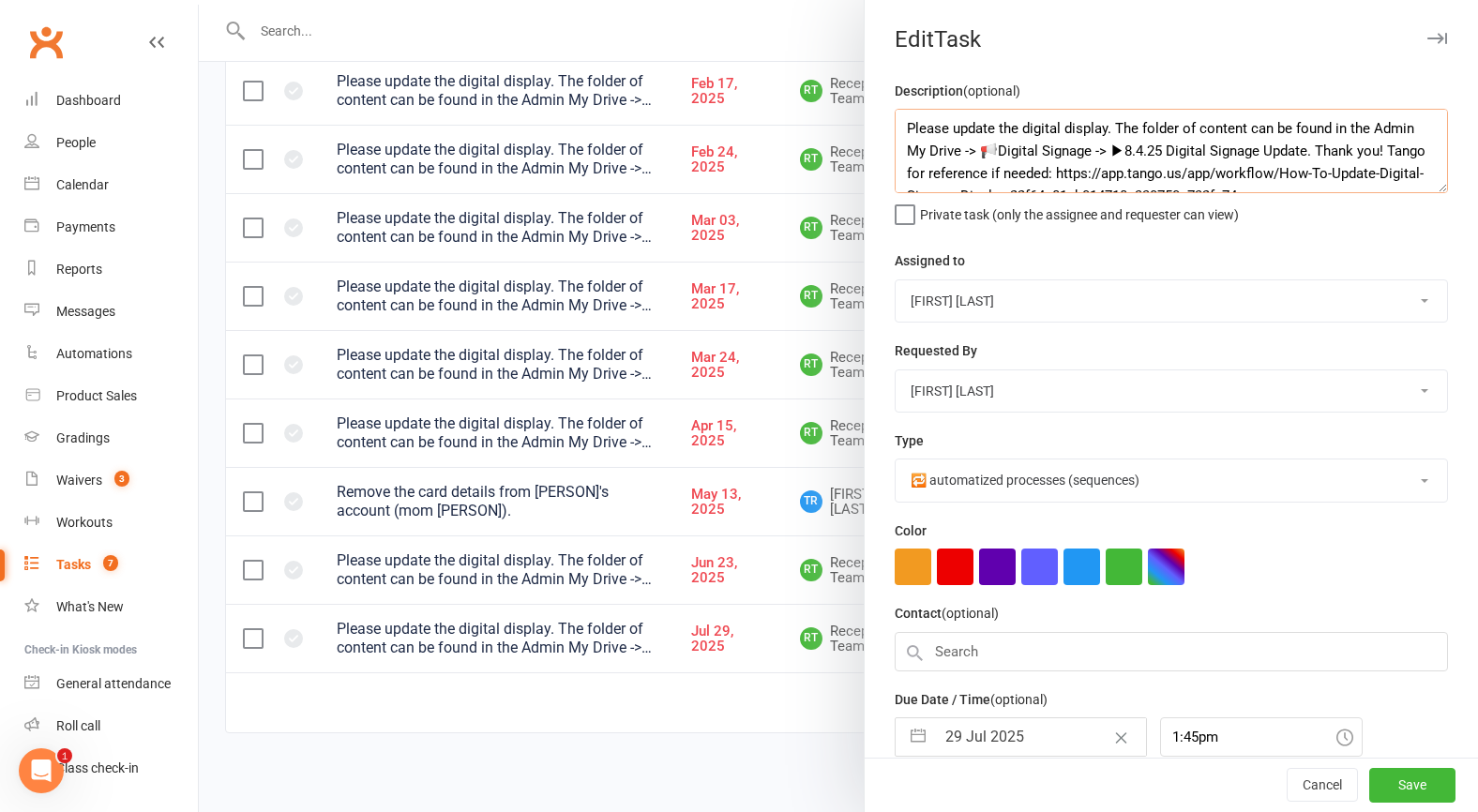 select on "finished" 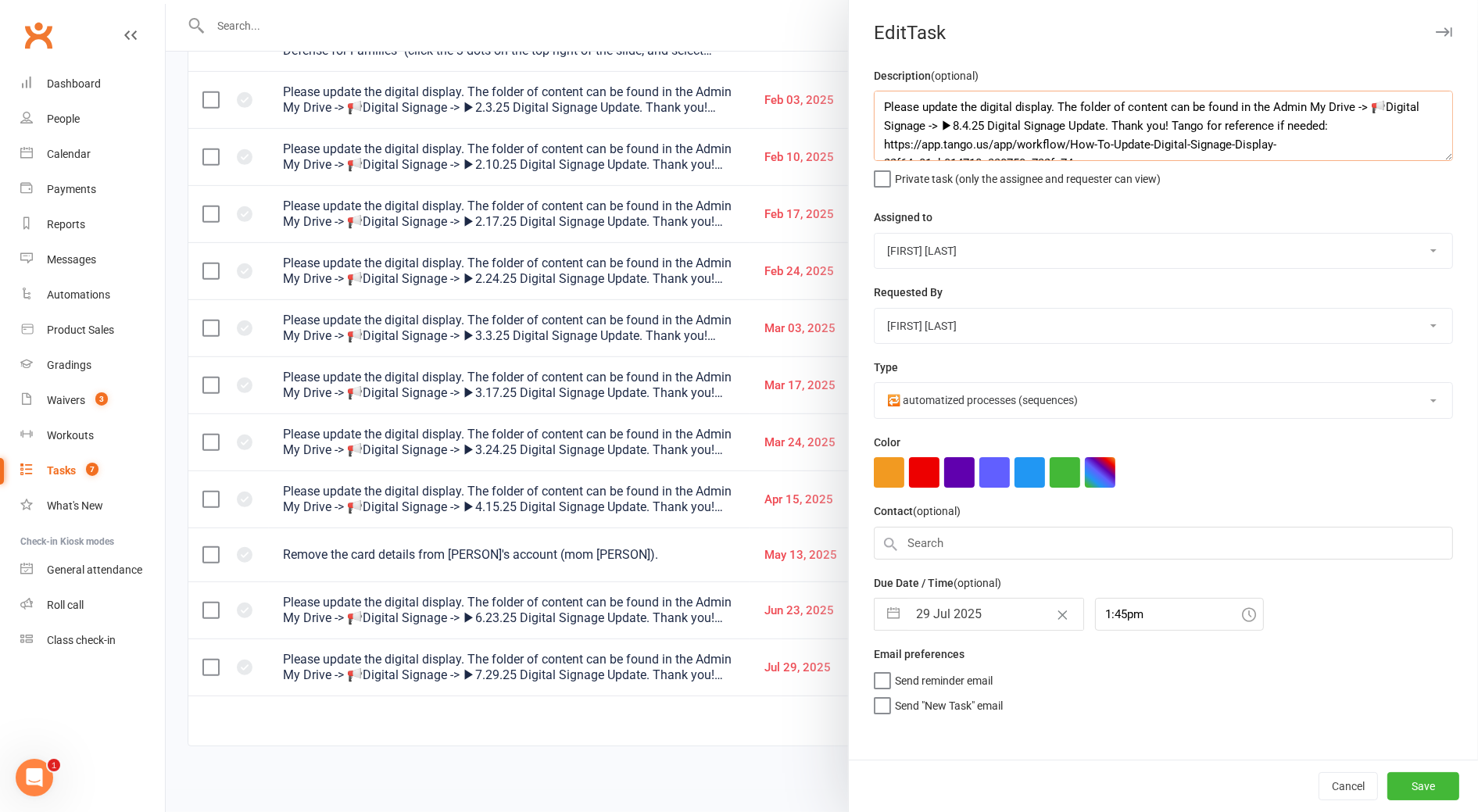select on "finished" 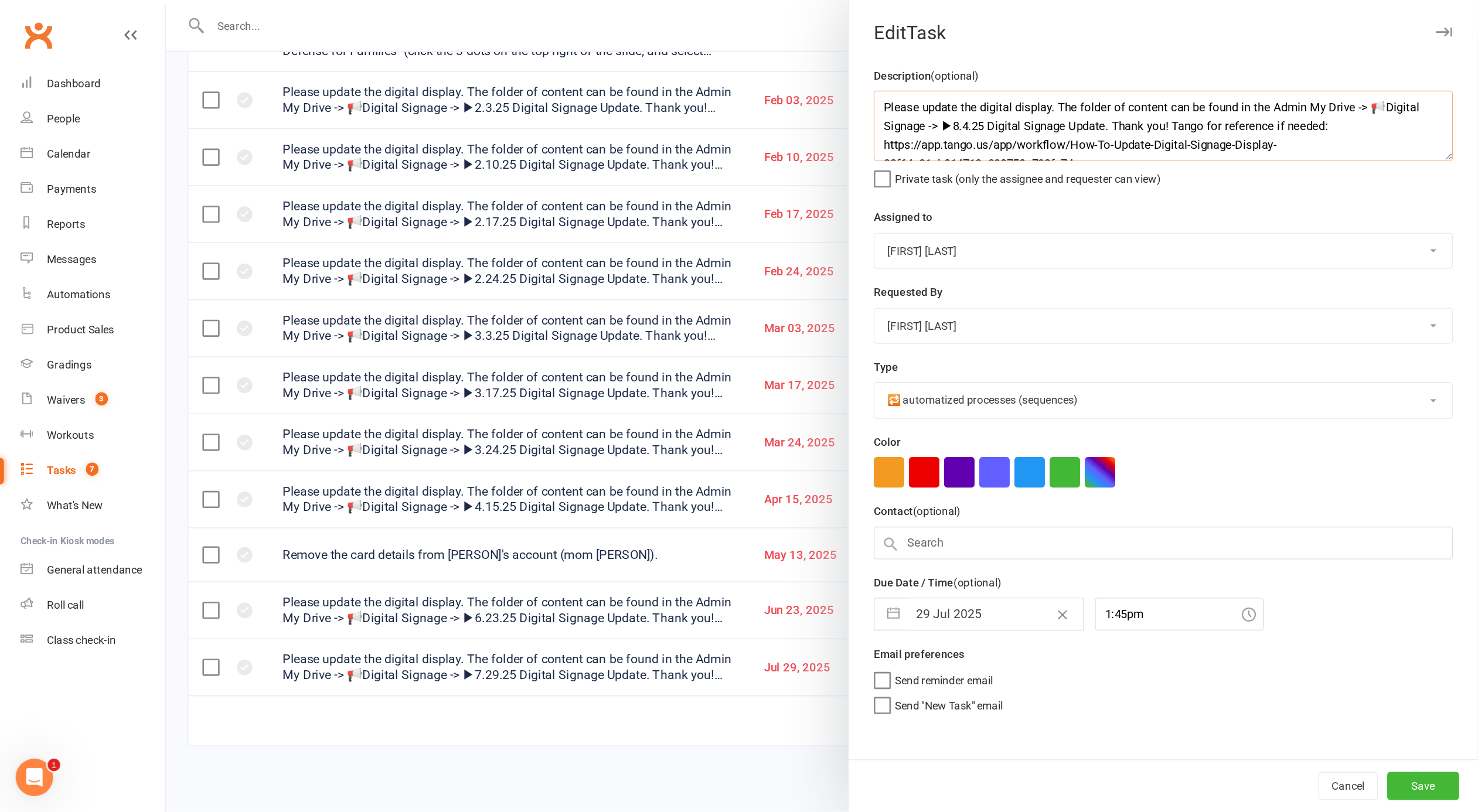 scroll, scrollTop: 500, scrollLeft: 0, axis: vertical 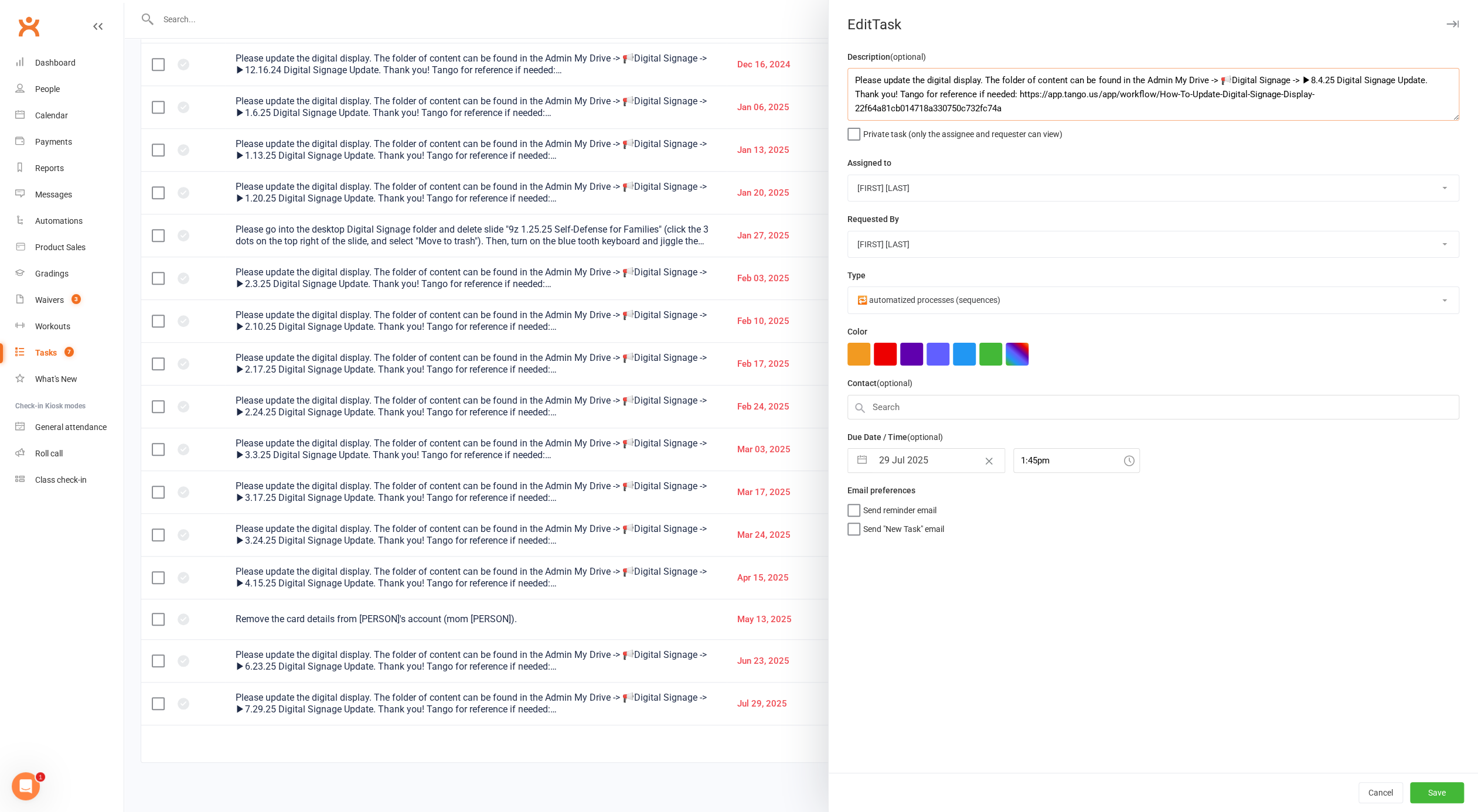 type on "Please update the digital display. The folder of content can be found in the Admin My Drive -> 📢Digital Signage -> ▶8.4.25 Digital Signage Update. Thank you! Tango for reference if needed: https://app.tango.us/app/workflow/How-To-Update-Digital-Signage-Display-22f64a81cb014718a330750c732fc74a" 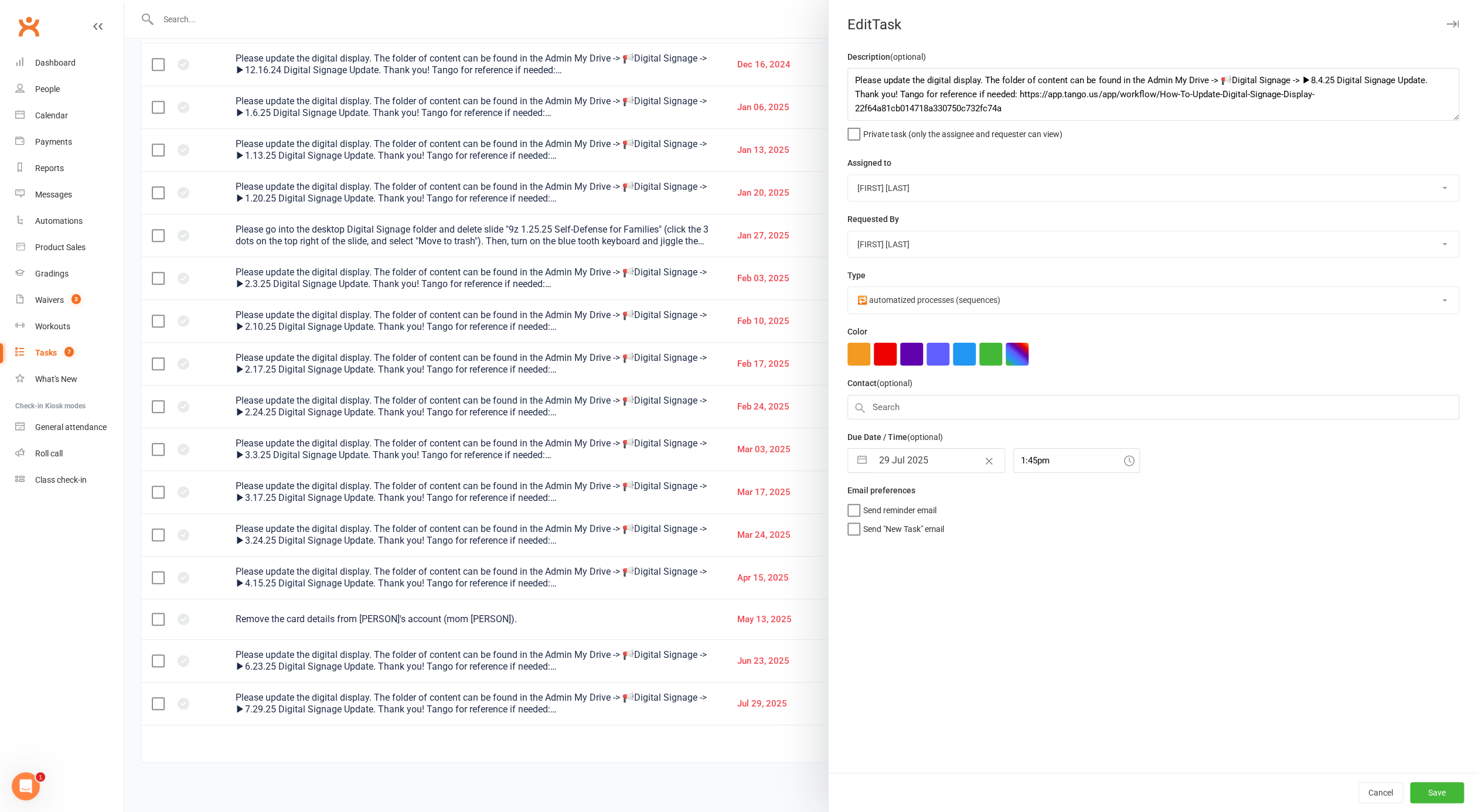 click on "29 Jul 2025" at bounding box center (938, 460) 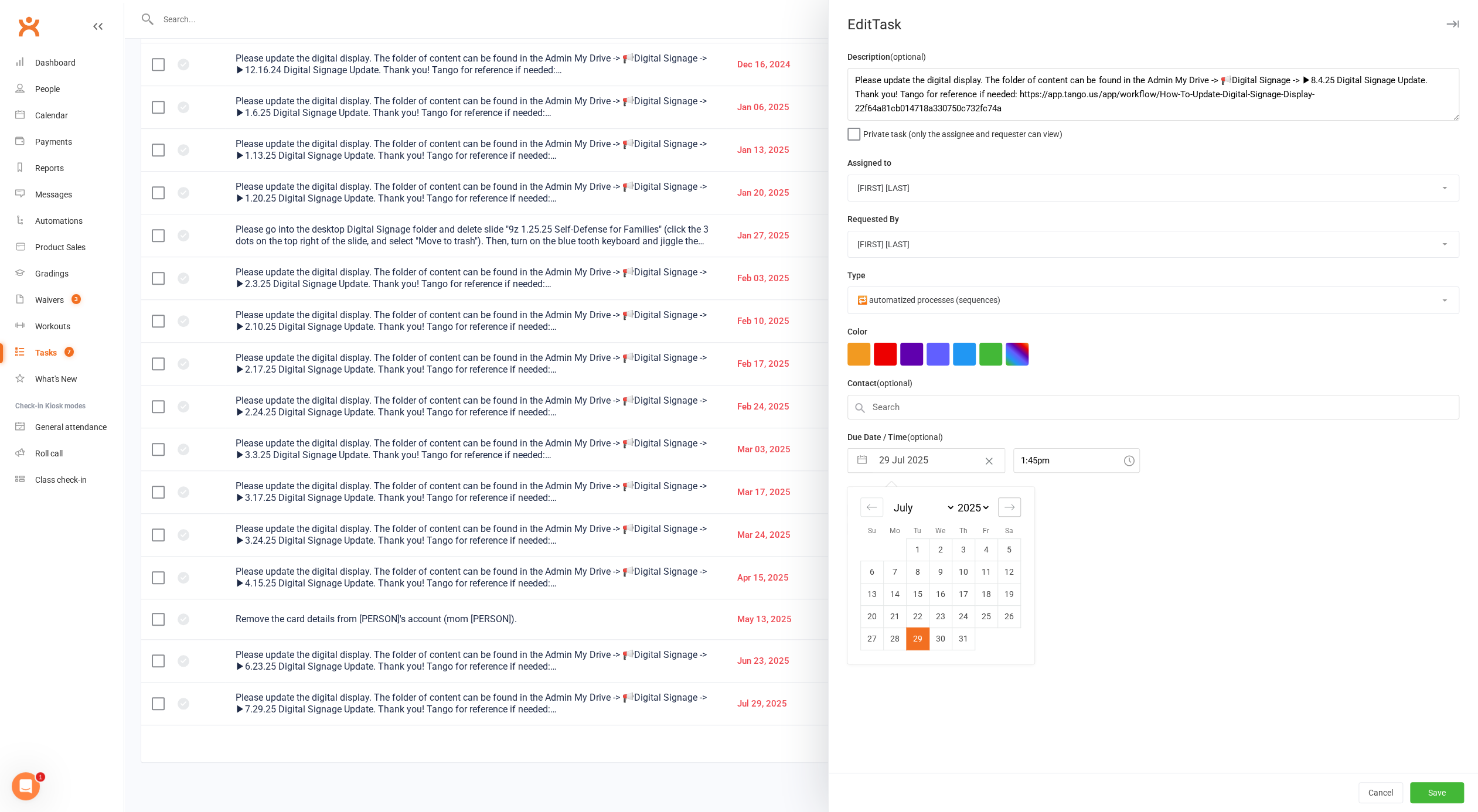 click 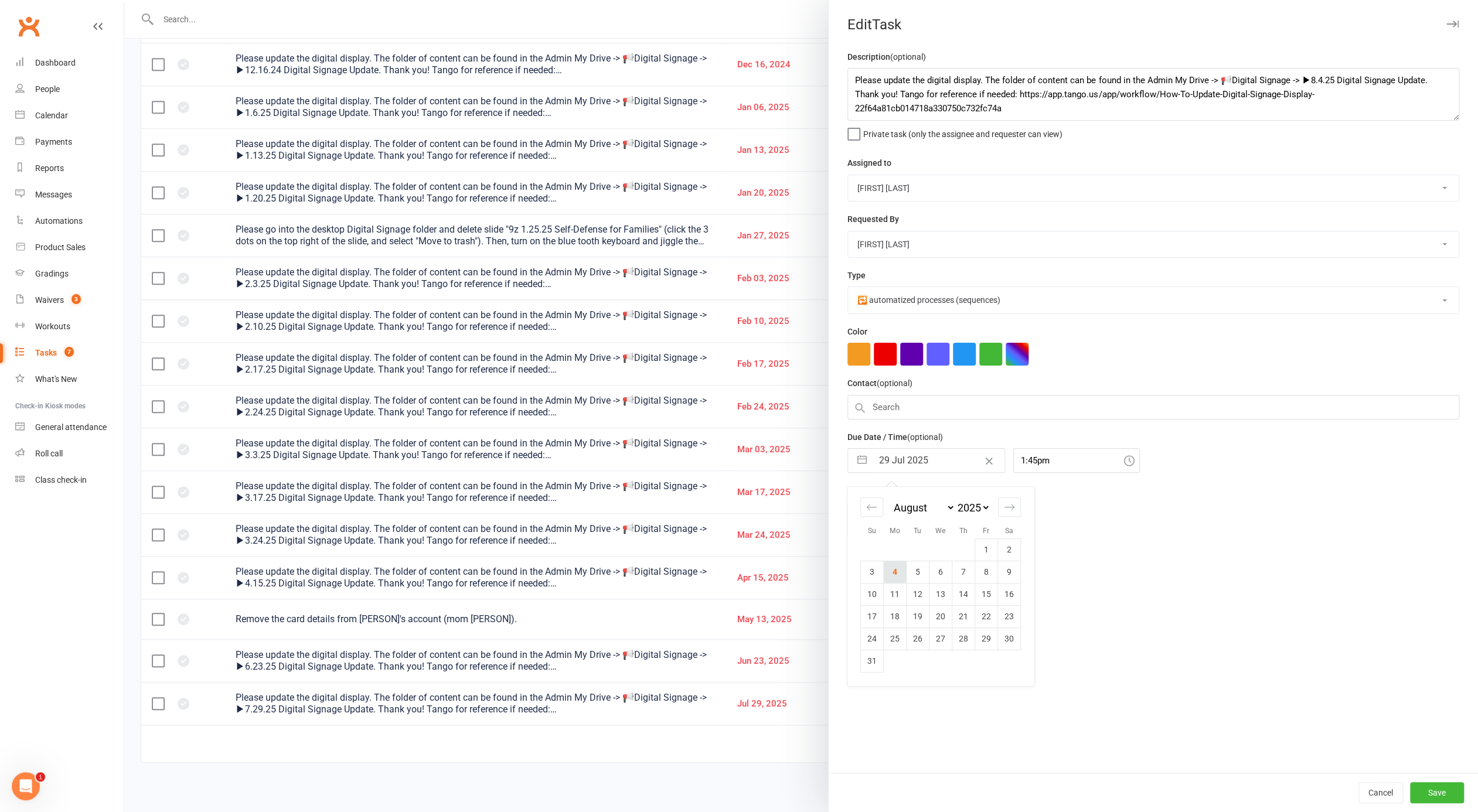 click on "4" at bounding box center (895, 572) 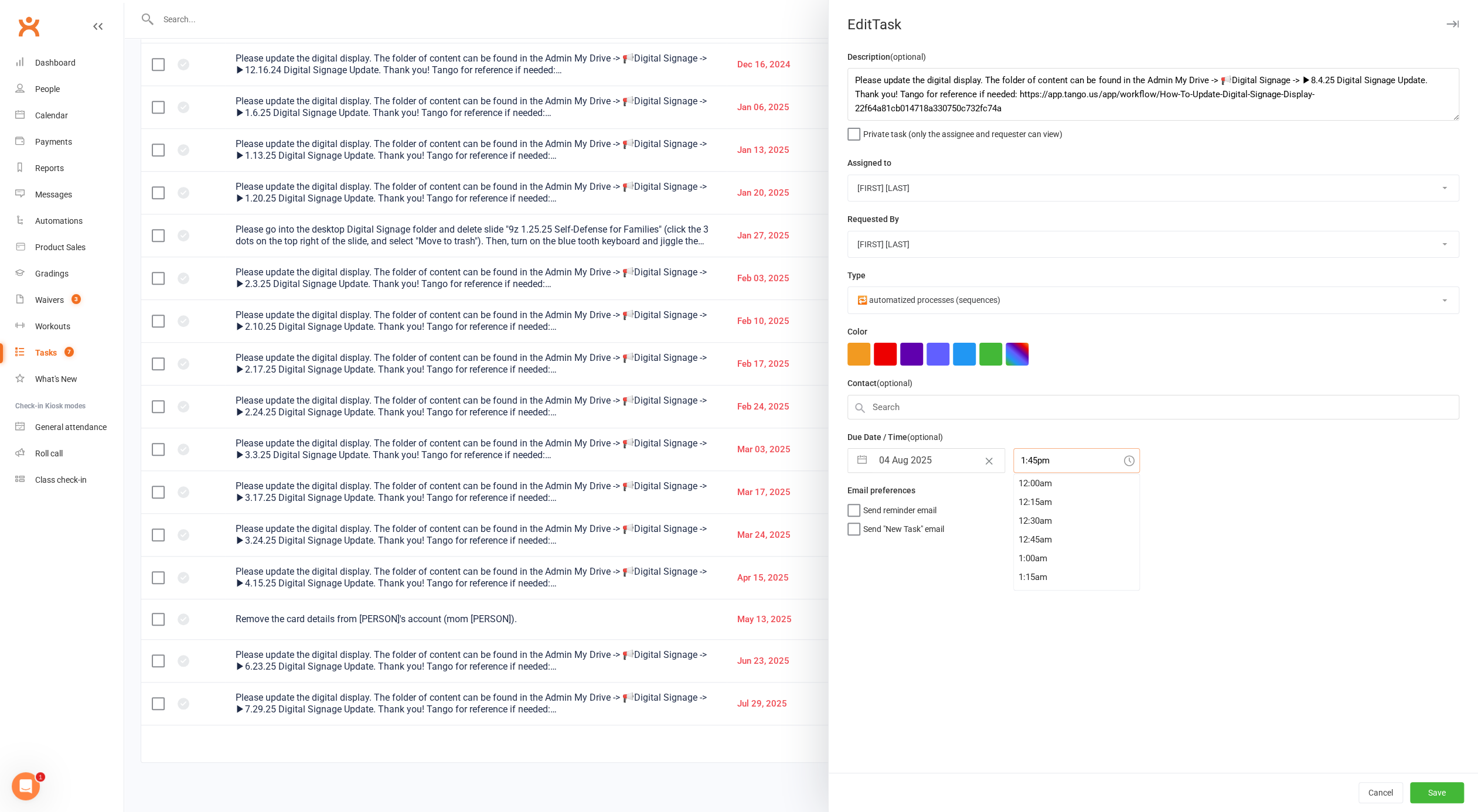 click on "1:45pm" at bounding box center (1077, 460) 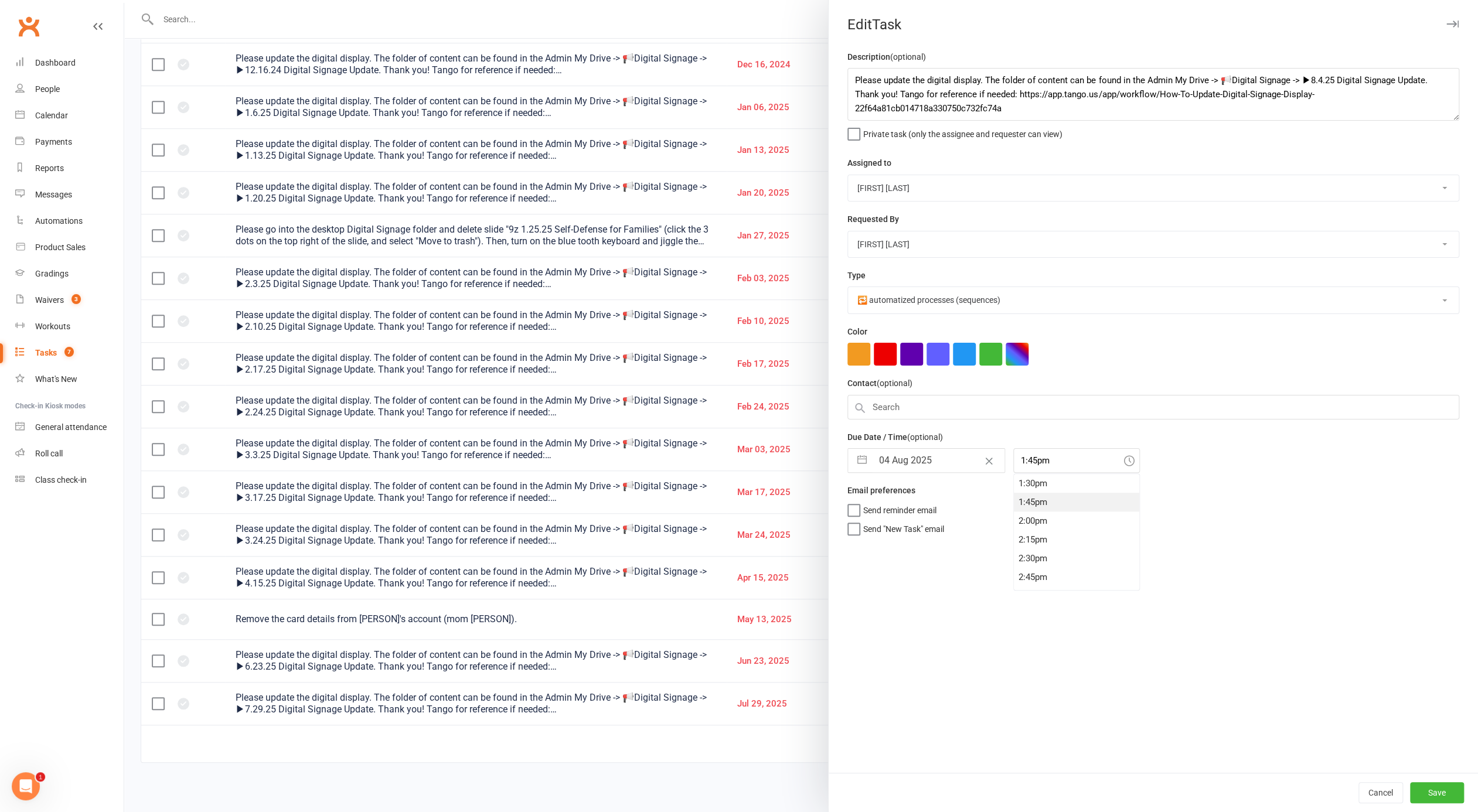 scroll, scrollTop: 0, scrollLeft: 0, axis: both 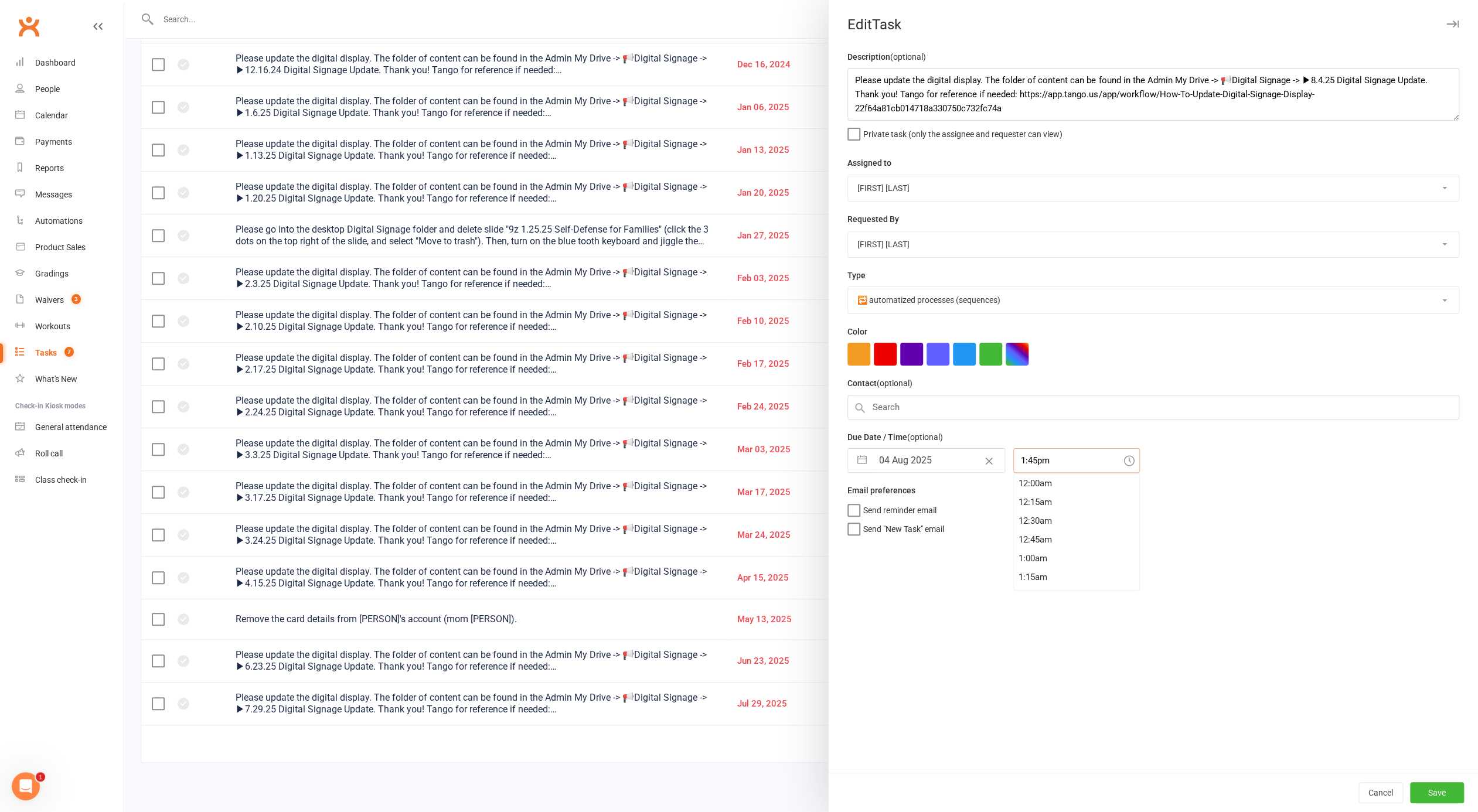 click on "1:45pm" at bounding box center (1077, 460) 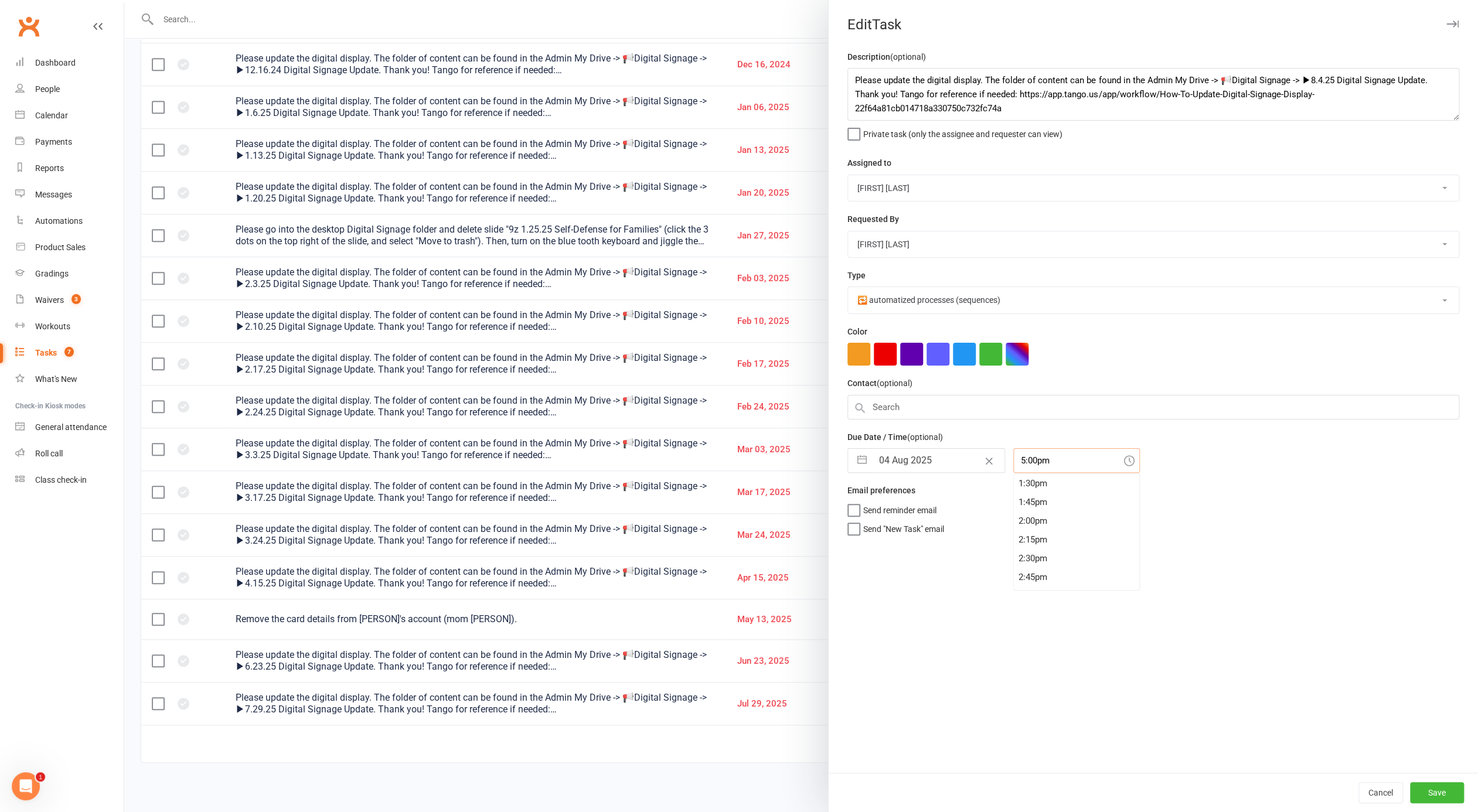 type on "5:00pm" 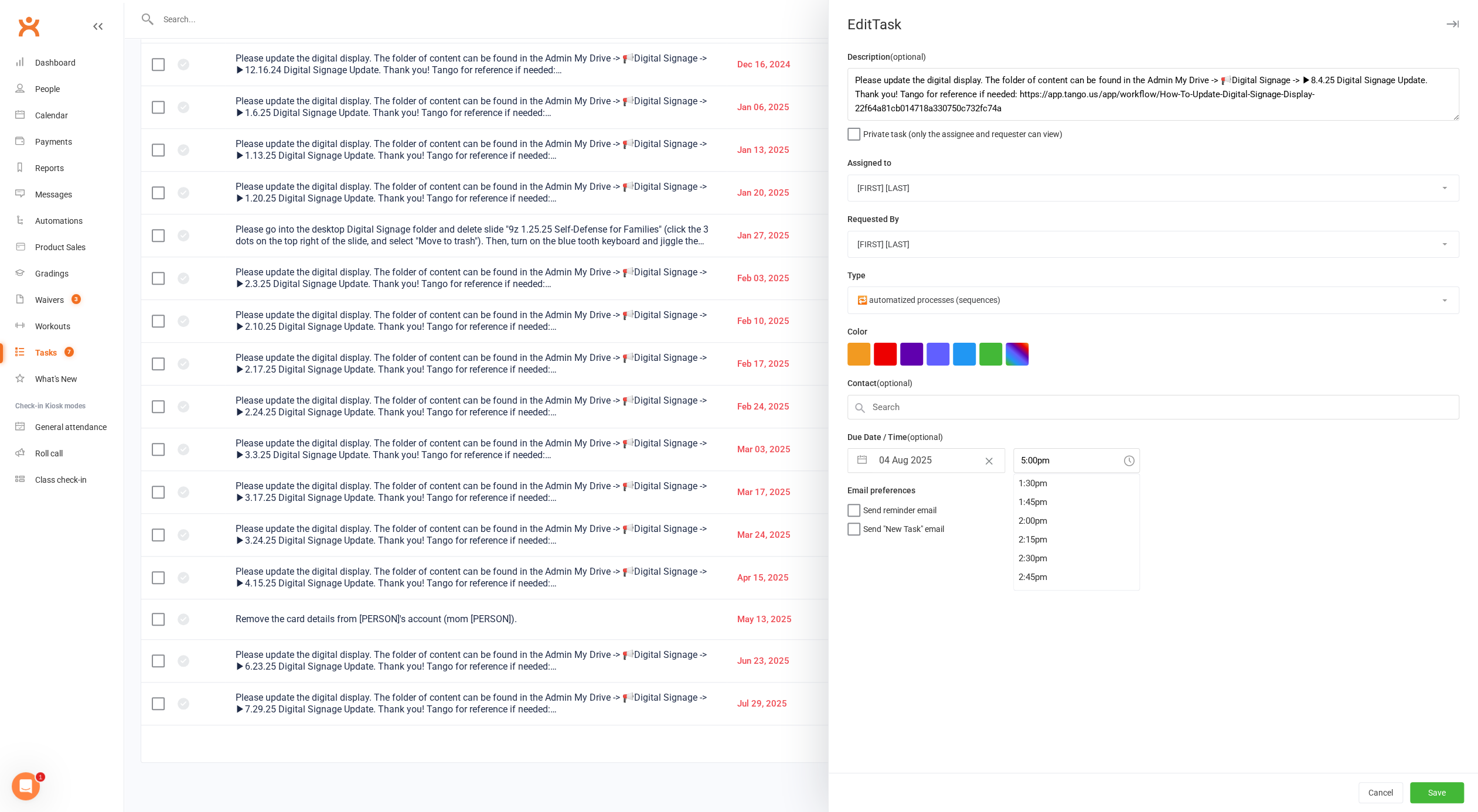 click on "Description  (optional) Please update the digital display. The folder of content can be found in the Admin My Drive -> 📢Digital Signage -> ▶8.4.25 Digital Signage Update. Thank you! Tango for reference if needed: https://app.tango.us/app/workflow/How-To-Update-Digital-Signage-Display-22f64a81cb014718a330750c732fc74a Private task (only the assignee and requester can view) Assigned to Teagan Henderson The Movement Park Staff Molly Courtney Sahil Shah Kyla Anderson Brandon Courtney Rick King Melissa Benkunsky Taneshia Redmond Camp & Event Staff Receptionist Team Kiosk Login Requested By Teagan Henderson The Movement Park Staff Molly Courtney Sahil Shah Kyla Anderson Brandon Courtney Rick King Melissa Benkunsky Taneshia Redmond Camp & Event Staff Receptionist Team Kiosk Login Type 🔁 automatized processes (sequences) 🎈 birthday party 😎 camp 💡correction/clarity/coaching ⌛ deadline 📺digital signage update 👬 duplicate account 💻 enrollment issue 🔁follow-up 📑 future/project Misc Color" at bounding box center [1153, 411] 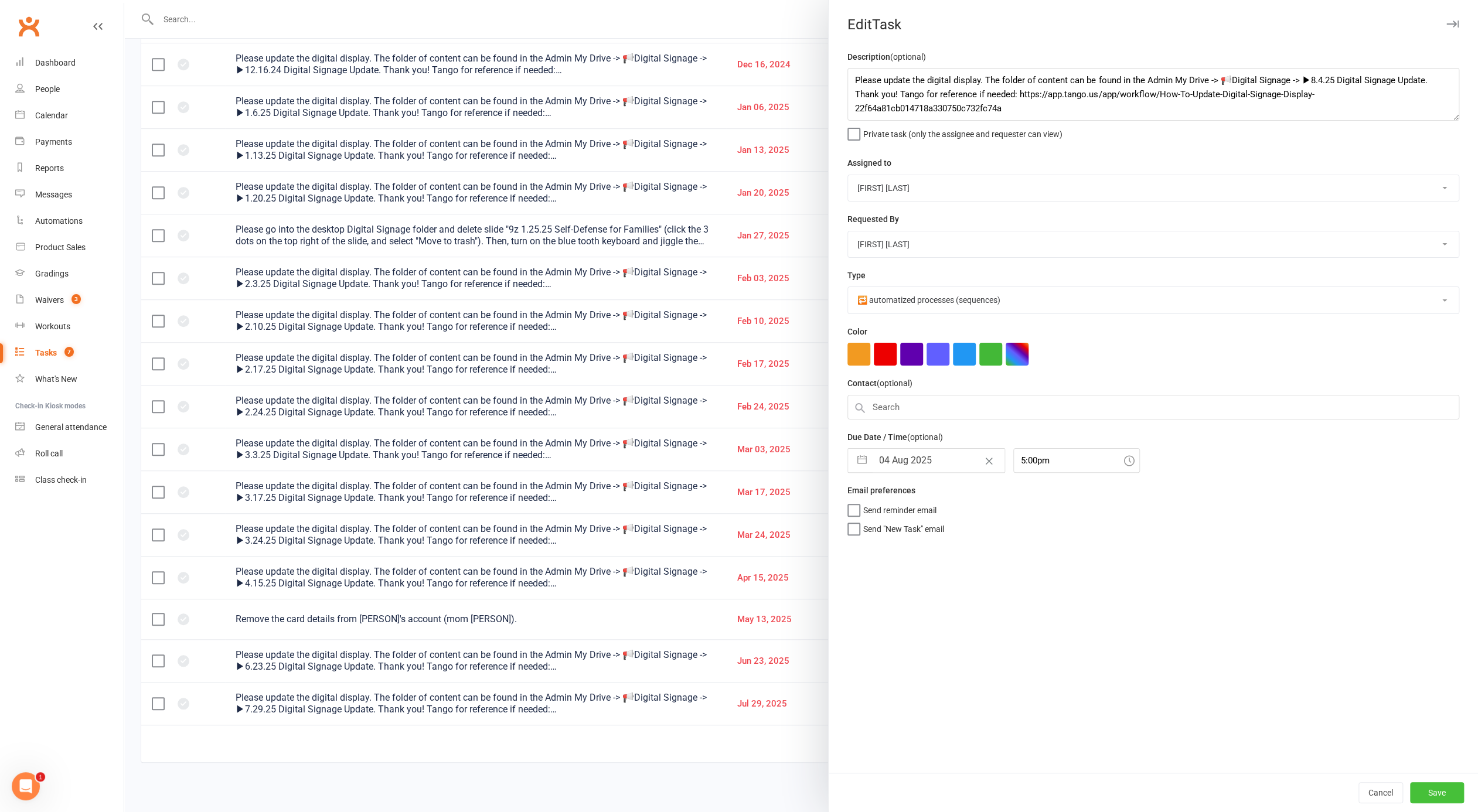 click on "Save" at bounding box center [1437, 793] 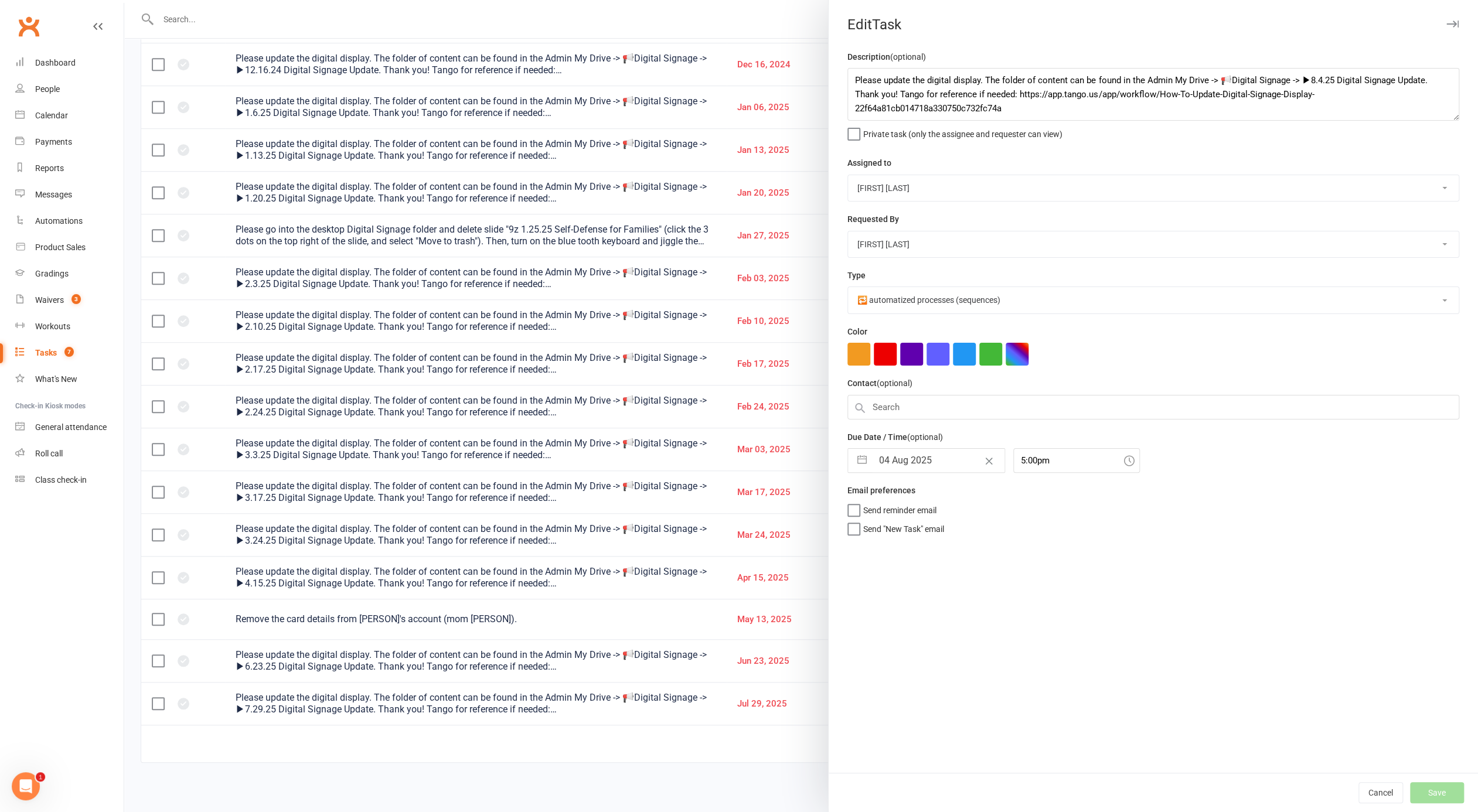 select on "finished" 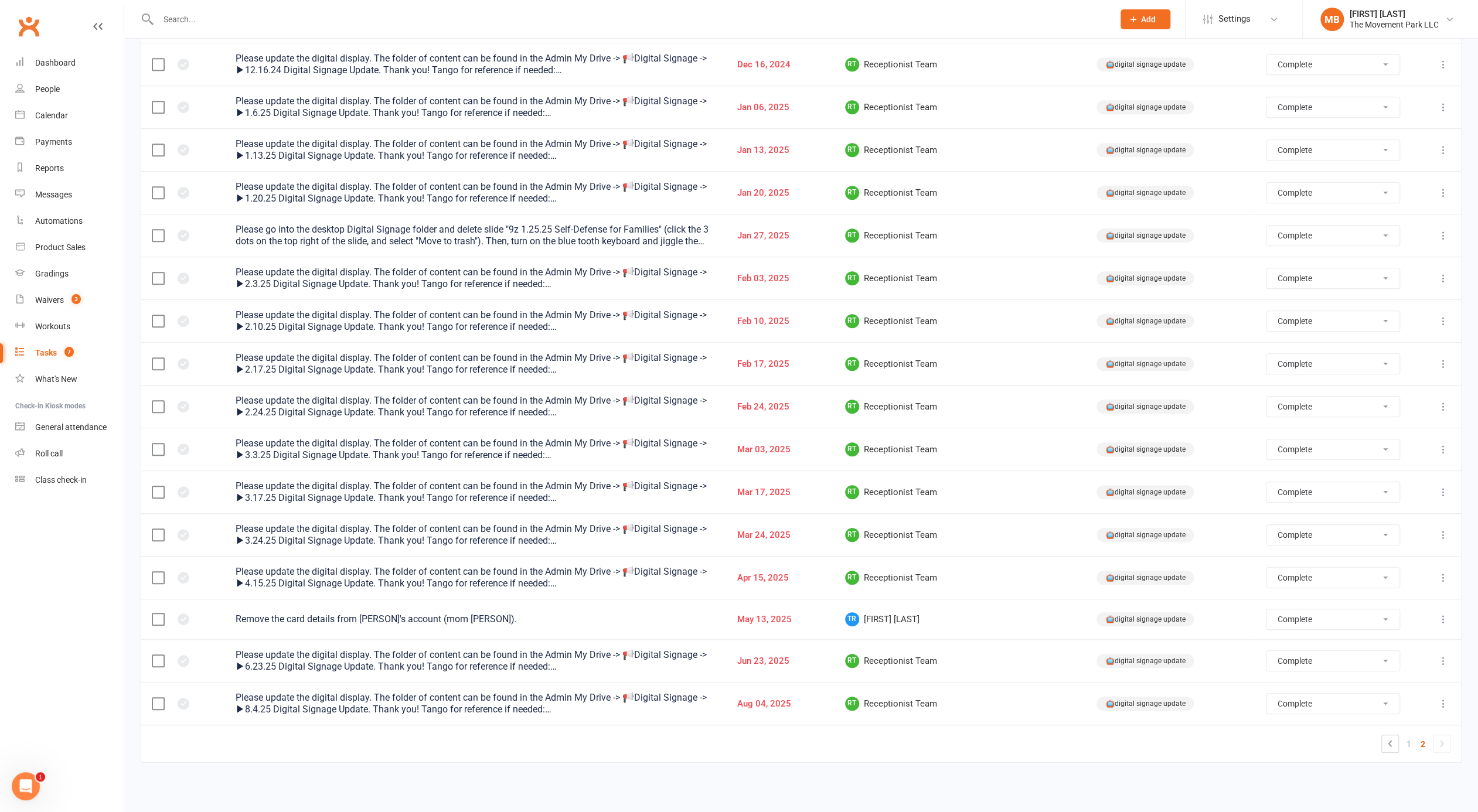 click on "Not Started In Progress Waiting Complete" at bounding box center (1333, 704) 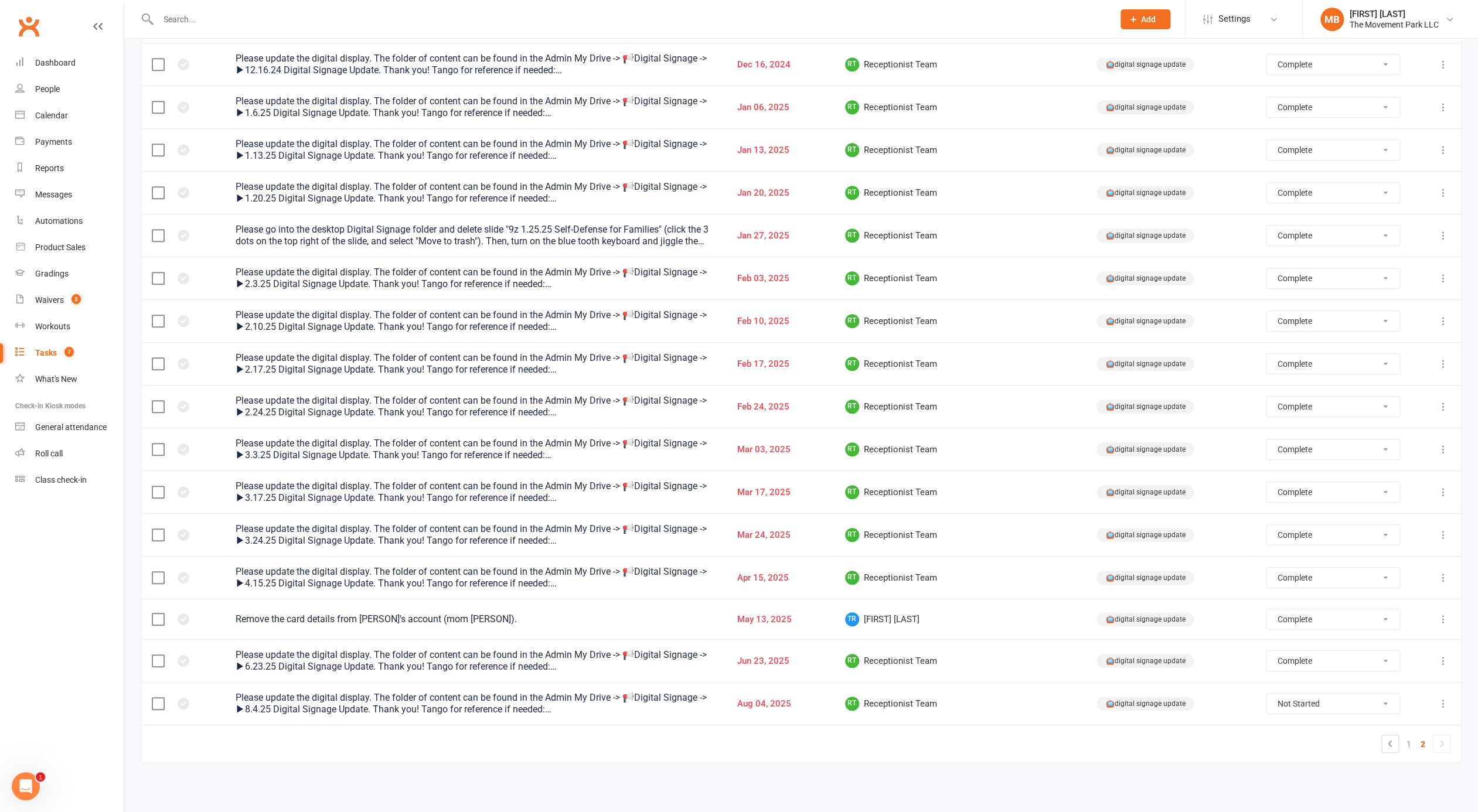 click on "Not Started" at bounding box center (0, 0) 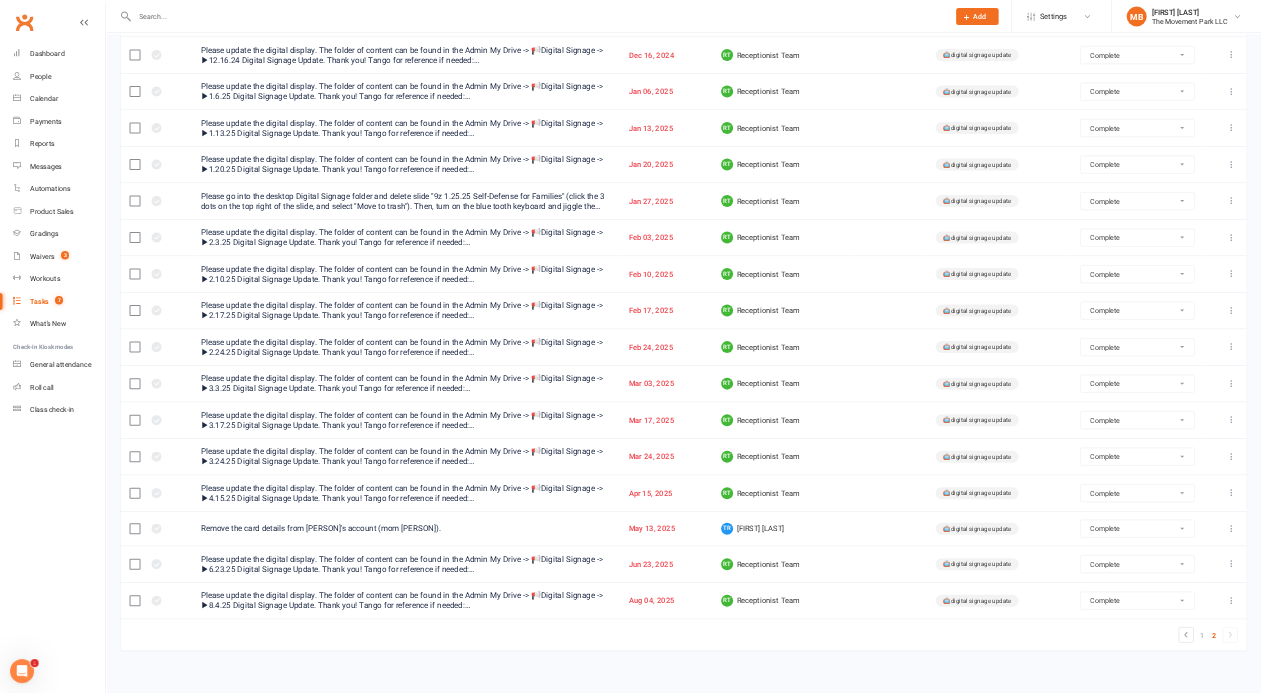 scroll, scrollTop: 780, scrollLeft: 0, axis: vertical 